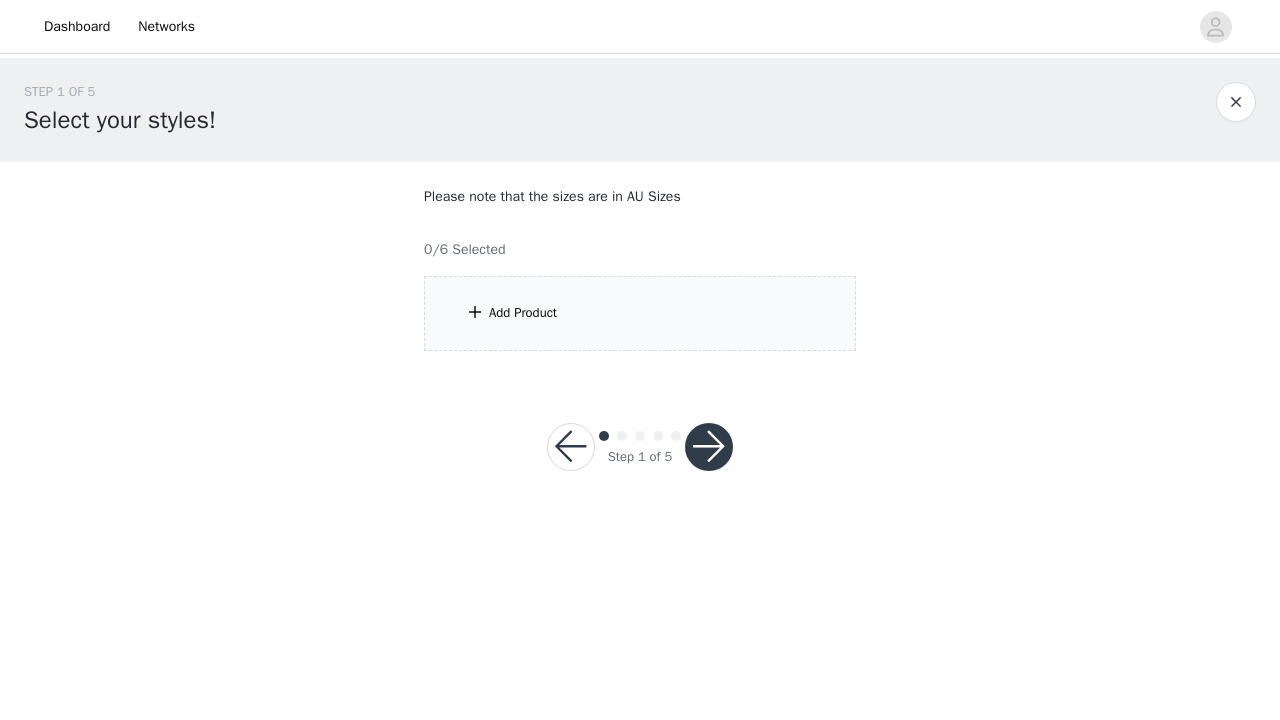 scroll, scrollTop: 0, scrollLeft: 0, axis: both 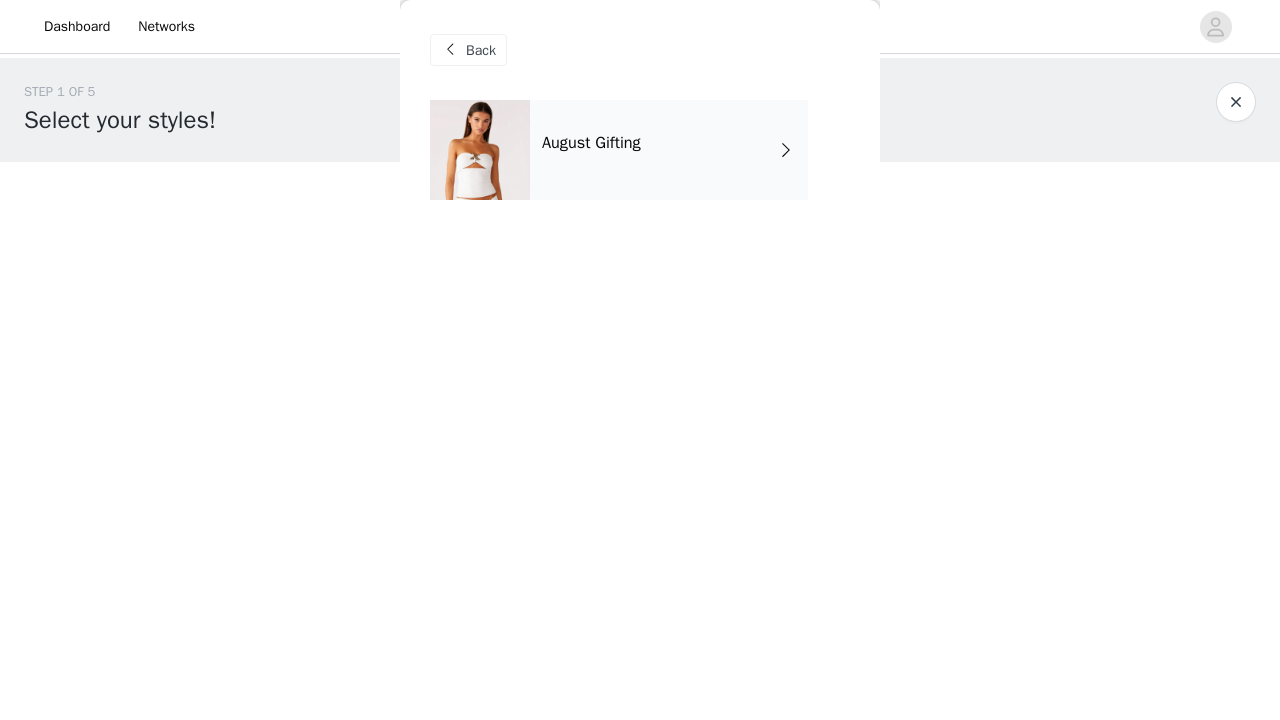 click on "August Gifting" at bounding box center (669, 150) 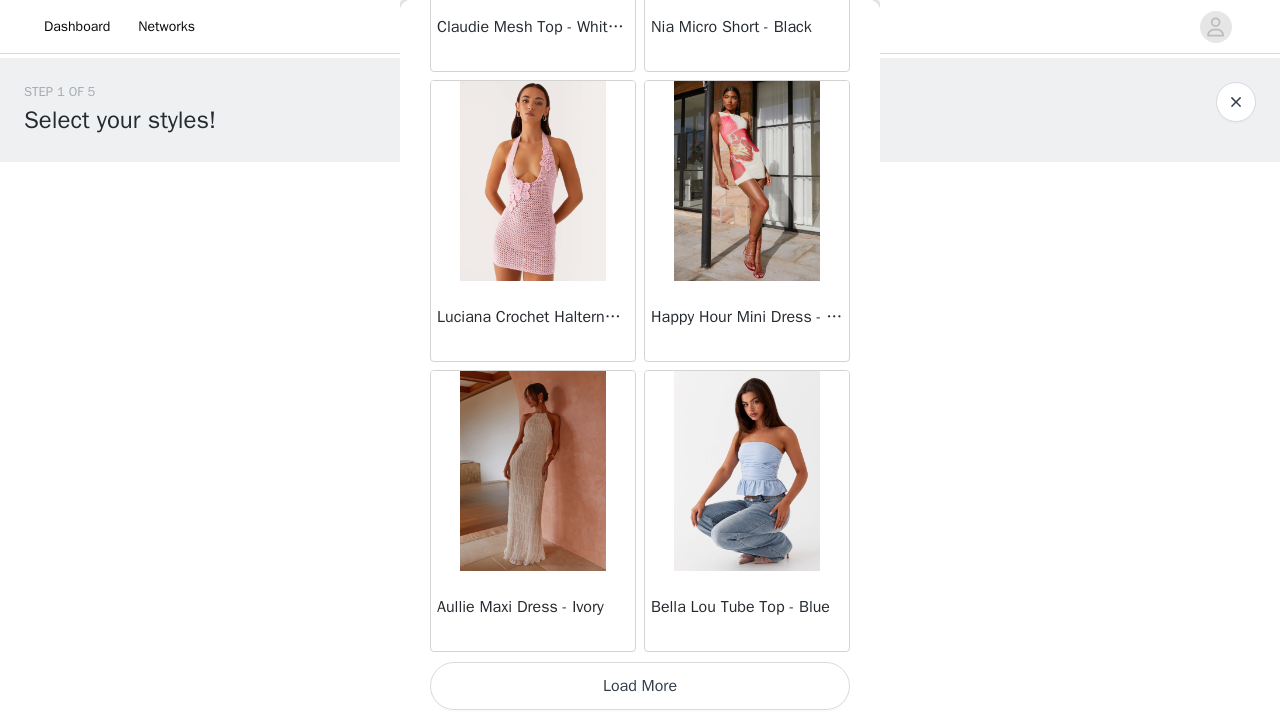 scroll, scrollTop: 2340, scrollLeft: 0, axis: vertical 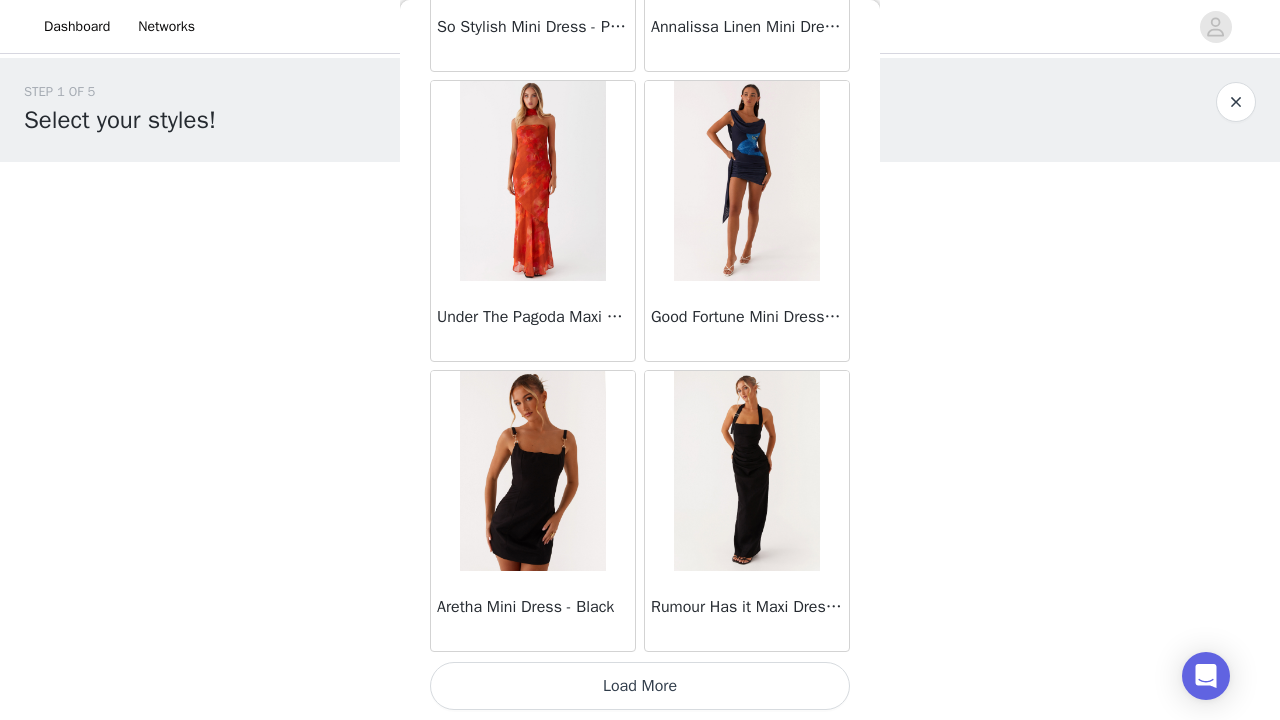 click on "Load More" at bounding box center (640, 686) 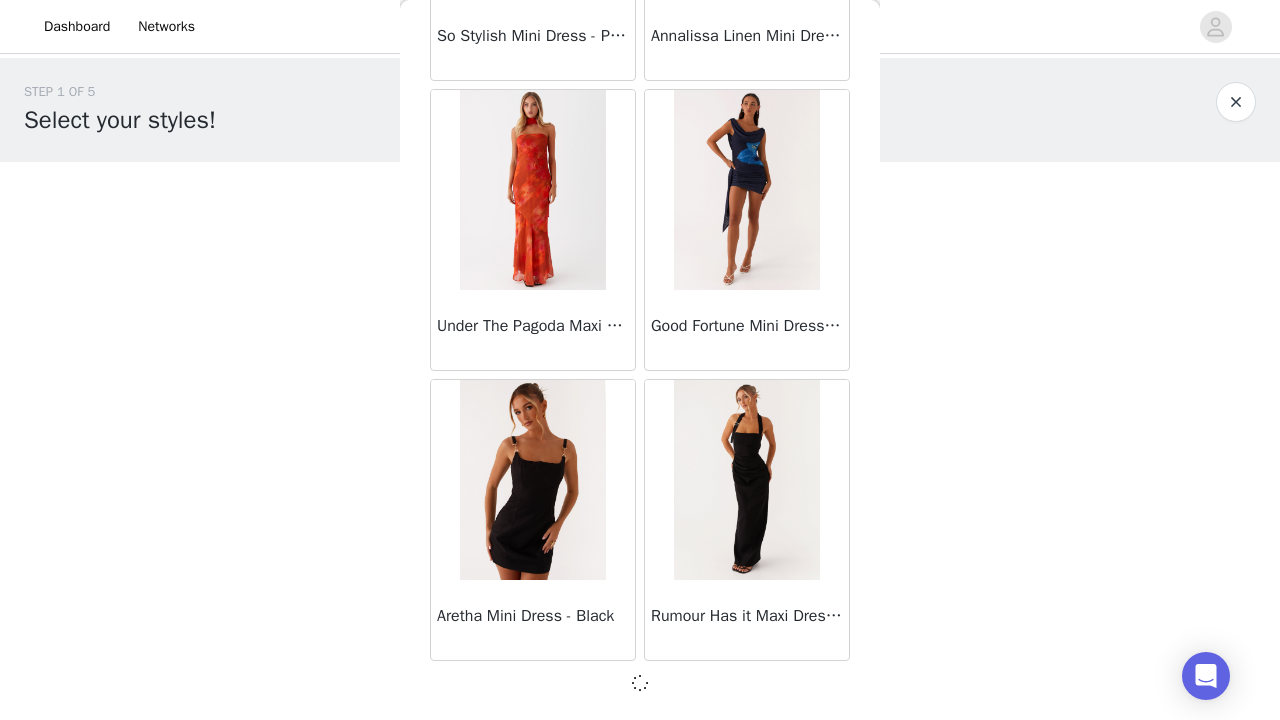 scroll, scrollTop: 5231, scrollLeft: 0, axis: vertical 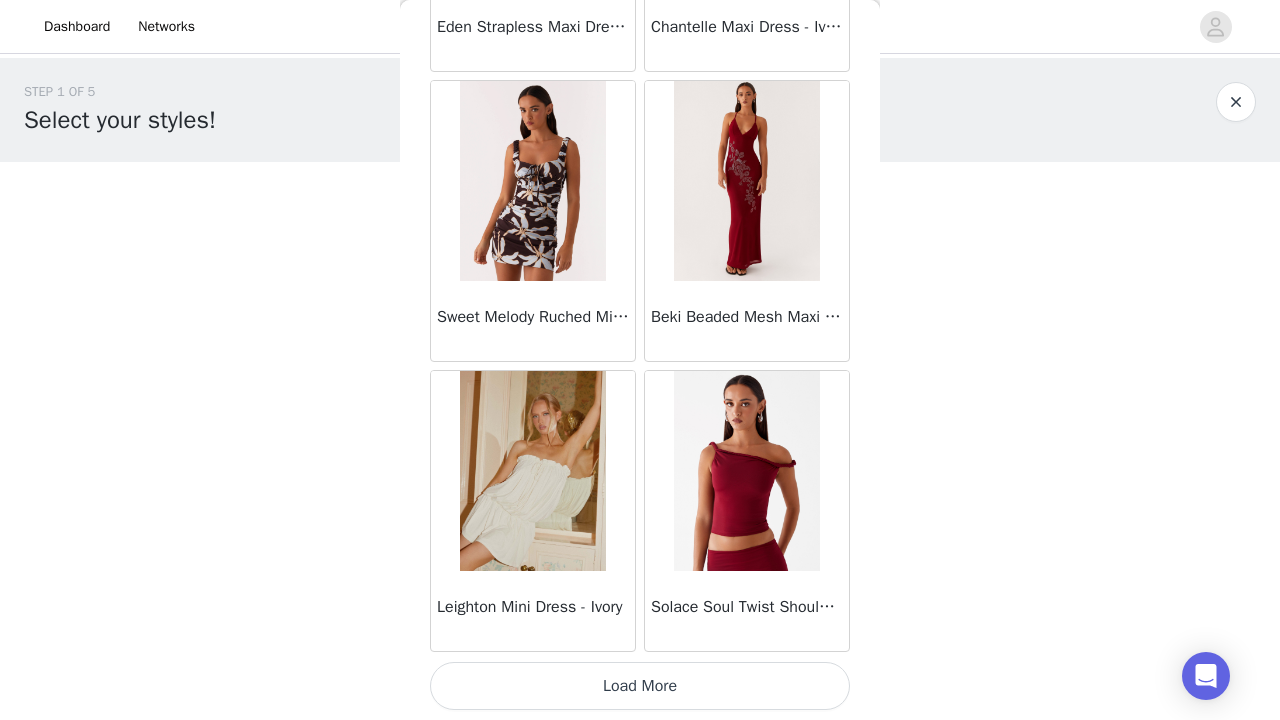 click on "Load More" at bounding box center [640, 686] 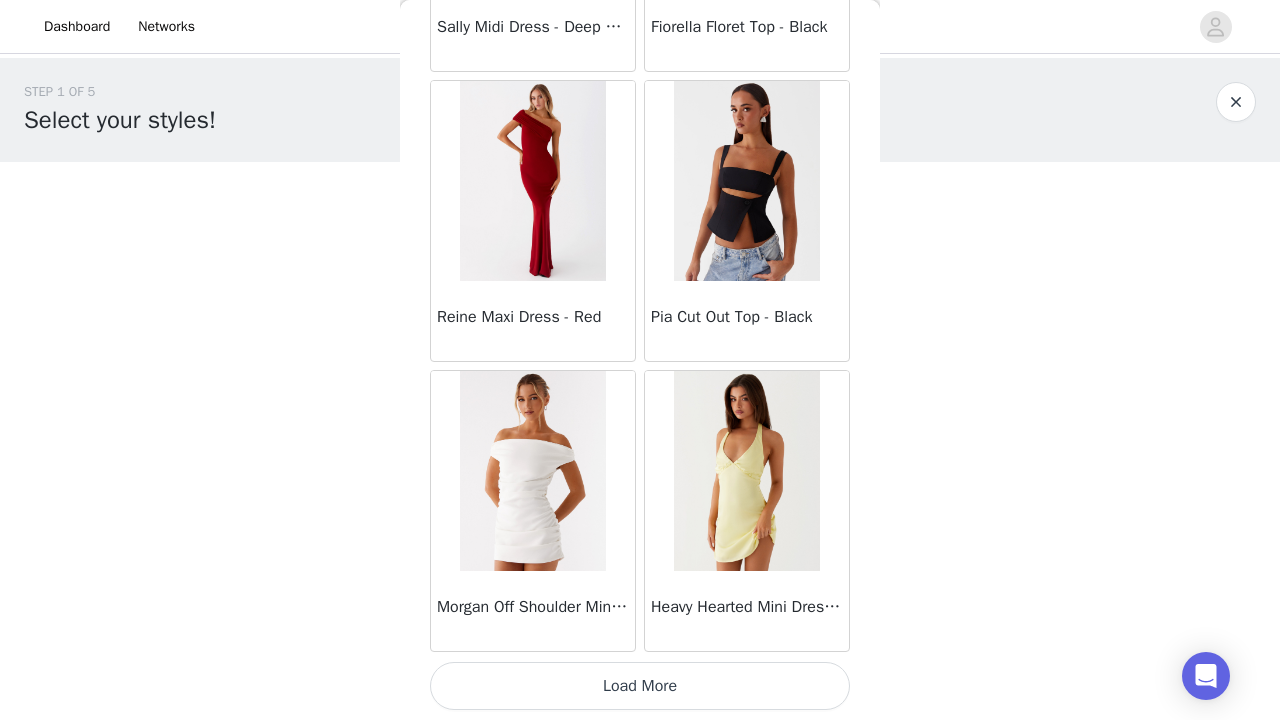 click on "Load More" at bounding box center (640, 686) 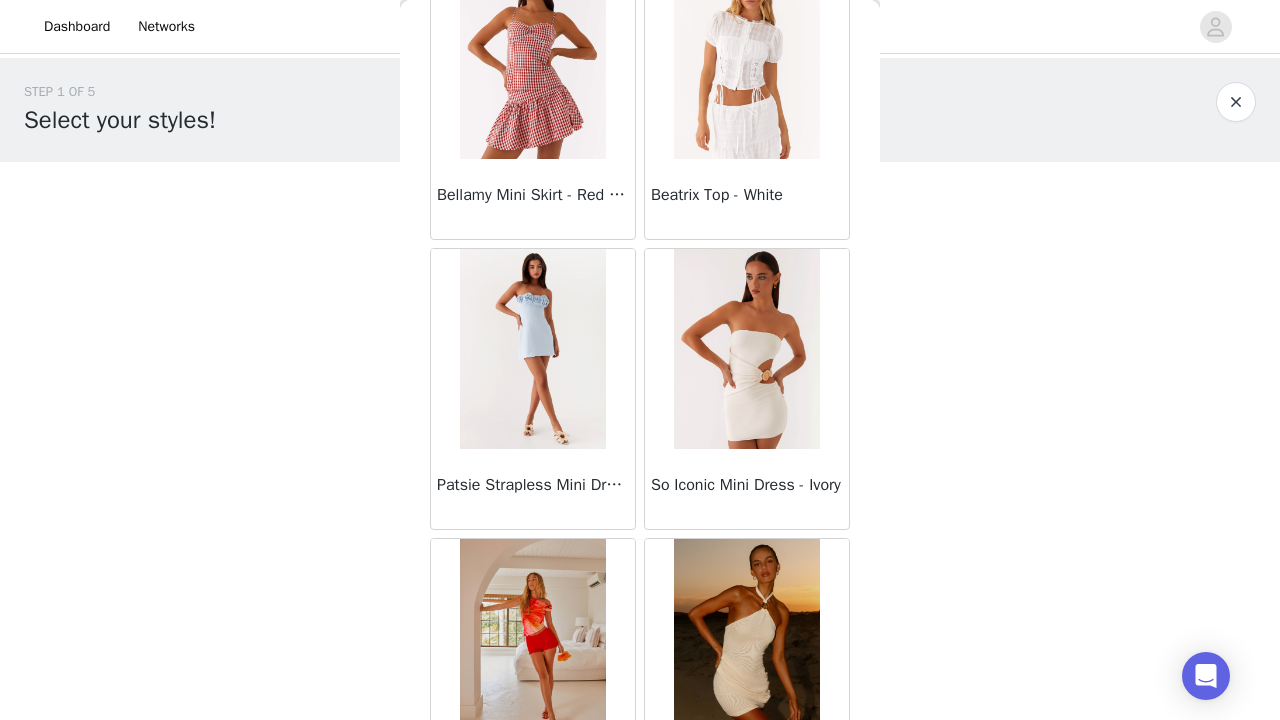 scroll, scrollTop: 12072, scrollLeft: 0, axis: vertical 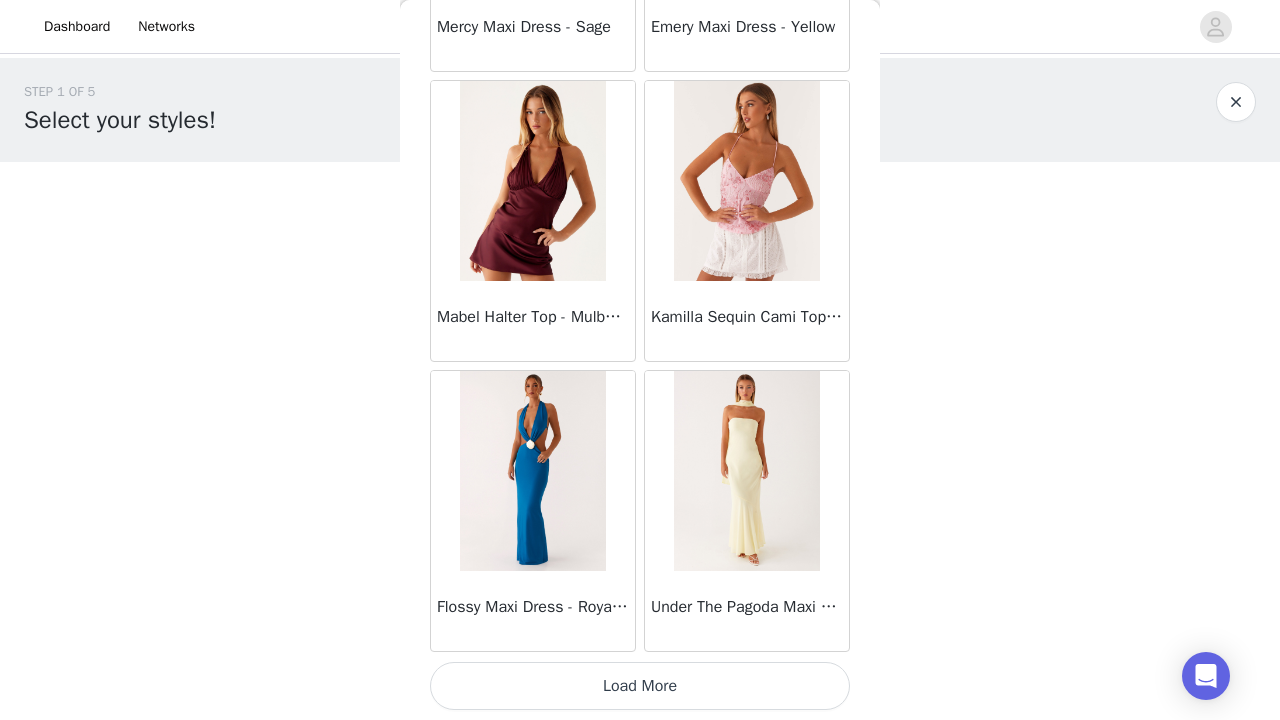 click on "Load More" at bounding box center [640, 686] 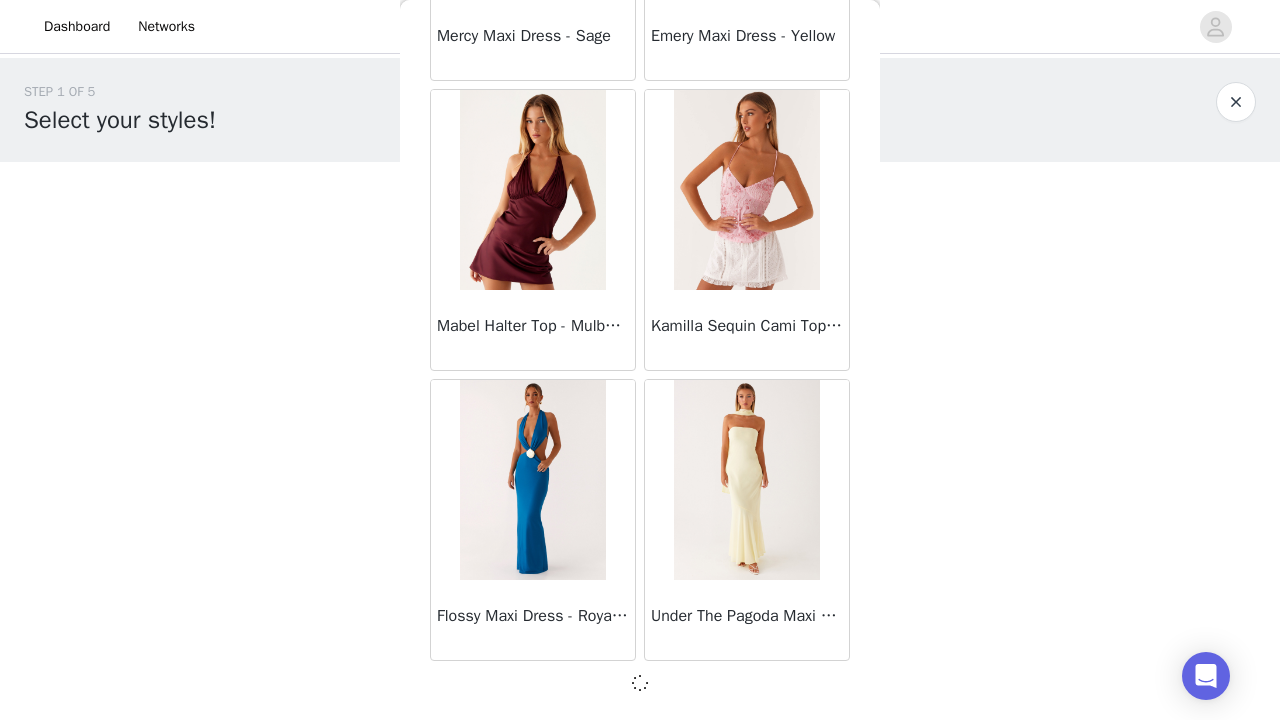 scroll, scrollTop: 13931, scrollLeft: 0, axis: vertical 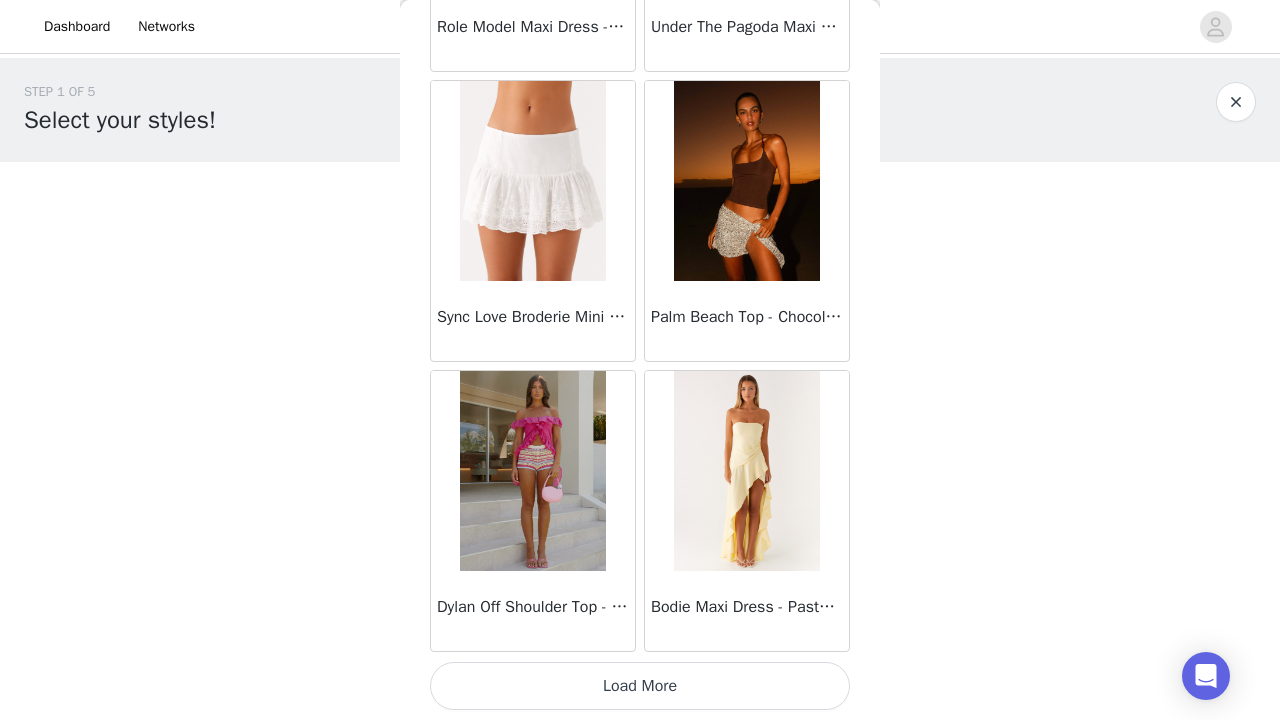 click on "Load More" at bounding box center (640, 686) 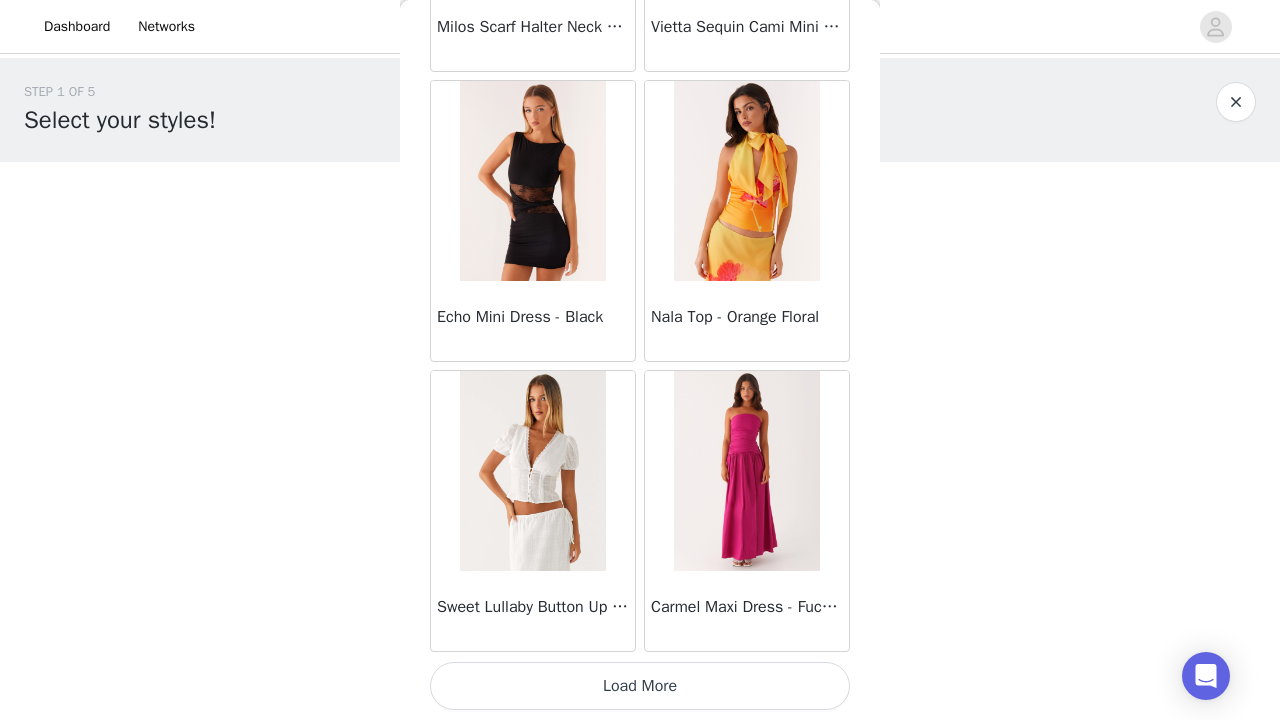 scroll, scrollTop: 19740, scrollLeft: 0, axis: vertical 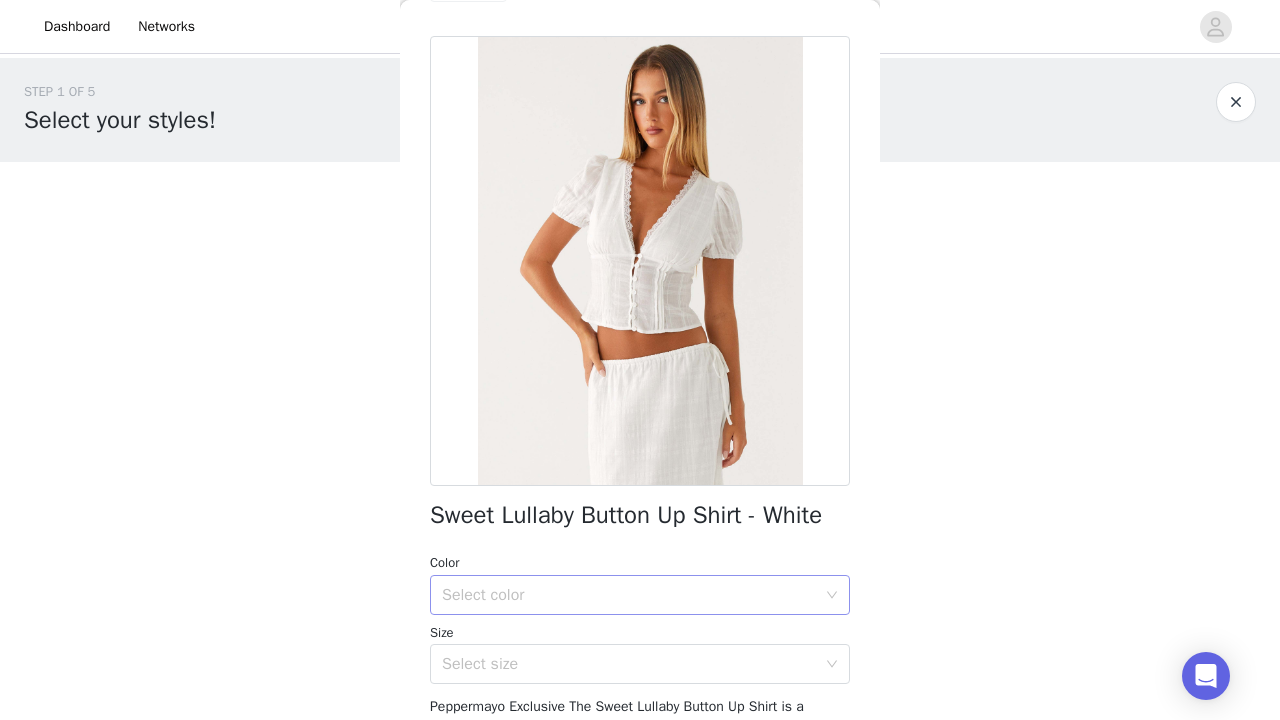 click on "Select color" at bounding box center (629, 595) 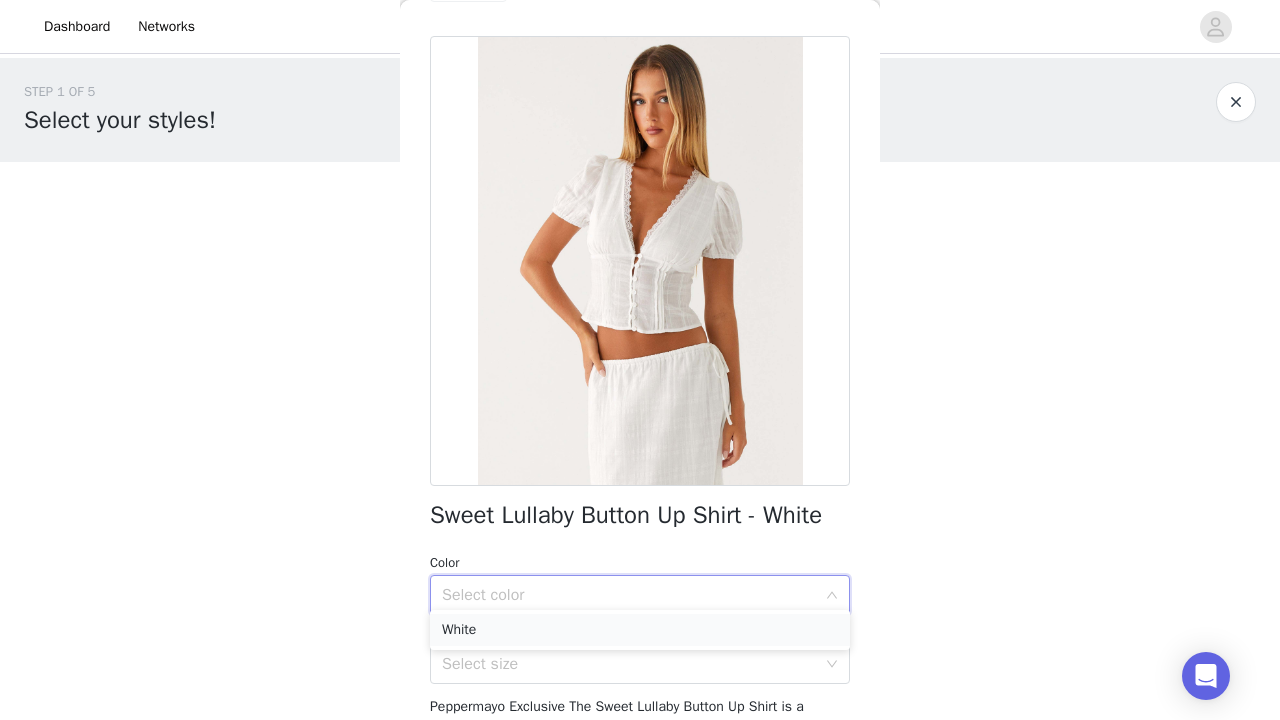click on "White" at bounding box center (640, 630) 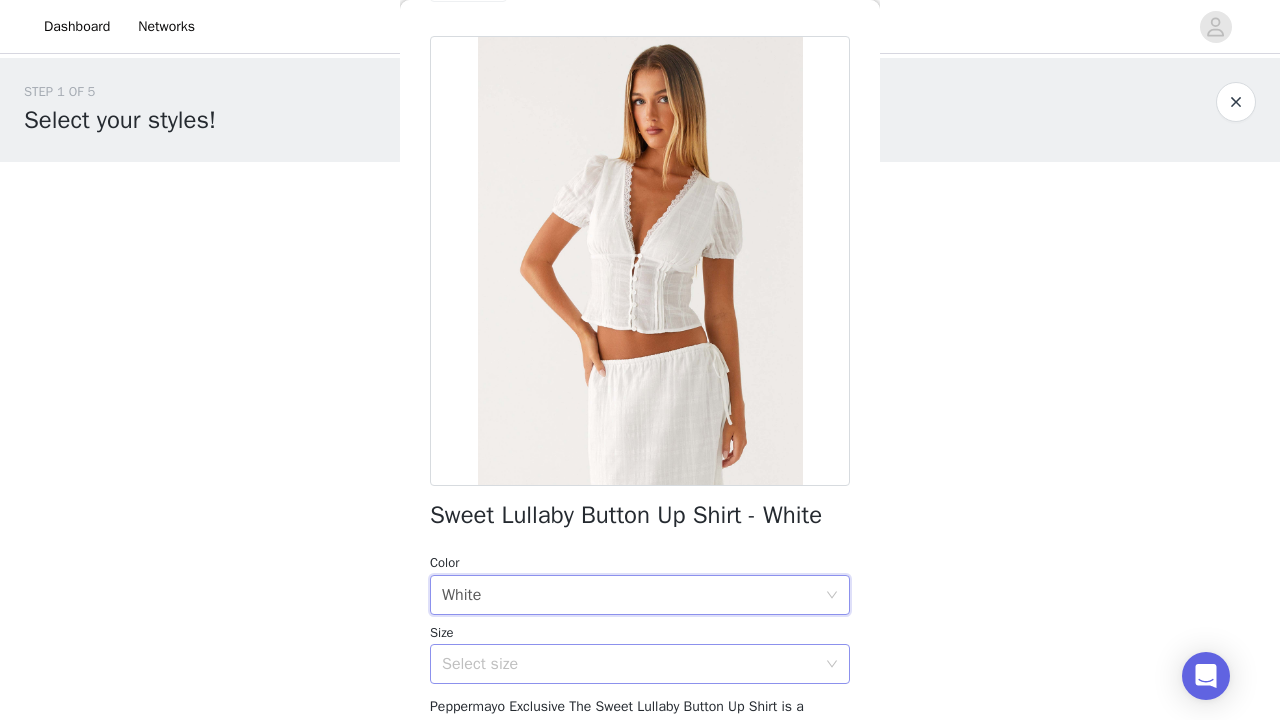 click on "Select size" at bounding box center [629, 664] 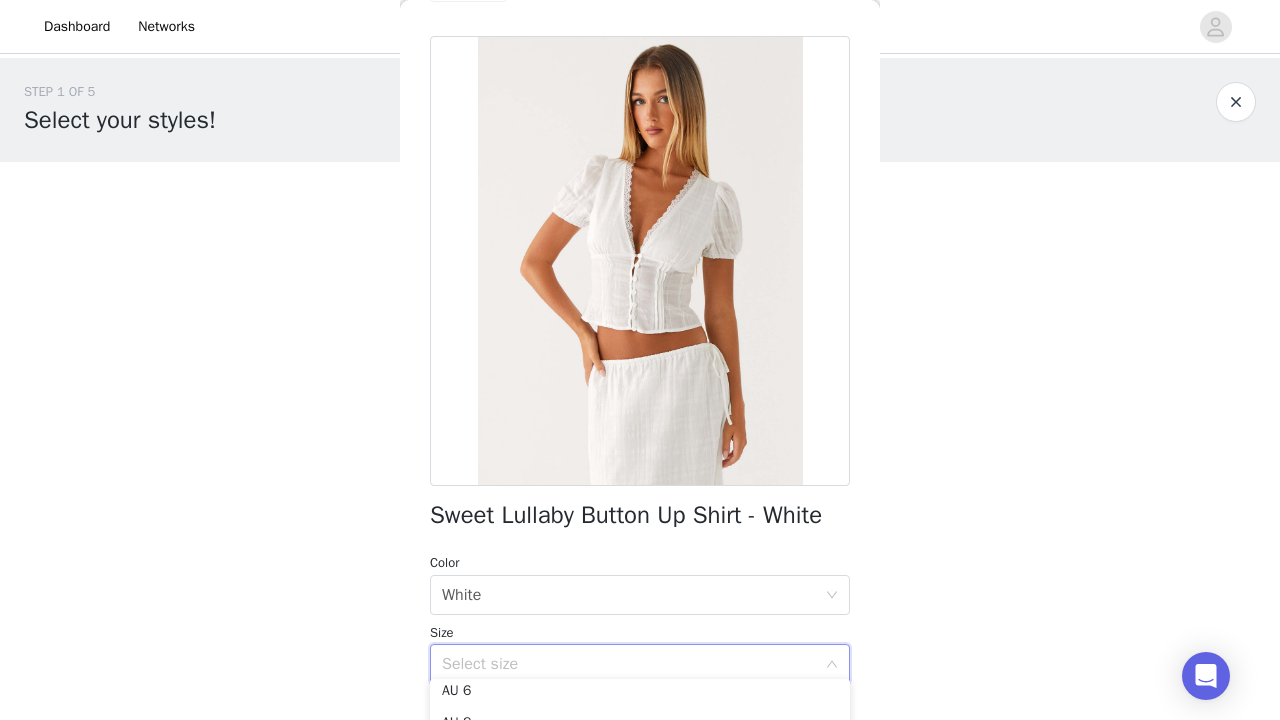 scroll, scrollTop: 36, scrollLeft: 0, axis: vertical 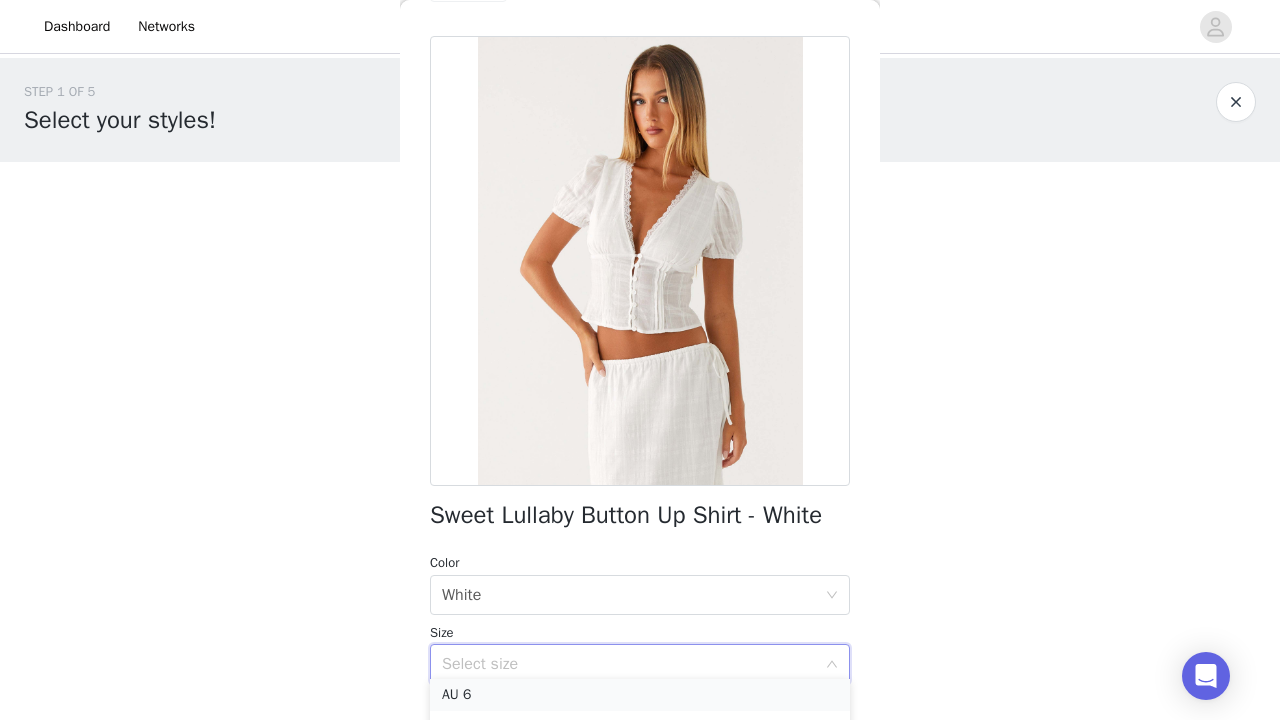 click on "AU 6" at bounding box center [640, 695] 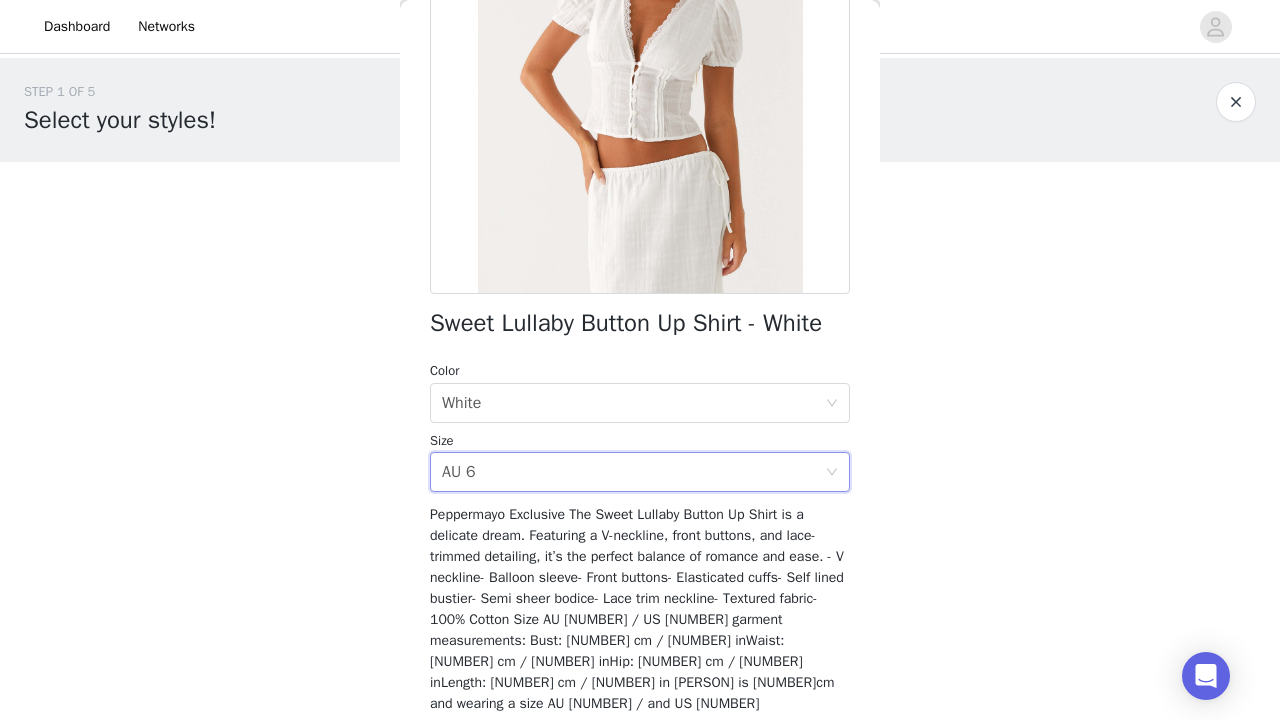 scroll, scrollTop: 295, scrollLeft: 0, axis: vertical 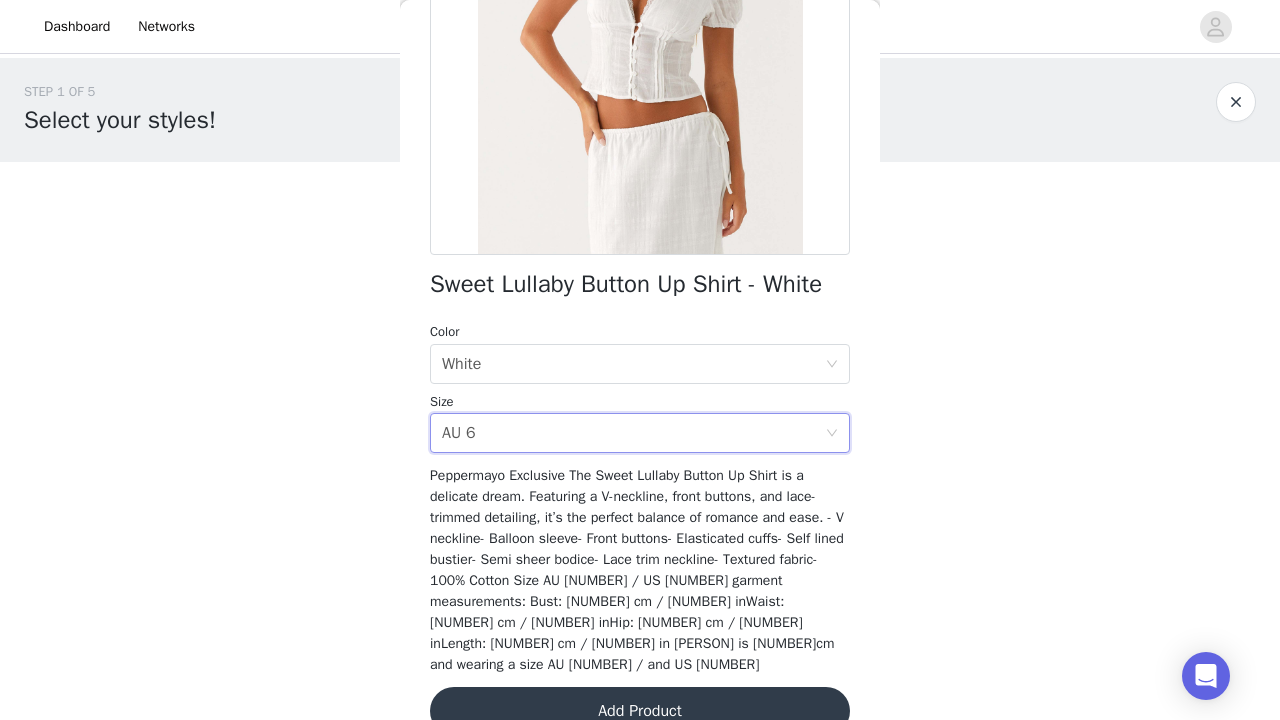 click on "Add Product" at bounding box center [640, 711] 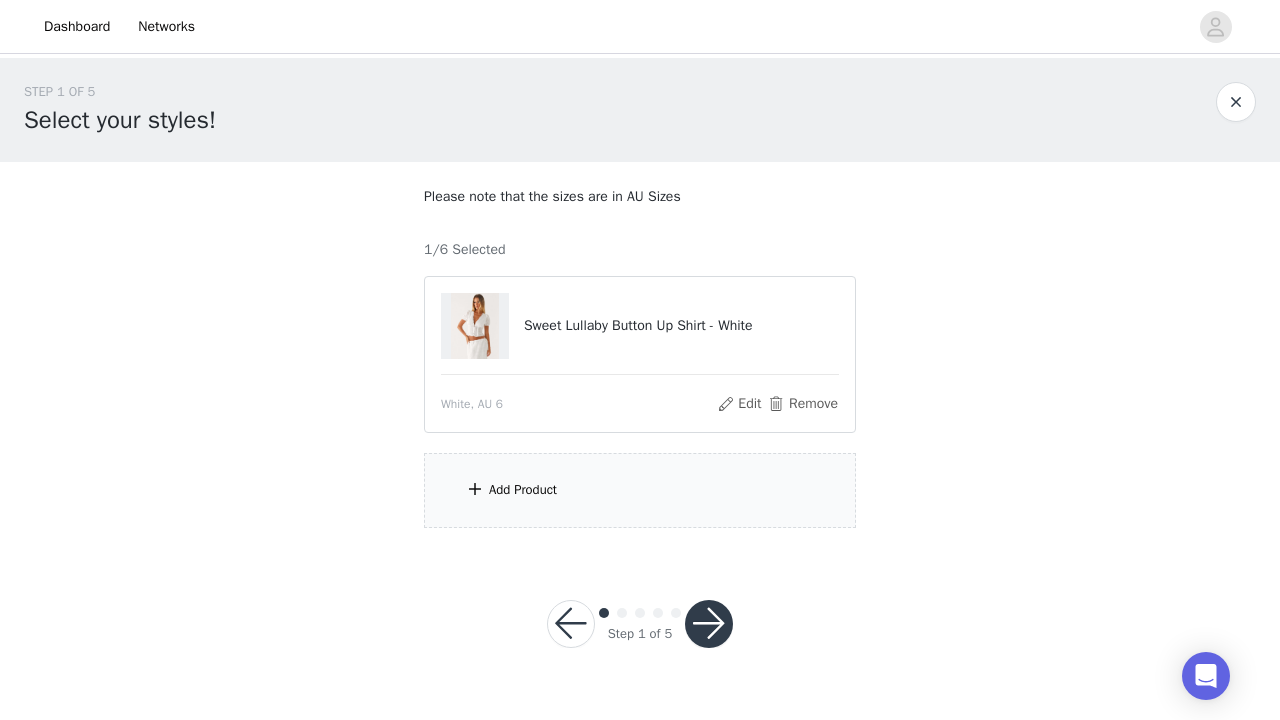 click on "Add Product" at bounding box center (640, 490) 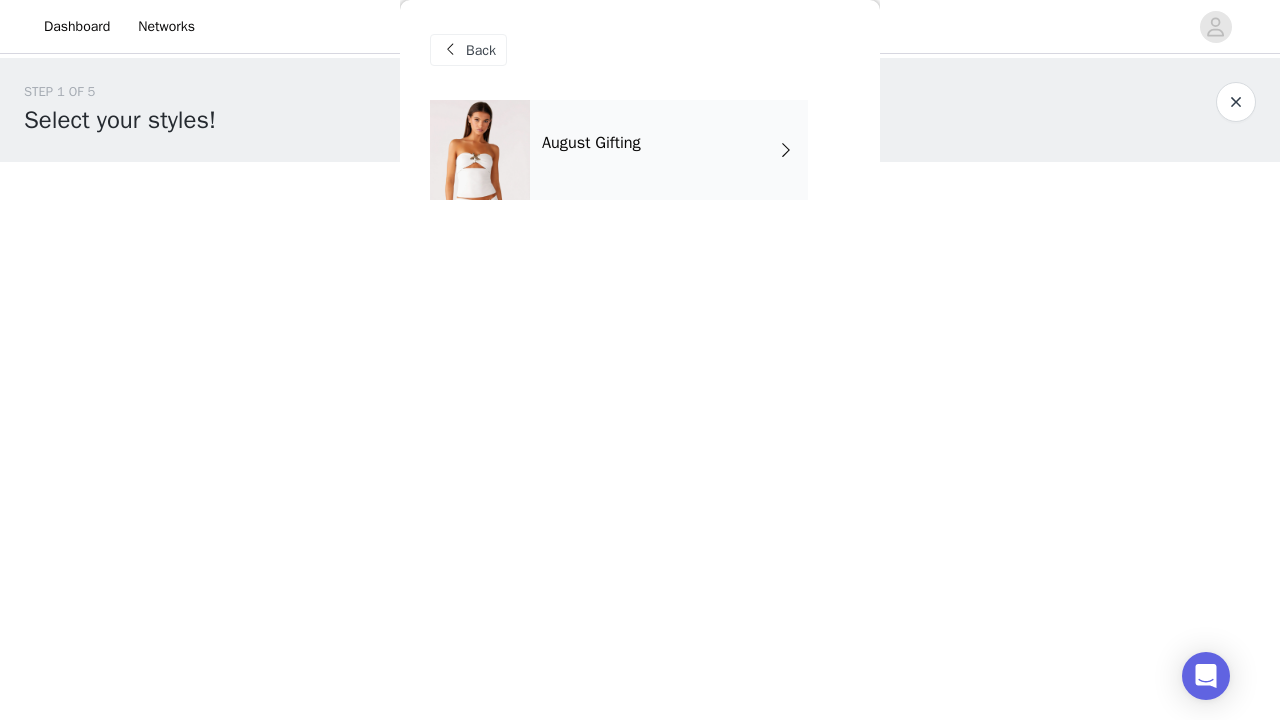 click on "August Gifting" at bounding box center (669, 150) 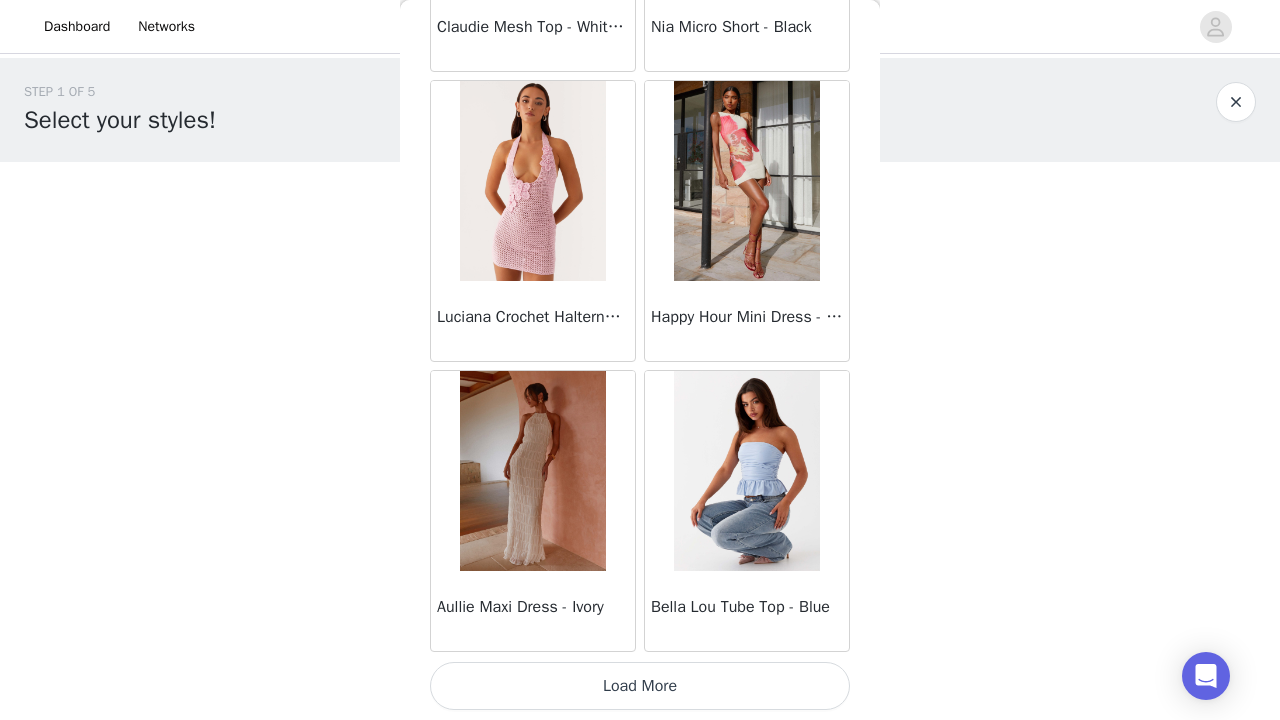 click on "Load More" at bounding box center (640, 686) 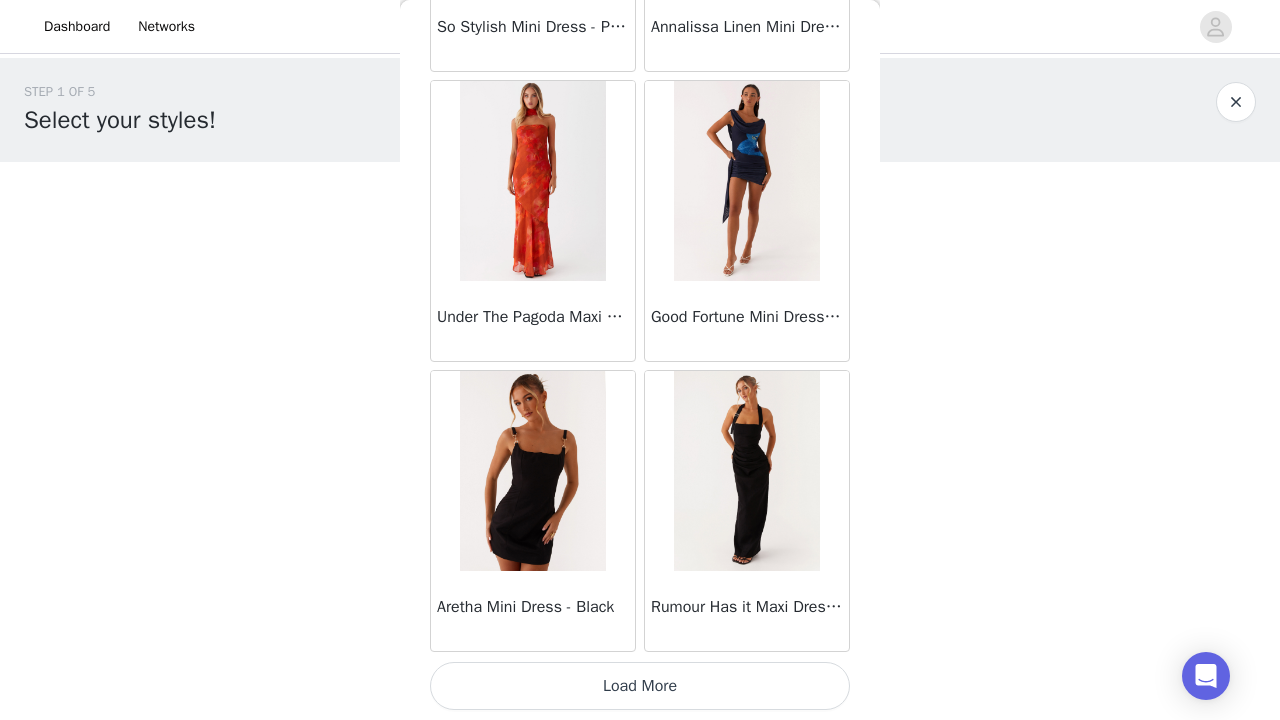 scroll, scrollTop: 5240, scrollLeft: 0, axis: vertical 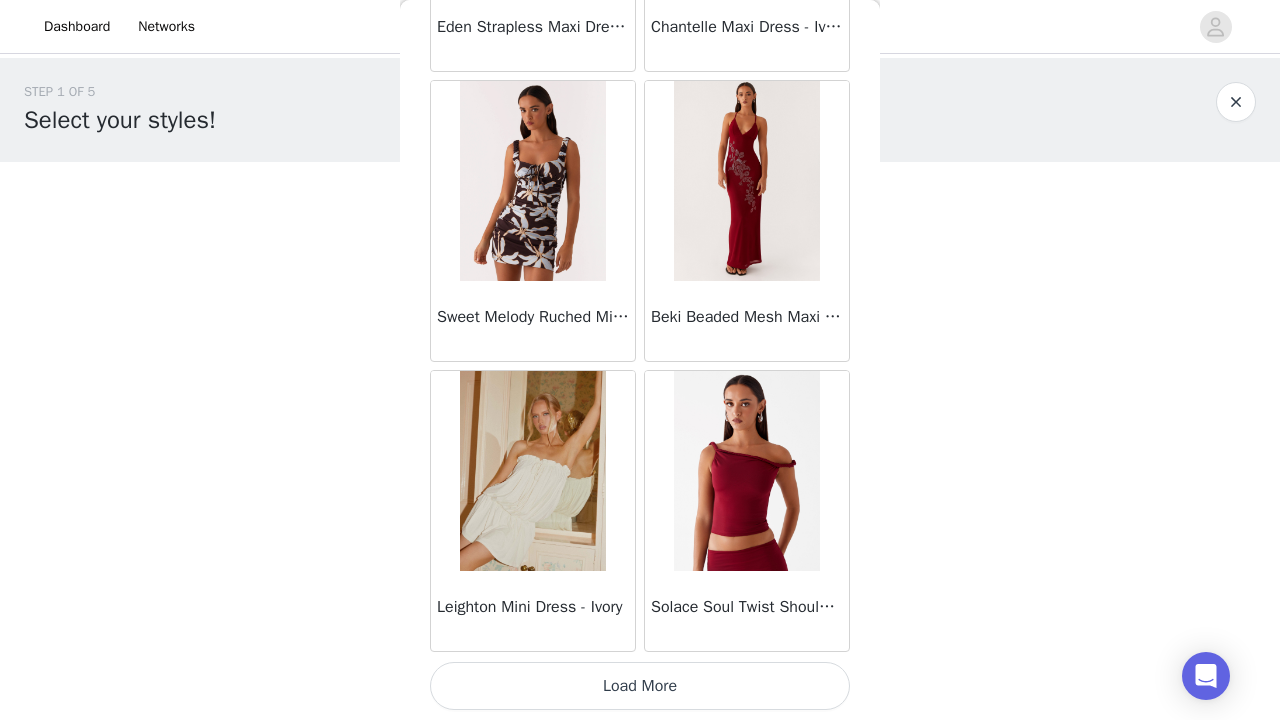 click on "Load More" at bounding box center [640, 686] 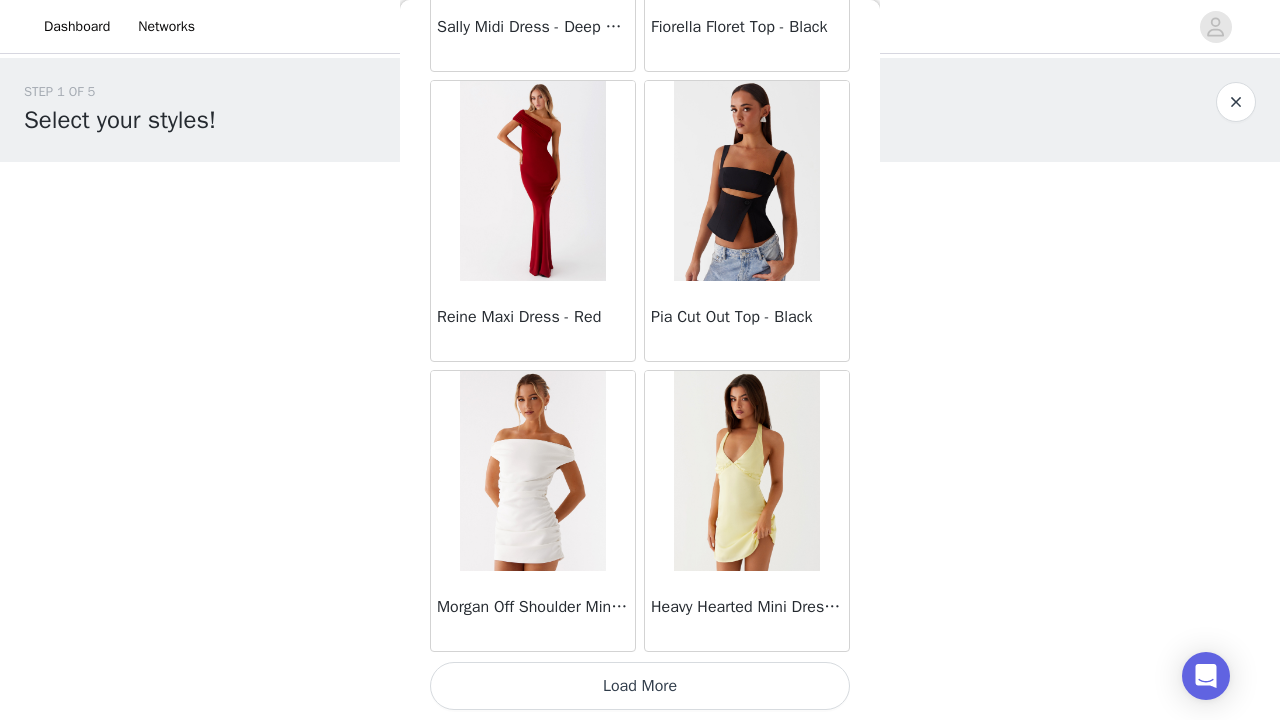 click on "Load More" at bounding box center (640, 686) 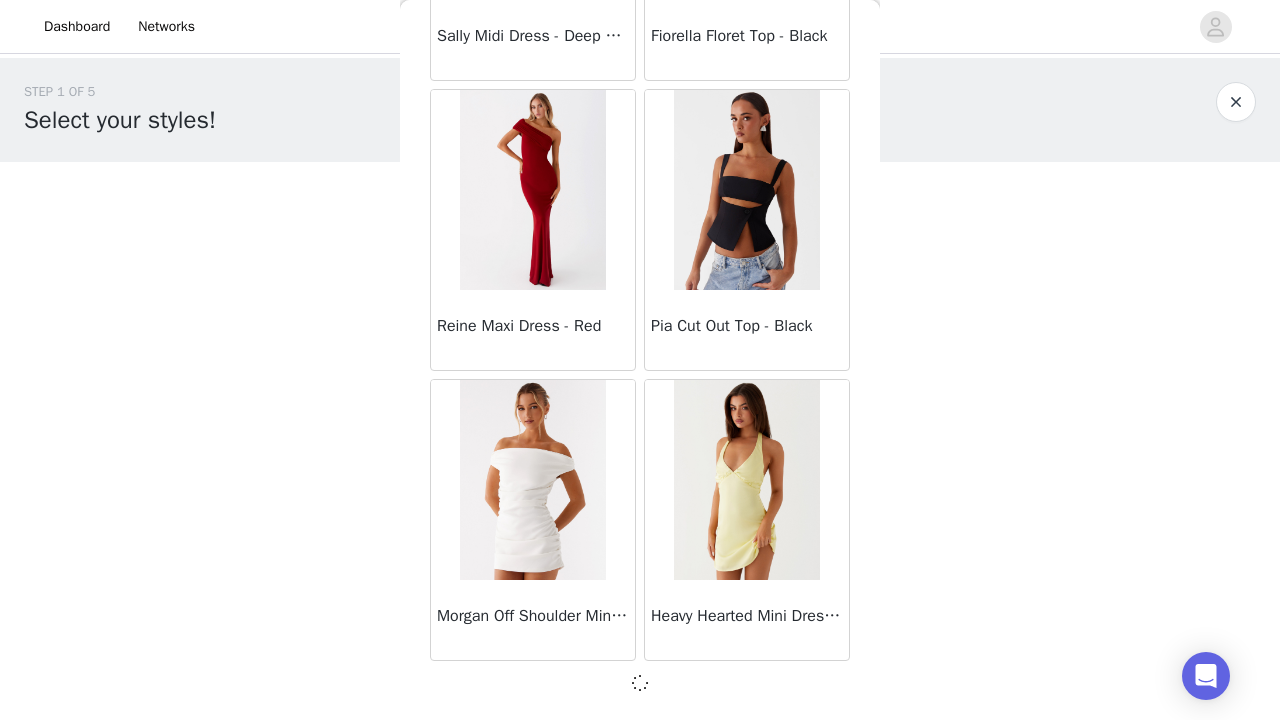 scroll, scrollTop: 11031, scrollLeft: 0, axis: vertical 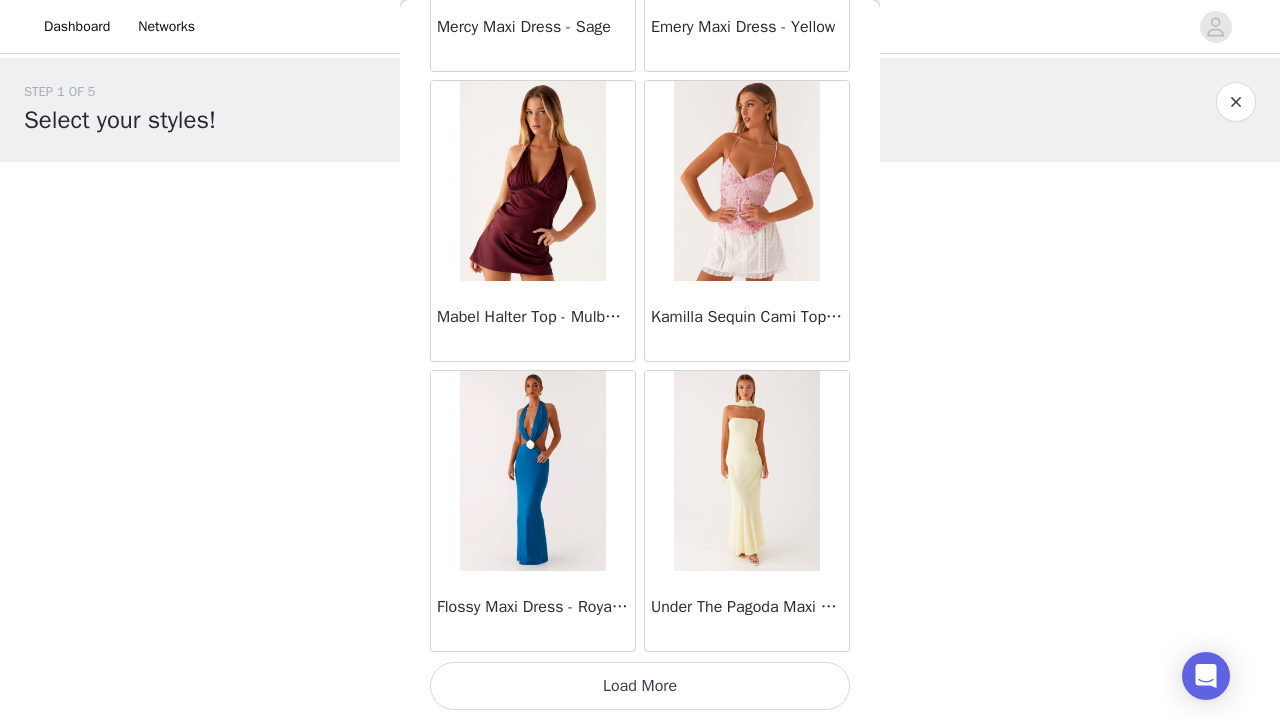 click on "Load More" at bounding box center (640, 686) 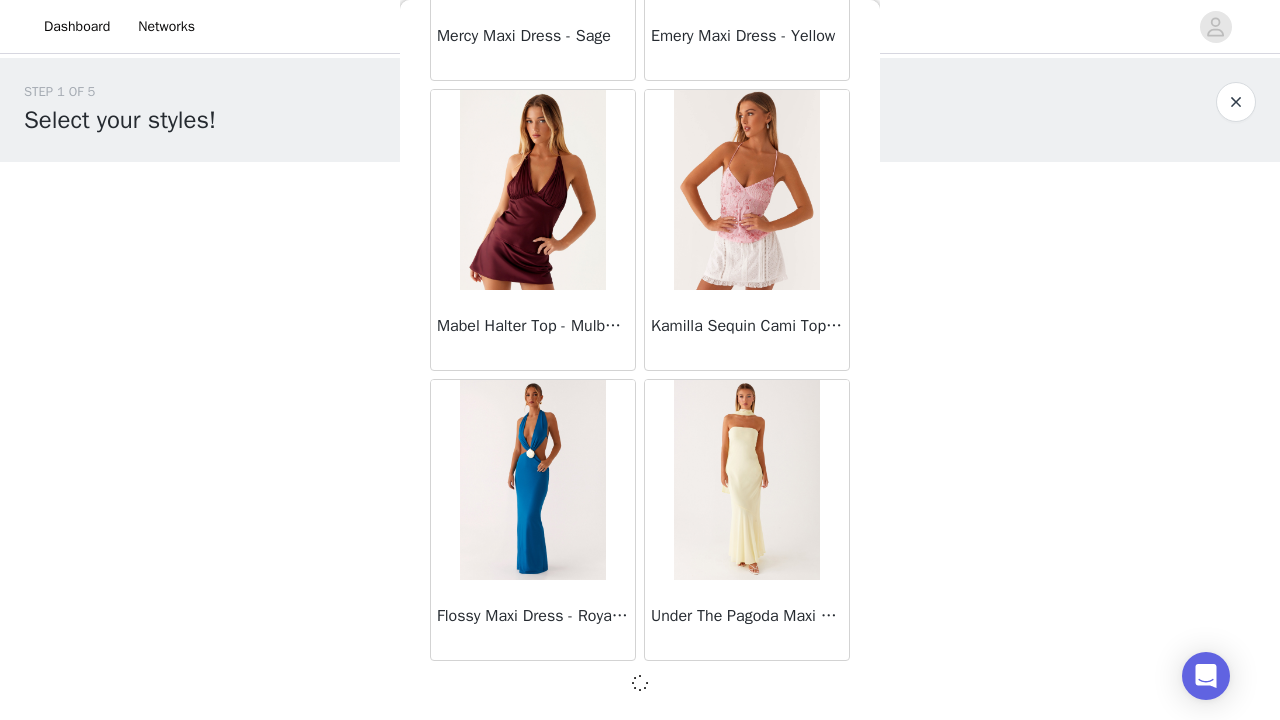 scroll, scrollTop: 13931, scrollLeft: 0, axis: vertical 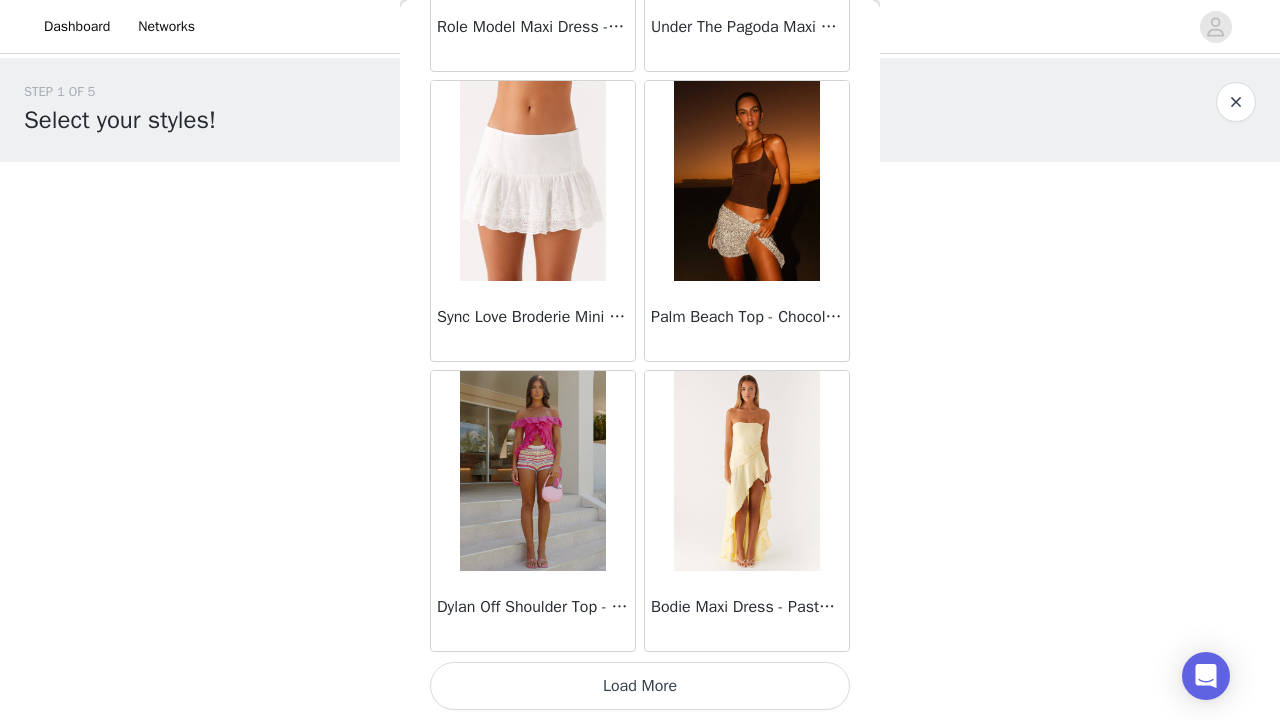 click on "Load More" at bounding box center [640, 686] 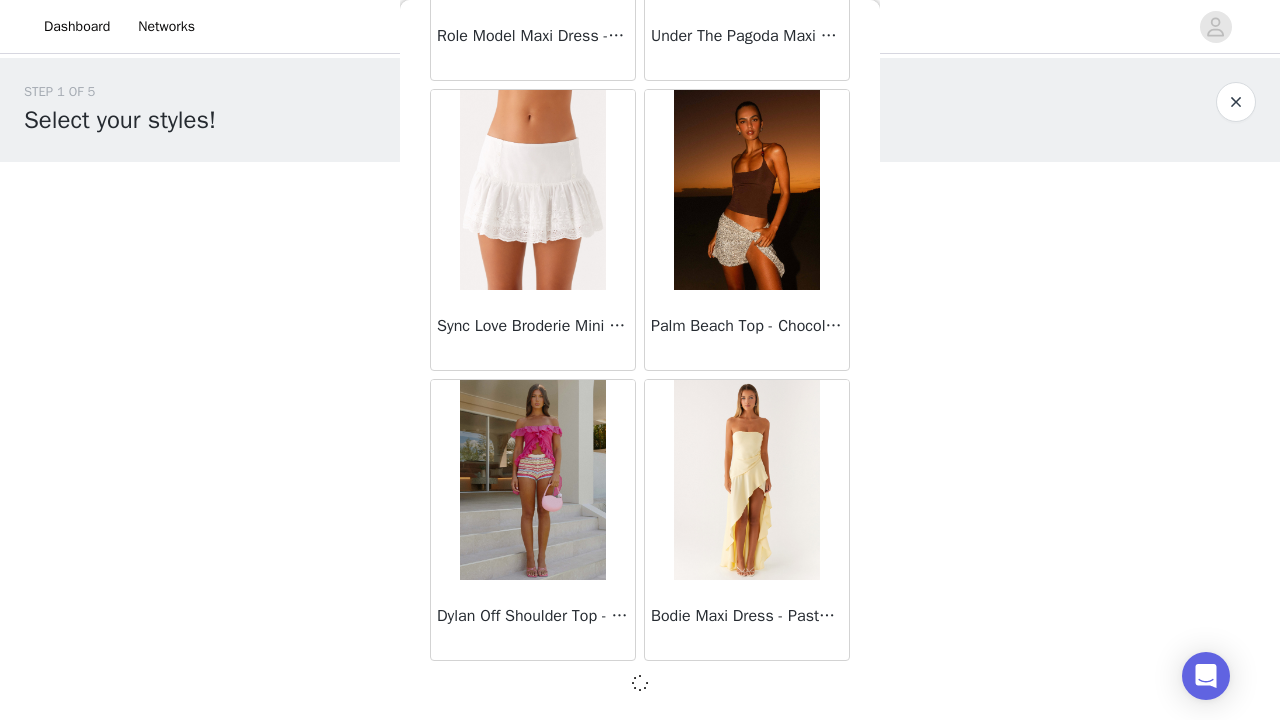 scroll, scrollTop: 16831, scrollLeft: 0, axis: vertical 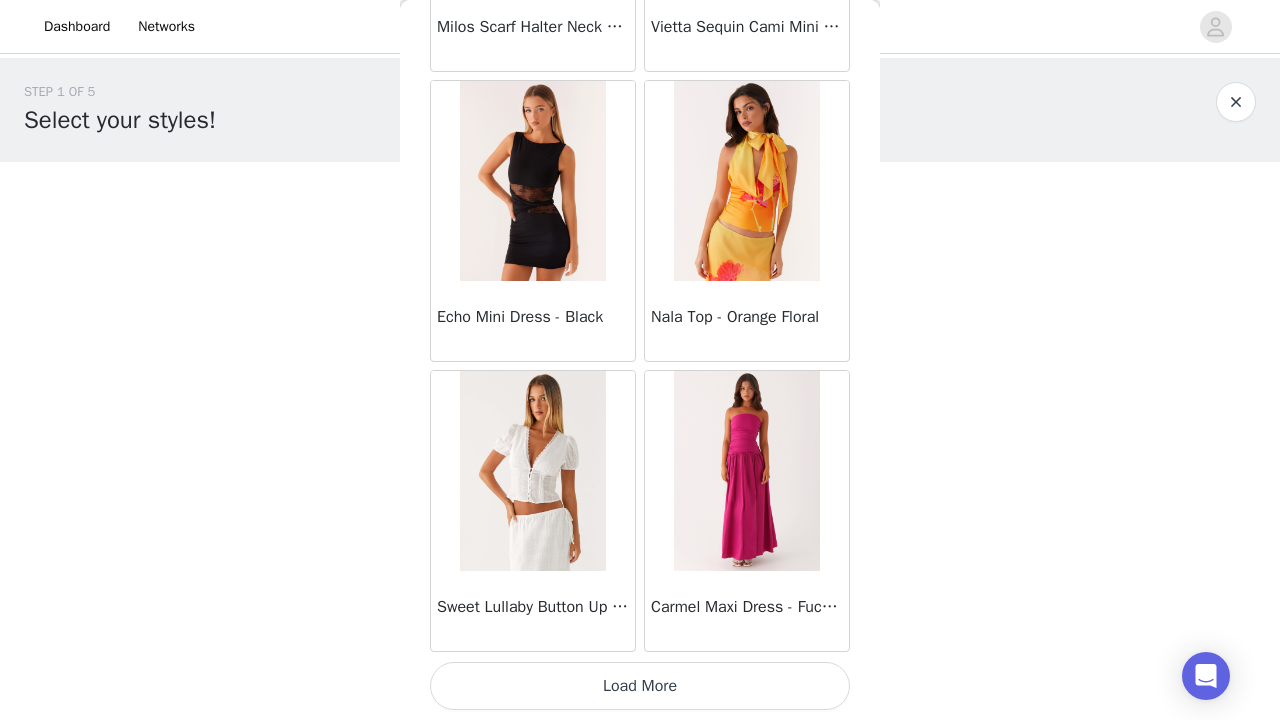 click on "Load More" at bounding box center [640, 686] 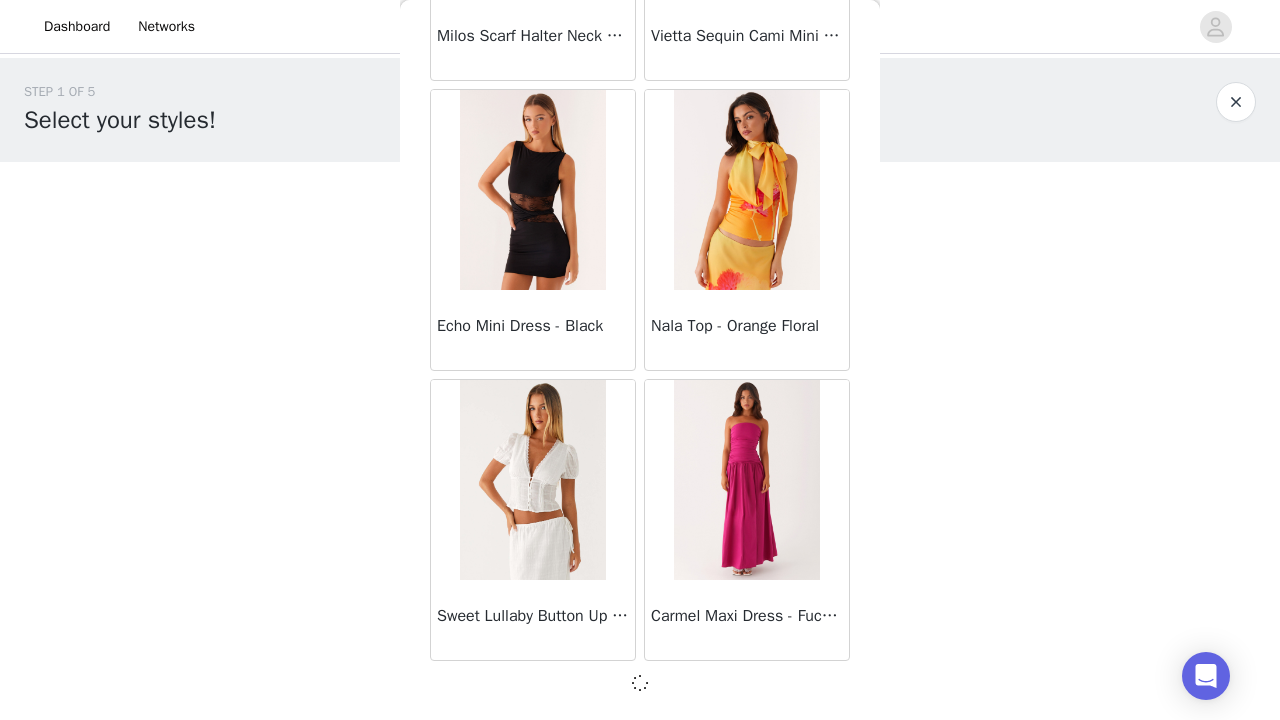 scroll, scrollTop: 19731, scrollLeft: 0, axis: vertical 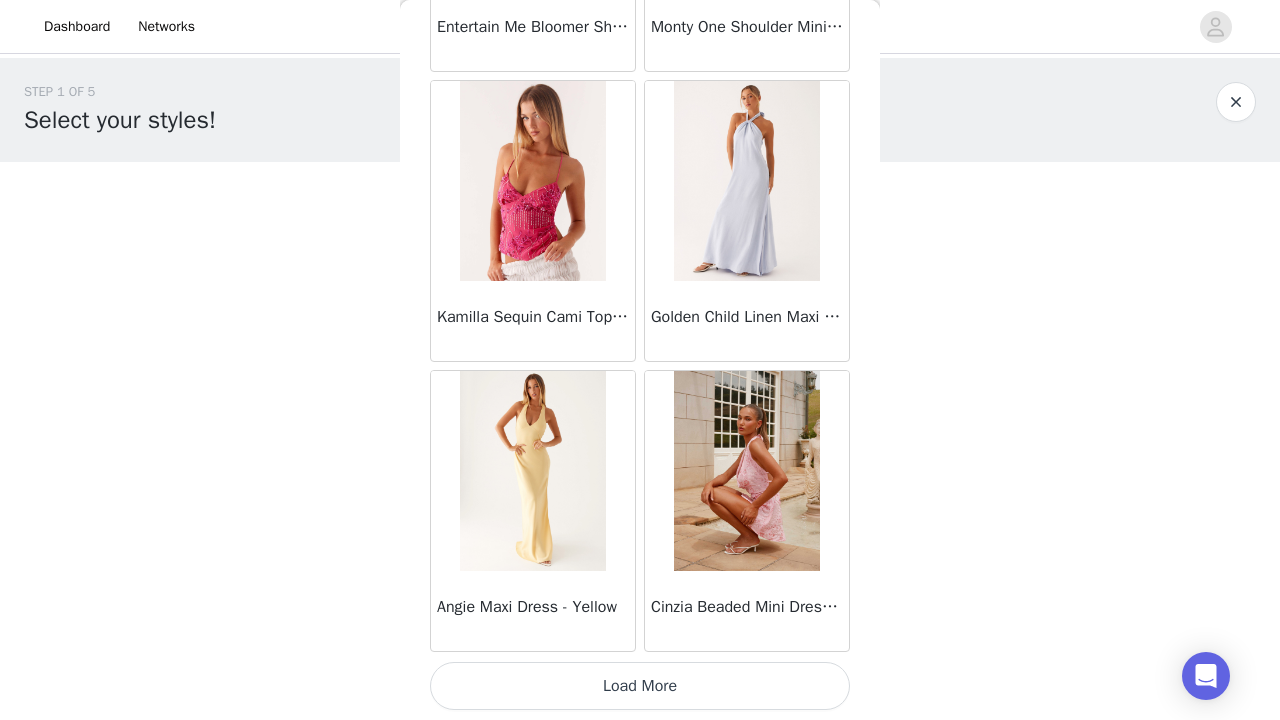 click on "Load More" at bounding box center (640, 686) 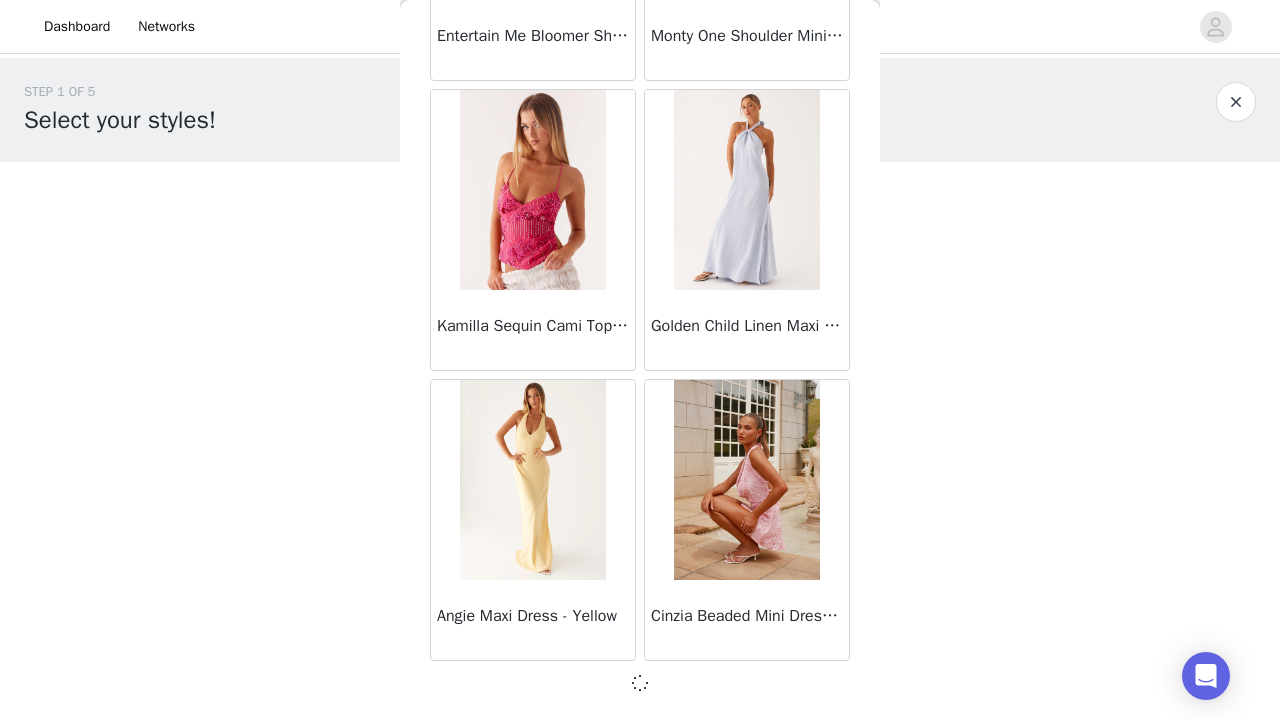 scroll, scrollTop: 22631, scrollLeft: 0, axis: vertical 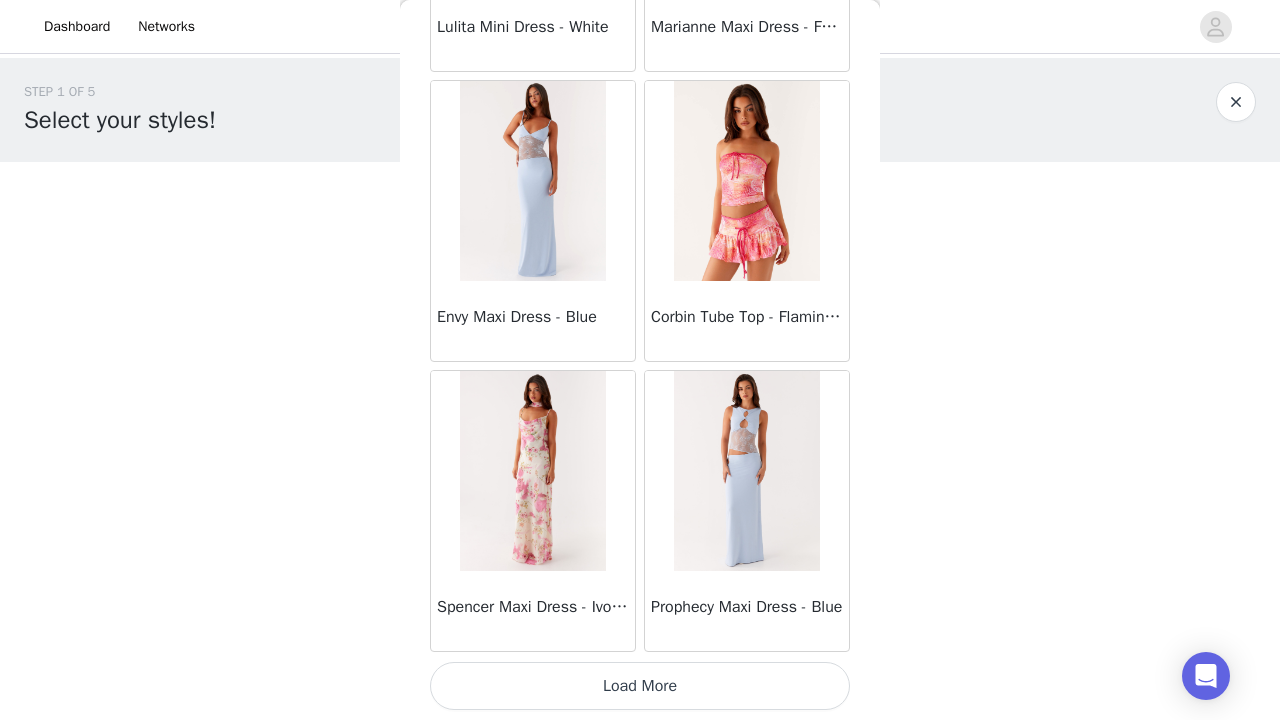 click on "Load More" at bounding box center (640, 686) 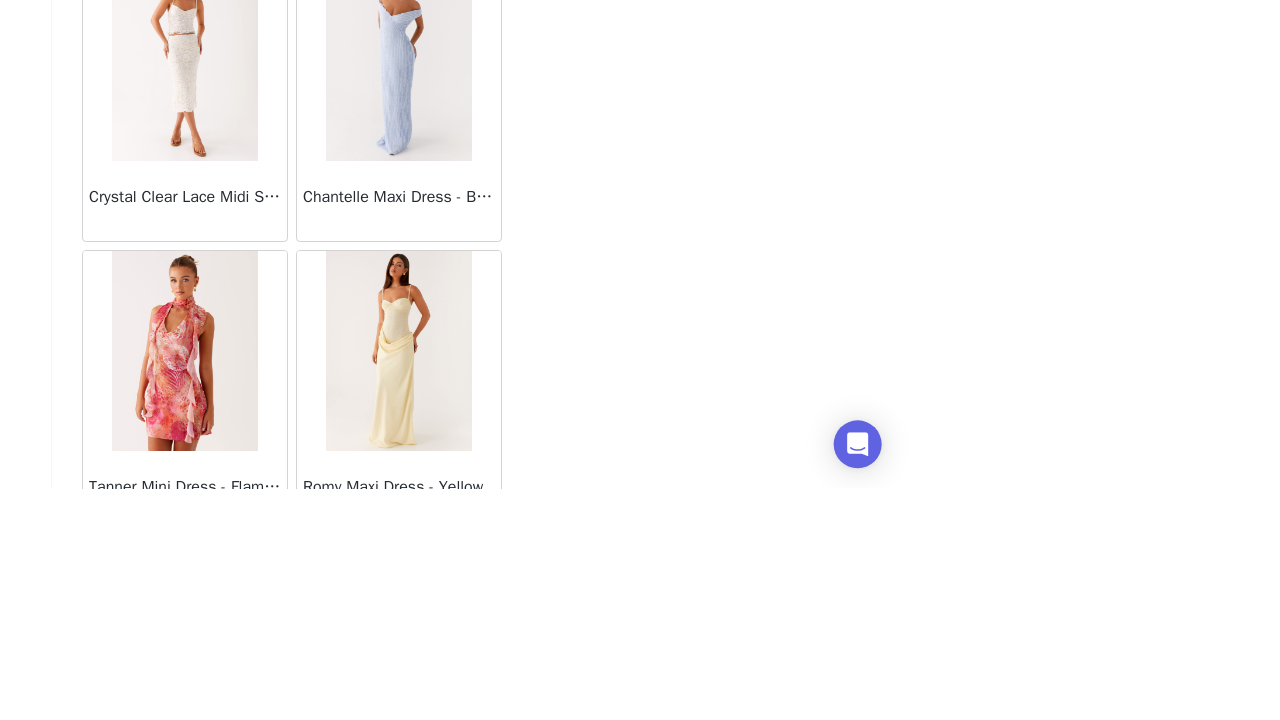 scroll, scrollTop: 26552, scrollLeft: 0, axis: vertical 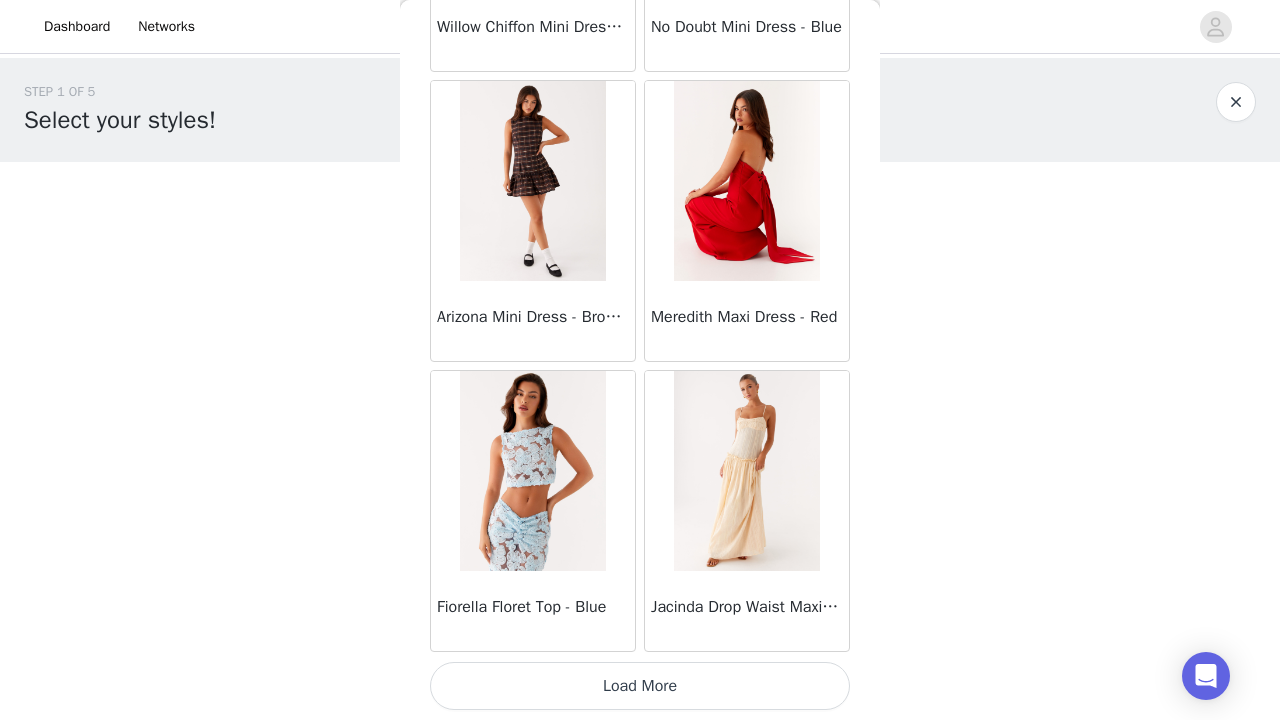 click on "Load More" at bounding box center (640, 686) 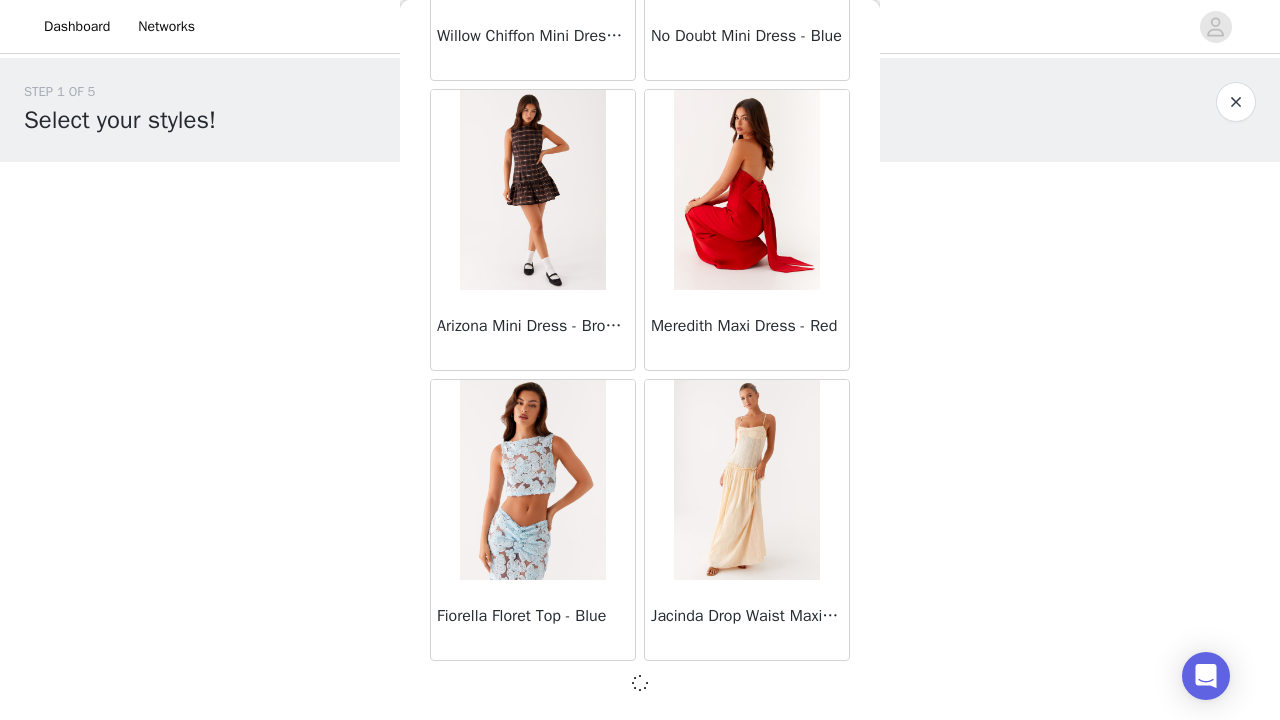 scroll, scrollTop: 28431, scrollLeft: 0, axis: vertical 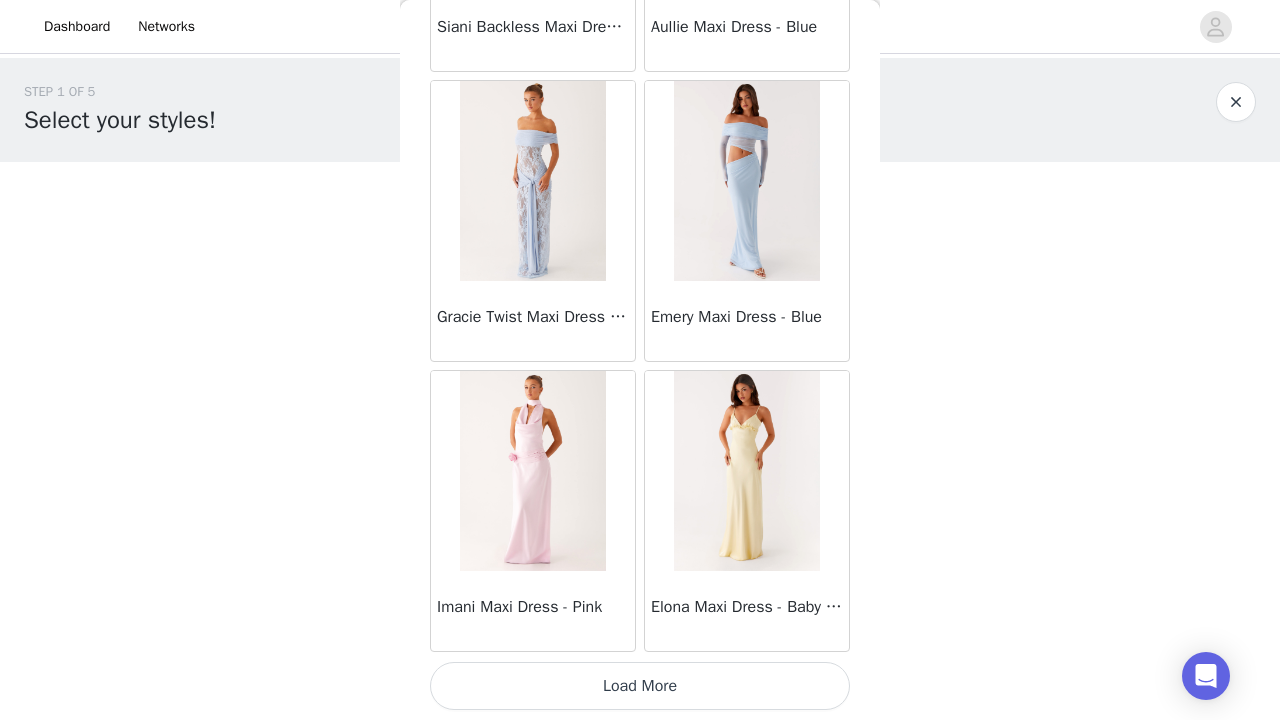 click on "Load More" at bounding box center (640, 686) 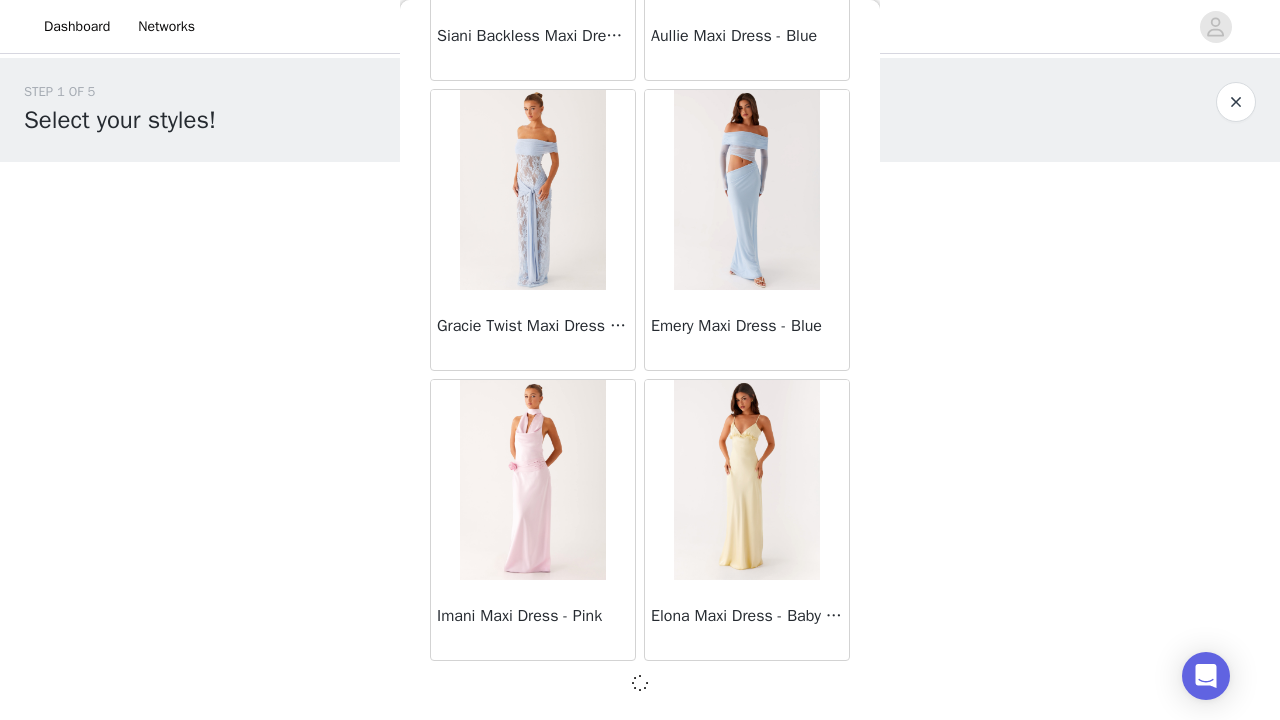 scroll, scrollTop: 31331, scrollLeft: 0, axis: vertical 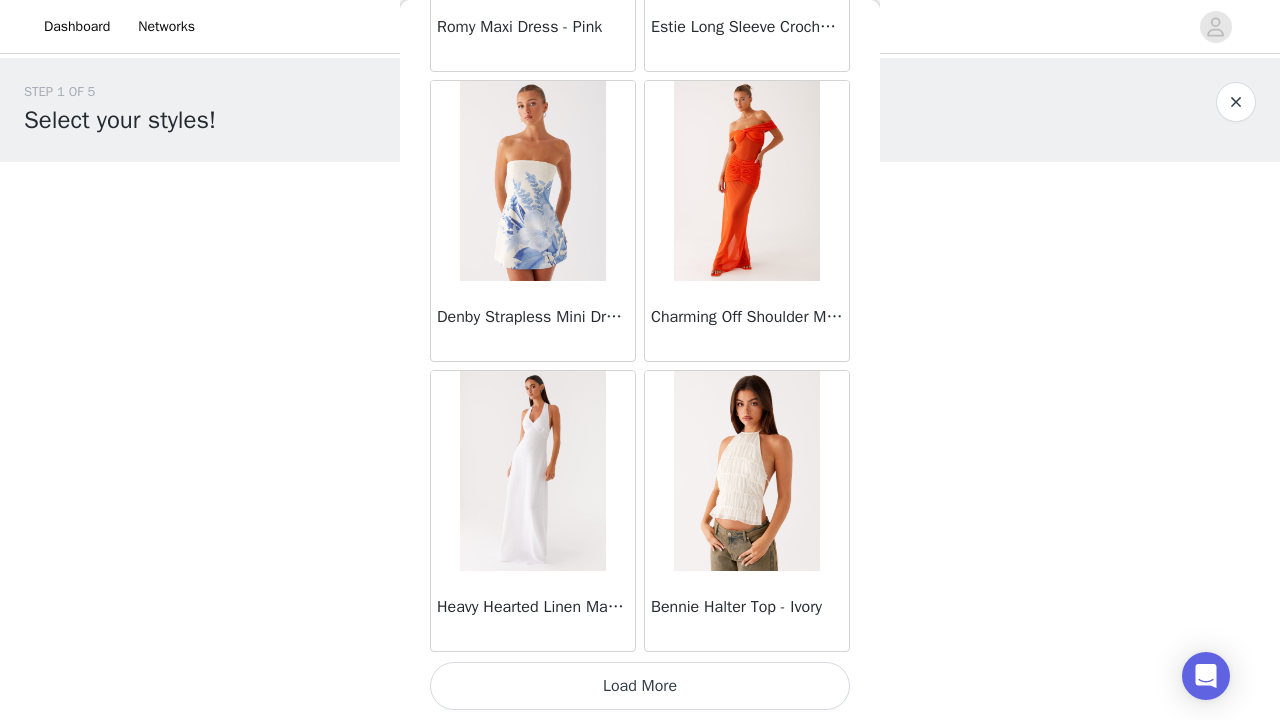 click on "Load More" at bounding box center (640, 686) 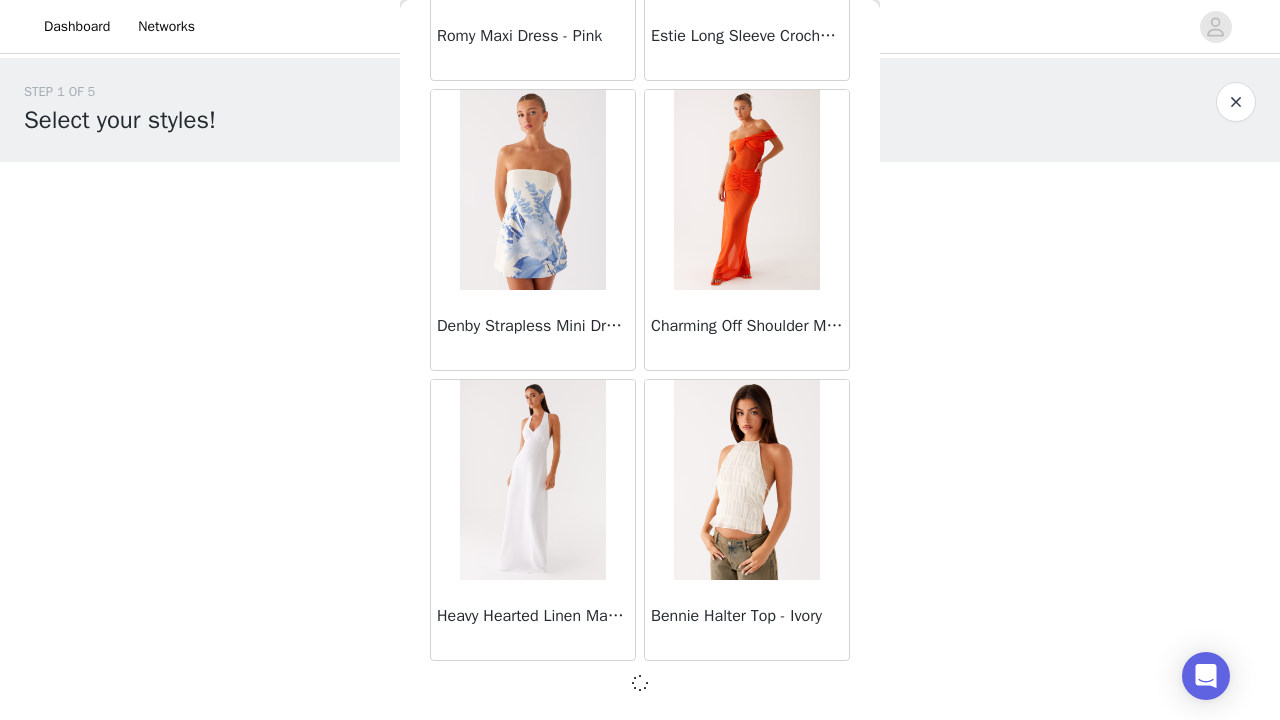 scroll, scrollTop: 34231, scrollLeft: 0, axis: vertical 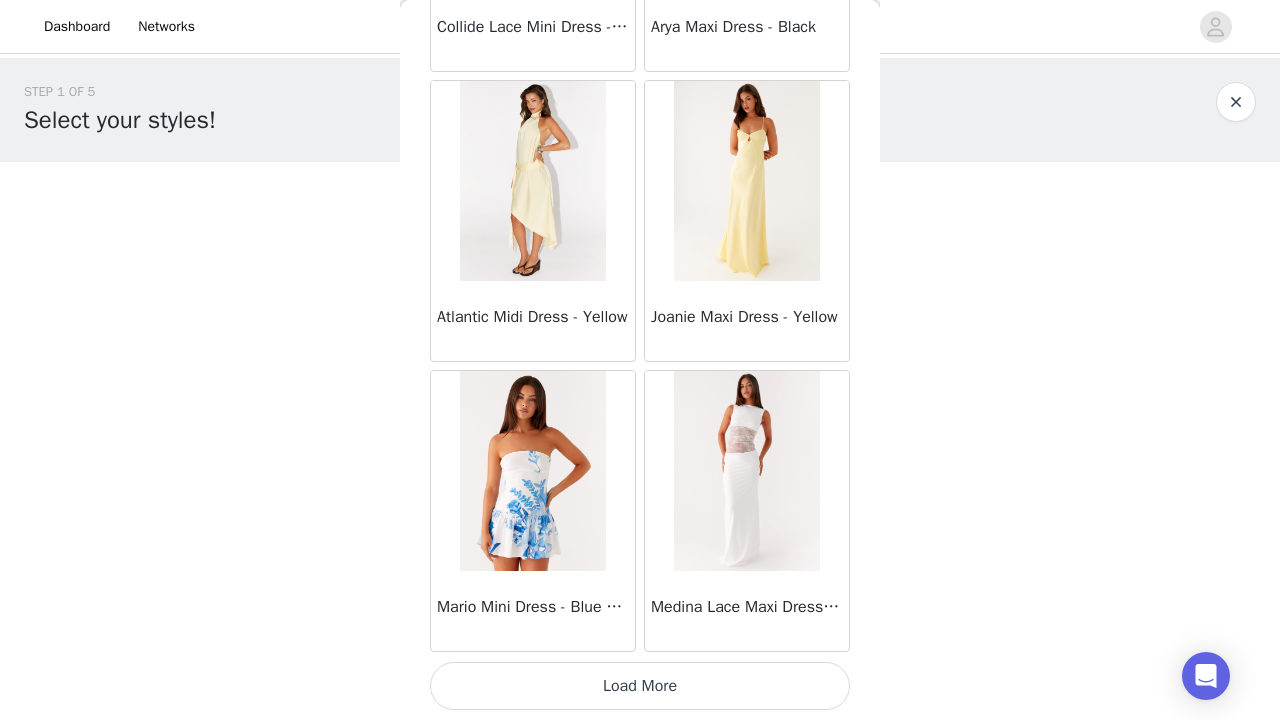 click on "Load More" at bounding box center (640, 686) 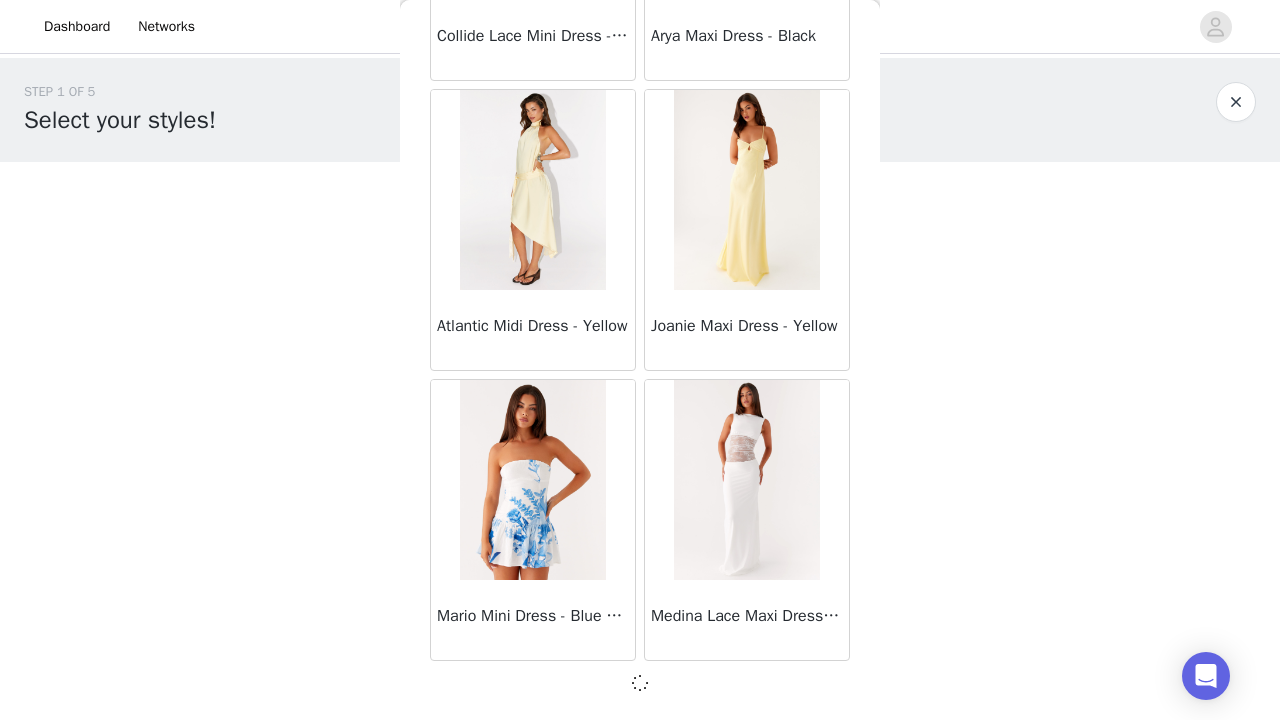 scroll, scrollTop: 37131, scrollLeft: 0, axis: vertical 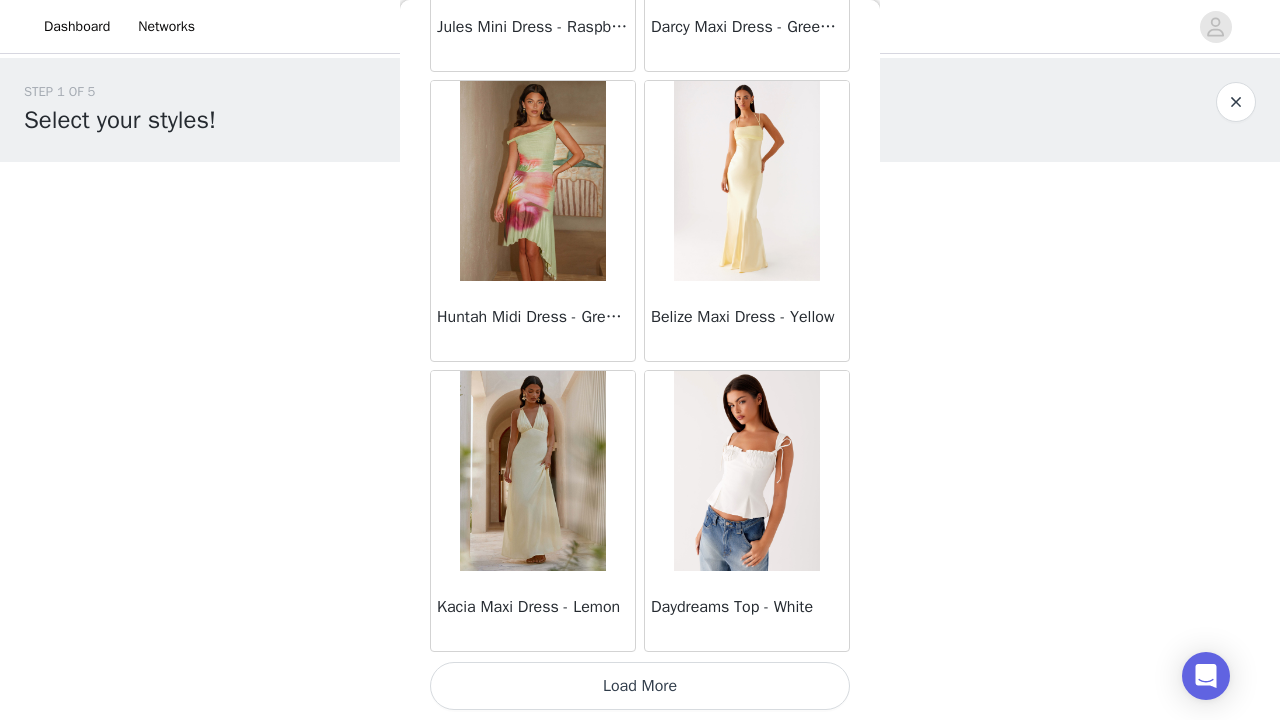 click on "Load More" at bounding box center [640, 686] 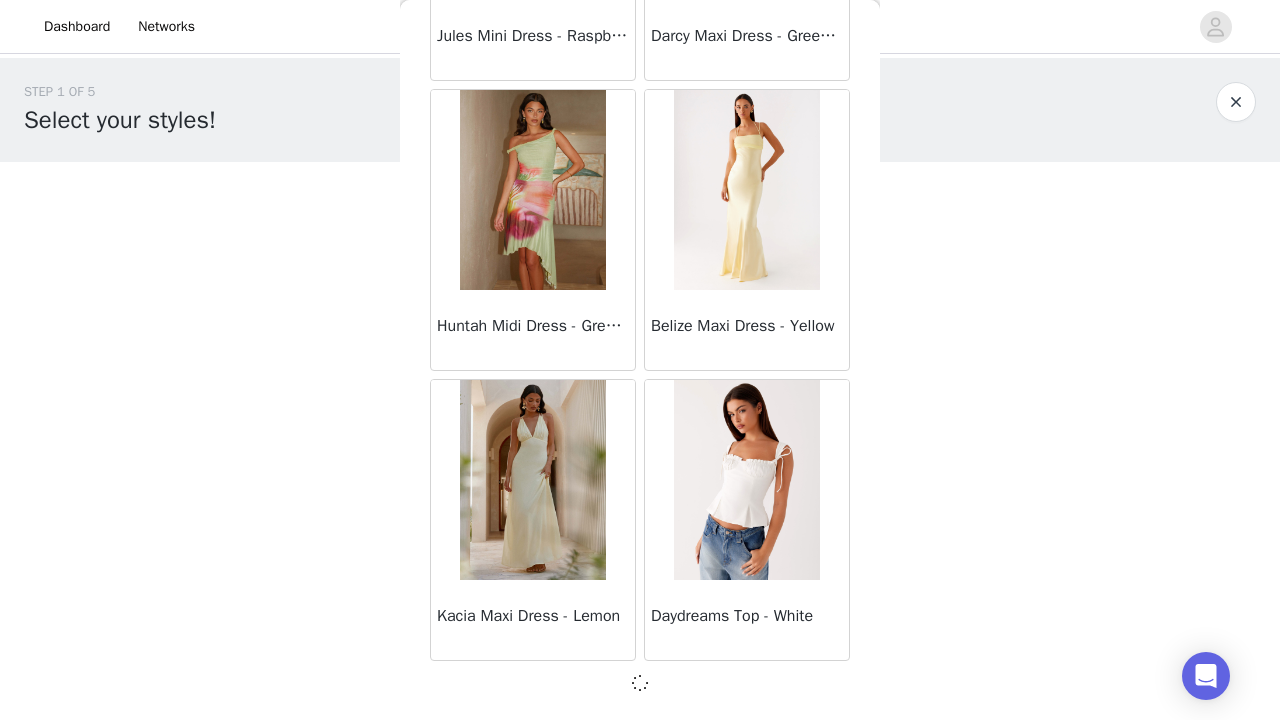 scroll, scrollTop: 40031, scrollLeft: 0, axis: vertical 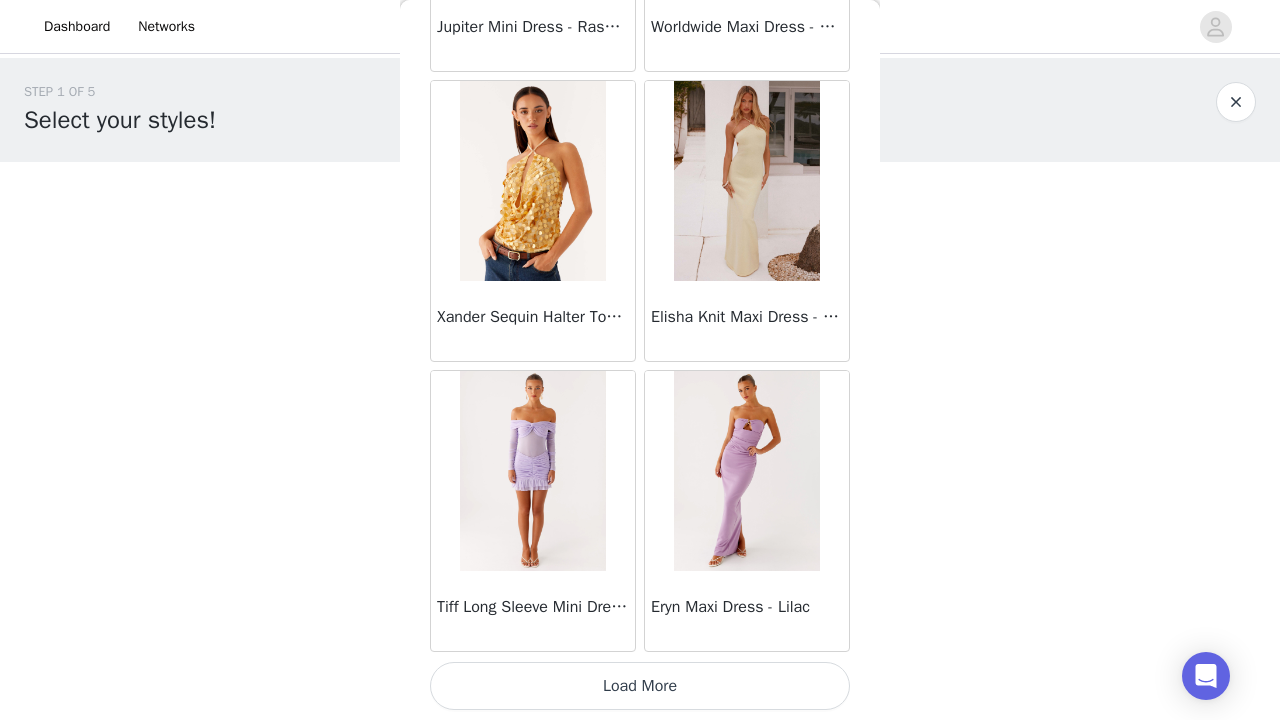 click on "Load More" at bounding box center (640, 686) 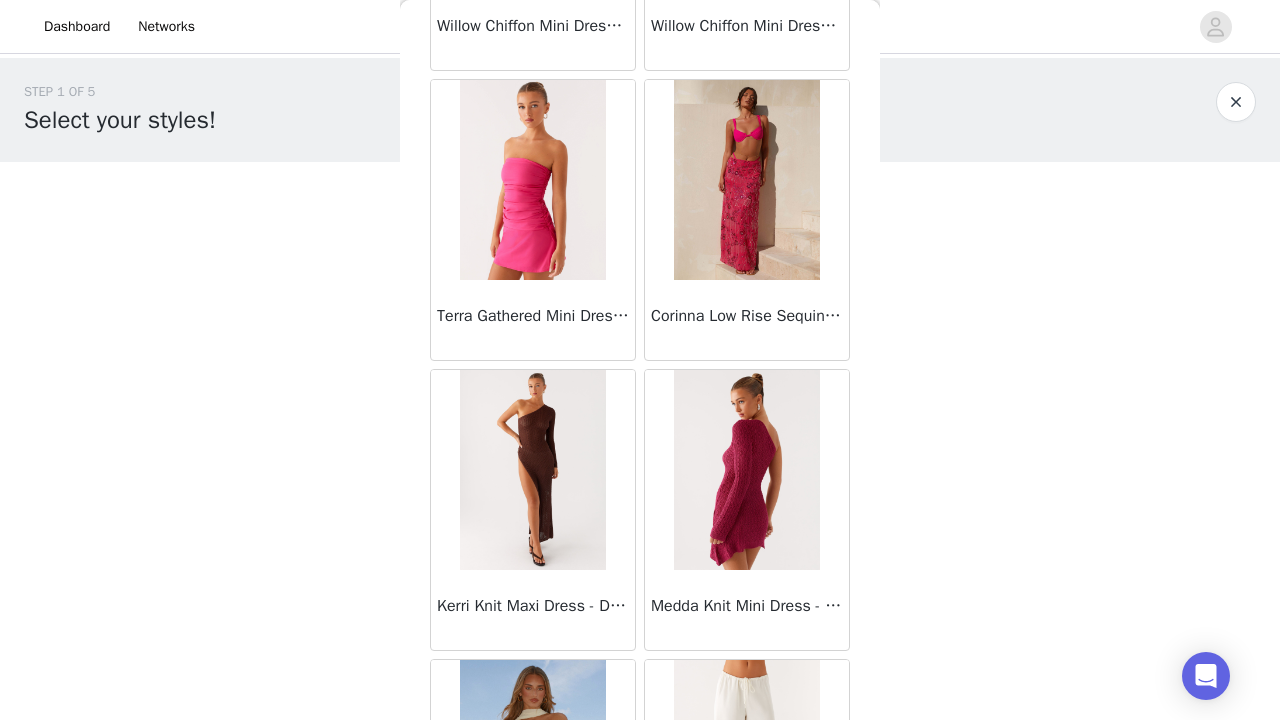 scroll, scrollTop: 44164, scrollLeft: 0, axis: vertical 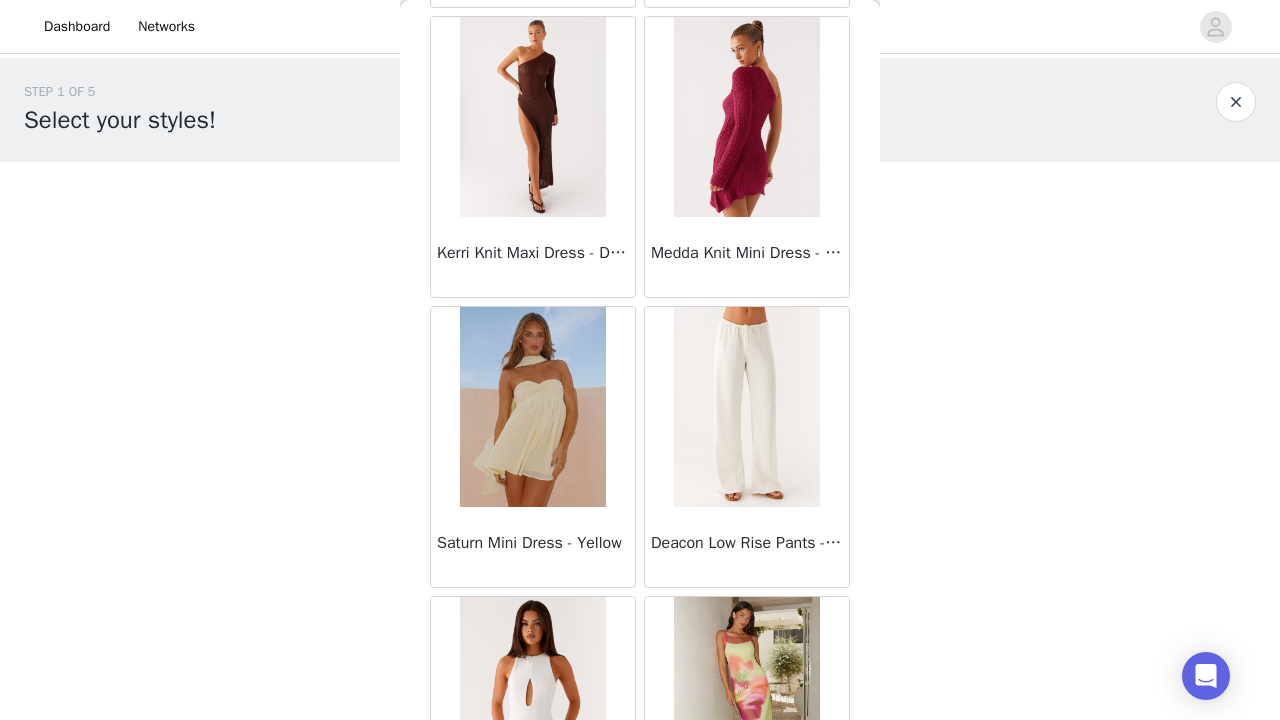 click on "Saturn Mini Dress - Yellow" at bounding box center [533, 547] 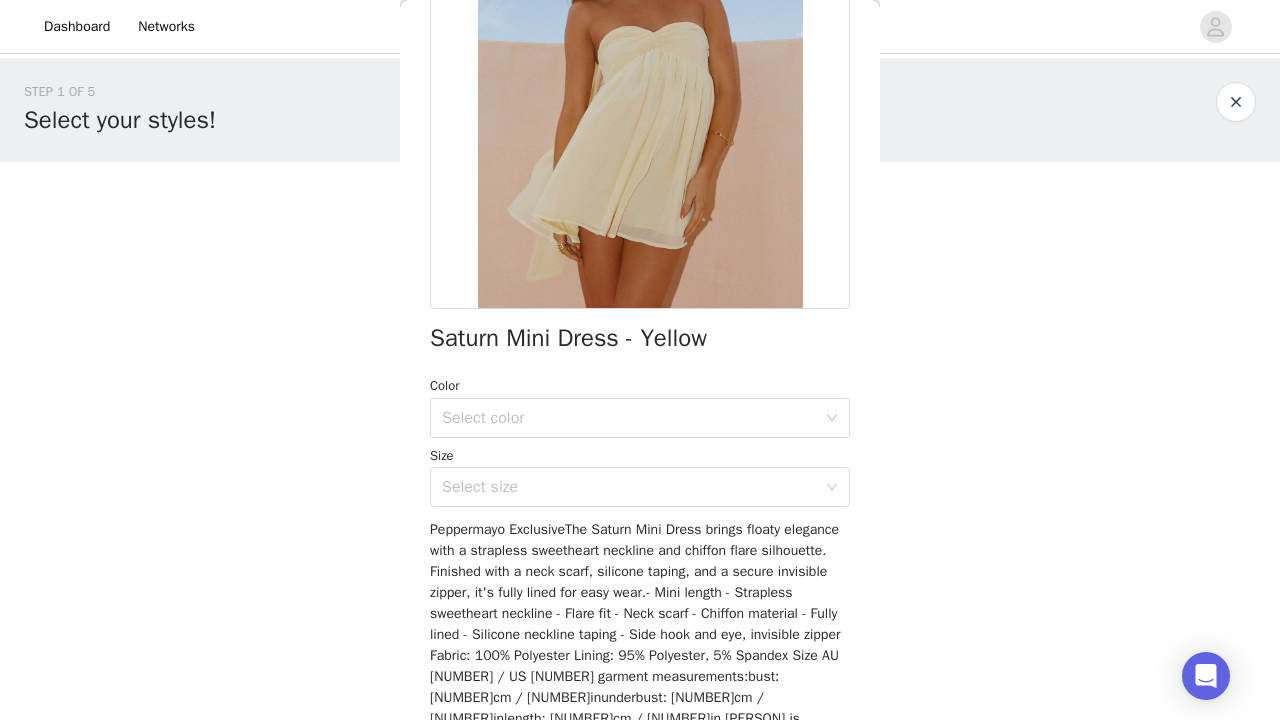 scroll, scrollTop: 266, scrollLeft: 0, axis: vertical 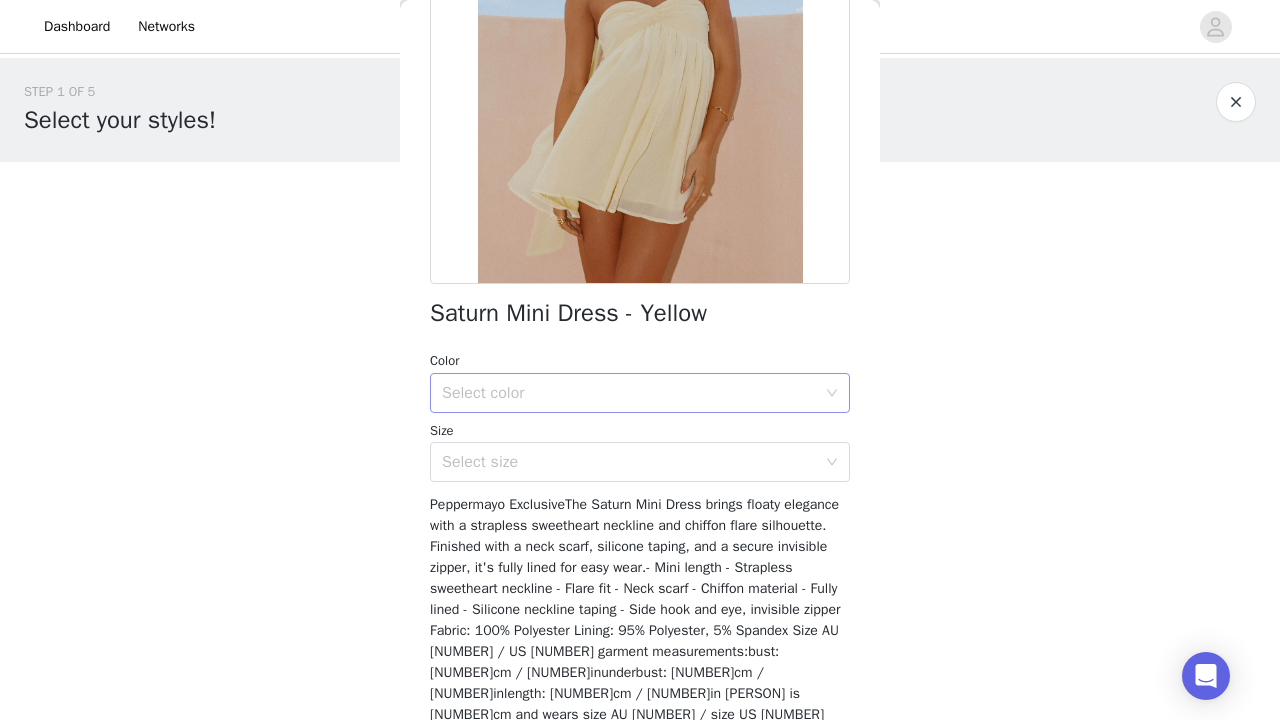 click on "Select color" at bounding box center [629, 393] 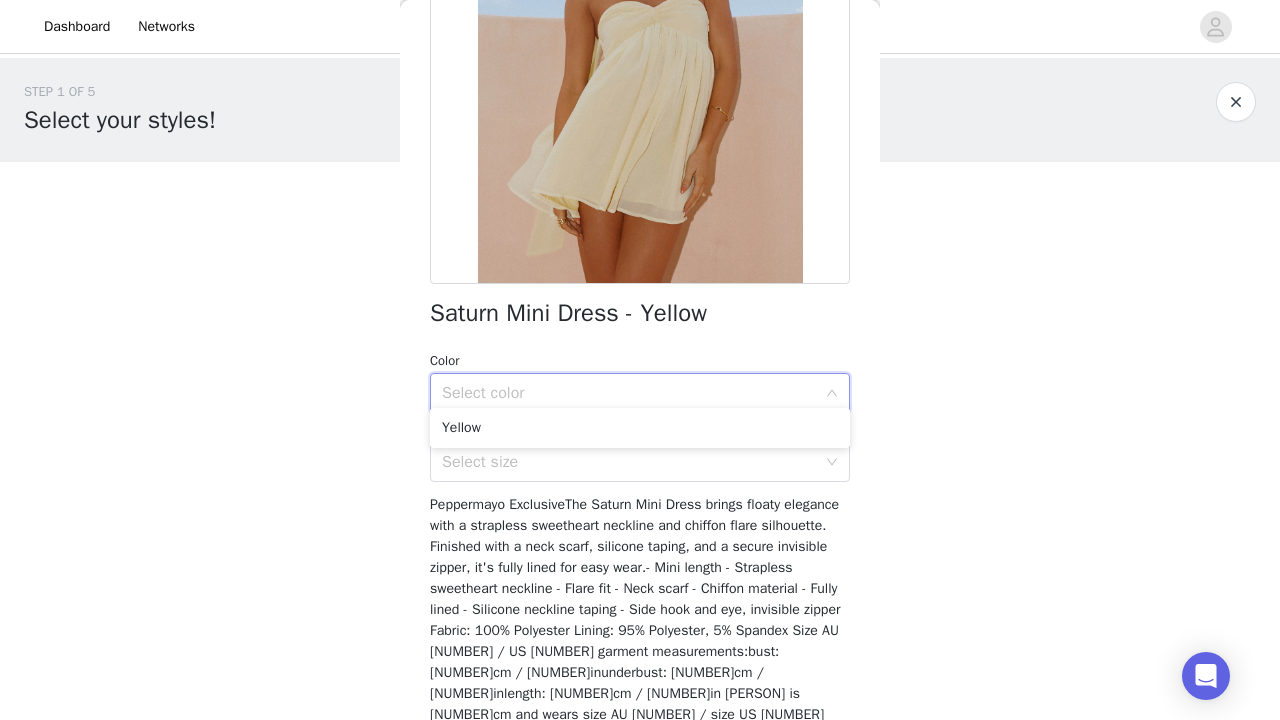 click on "Yellow" at bounding box center (640, 428) 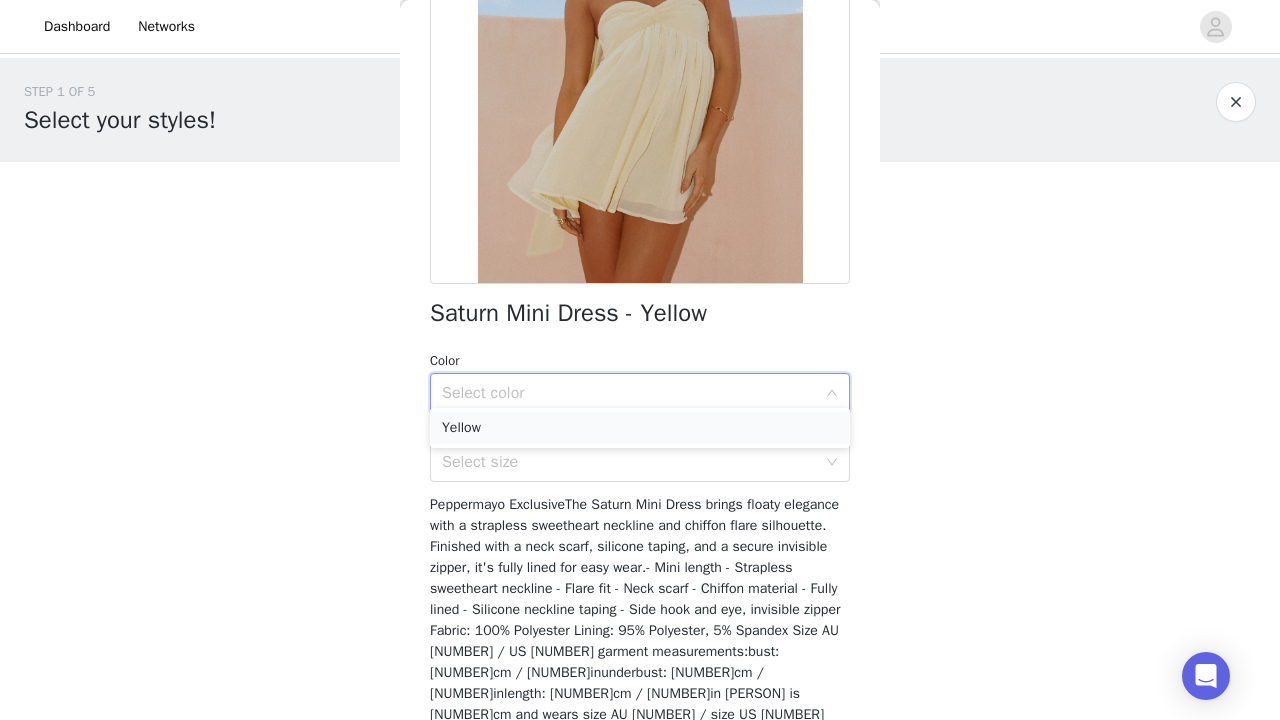 click on "Yellow" at bounding box center (640, 428) 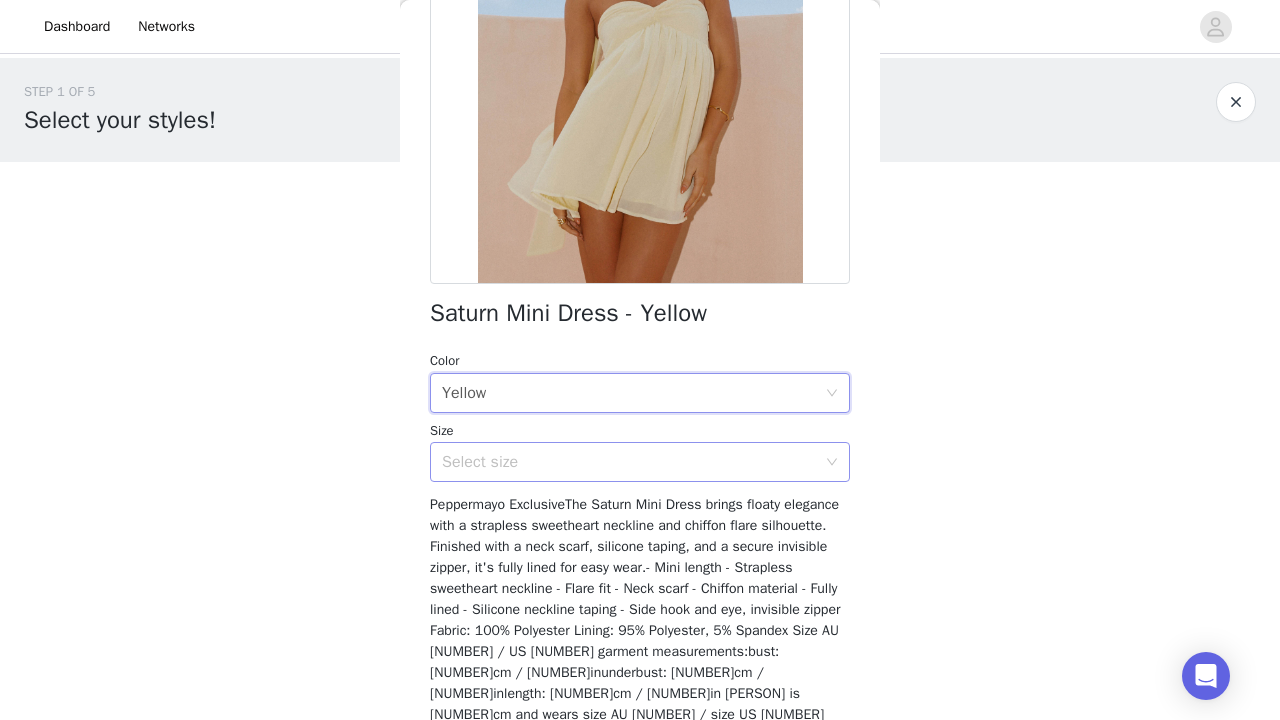 click on "Select size" at bounding box center (629, 462) 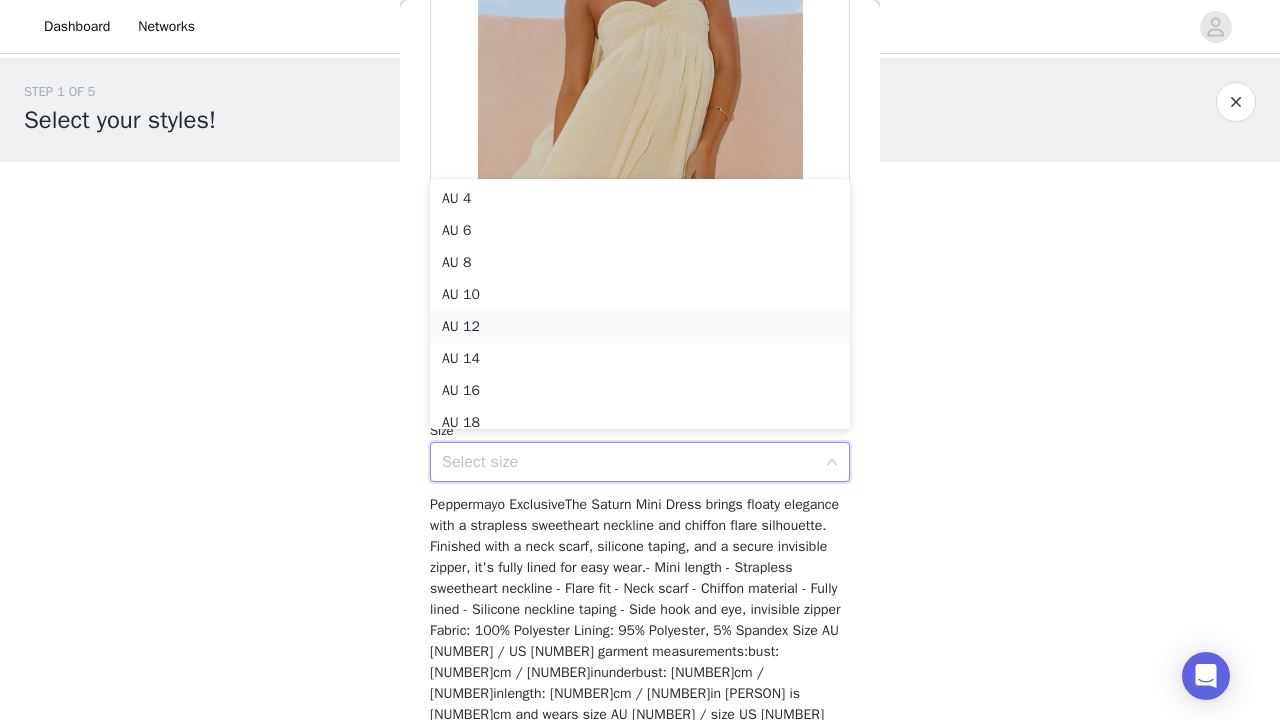 scroll, scrollTop: 10, scrollLeft: 0, axis: vertical 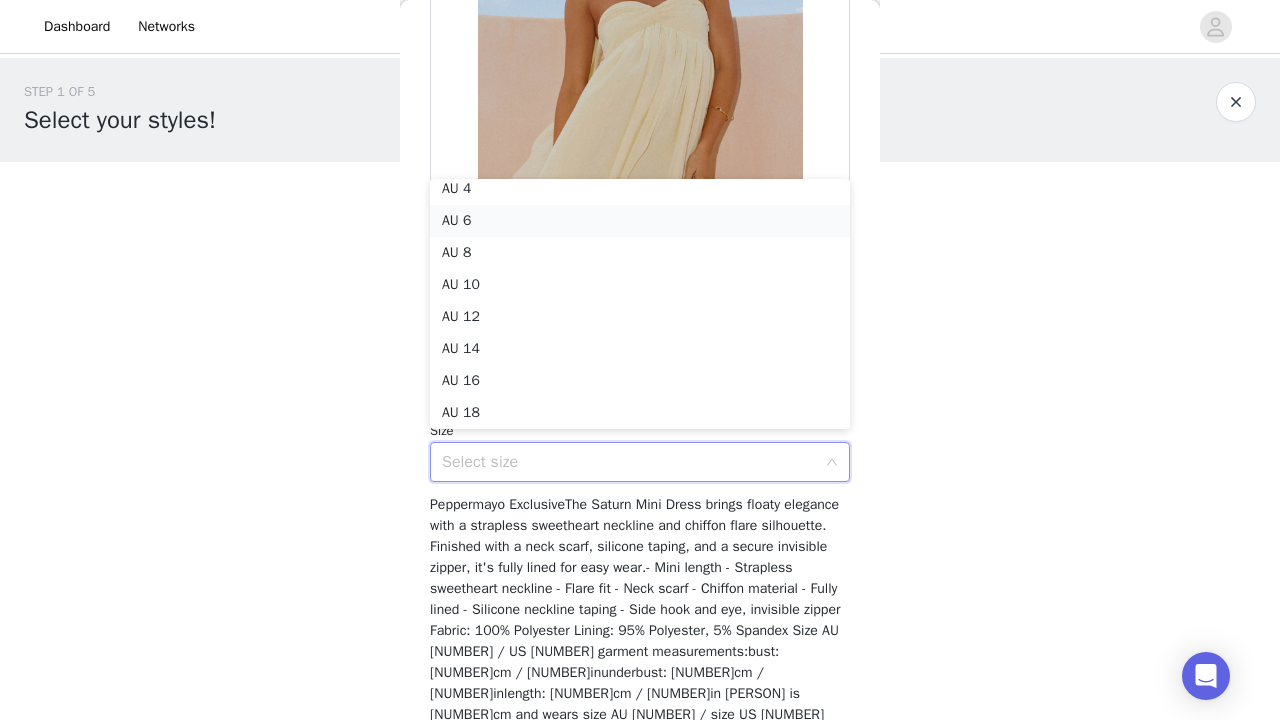 click on "AU 6" at bounding box center (640, 221) 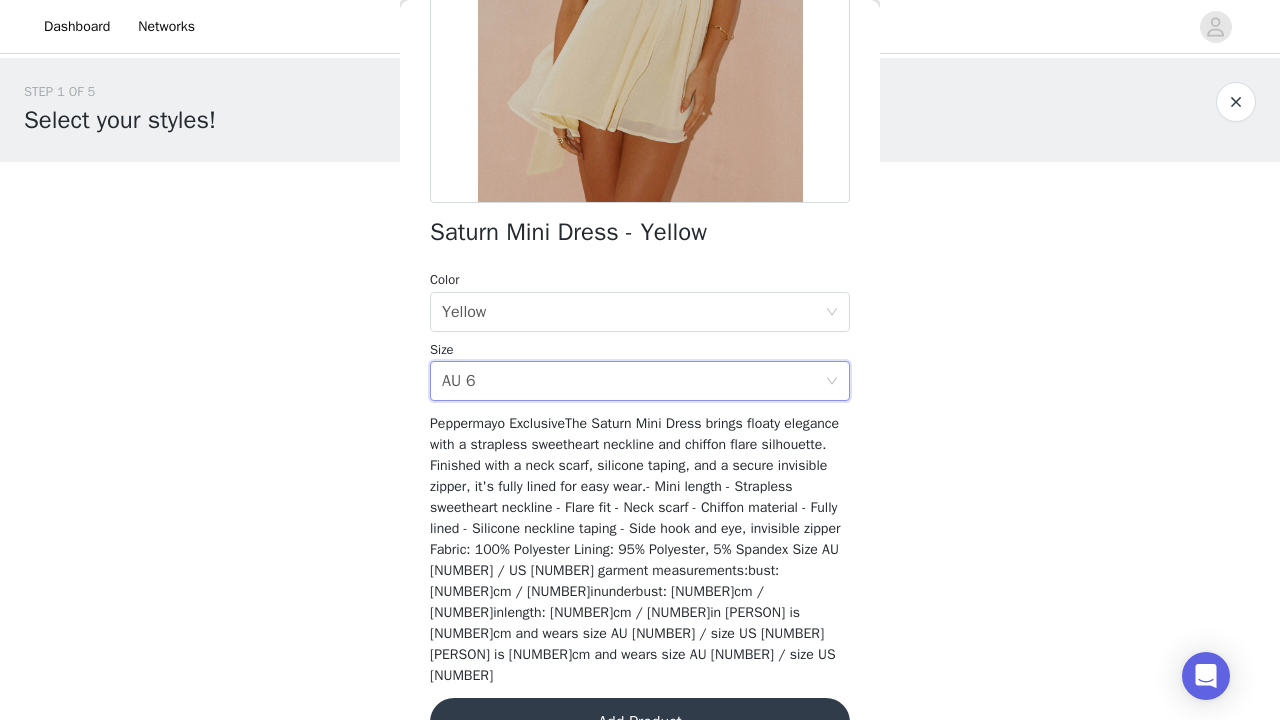 scroll, scrollTop: 346, scrollLeft: 0, axis: vertical 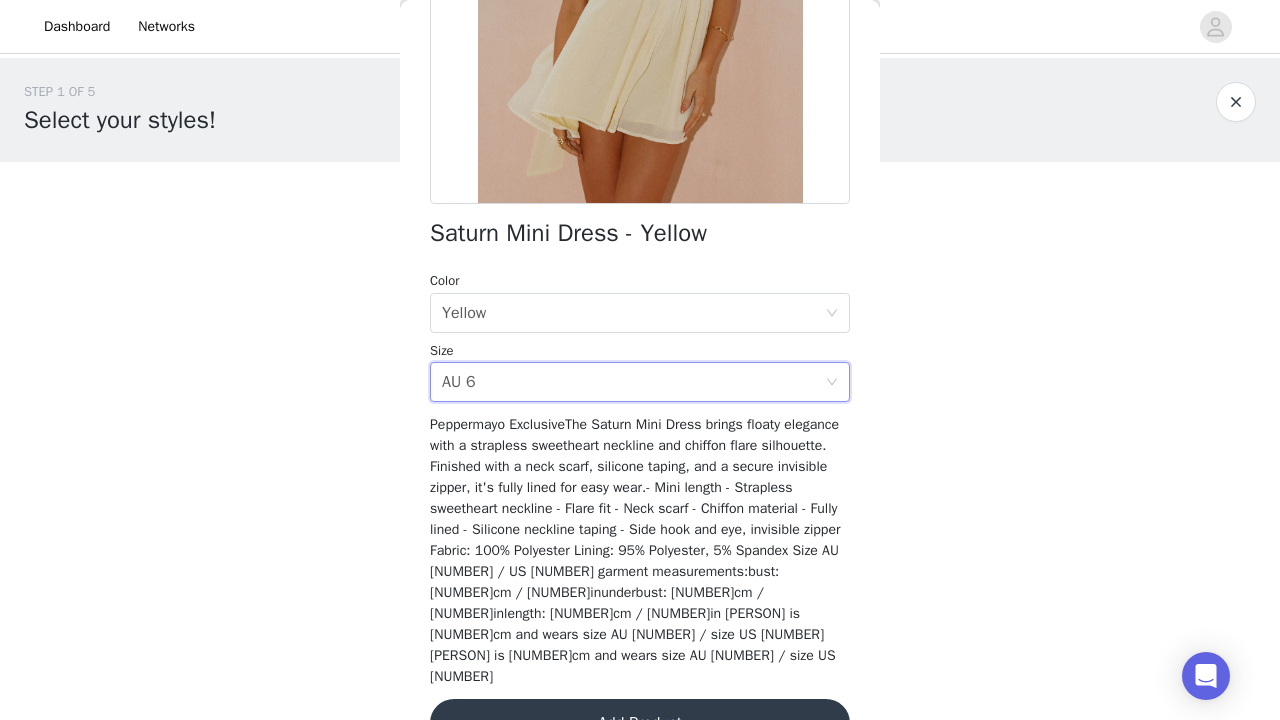 click on "Add Product" at bounding box center [640, 723] 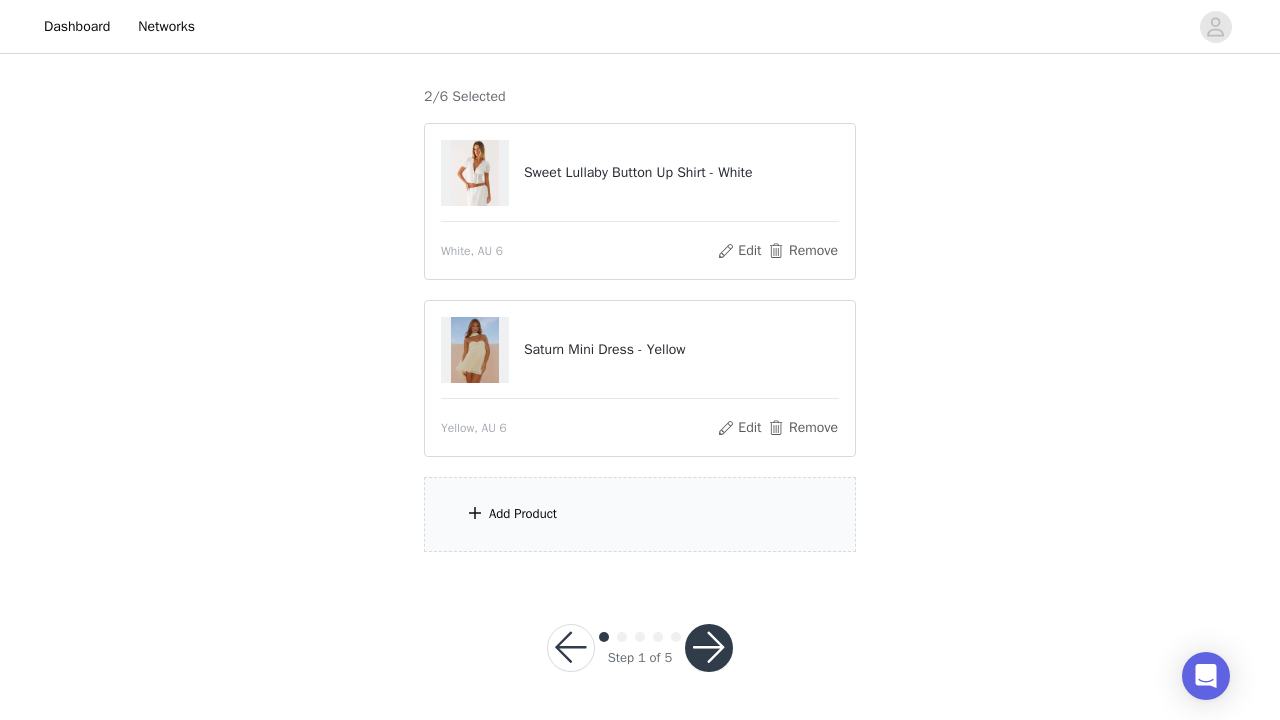 scroll, scrollTop: 152, scrollLeft: 0, axis: vertical 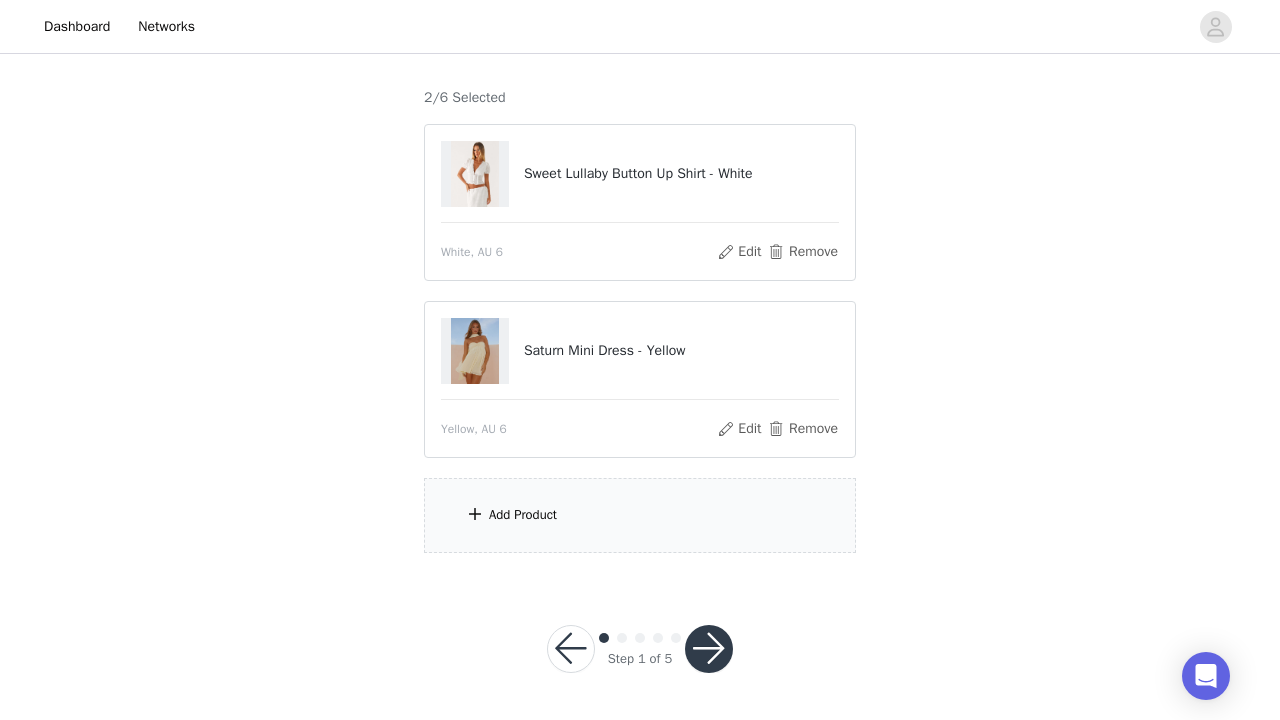 click on "Add Product" at bounding box center (523, 515) 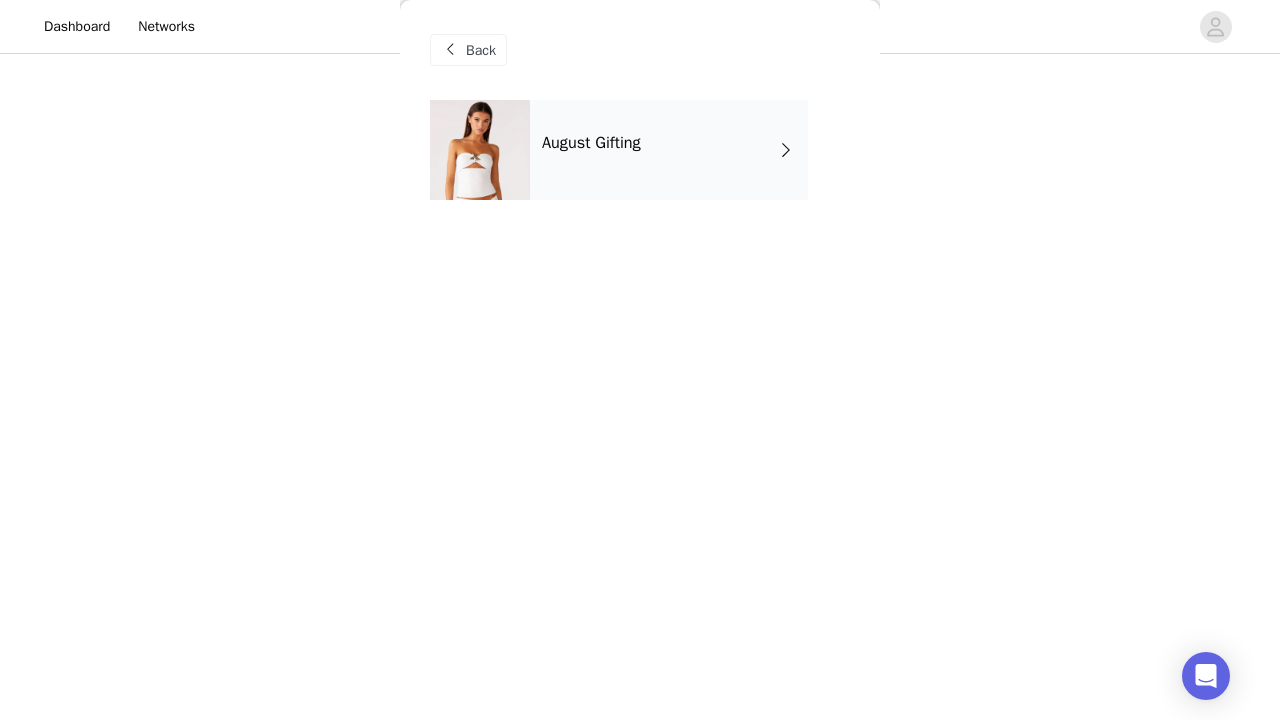 click on "Back" at bounding box center [640, 50] 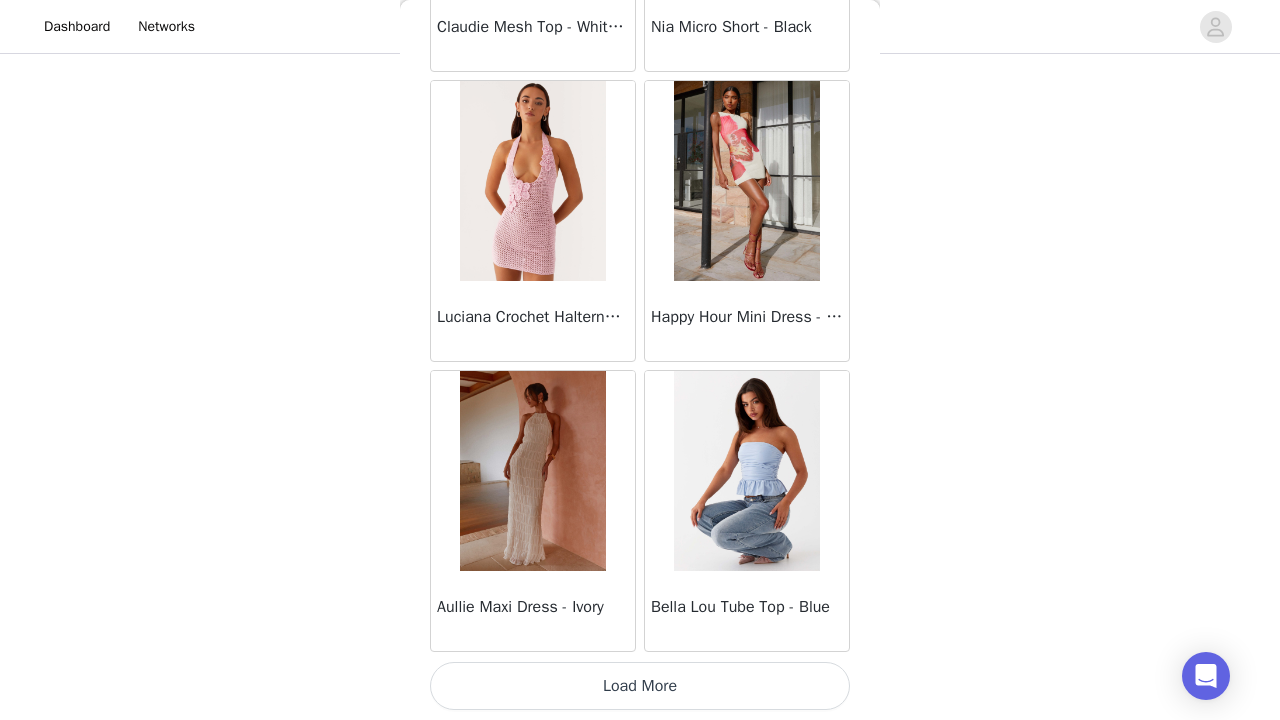 click on "Load More" at bounding box center (640, 686) 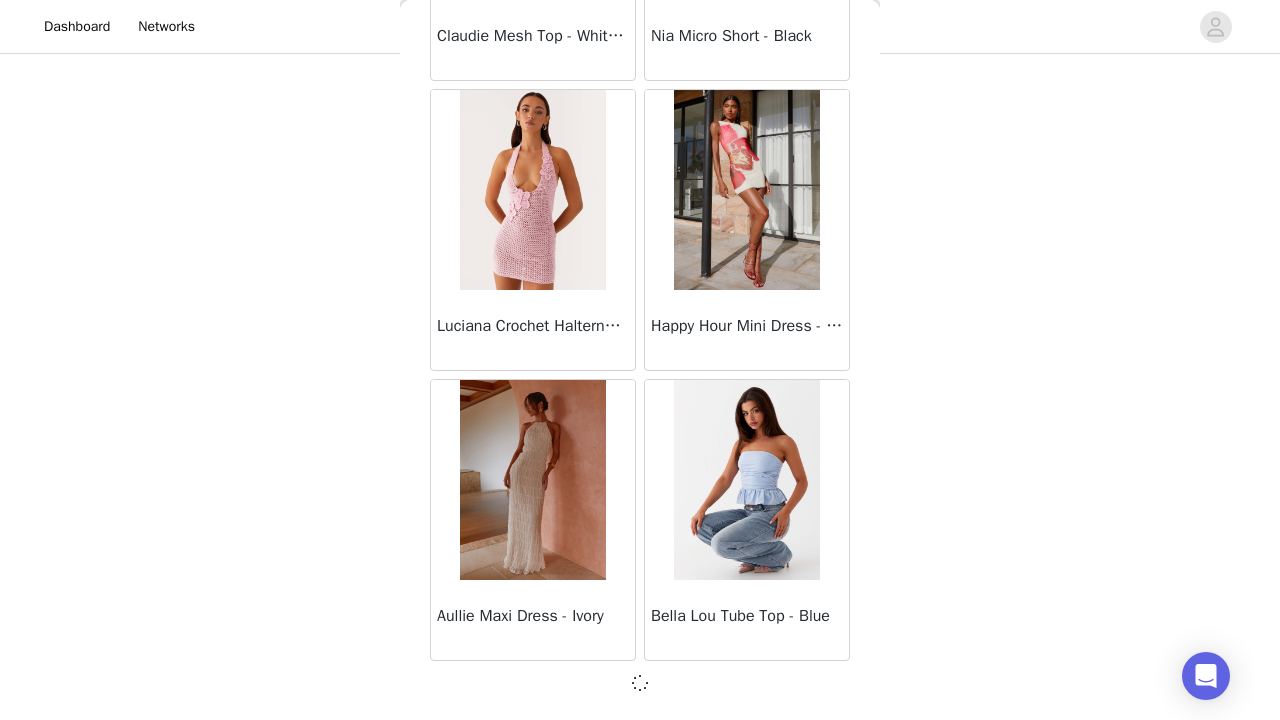 scroll, scrollTop: 2331, scrollLeft: 0, axis: vertical 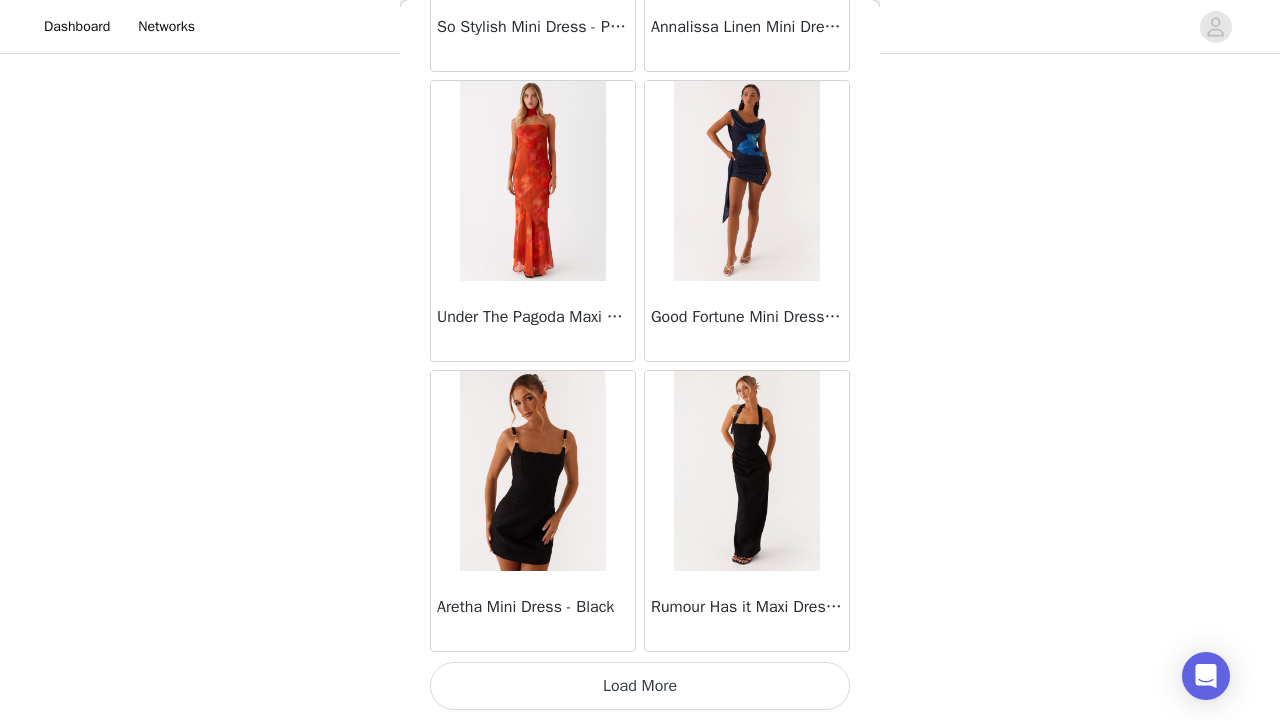 click on "Load More" at bounding box center (640, 686) 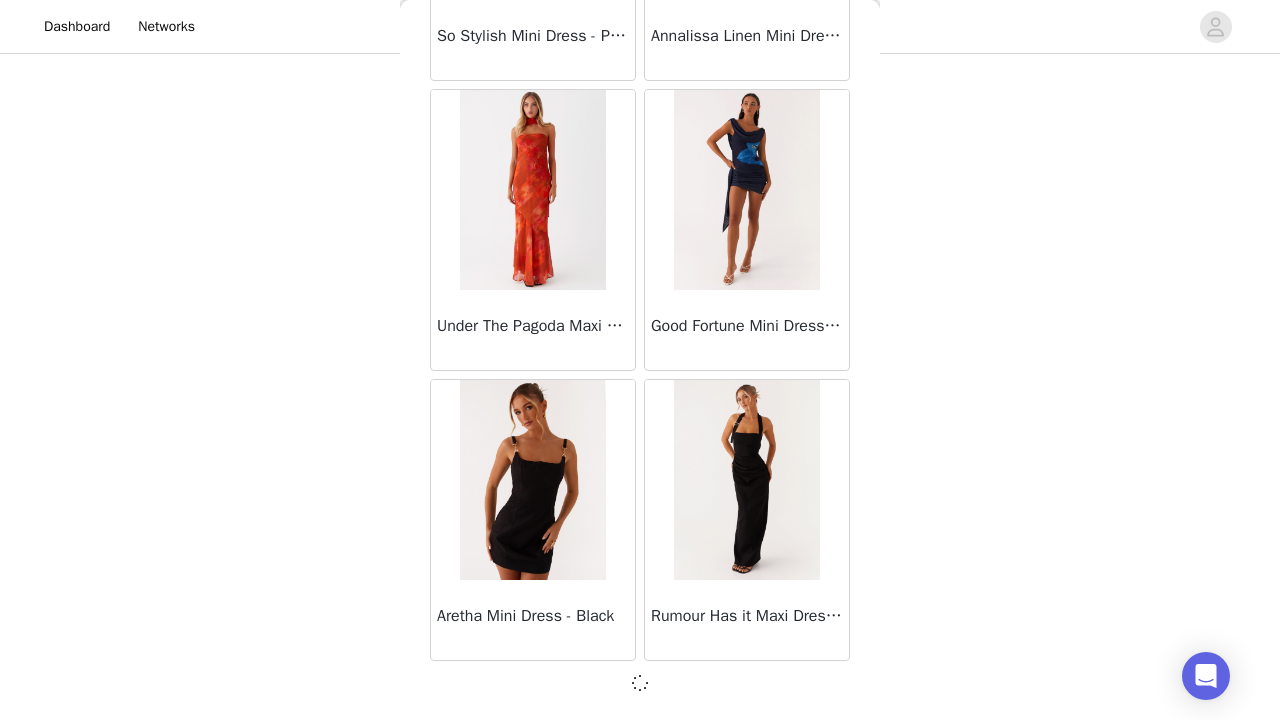 scroll, scrollTop: 5231, scrollLeft: 0, axis: vertical 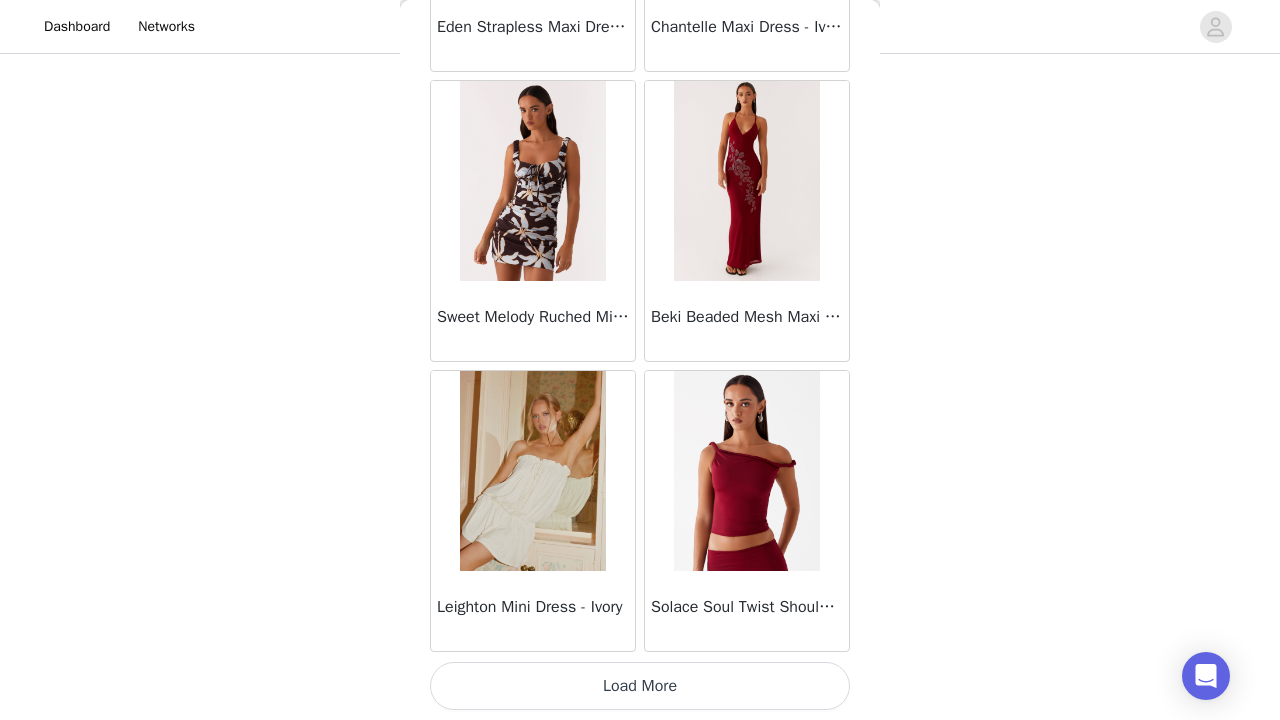 click on "Load More" at bounding box center (640, 686) 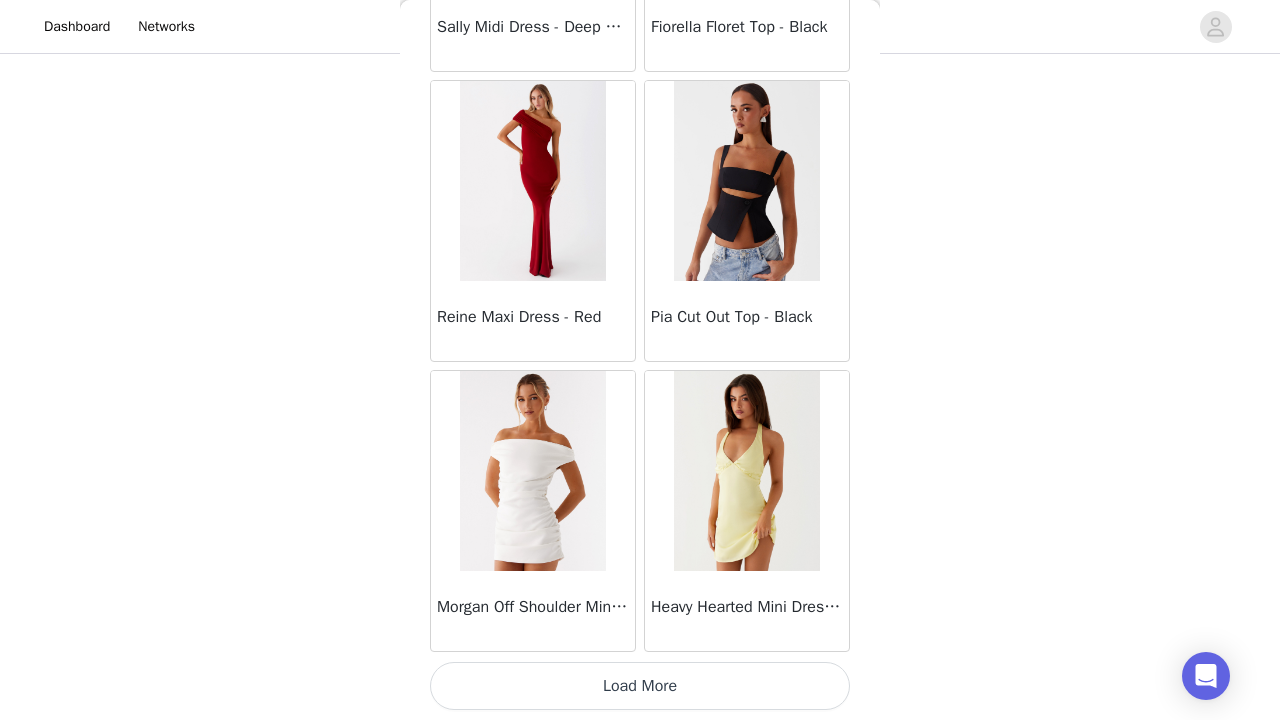 click on "Load More" at bounding box center (640, 686) 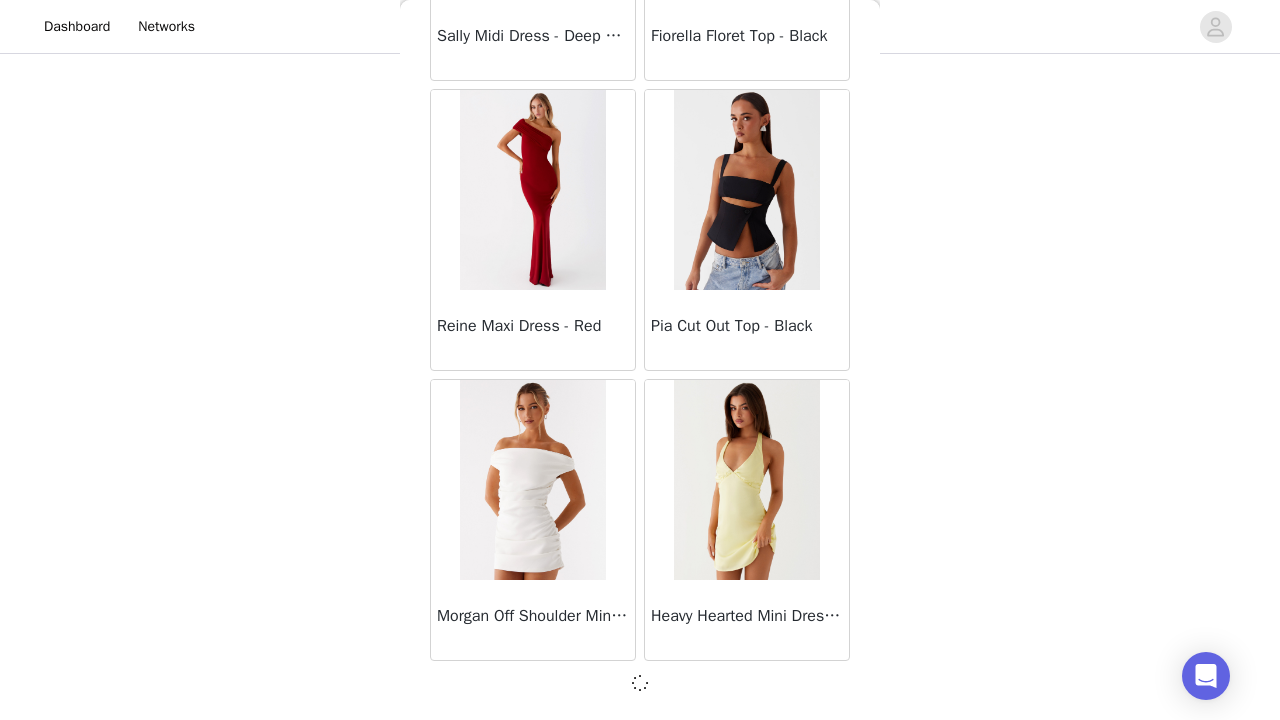 scroll, scrollTop: 11031, scrollLeft: 0, axis: vertical 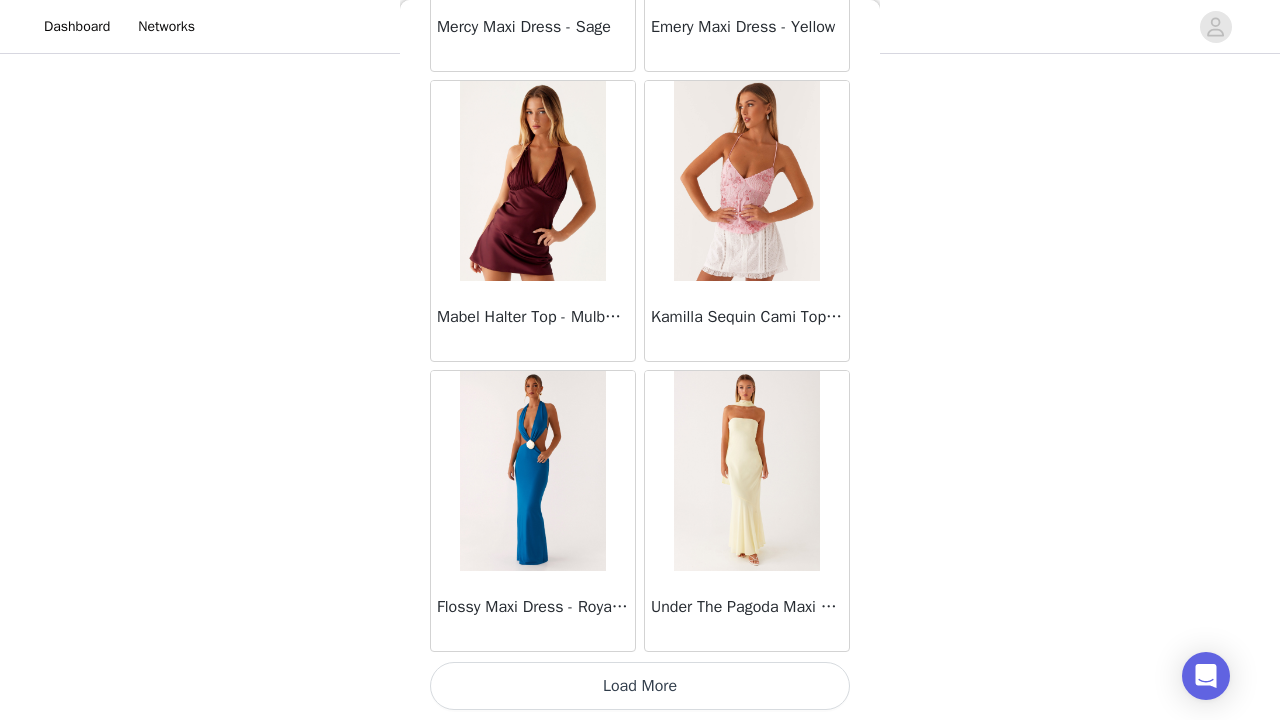 click on "Load More" at bounding box center (640, 686) 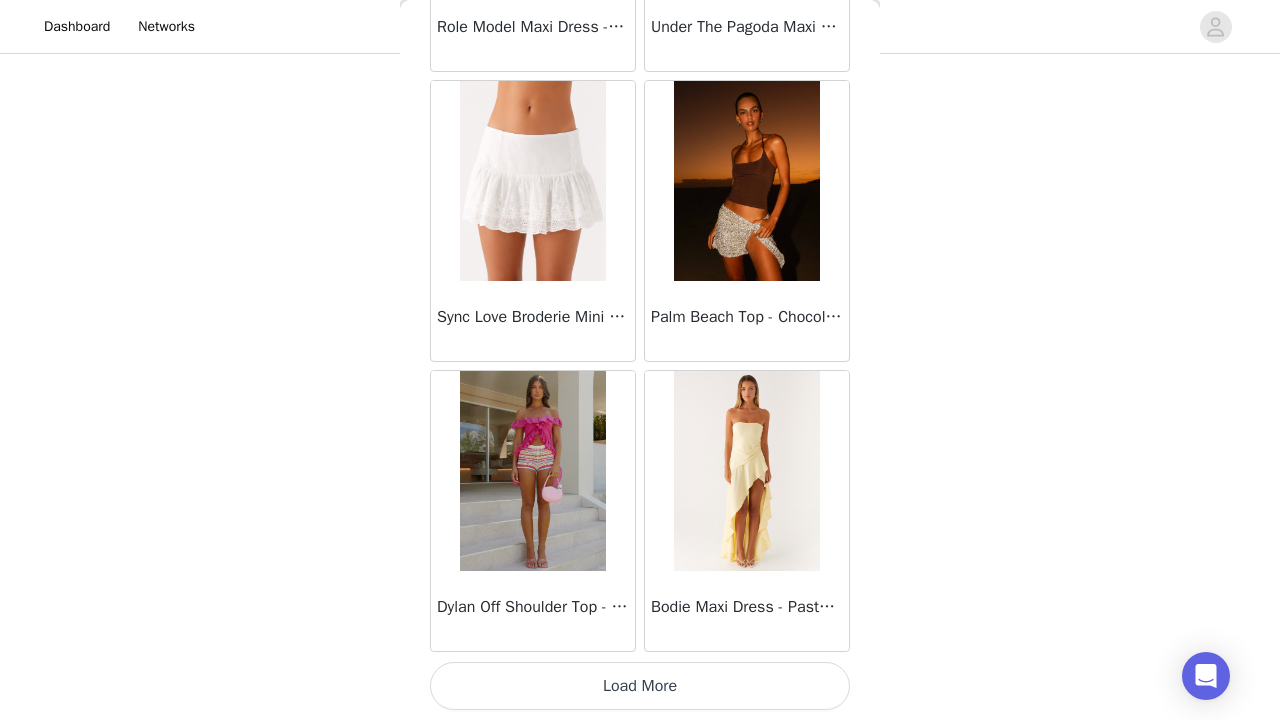 click on "Load More" at bounding box center (640, 686) 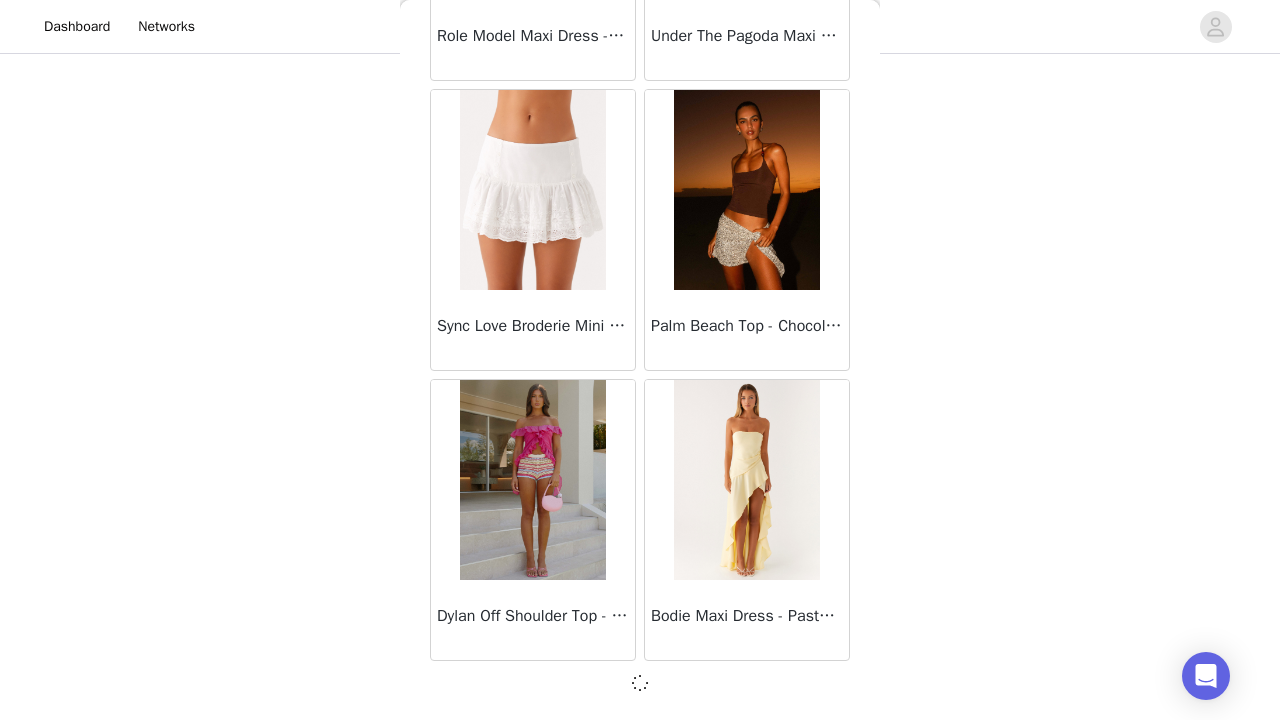scroll, scrollTop: 16831, scrollLeft: 0, axis: vertical 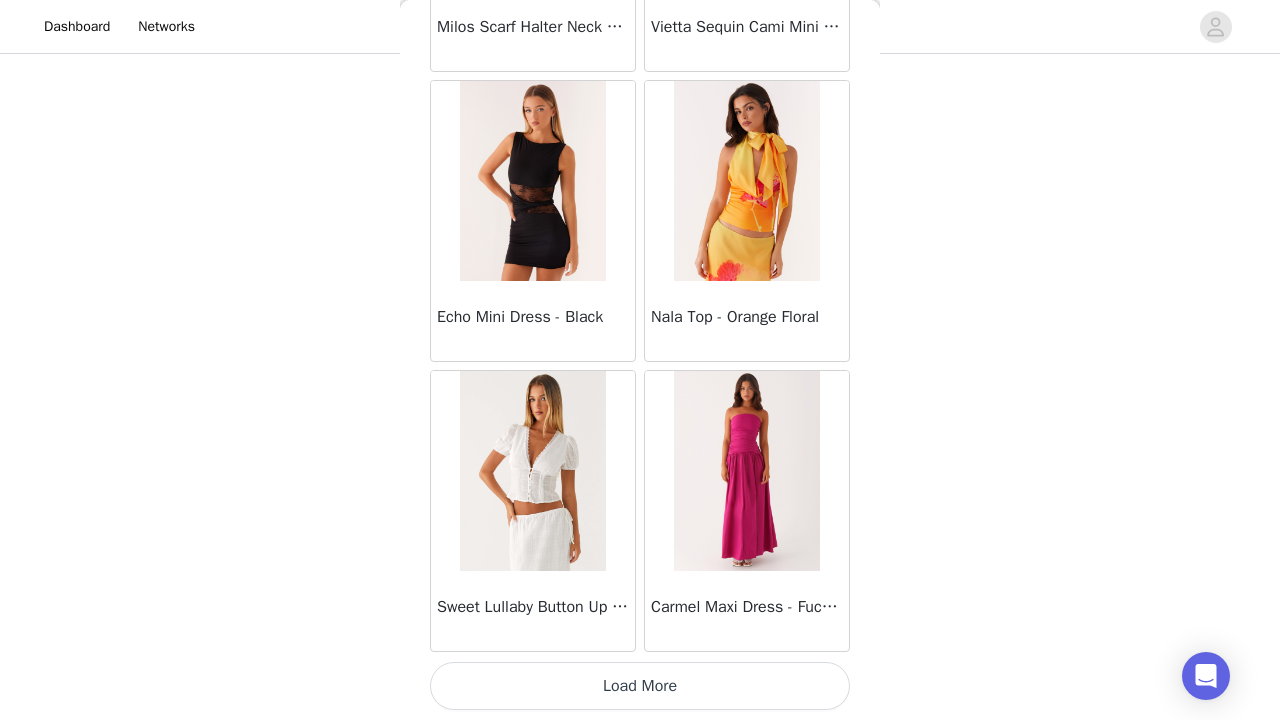 click on "Load More" at bounding box center (640, 686) 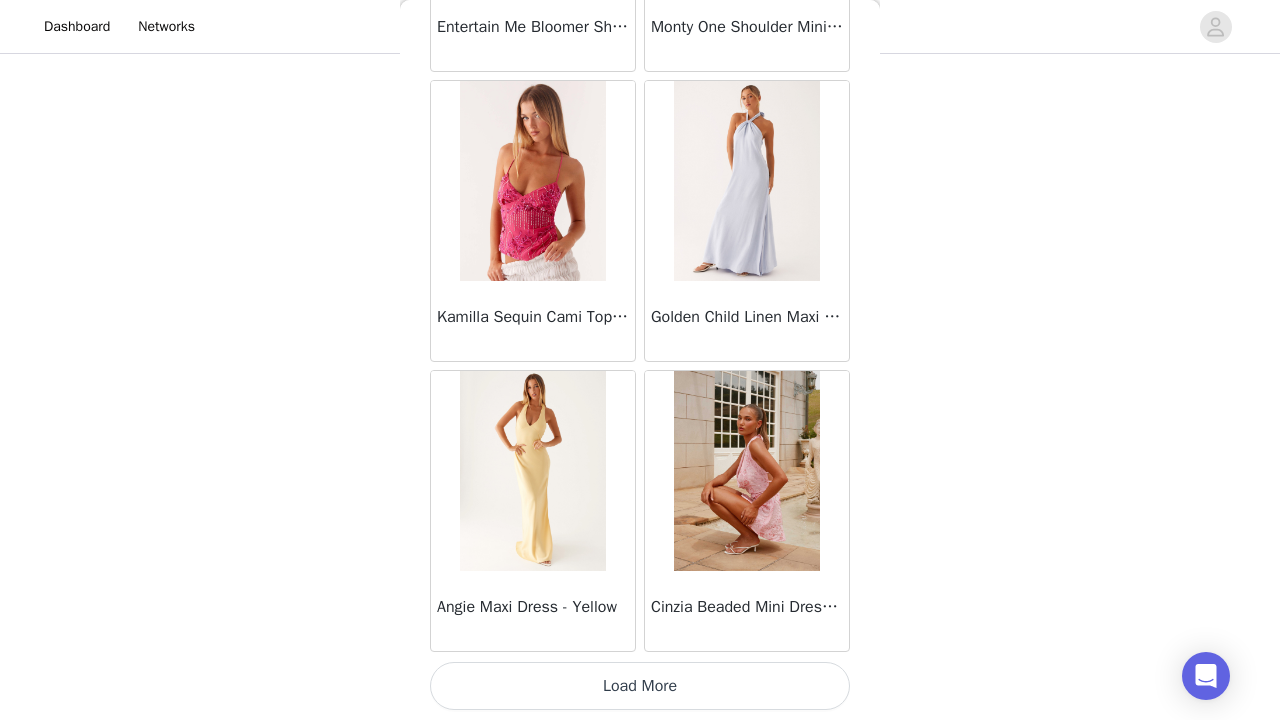 click on "Load More" at bounding box center (640, 686) 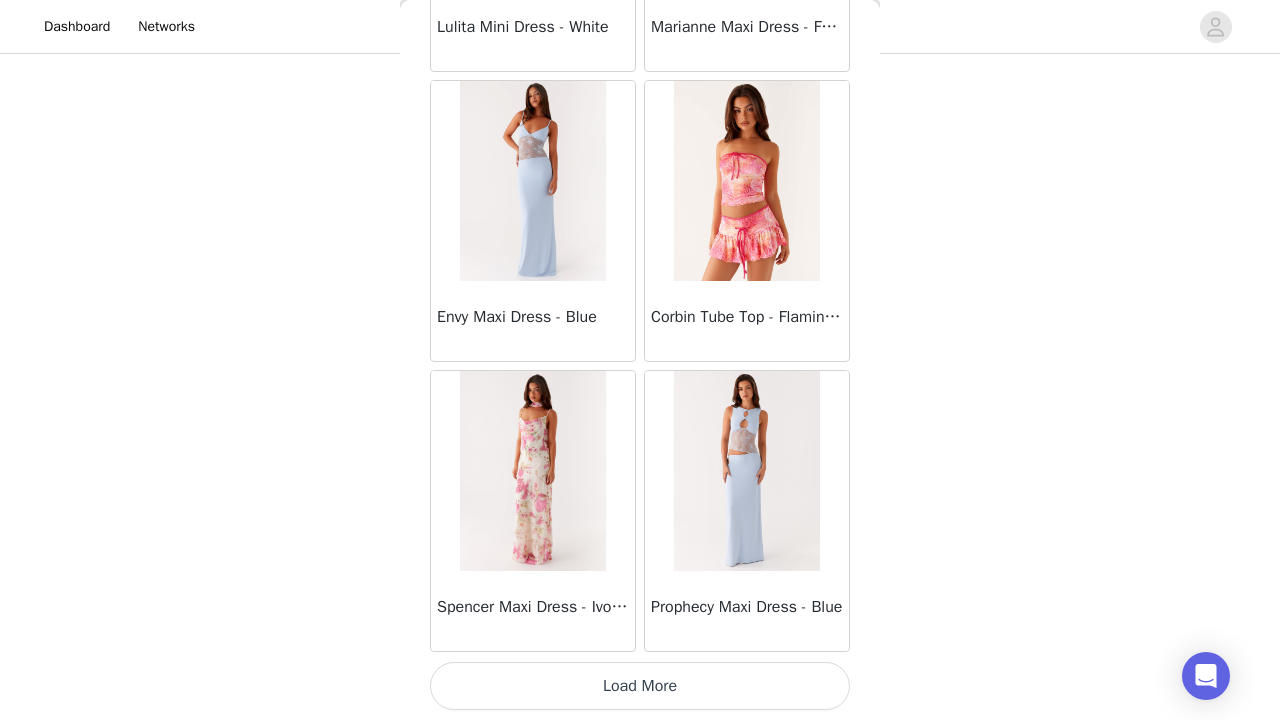 click on "Load More" at bounding box center (640, 686) 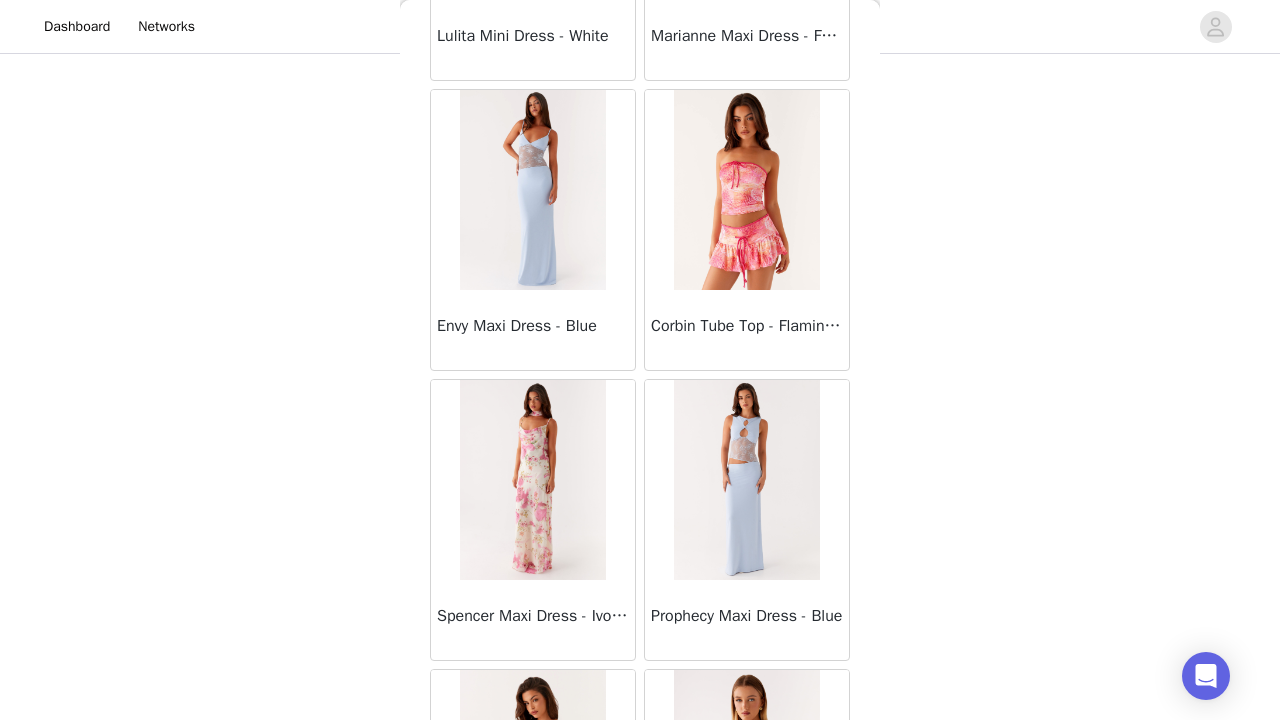 scroll, scrollTop: 152, scrollLeft: 0, axis: vertical 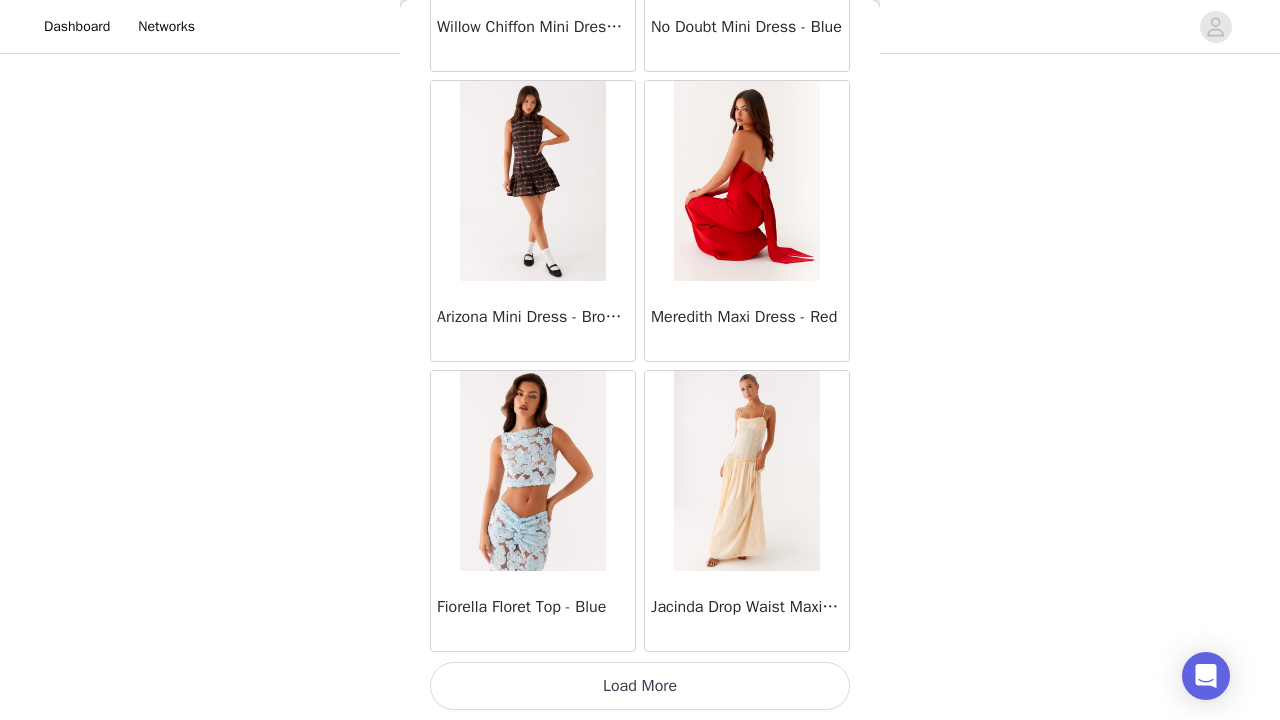 click on "Load More" at bounding box center (640, 686) 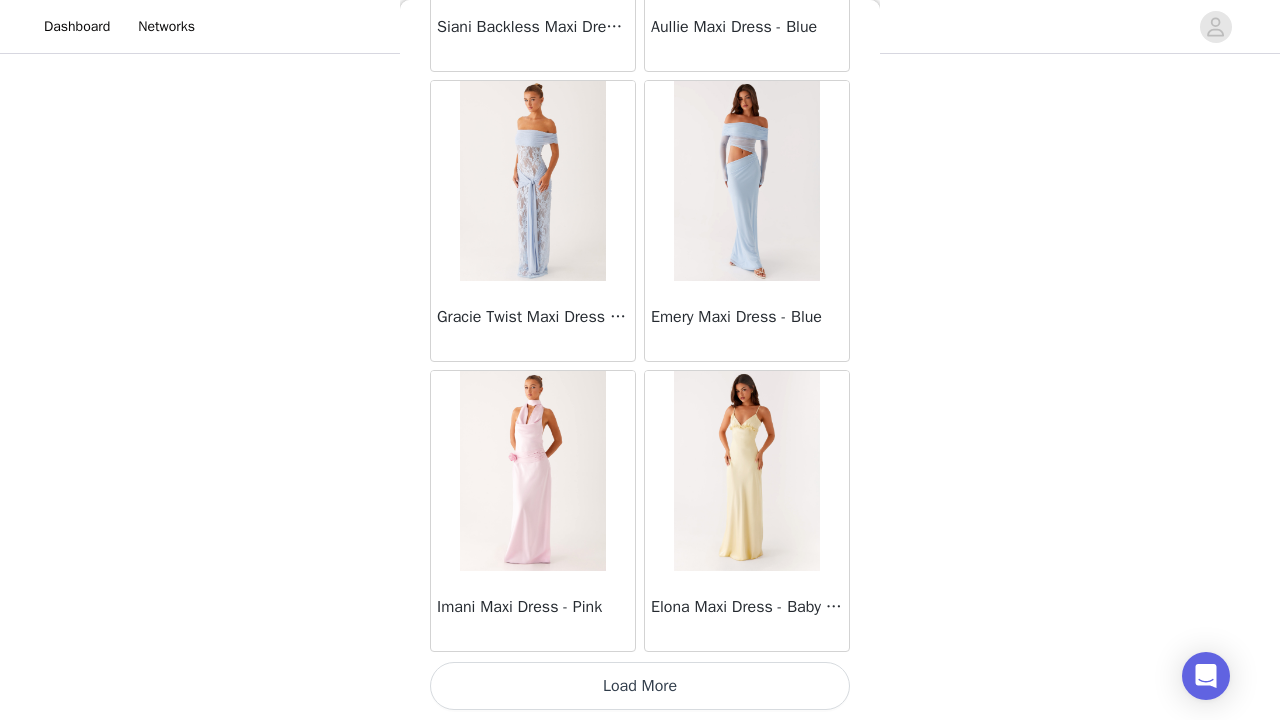 scroll, scrollTop: 31340, scrollLeft: 0, axis: vertical 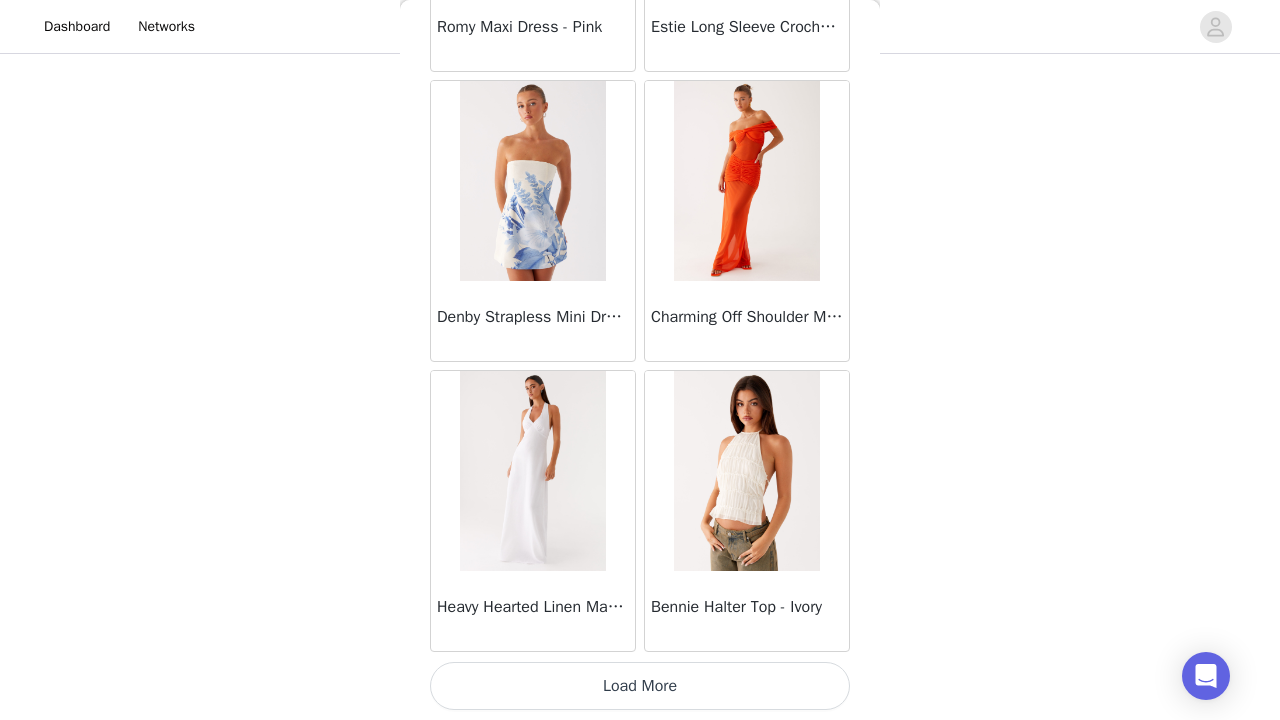click on "Load More" at bounding box center (640, 686) 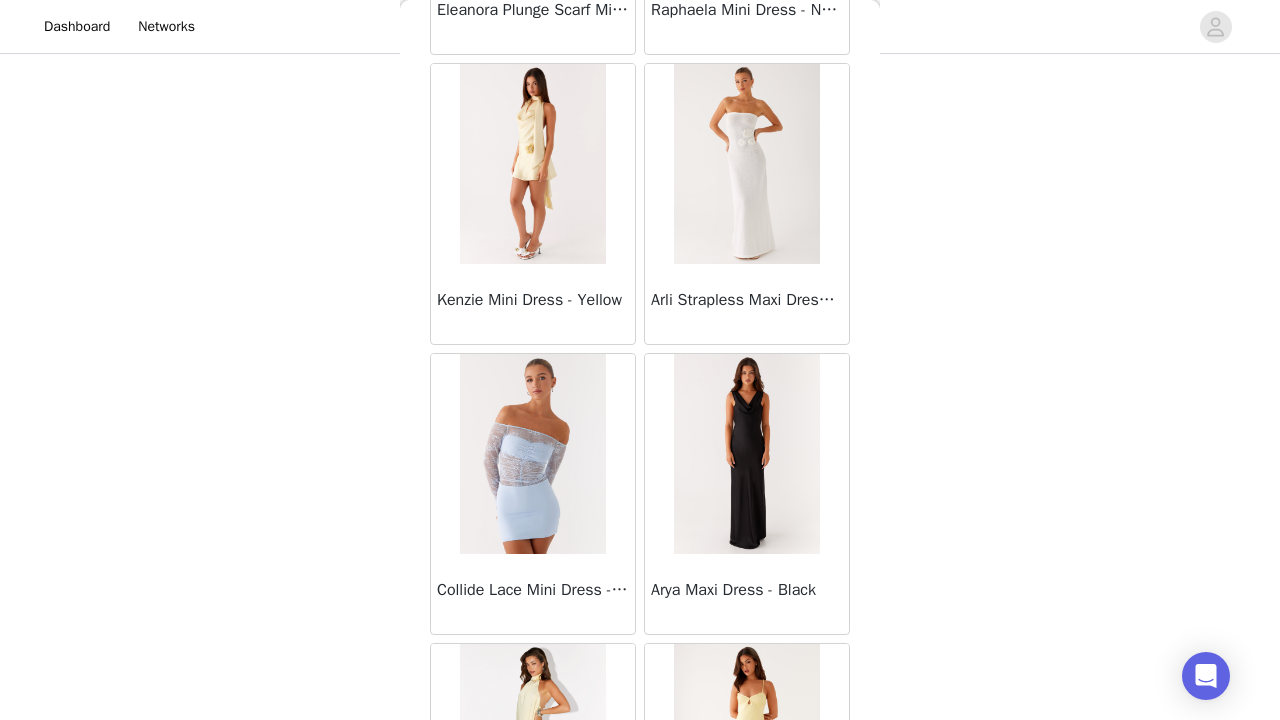 scroll, scrollTop: 37135, scrollLeft: 0, axis: vertical 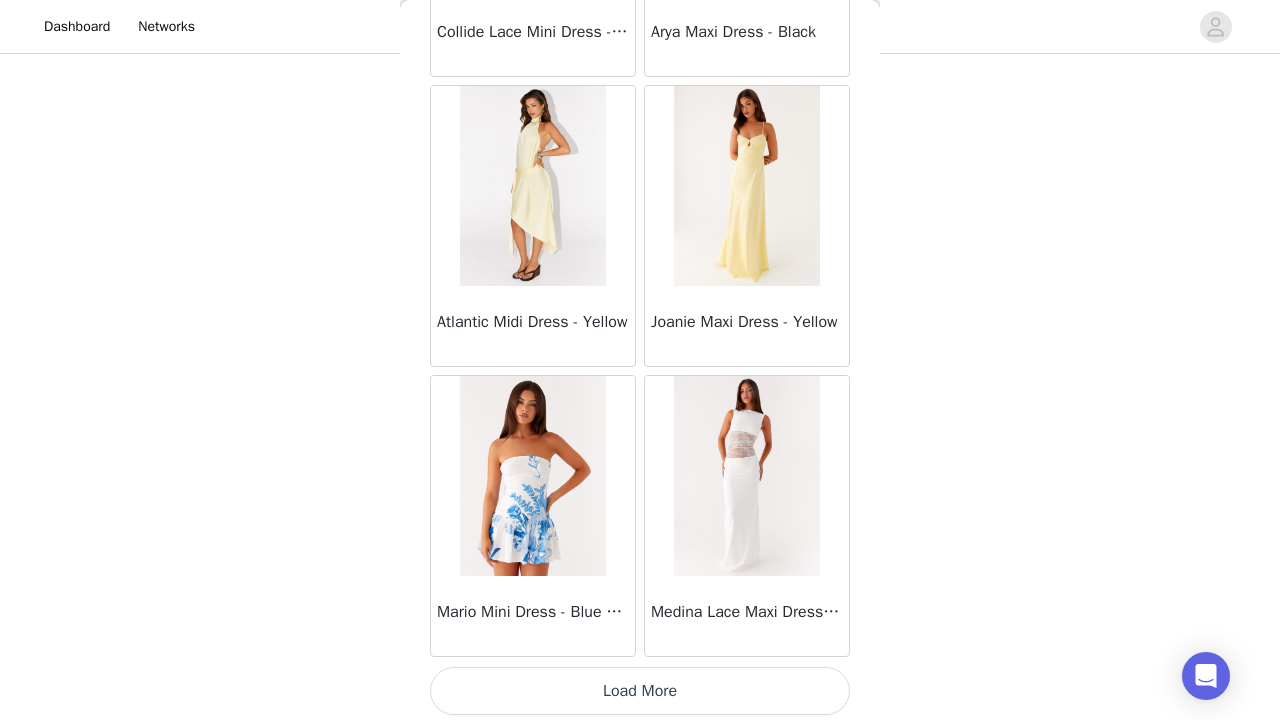 click on "Load More" at bounding box center (640, 691) 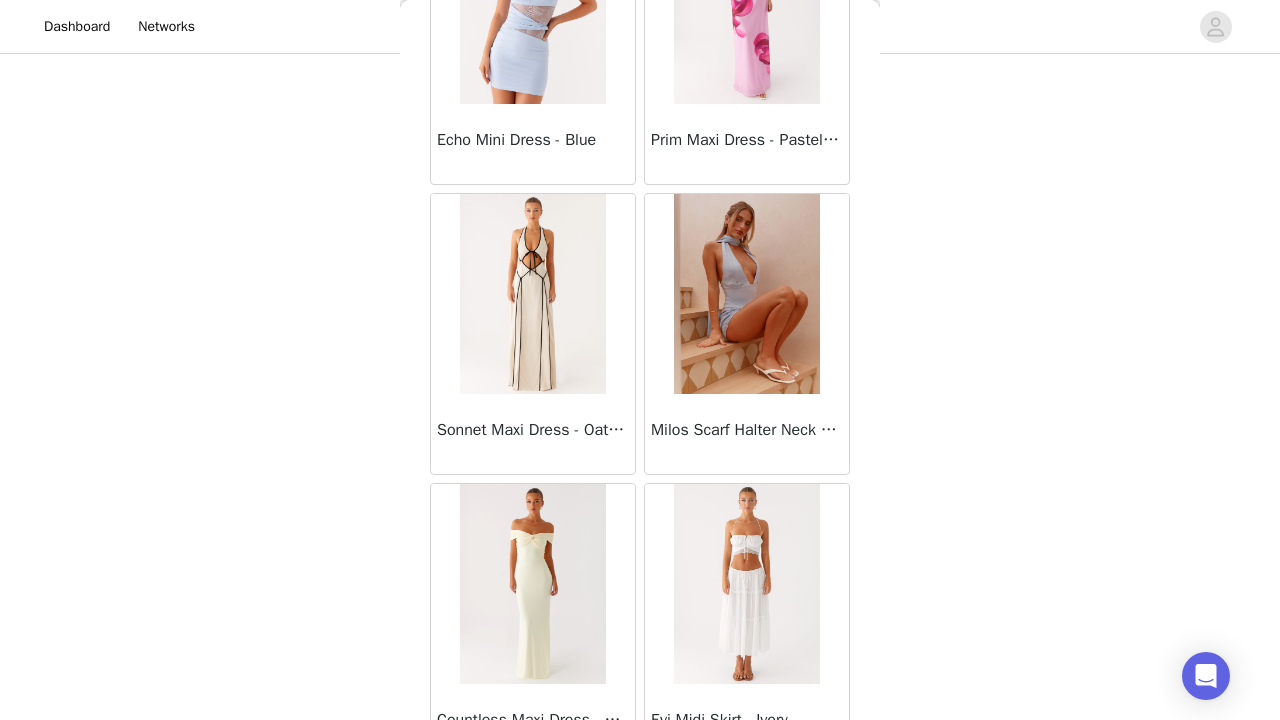 scroll, scrollTop: 38824, scrollLeft: 0, axis: vertical 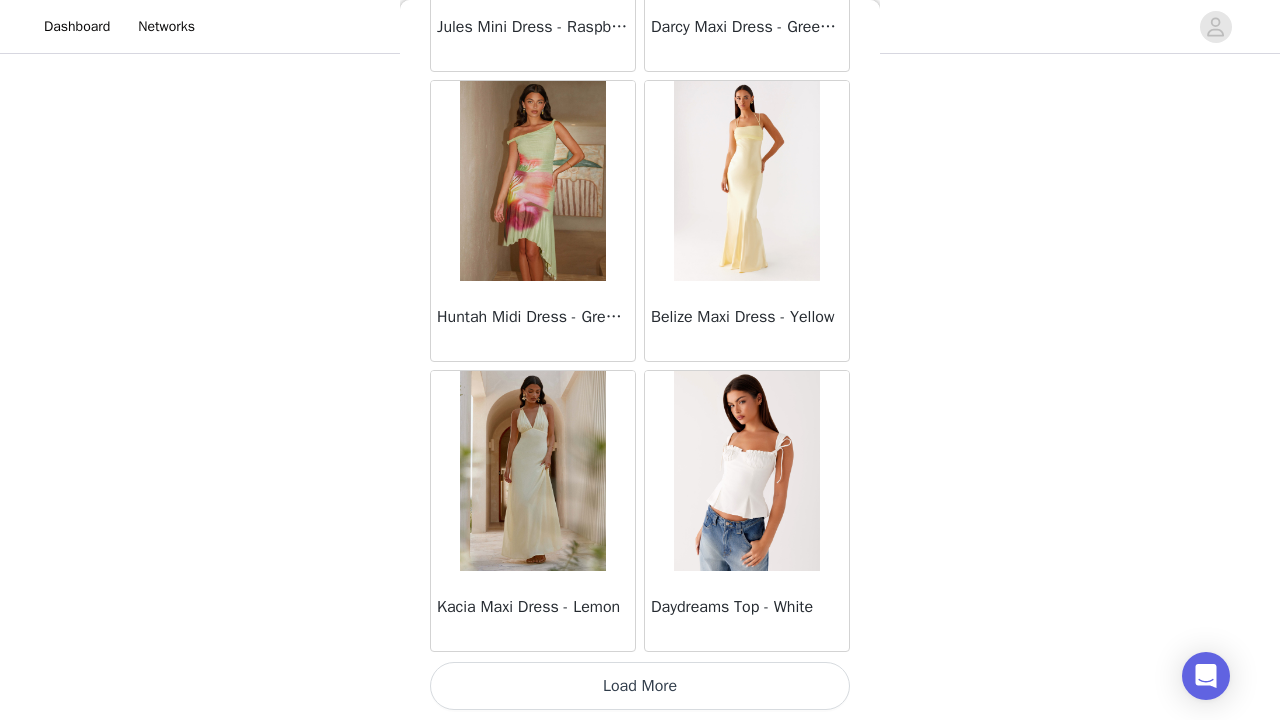 click on "Load More" at bounding box center [640, 686] 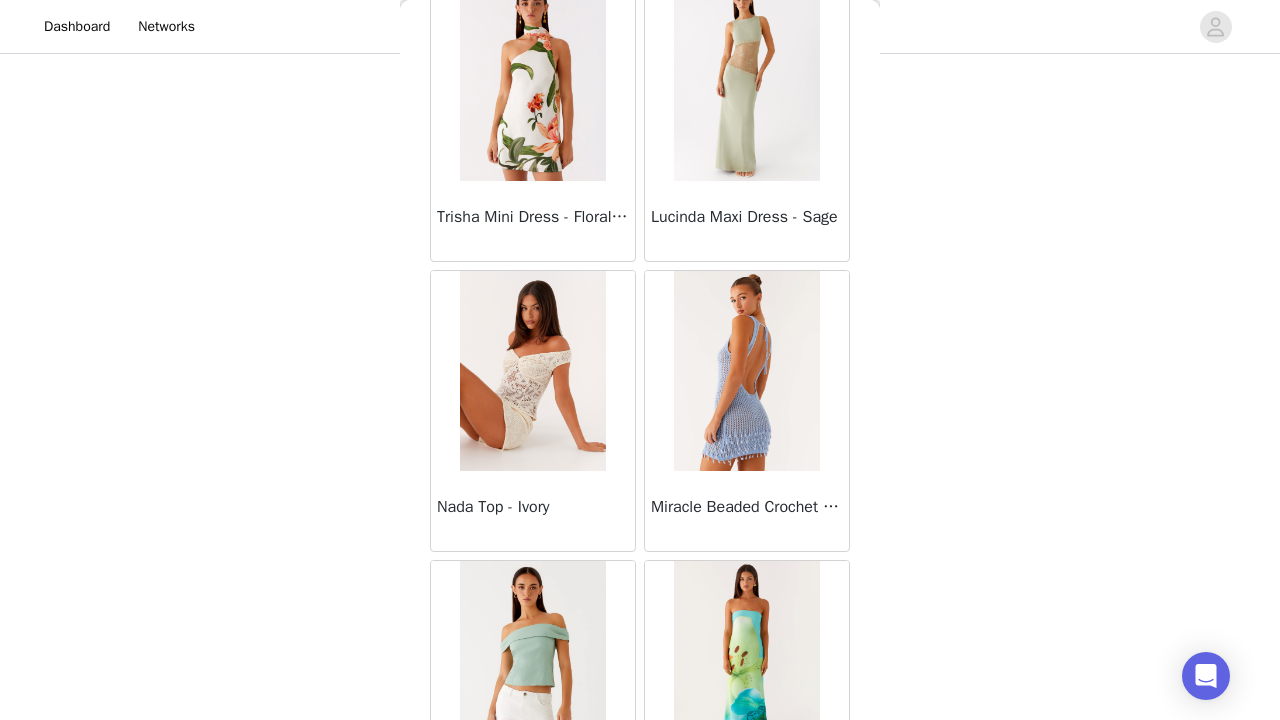 scroll, scrollTop: 41343, scrollLeft: 0, axis: vertical 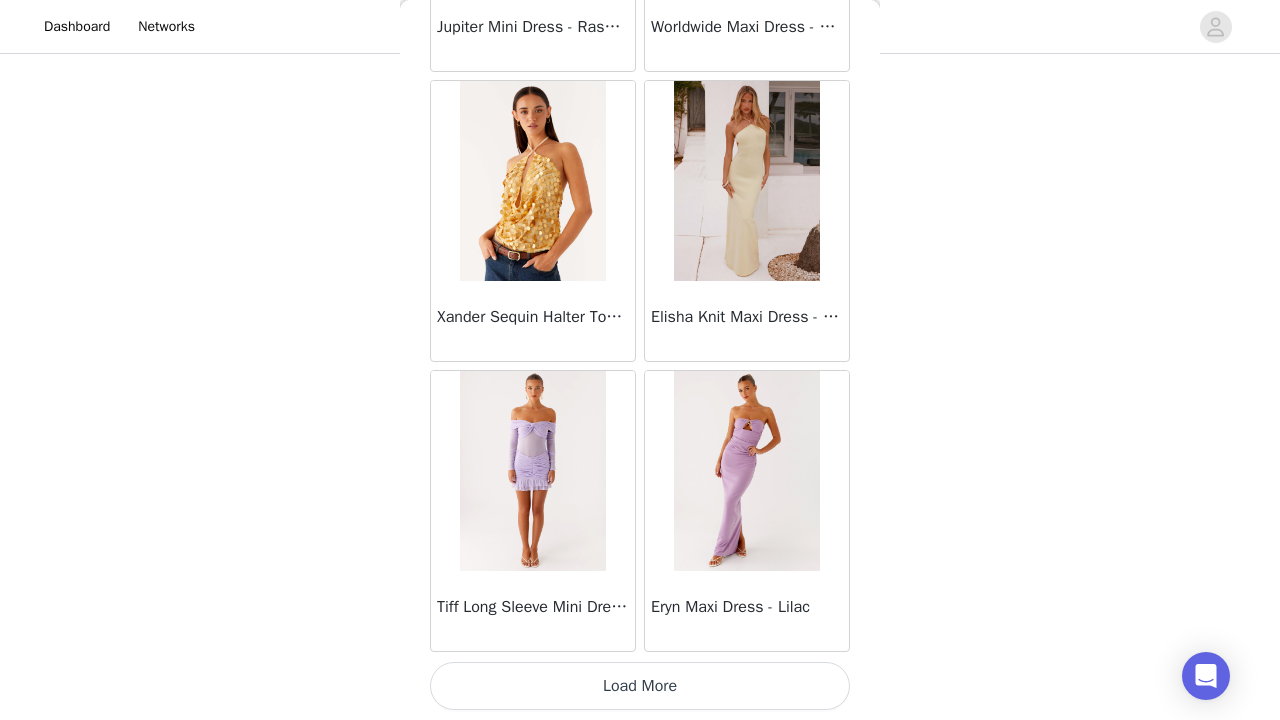click on "Load More" at bounding box center (640, 686) 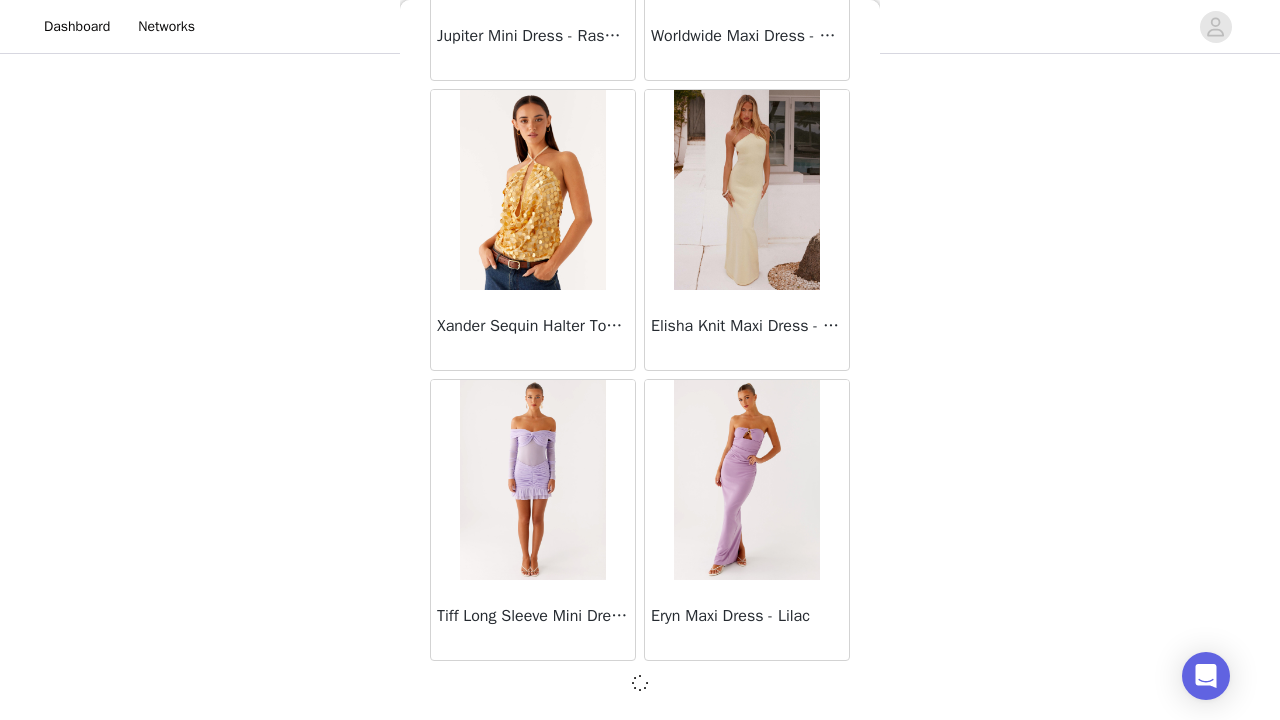 scroll, scrollTop: 42931, scrollLeft: 0, axis: vertical 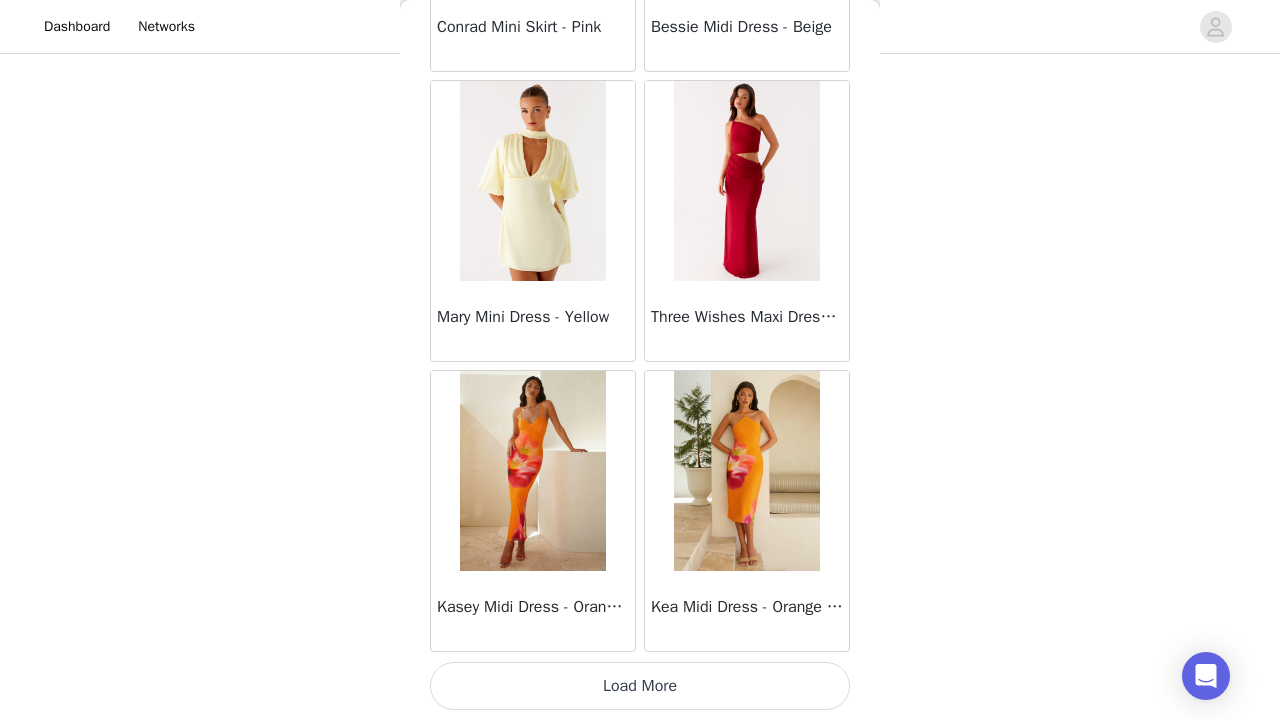 click on "Load More" at bounding box center [640, 686] 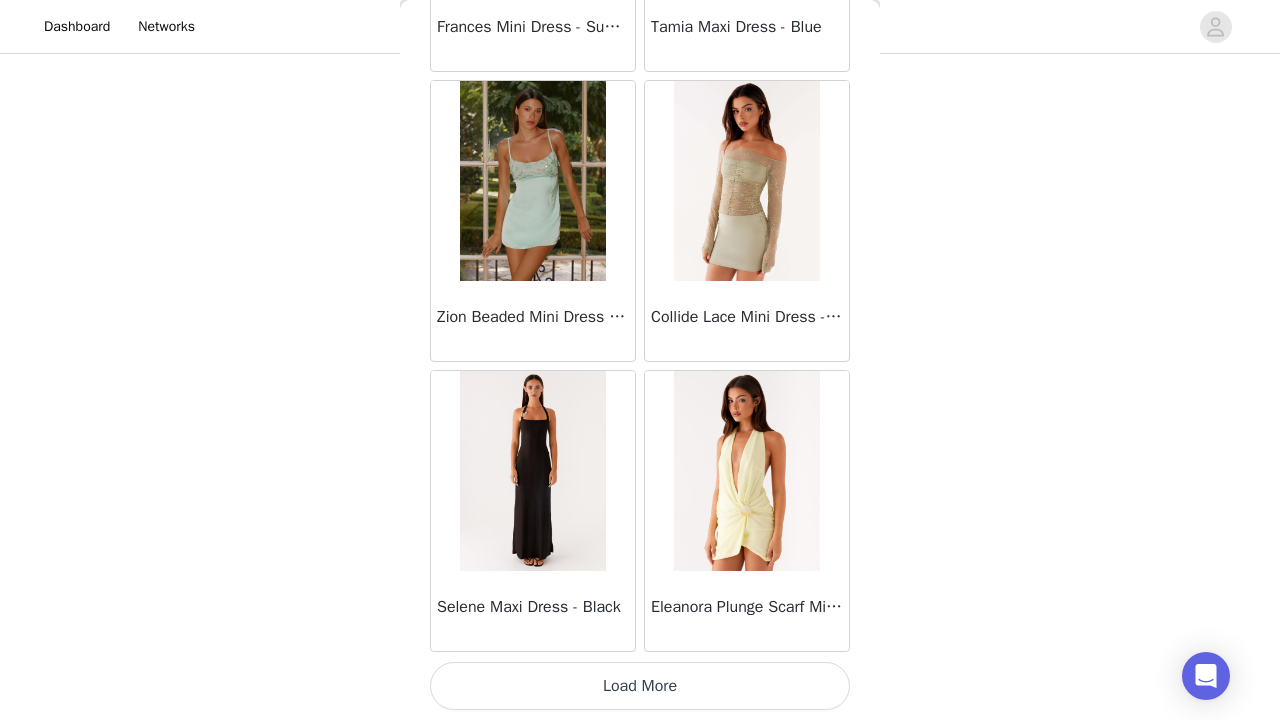 scroll, scrollTop: 48682, scrollLeft: 0, axis: vertical 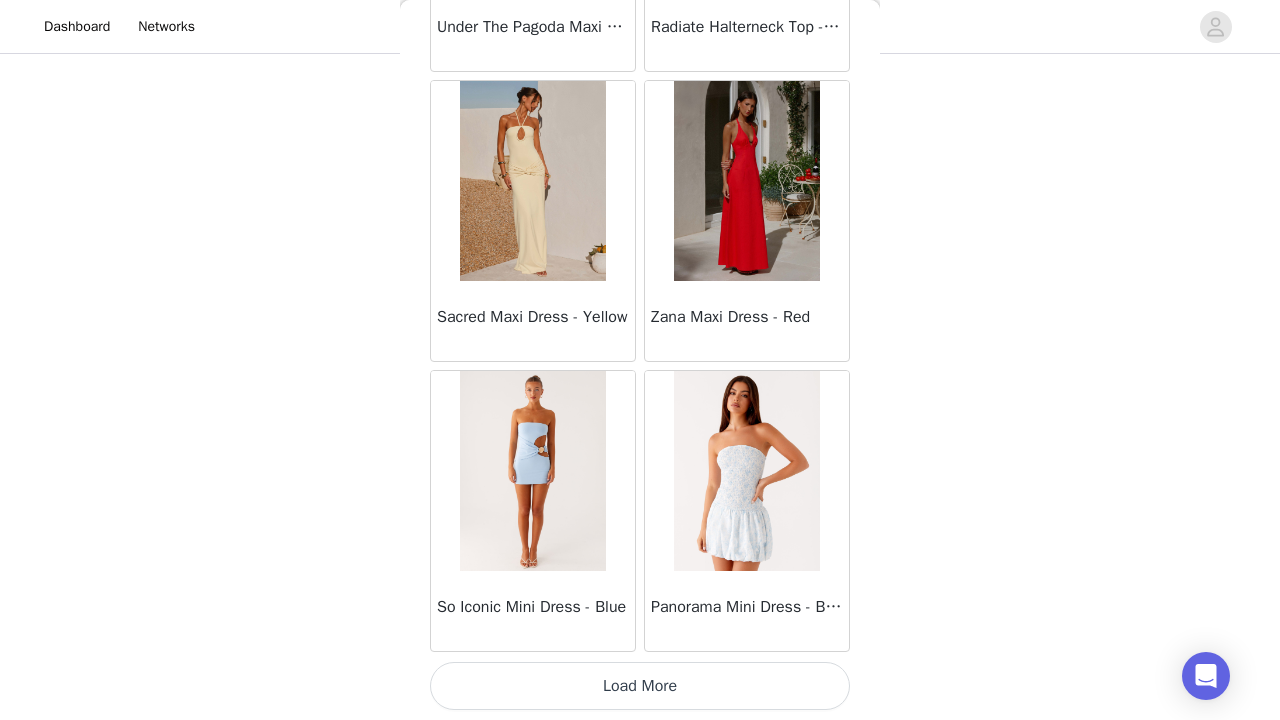 click on "Load More" at bounding box center [640, 686] 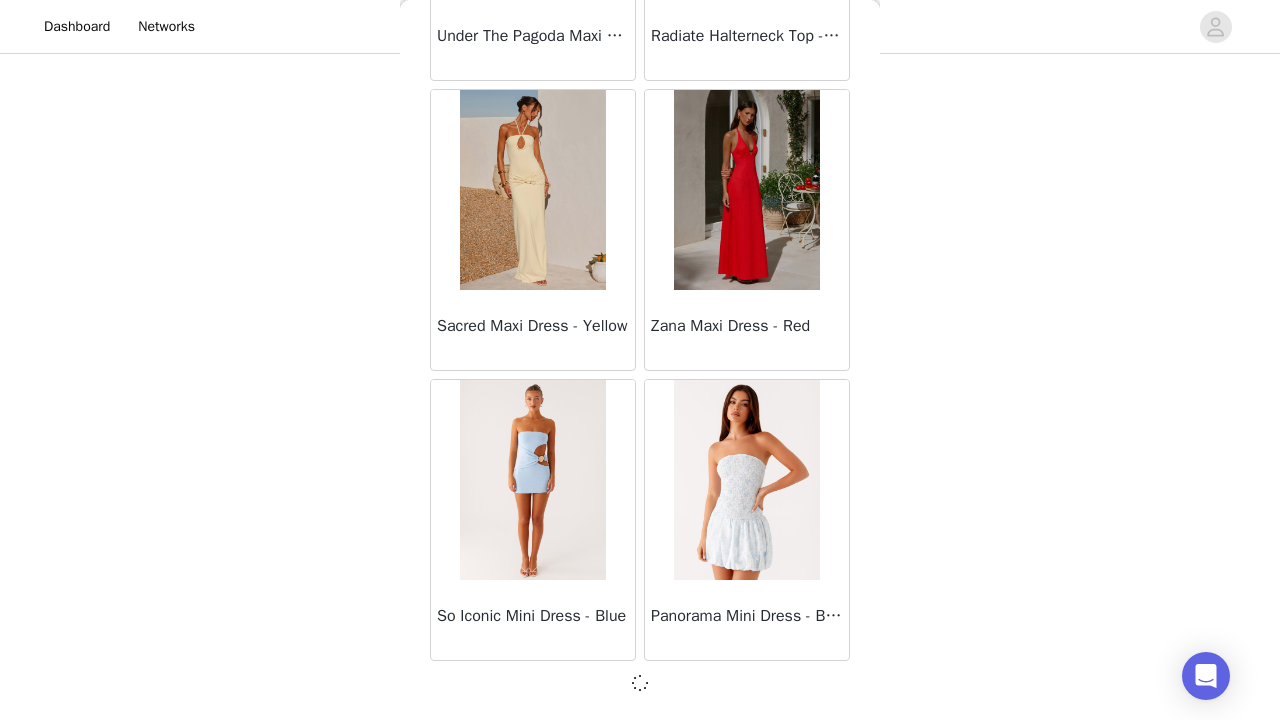 scroll, scrollTop: 51631, scrollLeft: 0, axis: vertical 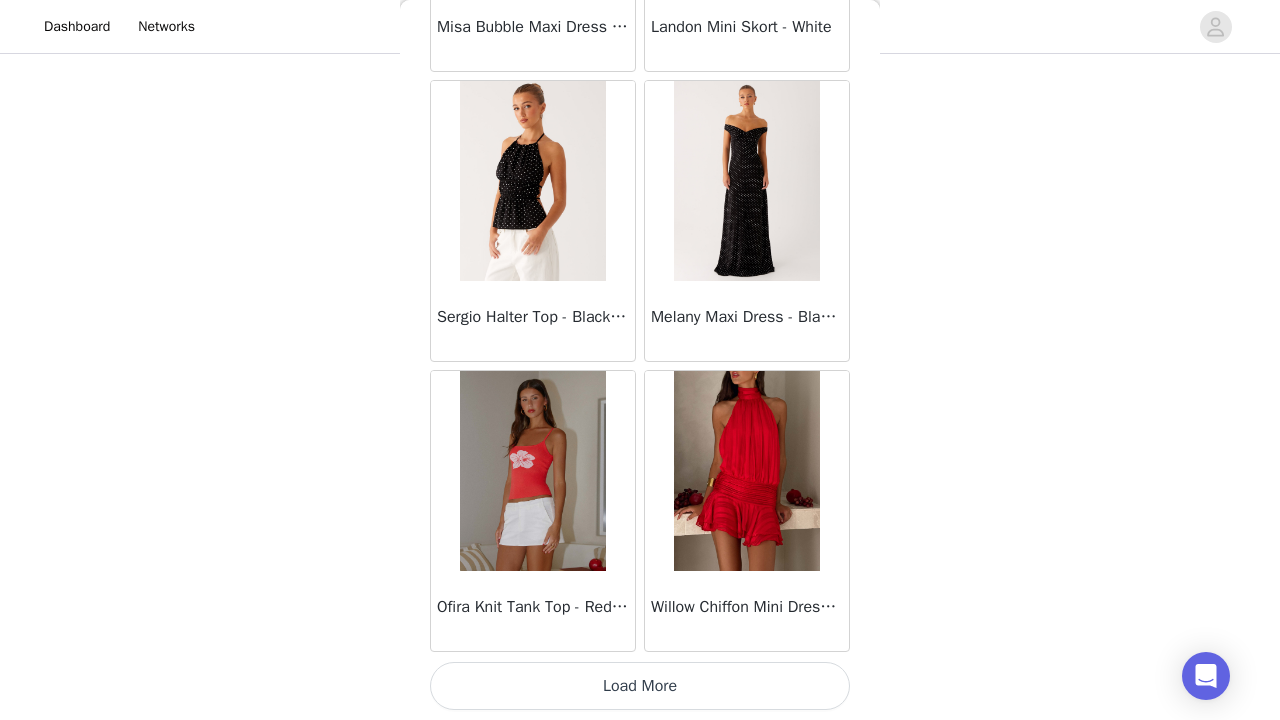 click on "Load More" at bounding box center (640, 686) 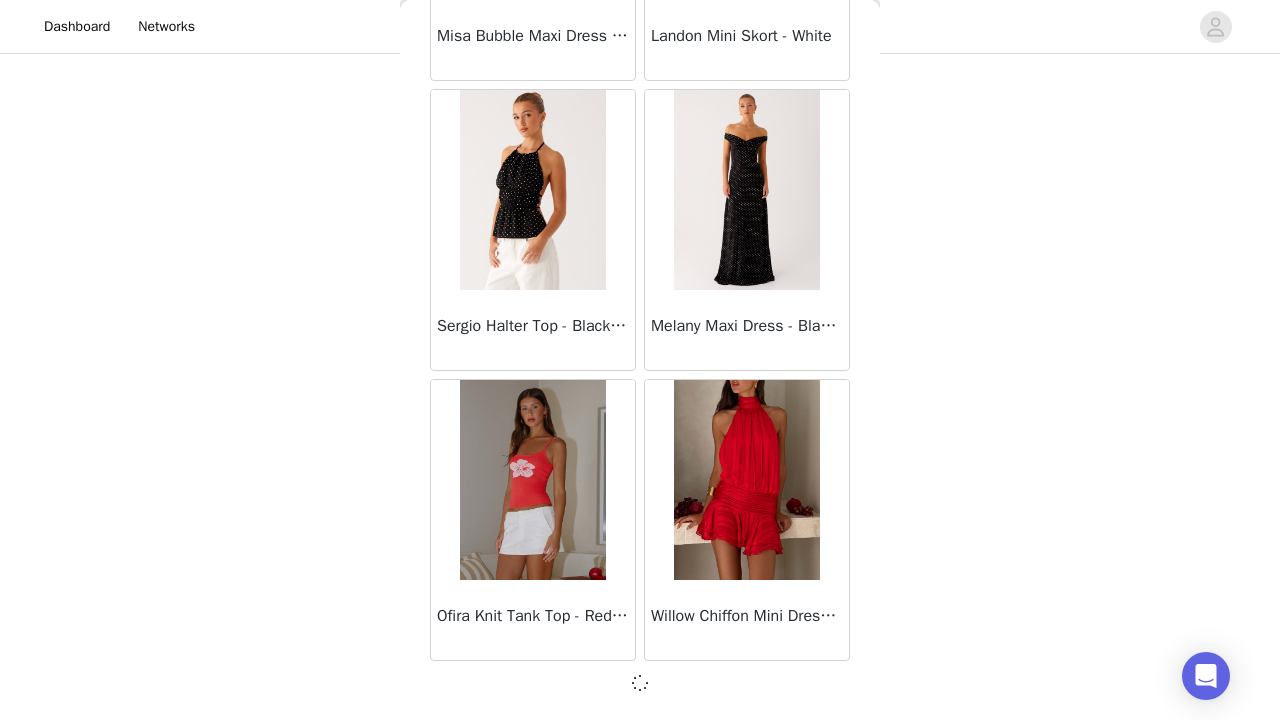 scroll, scrollTop: 54531, scrollLeft: 0, axis: vertical 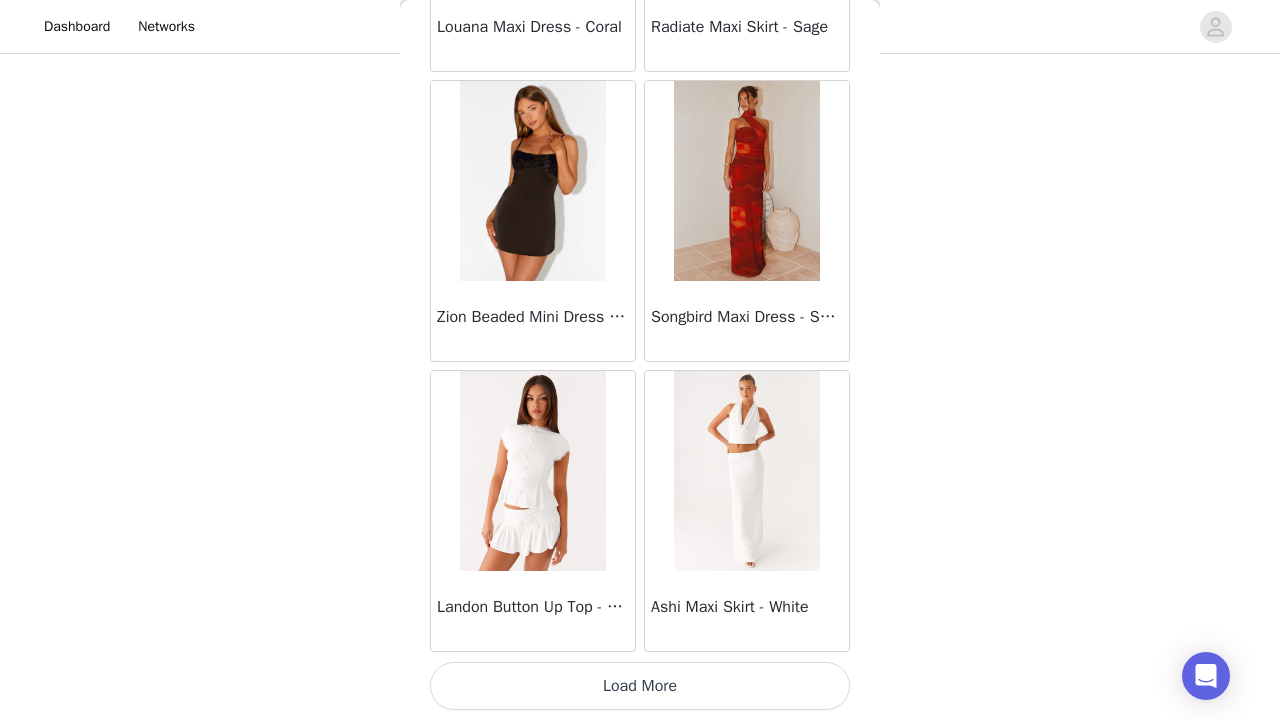 click on "Load More" at bounding box center [640, 686] 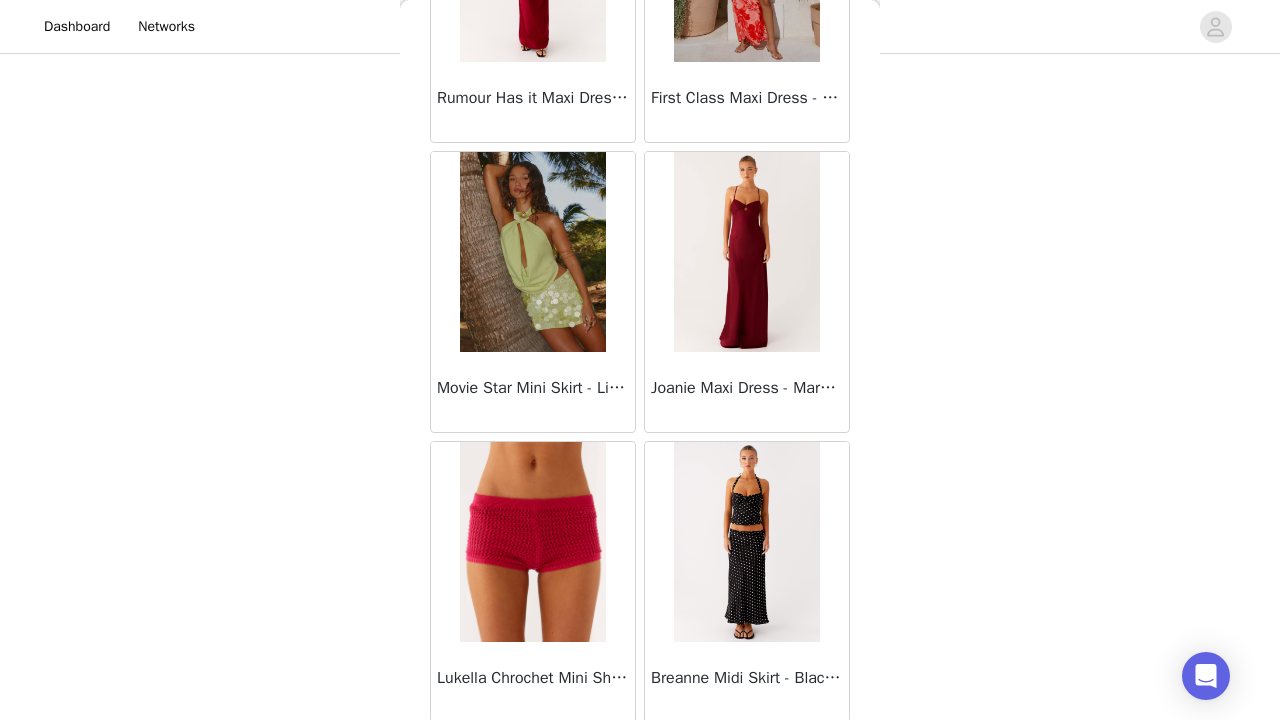 scroll, scrollTop: 59480, scrollLeft: 0, axis: vertical 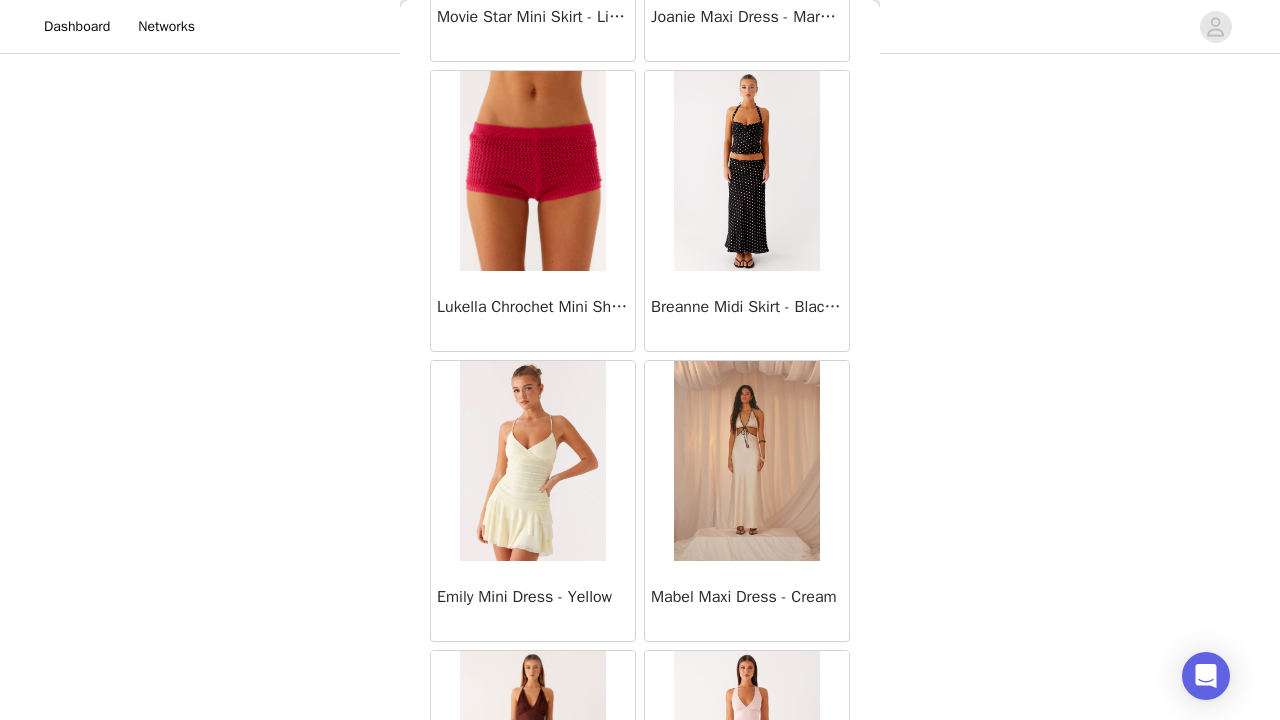click at bounding box center (746, 171) 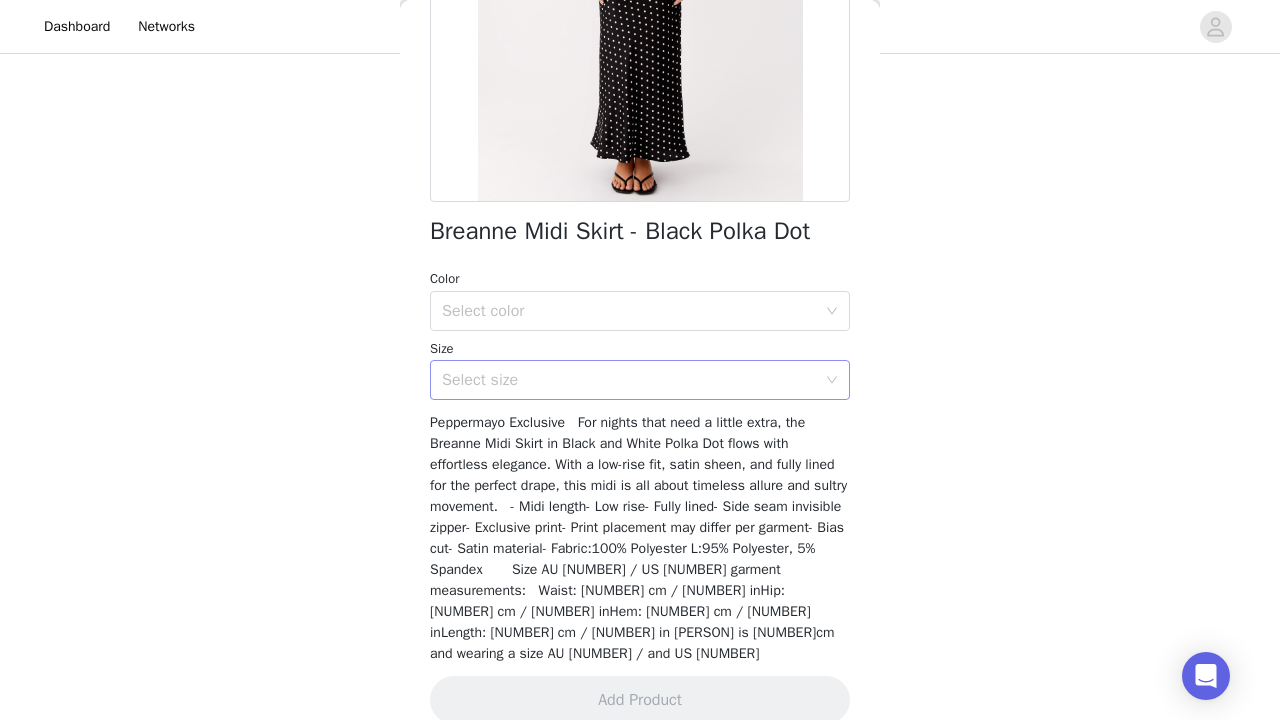 scroll, scrollTop: 346, scrollLeft: 0, axis: vertical 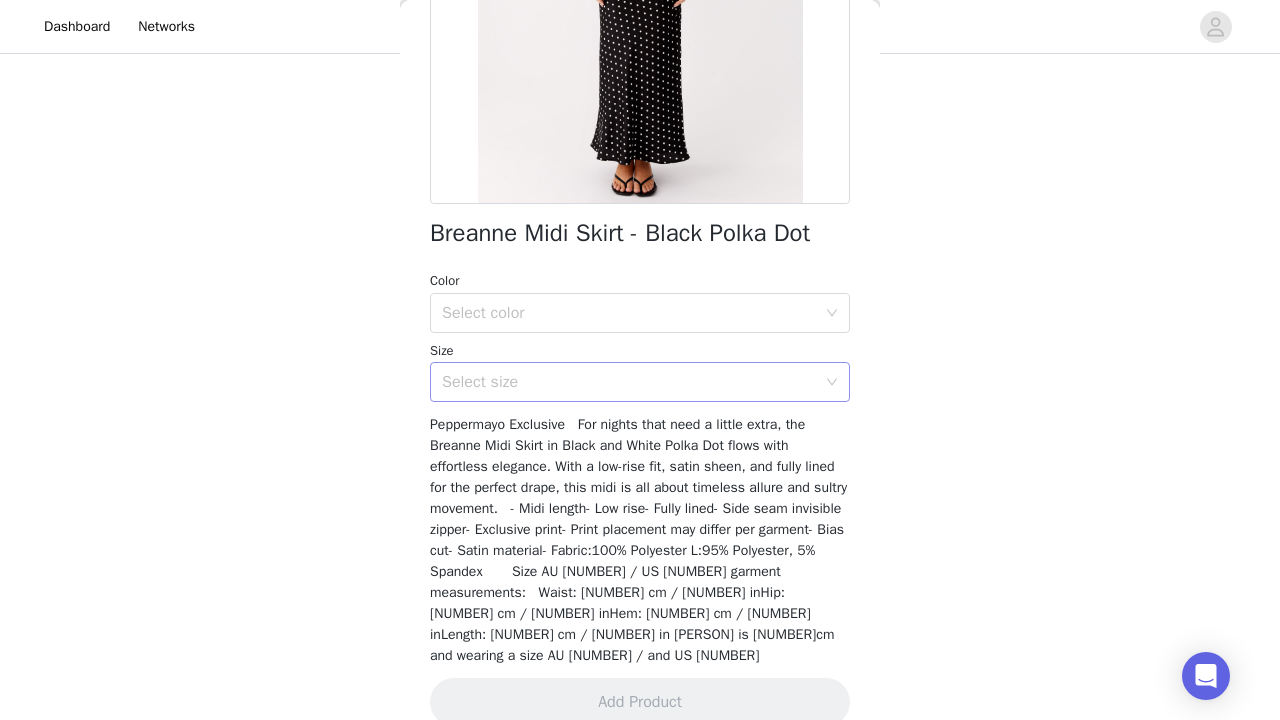 click on "Select size" at bounding box center [629, 382] 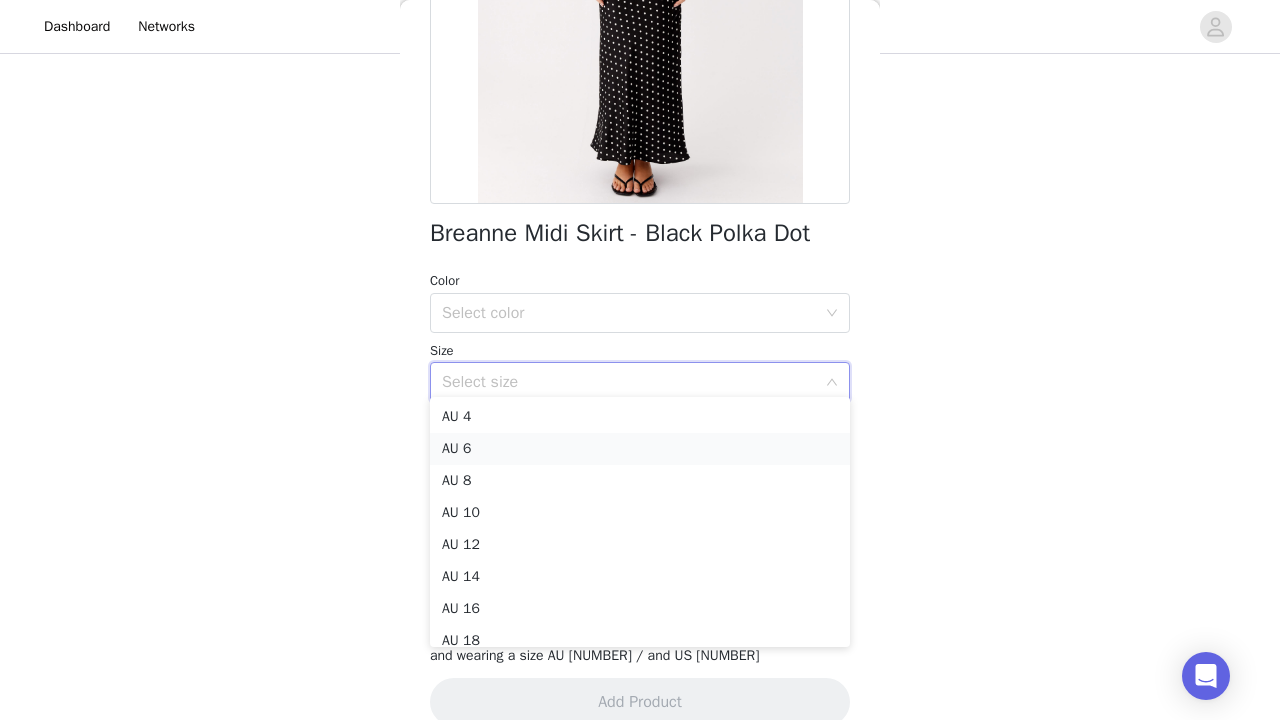 click on "AU 6" at bounding box center [640, 449] 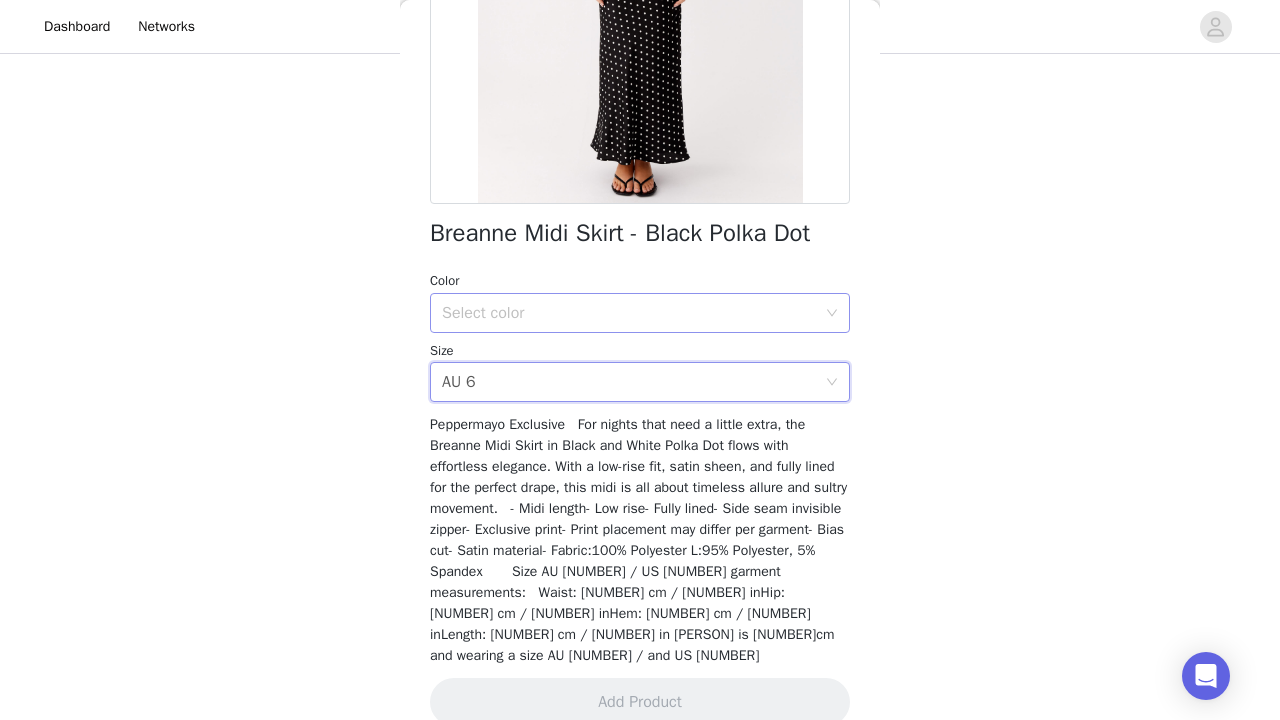 click on "Select color" at bounding box center [629, 313] 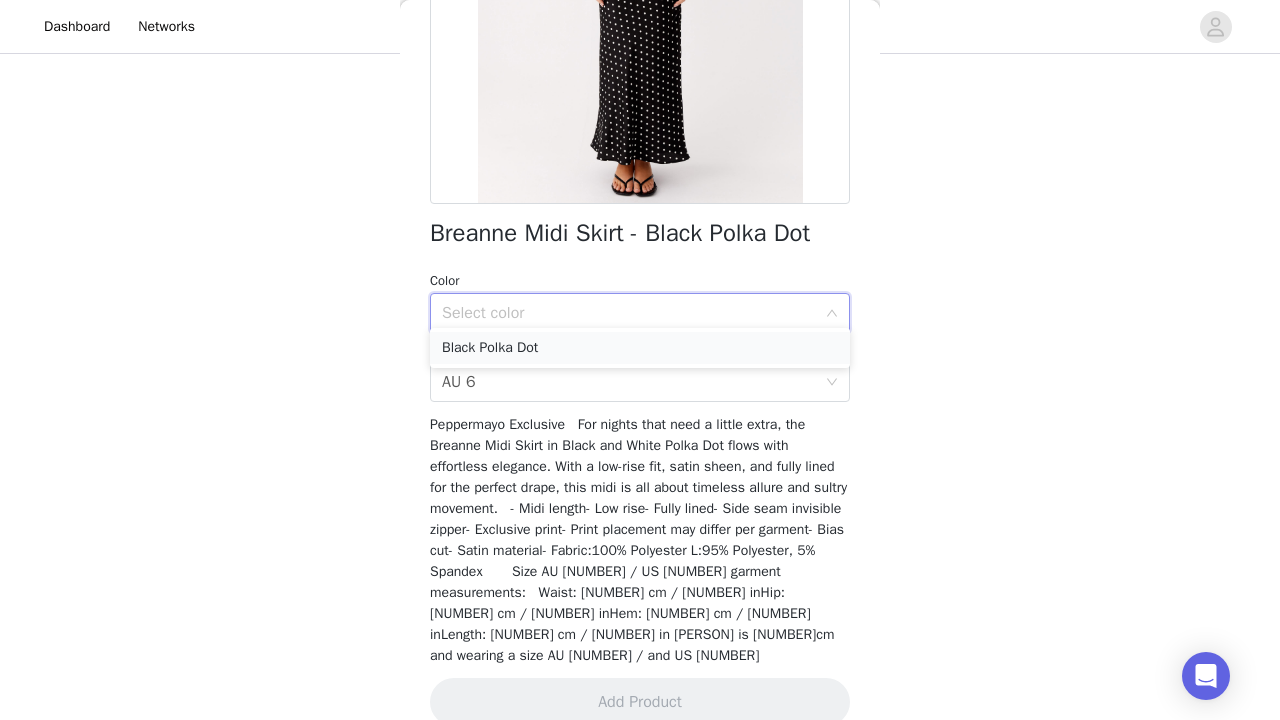 click on "Black Polka Dot" at bounding box center [640, 348] 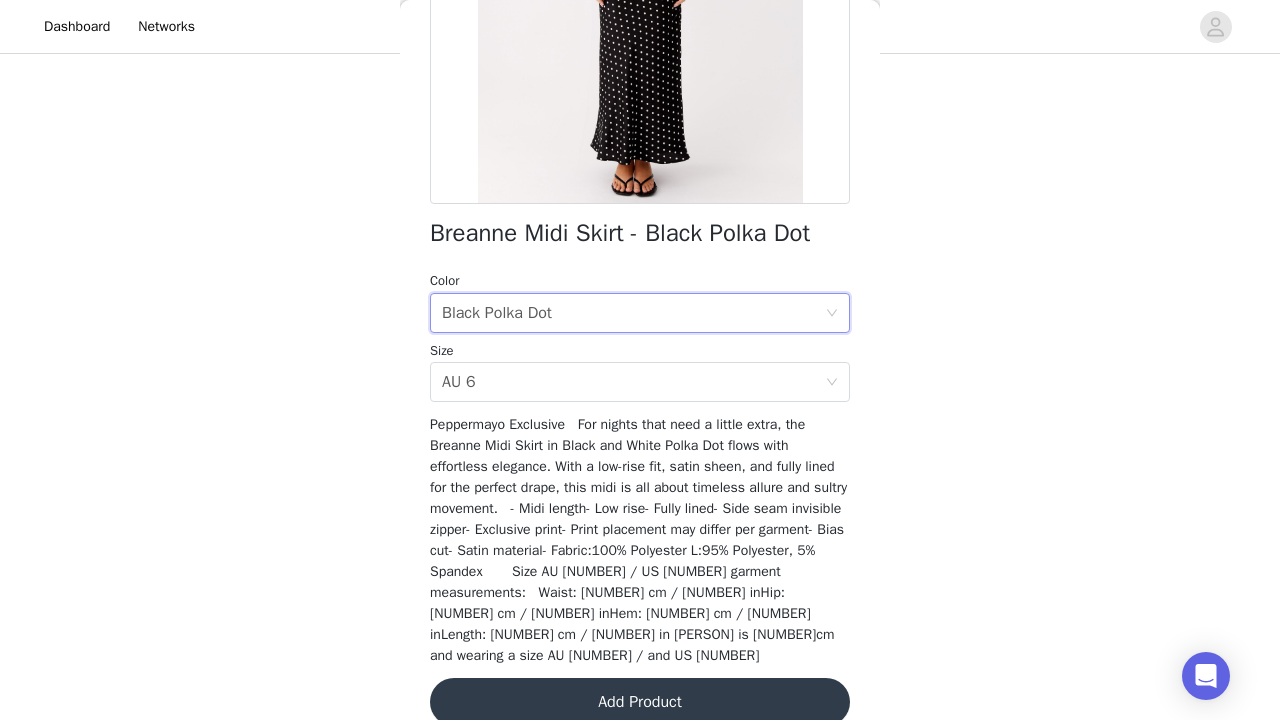 click on "Add Product" at bounding box center (640, 702) 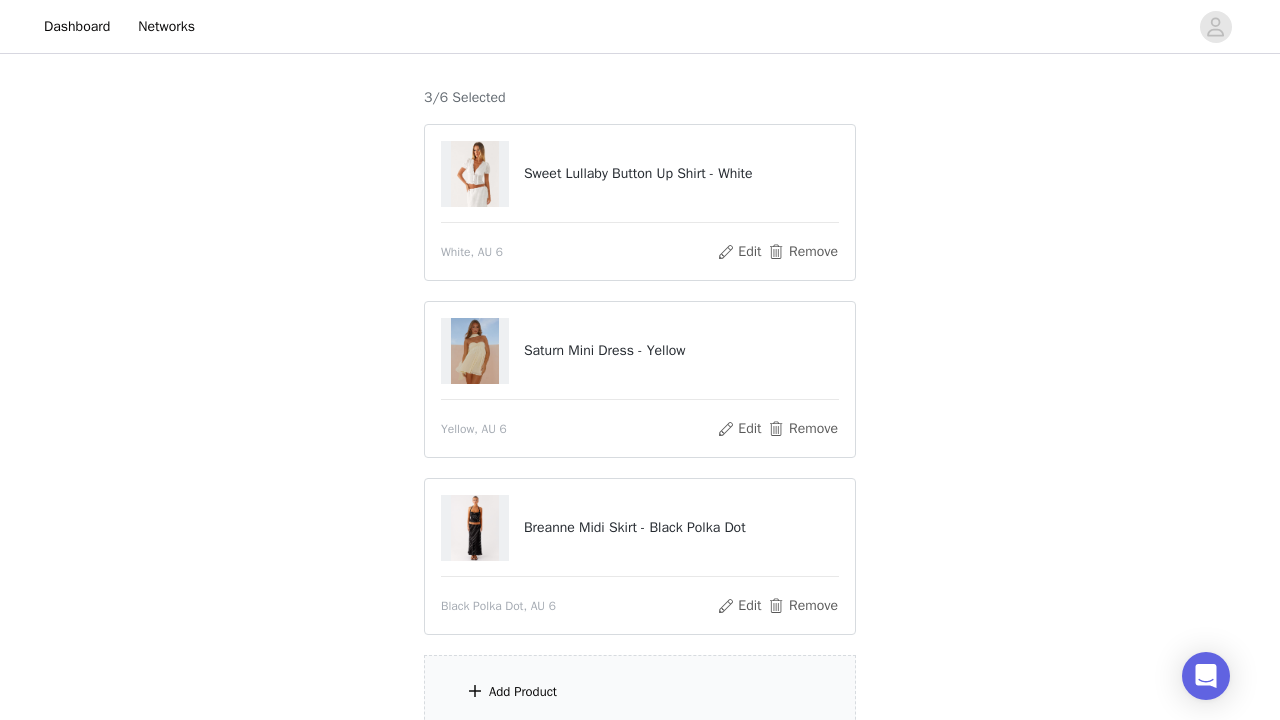 scroll, scrollTop: 199, scrollLeft: 0, axis: vertical 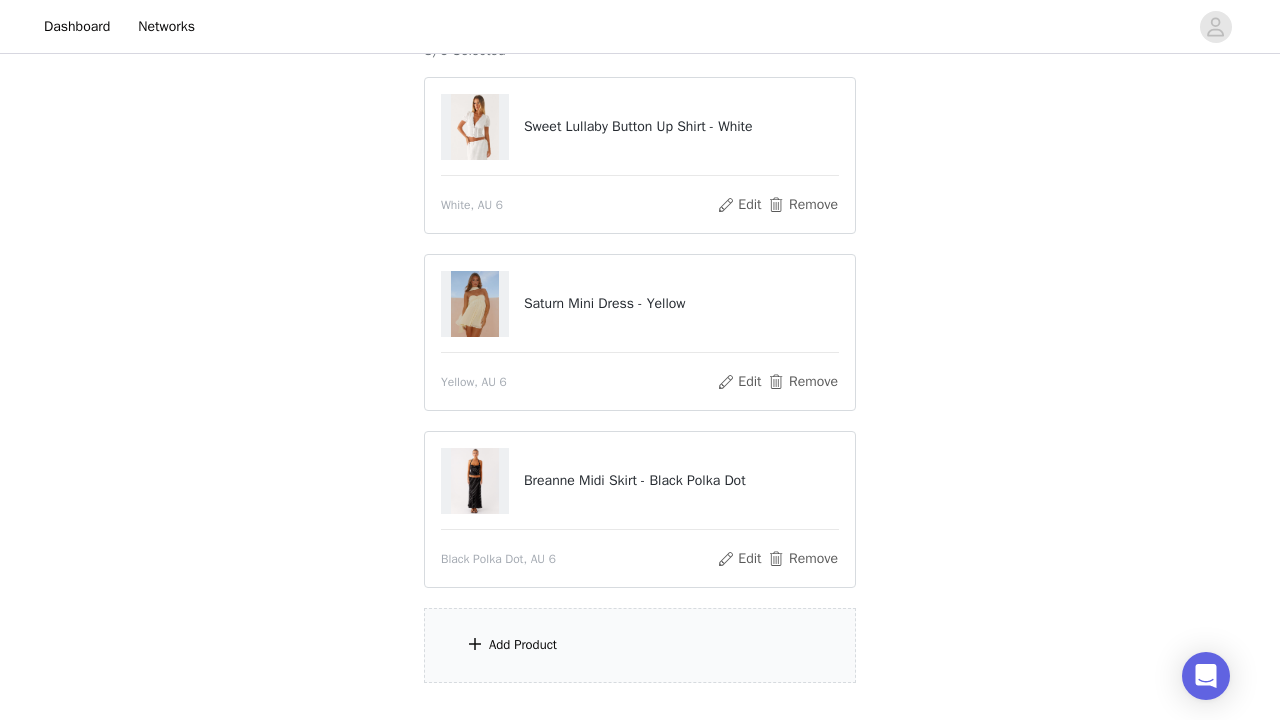 click on "Add Product" at bounding box center (640, 645) 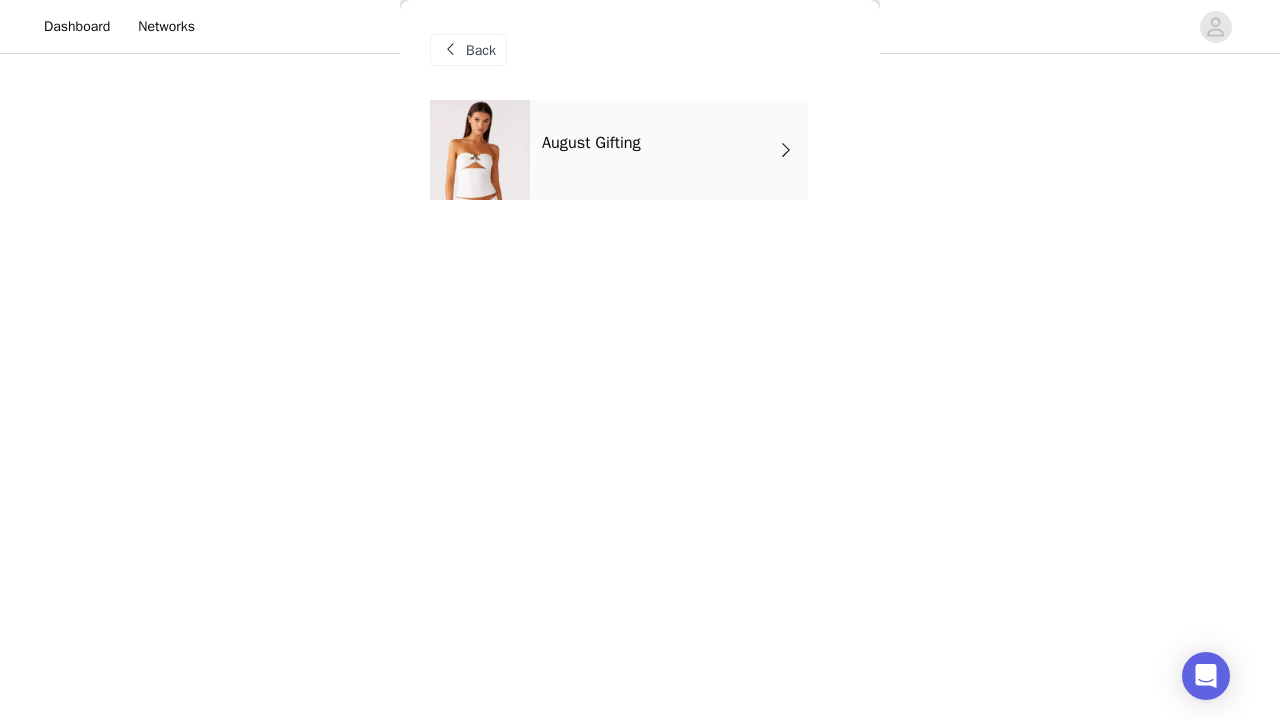click on "August Gifting" at bounding box center (591, 143) 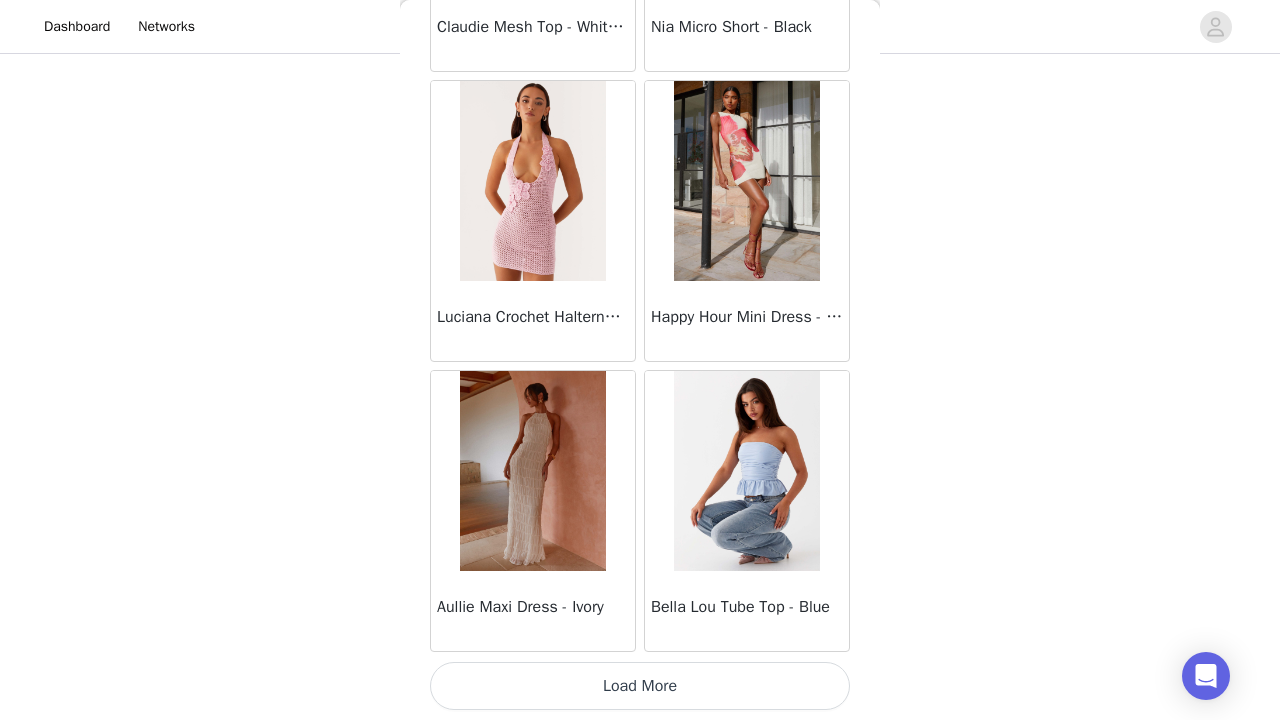 click on "Load More" at bounding box center (640, 686) 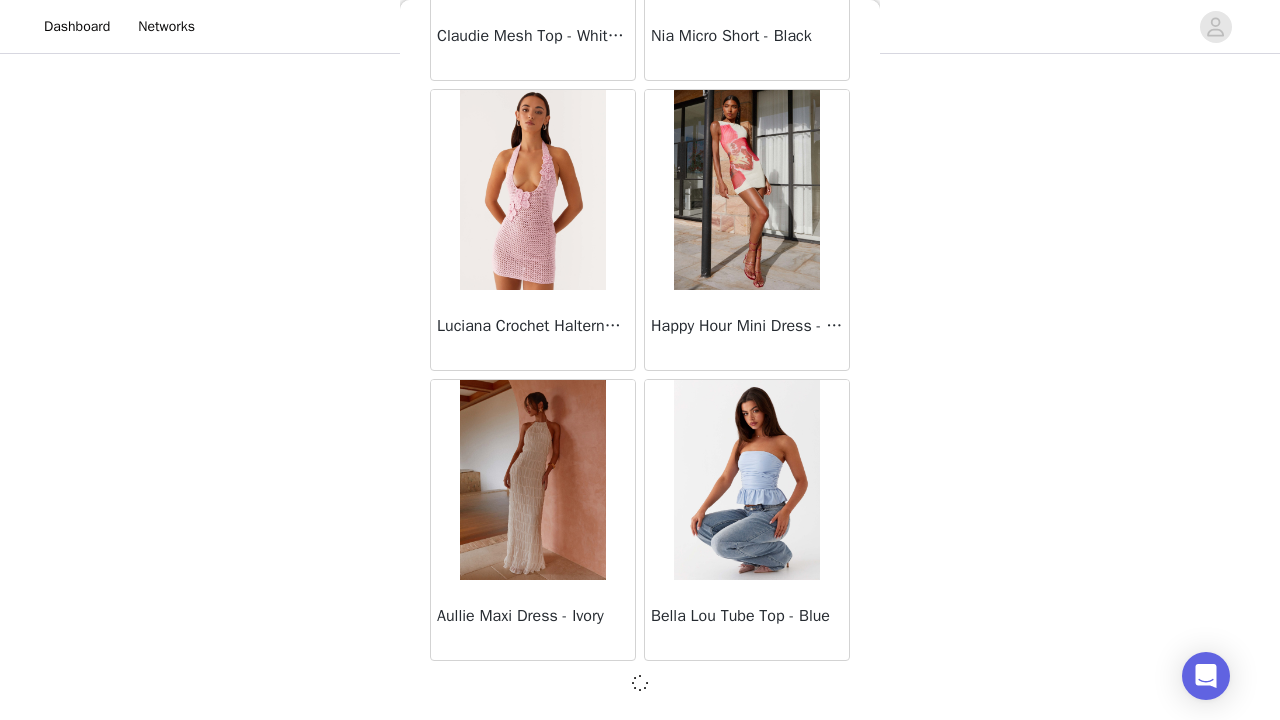 scroll, scrollTop: 2331, scrollLeft: 0, axis: vertical 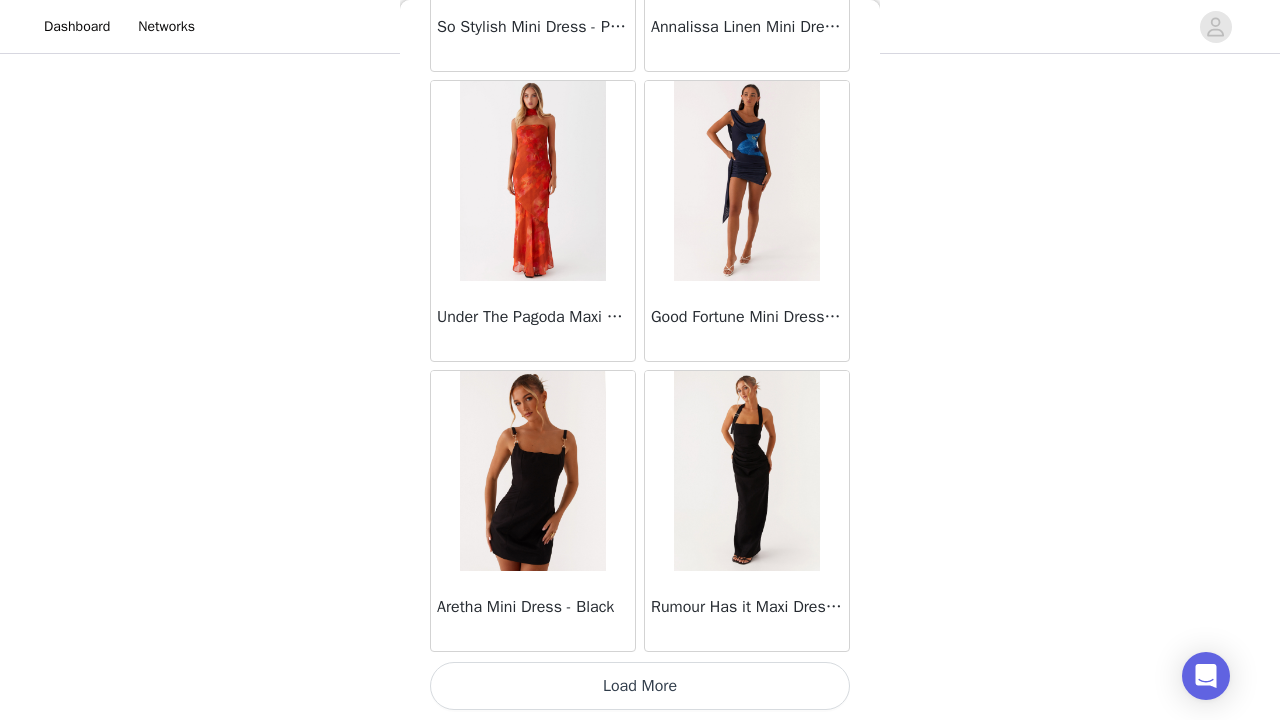 click on "Load More" at bounding box center (640, 686) 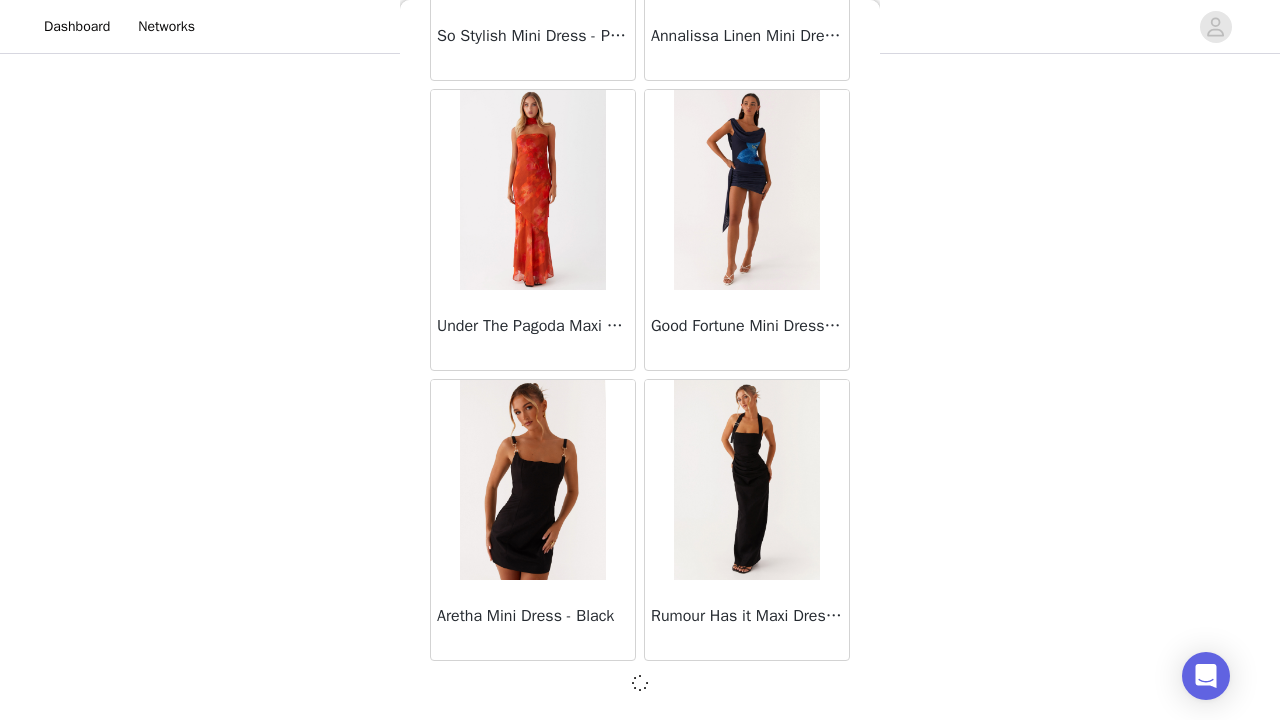 scroll, scrollTop: 5231, scrollLeft: 0, axis: vertical 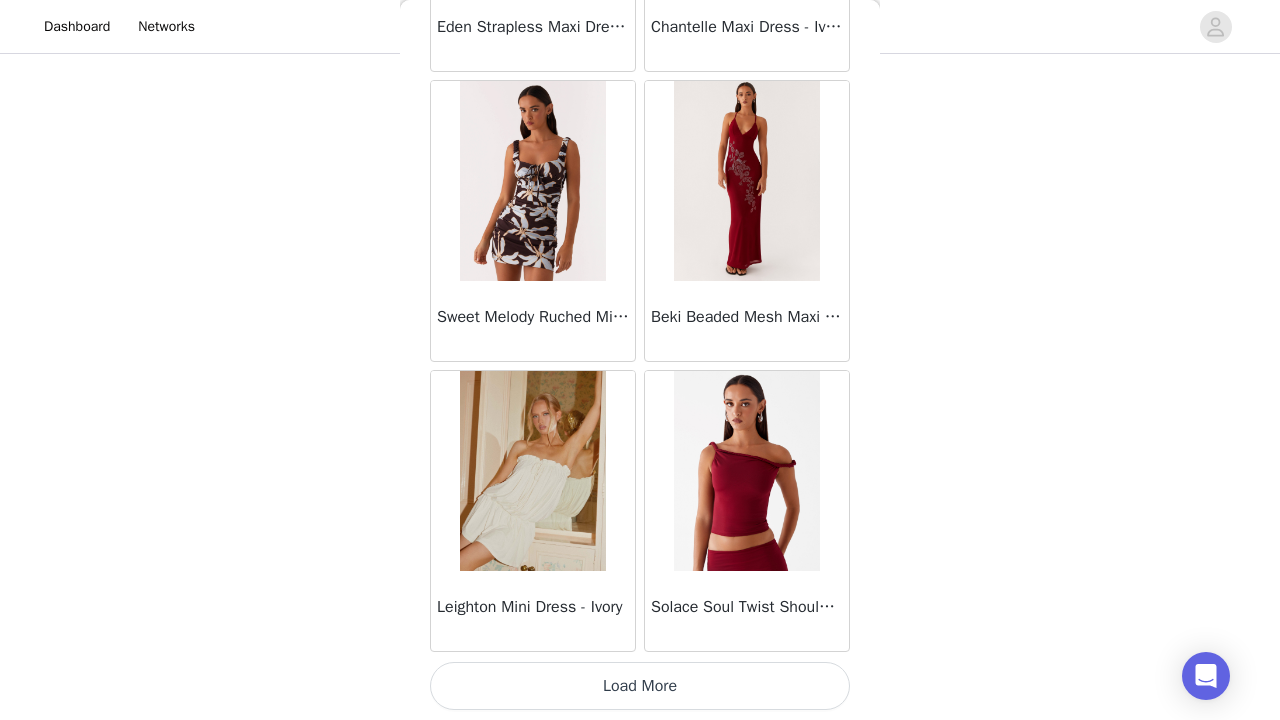 click on "Load More" at bounding box center (640, 686) 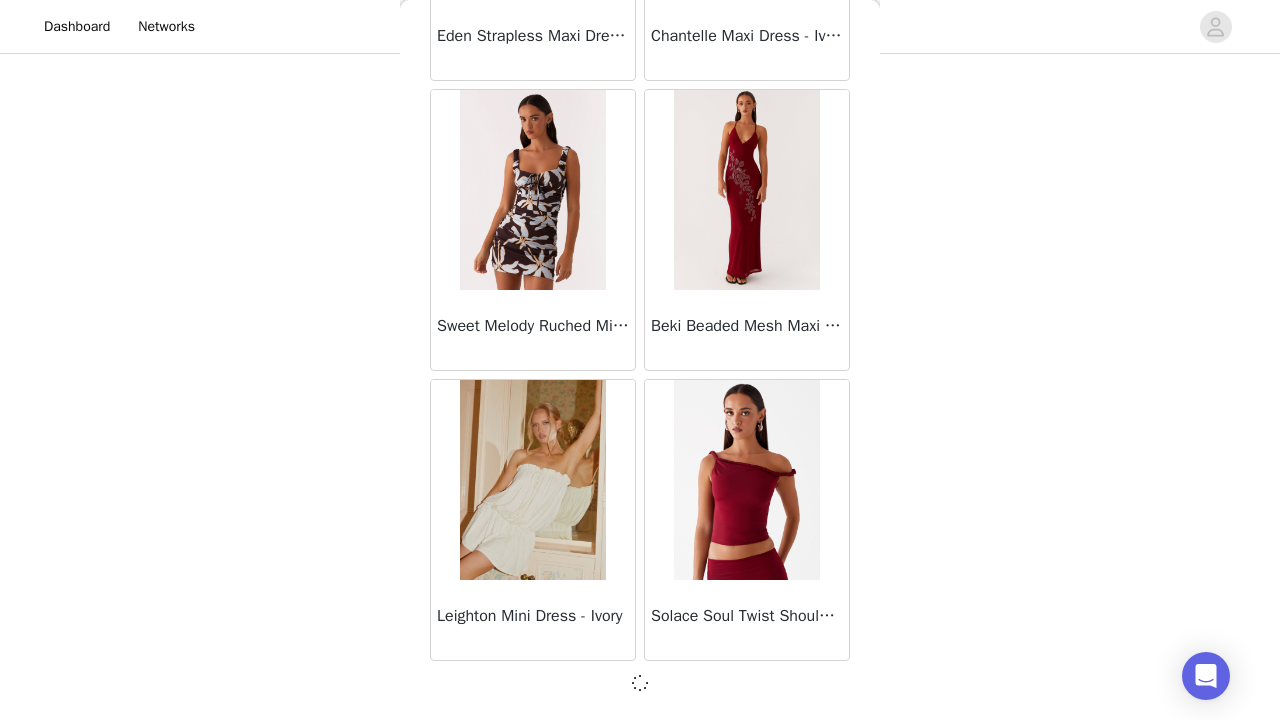 scroll, scrollTop: 8131, scrollLeft: 0, axis: vertical 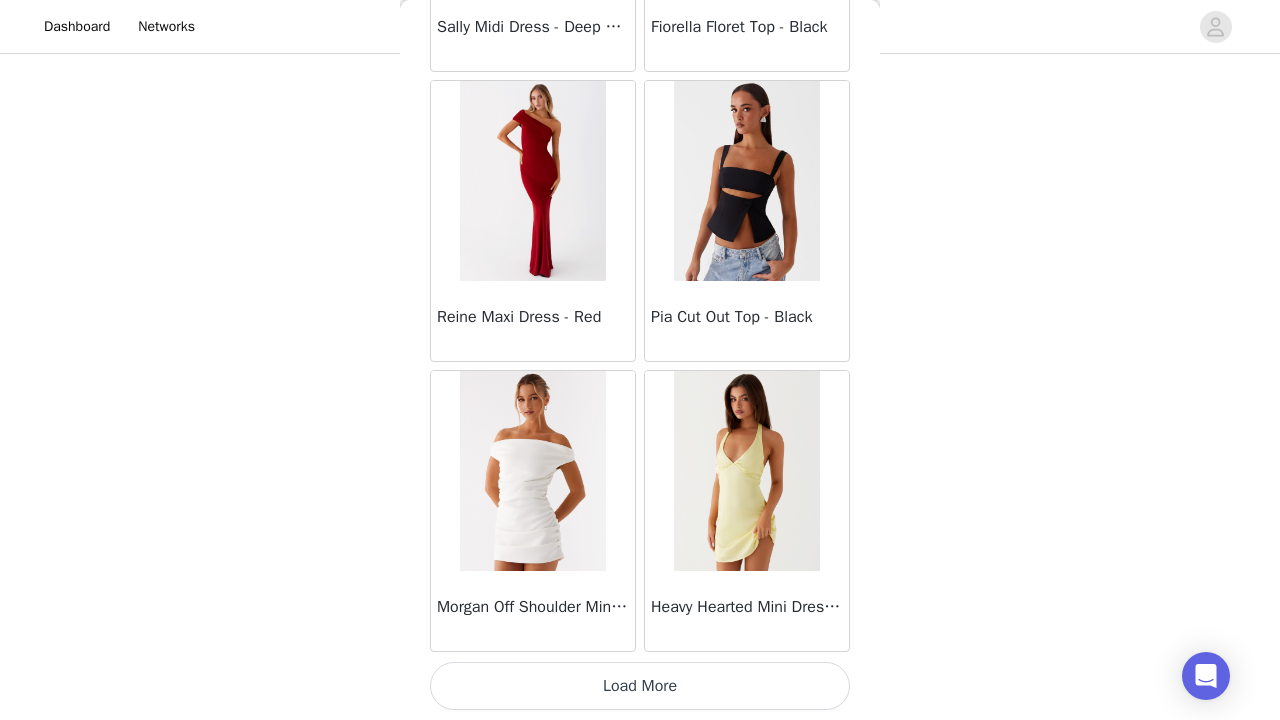click on "Load More" at bounding box center [640, 686] 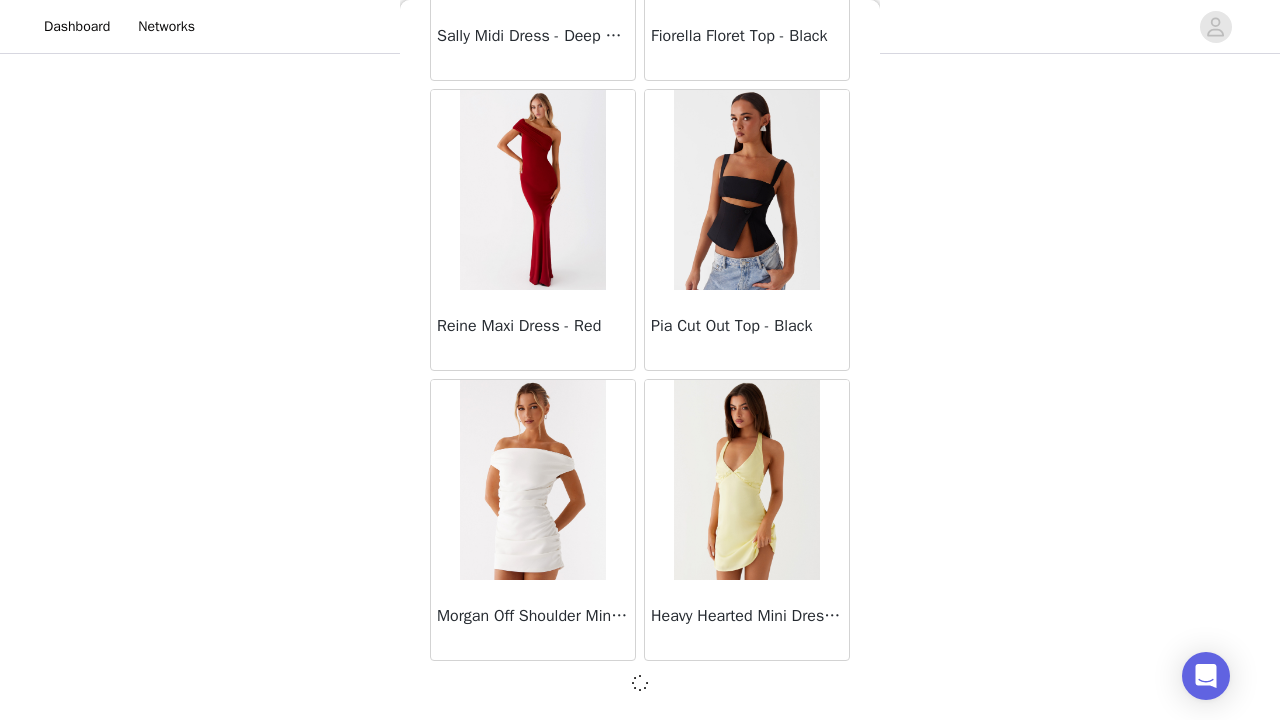 scroll, scrollTop: 11031, scrollLeft: 0, axis: vertical 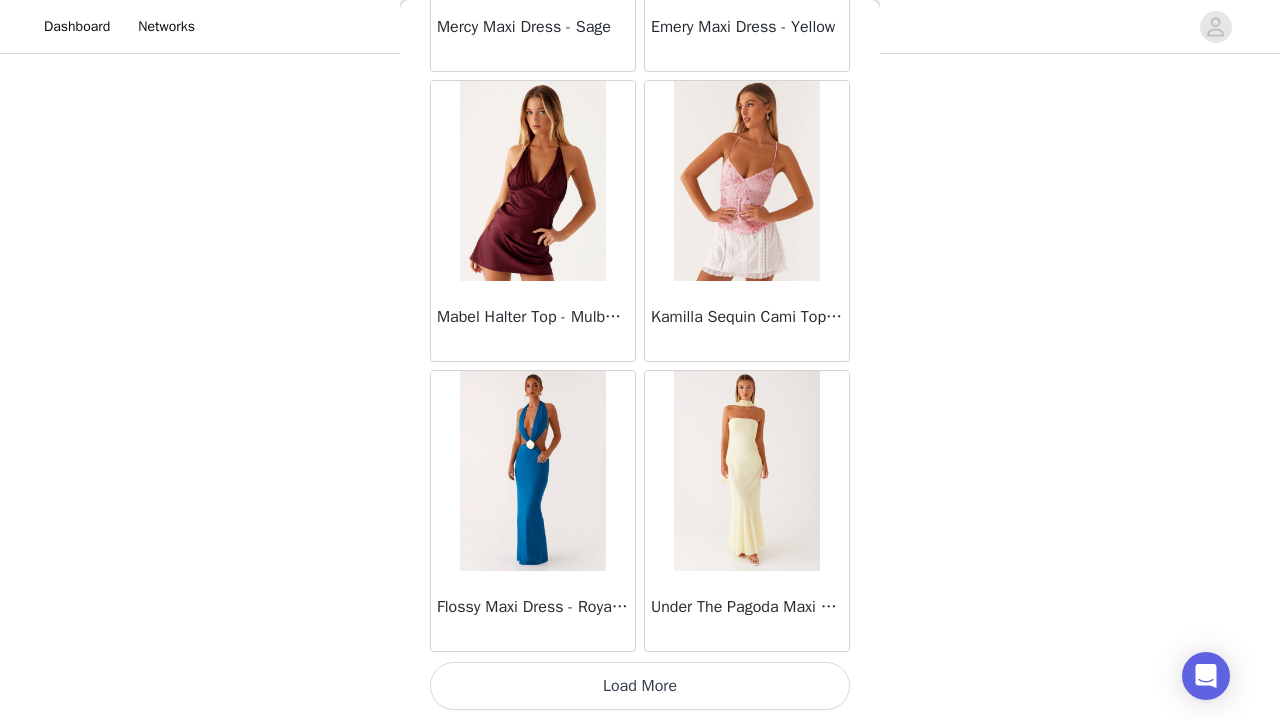 click on "Load More" at bounding box center (640, 686) 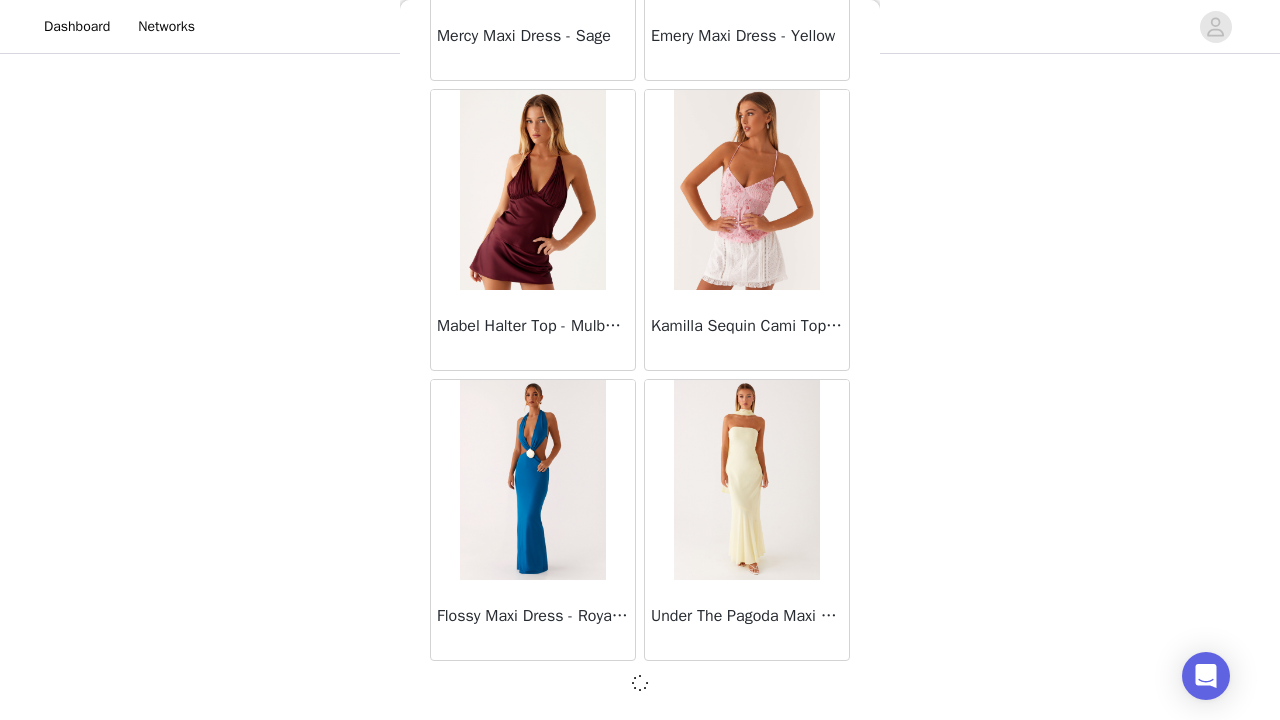 scroll, scrollTop: 13931, scrollLeft: 0, axis: vertical 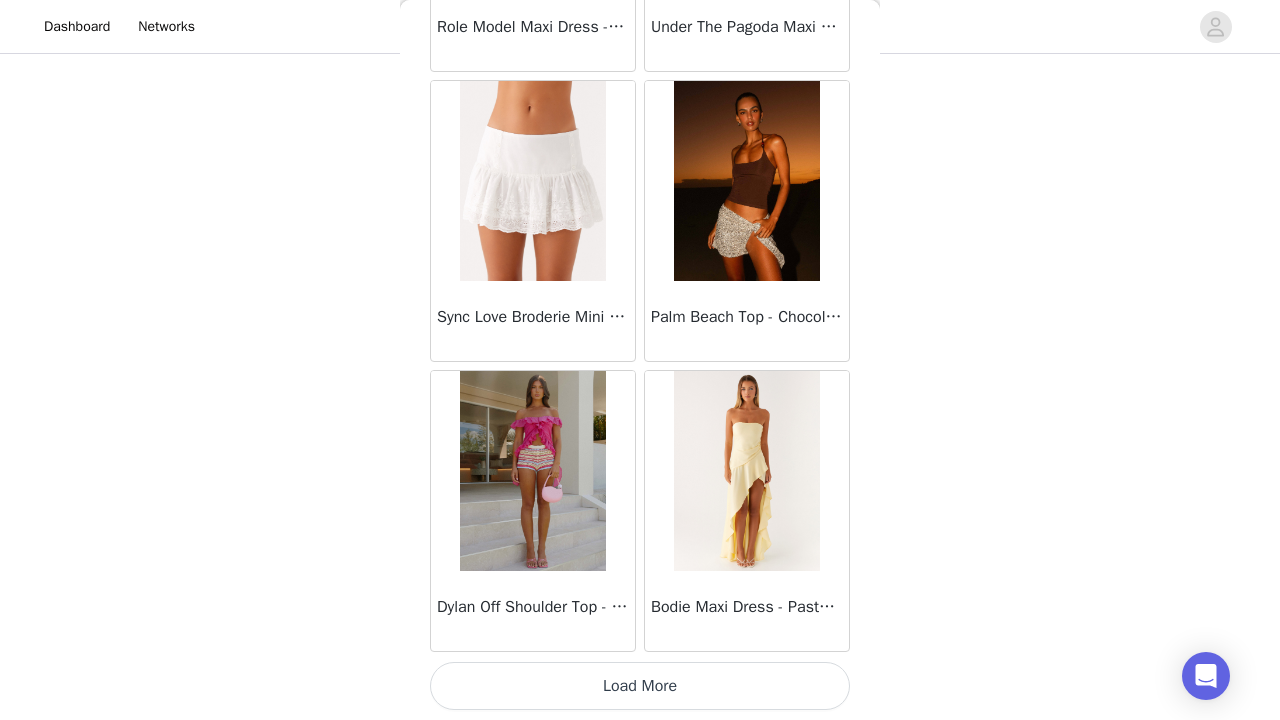 click on "Load More" at bounding box center [640, 686] 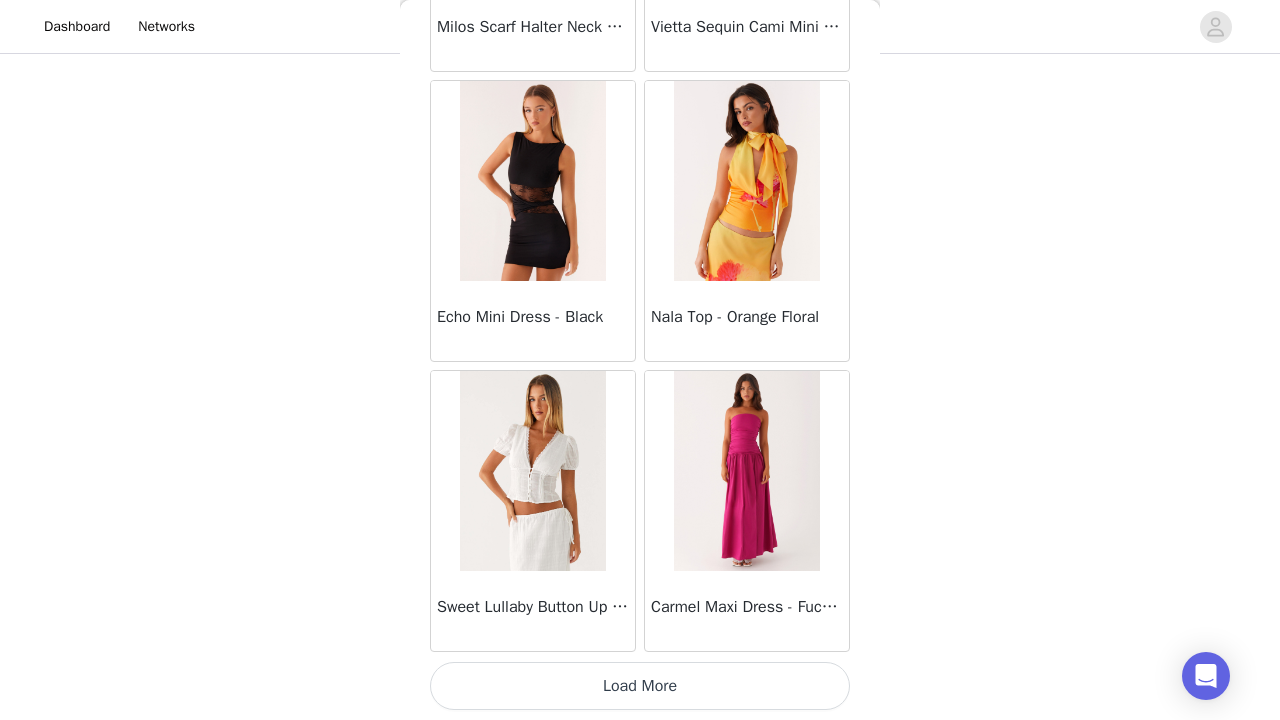 click on "Load More" at bounding box center (640, 686) 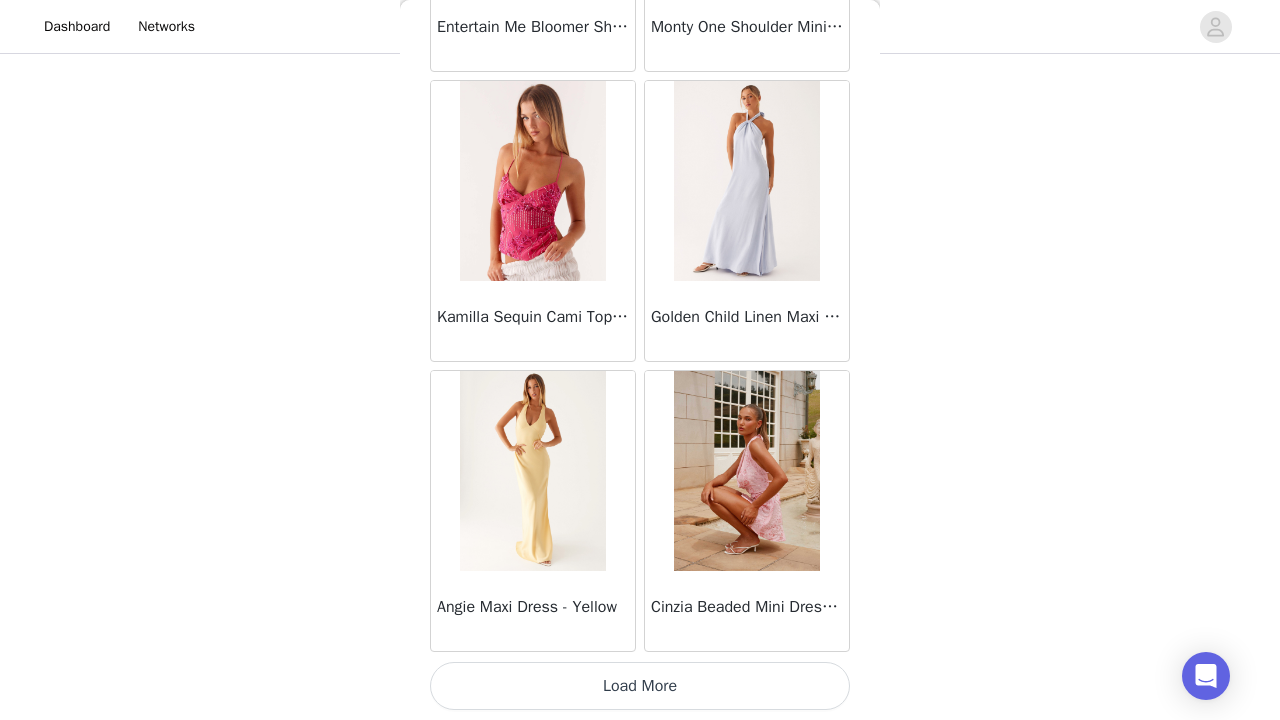 click on "Load More" at bounding box center (640, 686) 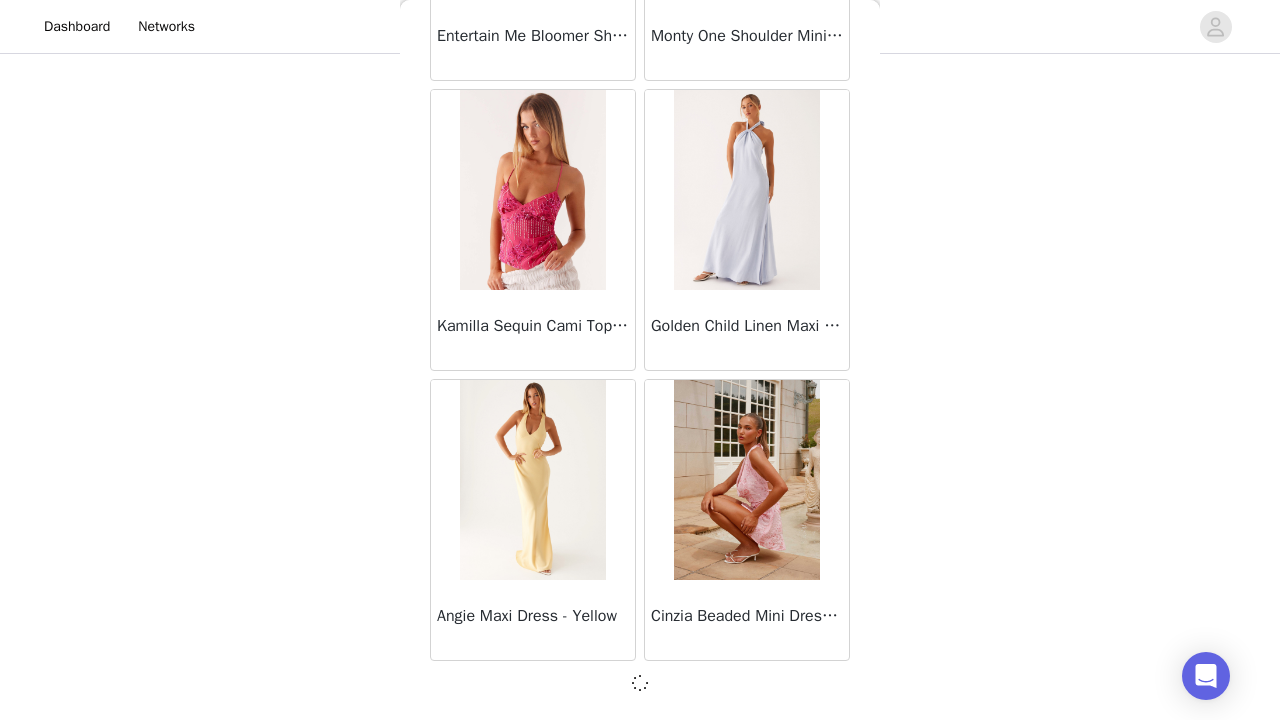 scroll, scrollTop: 22631, scrollLeft: 0, axis: vertical 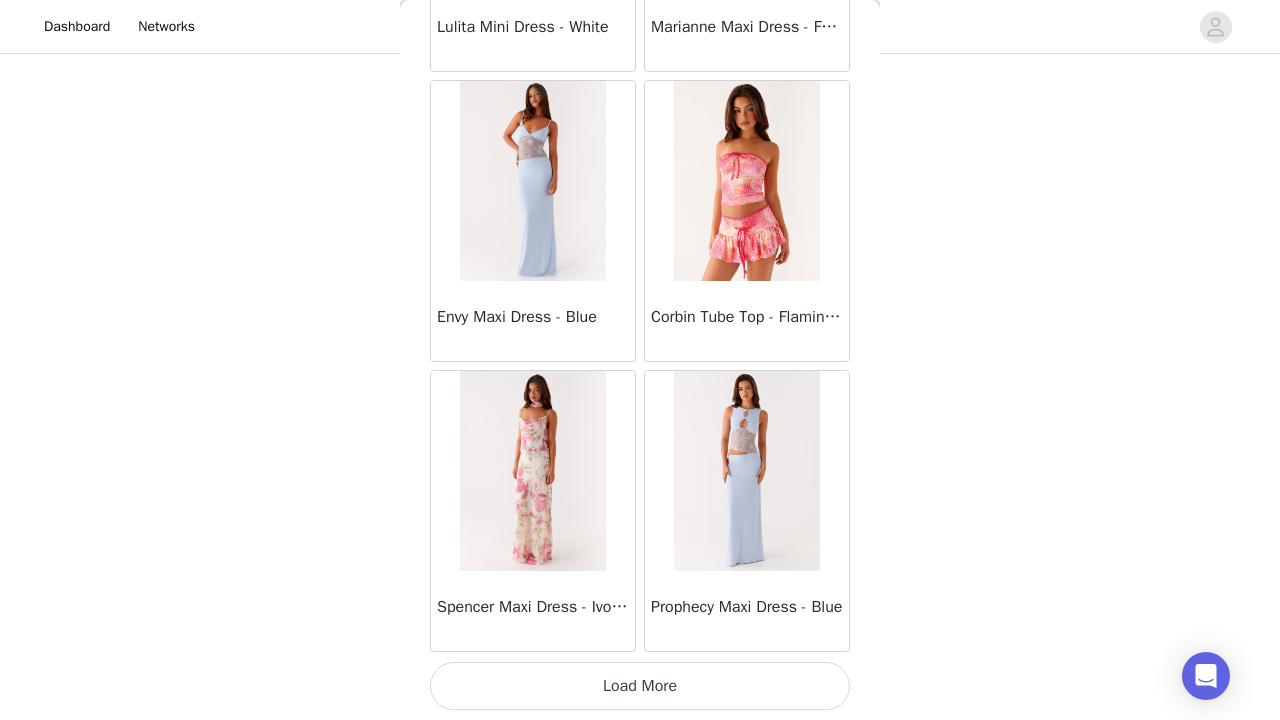 click on "Load More" at bounding box center [640, 686] 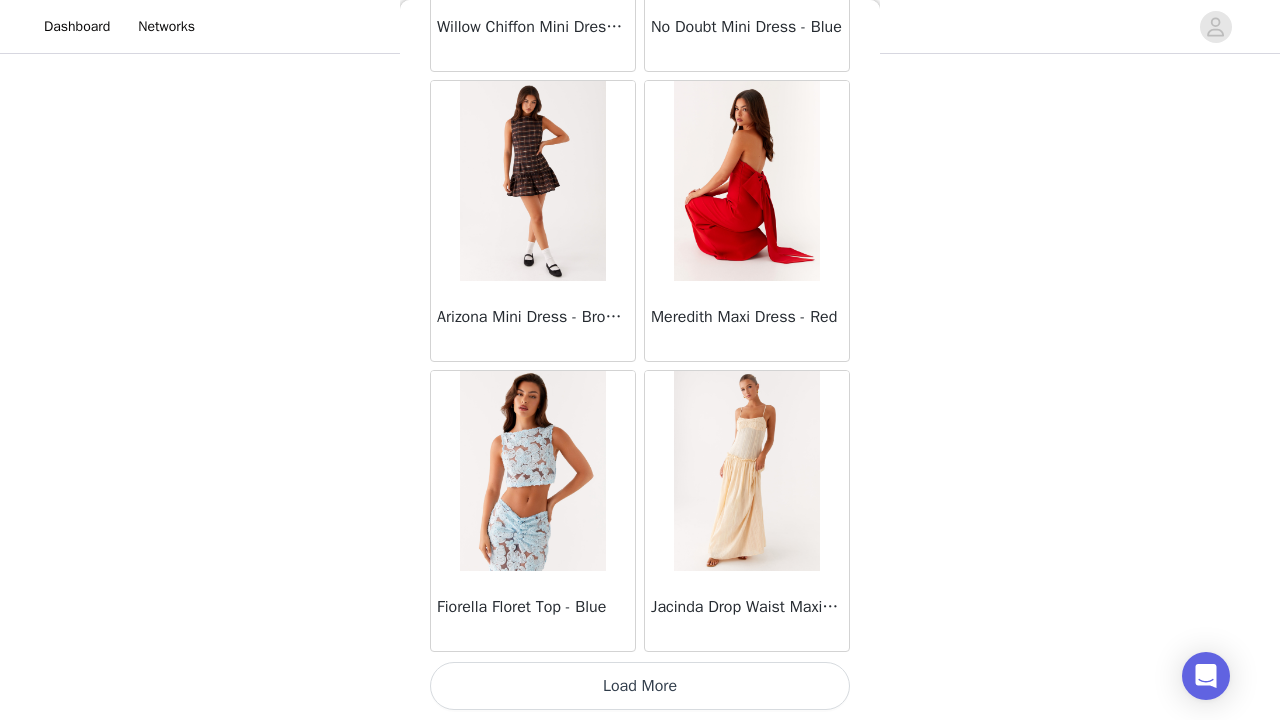 click on "Load More" at bounding box center (640, 686) 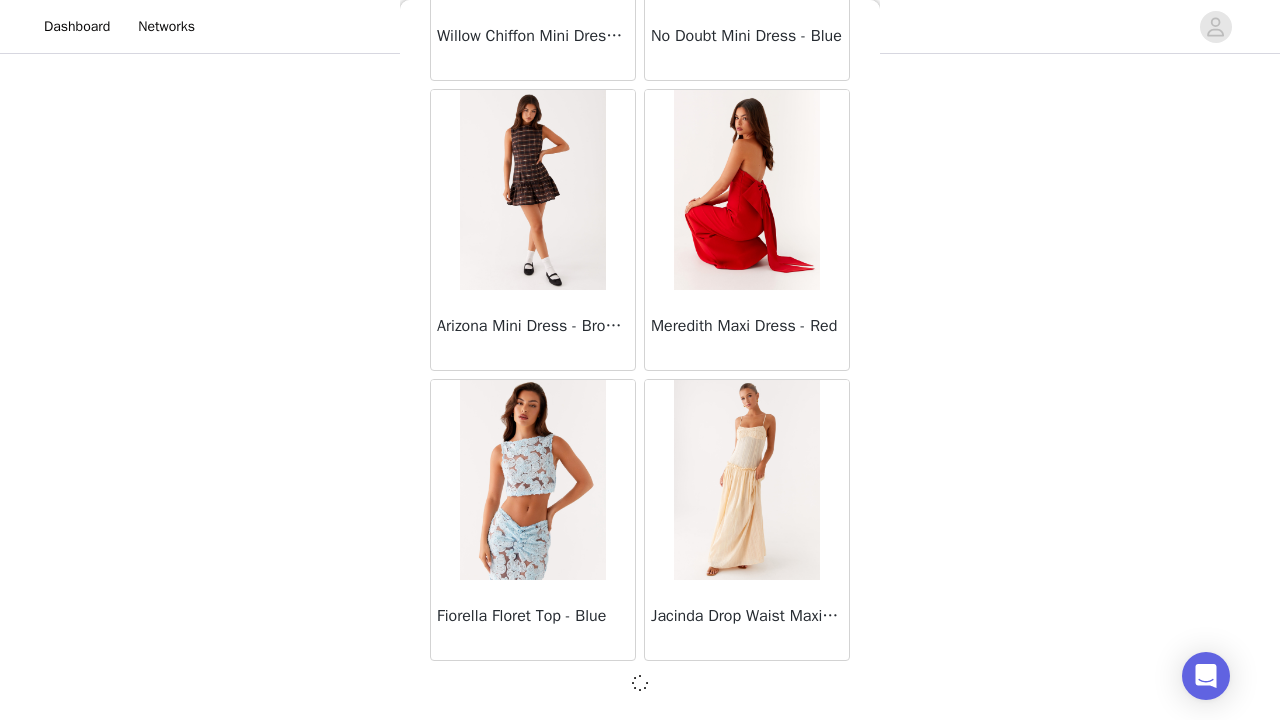 scroll, scrollTop: 28431, scrollLeft: 0, axis: vertical 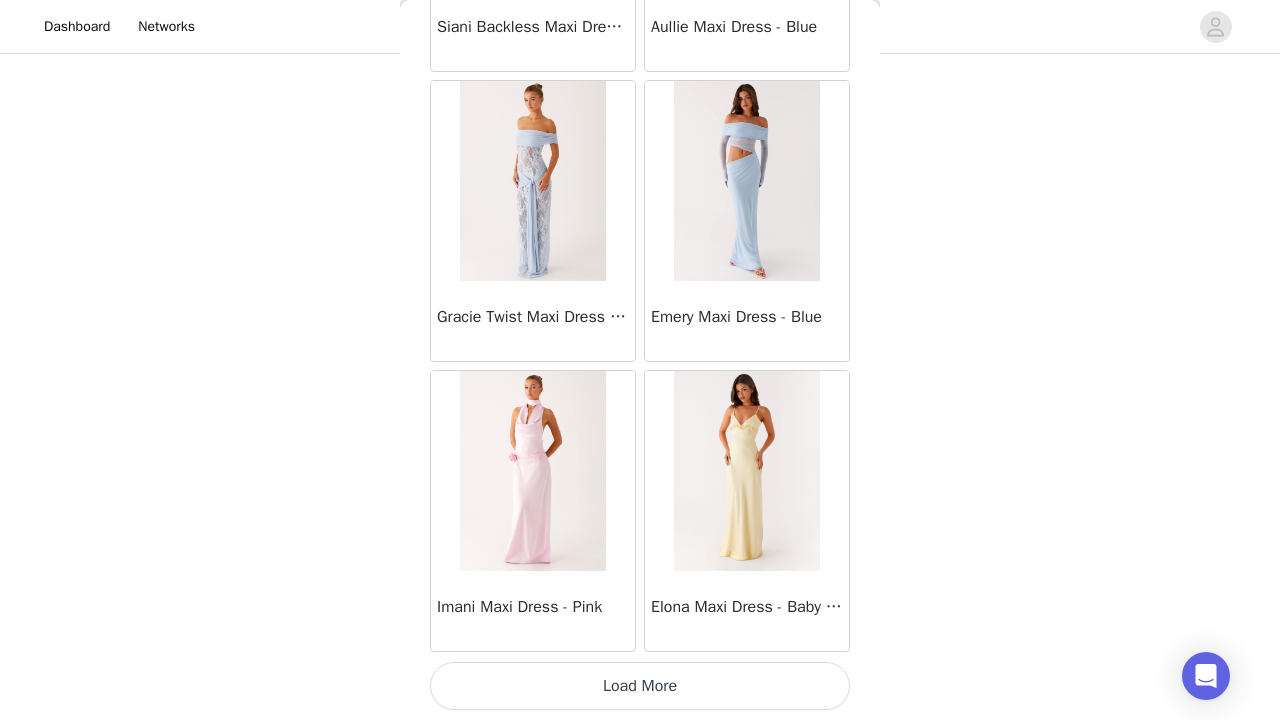 click on "Load More" at bounding box center [640, 686] 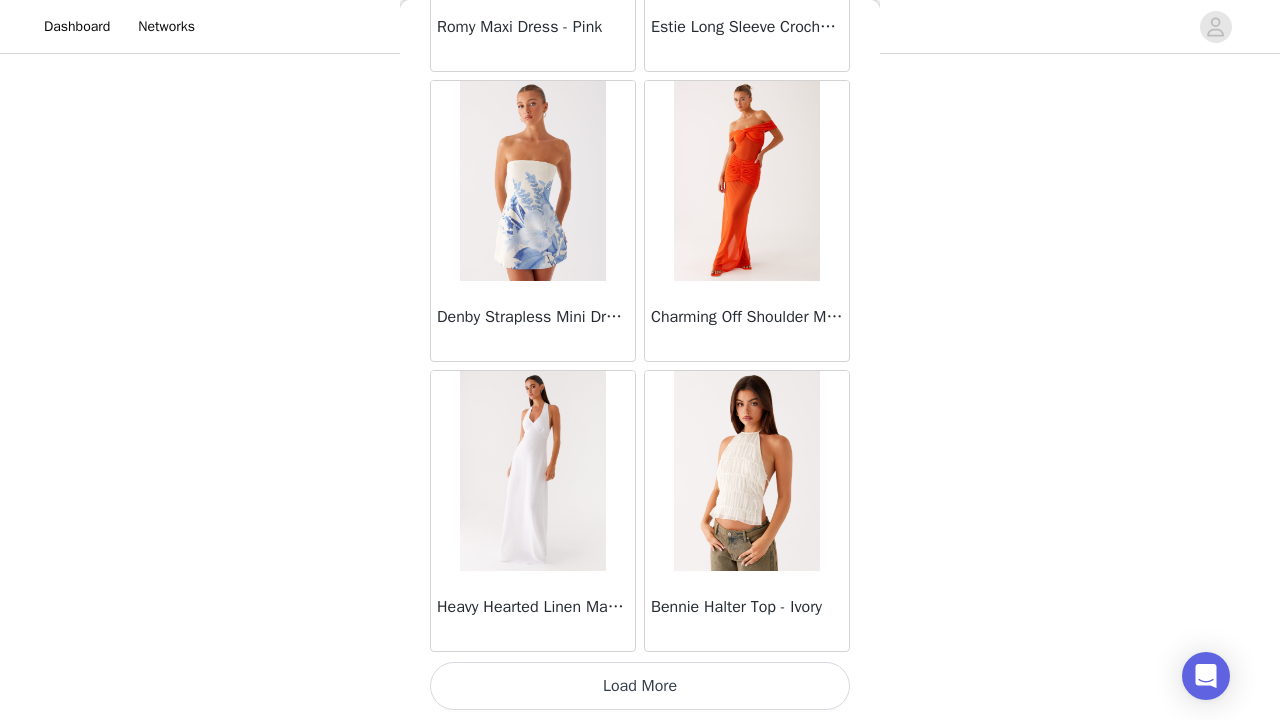 click on "Load More" at bounding box center [640, 686] 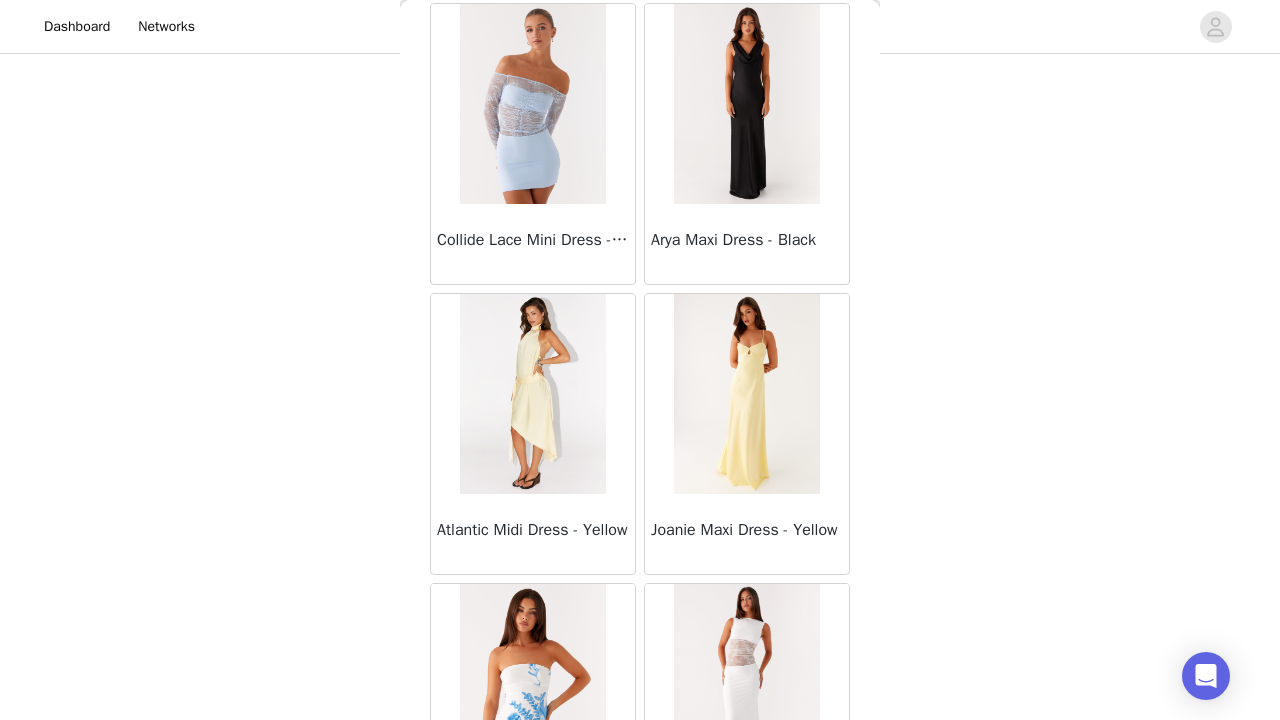 scroll, scrollTop: 37140, scrollLeft: 0, axis: vertical 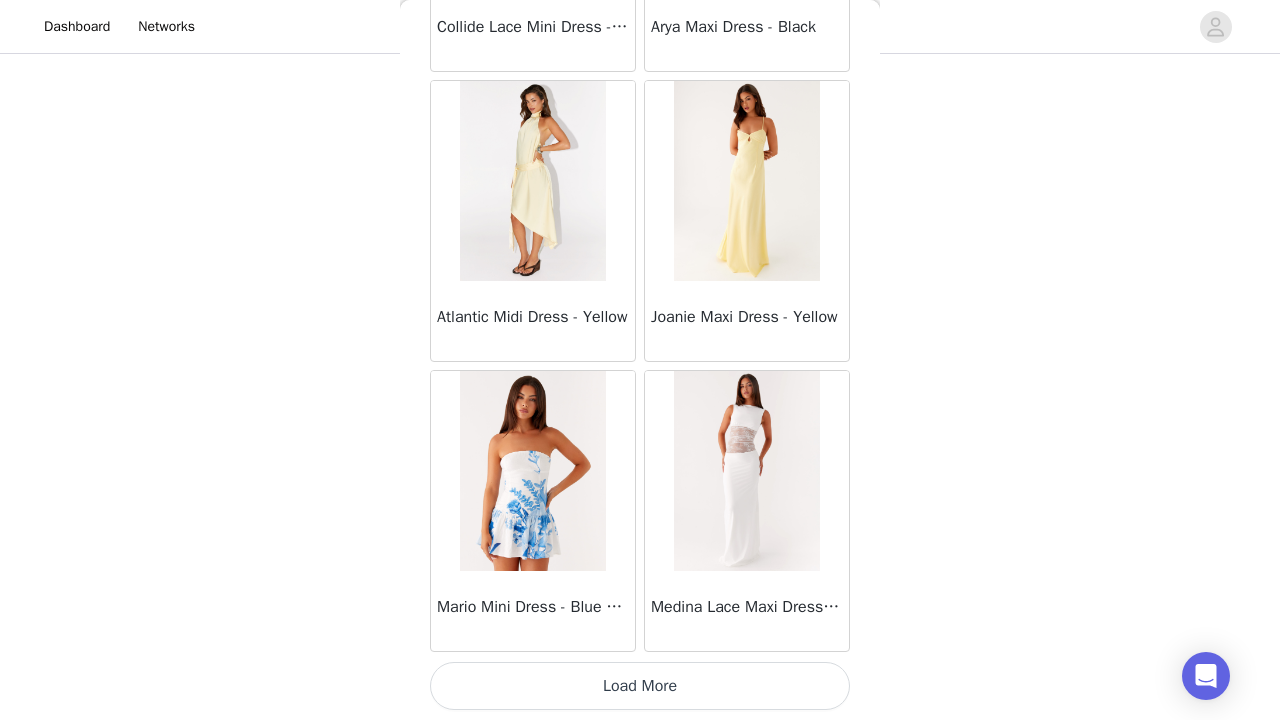 click on "Load More" at bounding box center (640, 686) 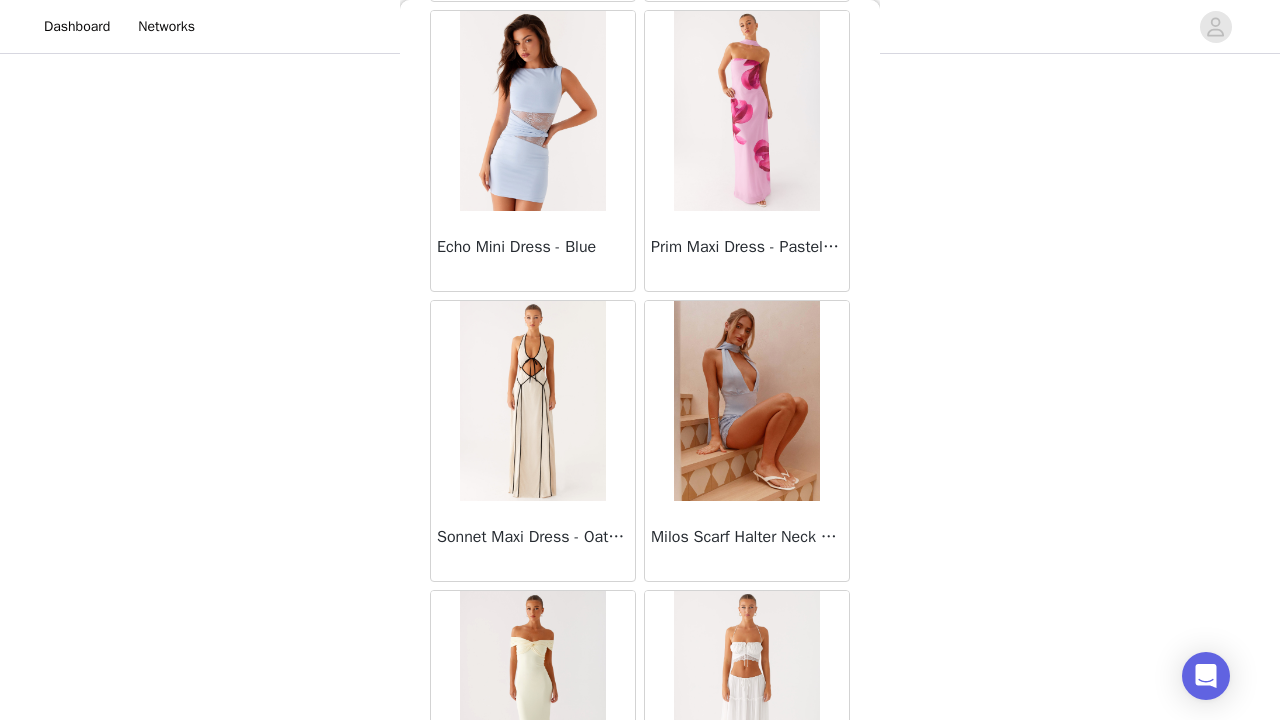 scroll, scrollTop: 38744, scrollLeft: 0, axis: vertical 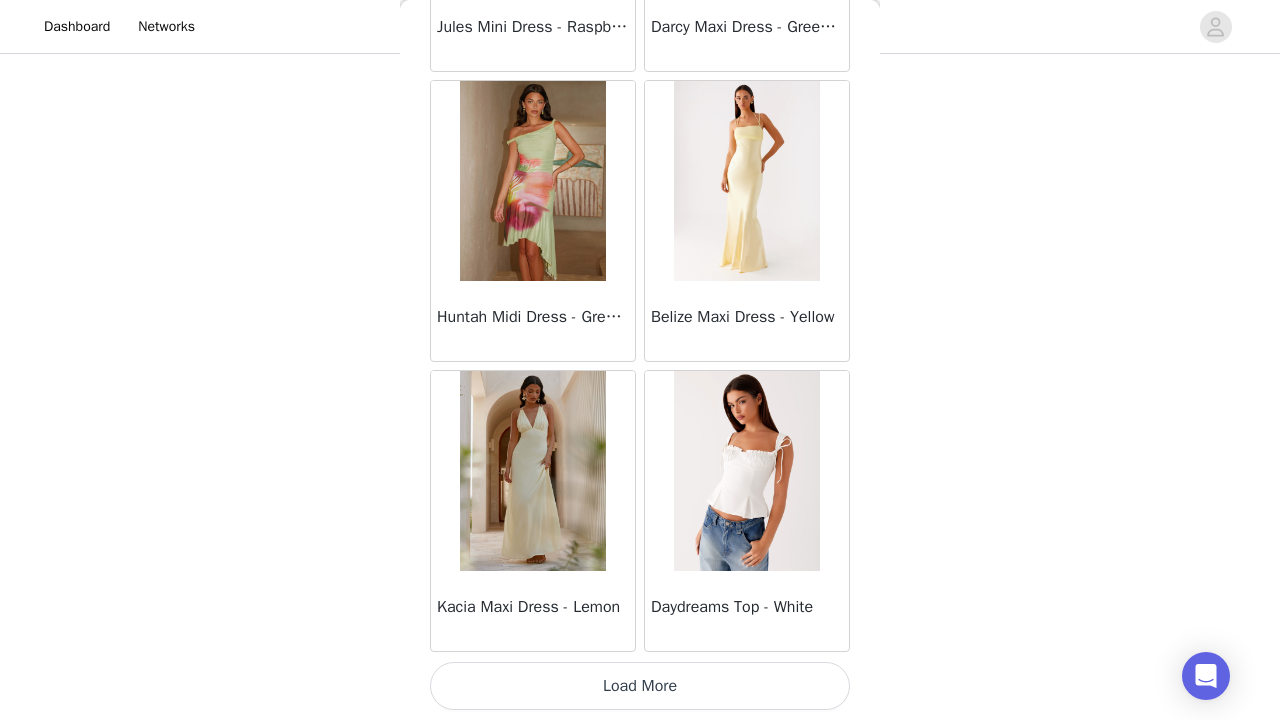 click on "Load More" at bounding box center [640, 686] 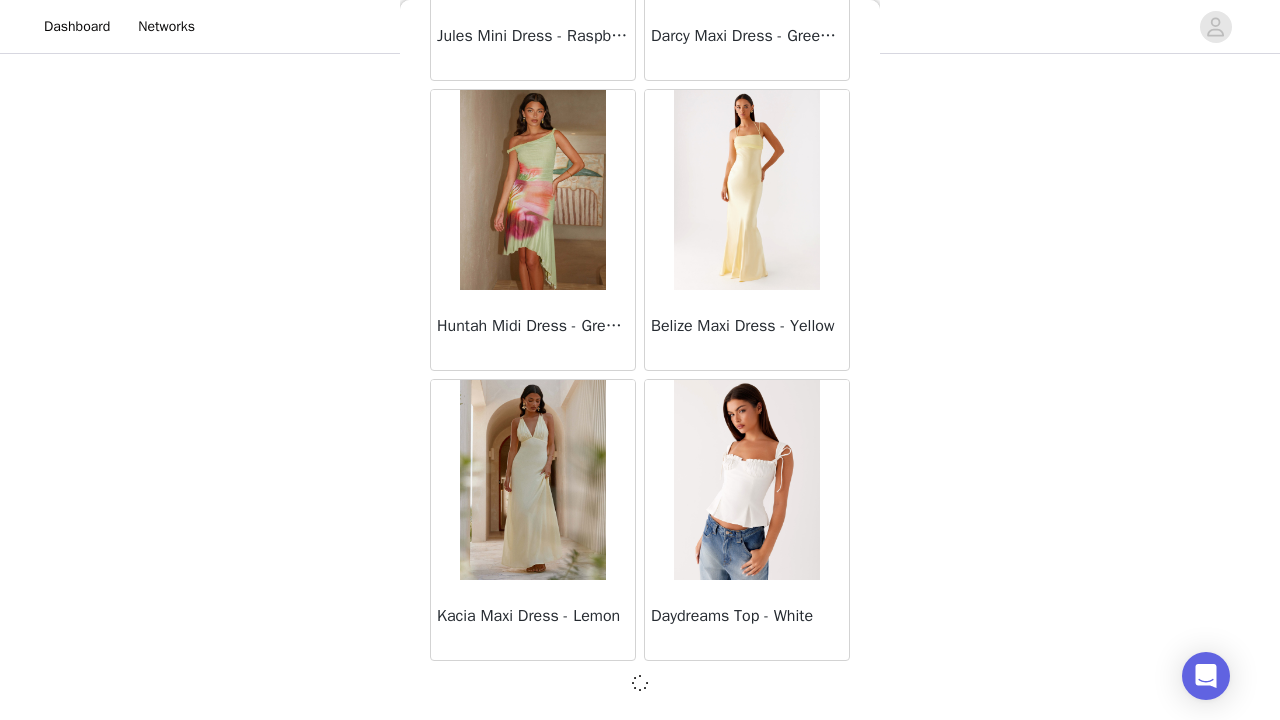 scroll, scrollTop: 40031, scrollLeft: 0, axis: vertical 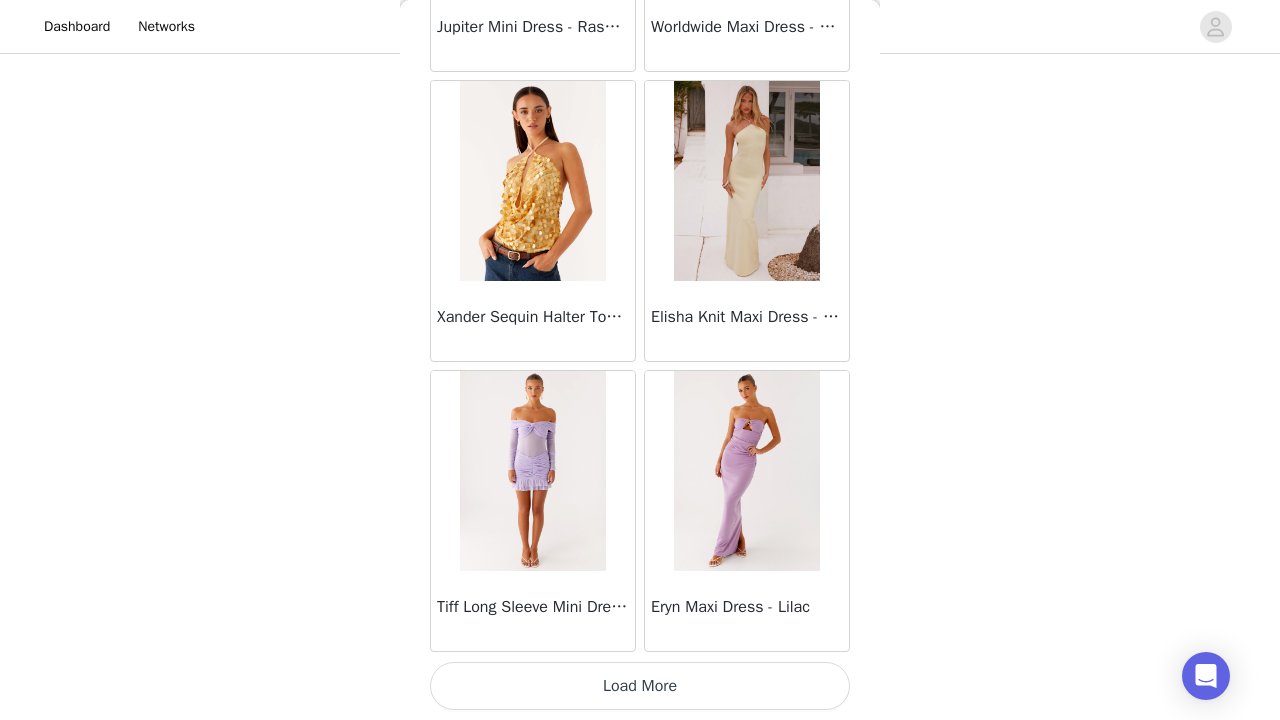 click on "Load More" at bounding box center [640, 686] 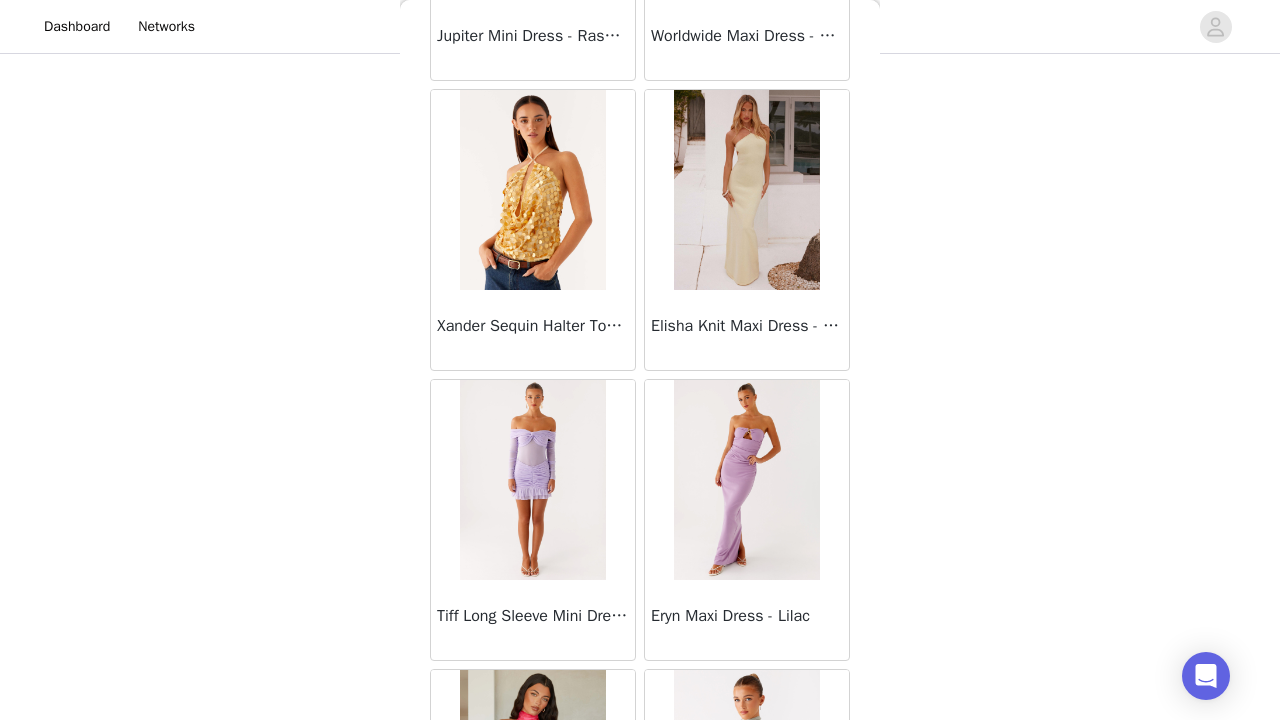 scroll, scrollTop: 43445, scrollLeft: 0, axis: vertical 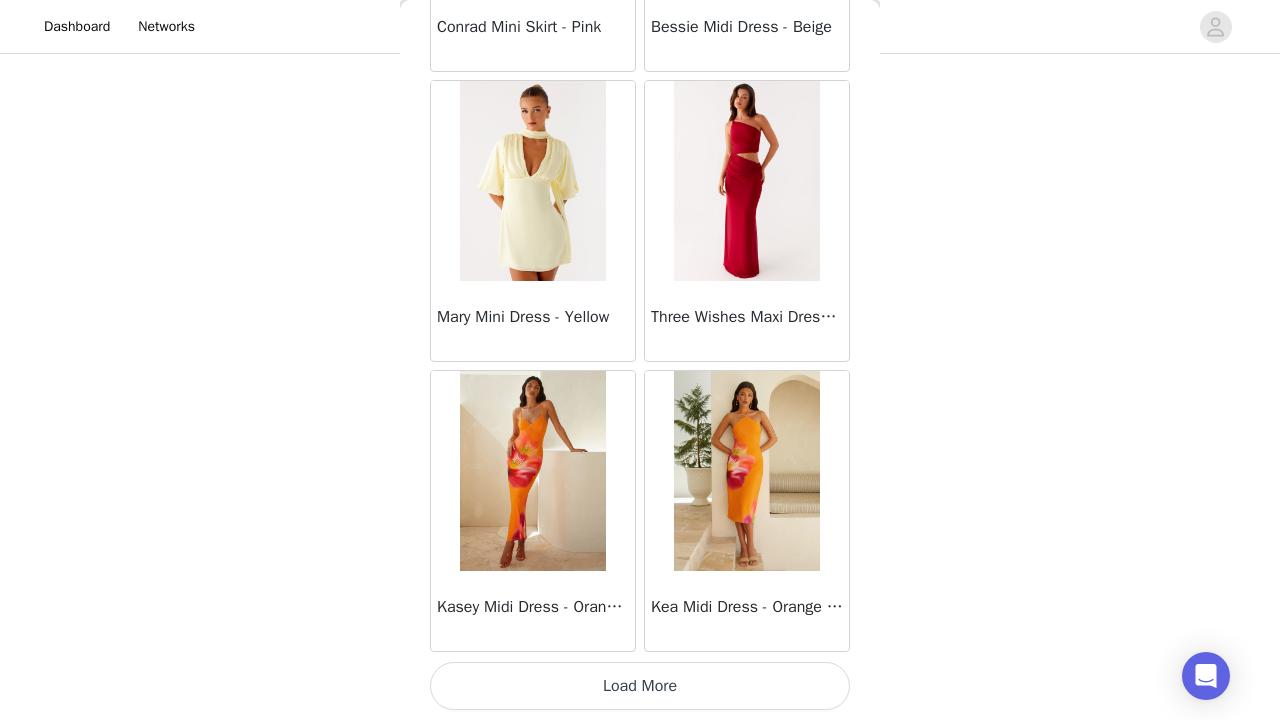 click on "Load More" at bounding box center (640, 686) 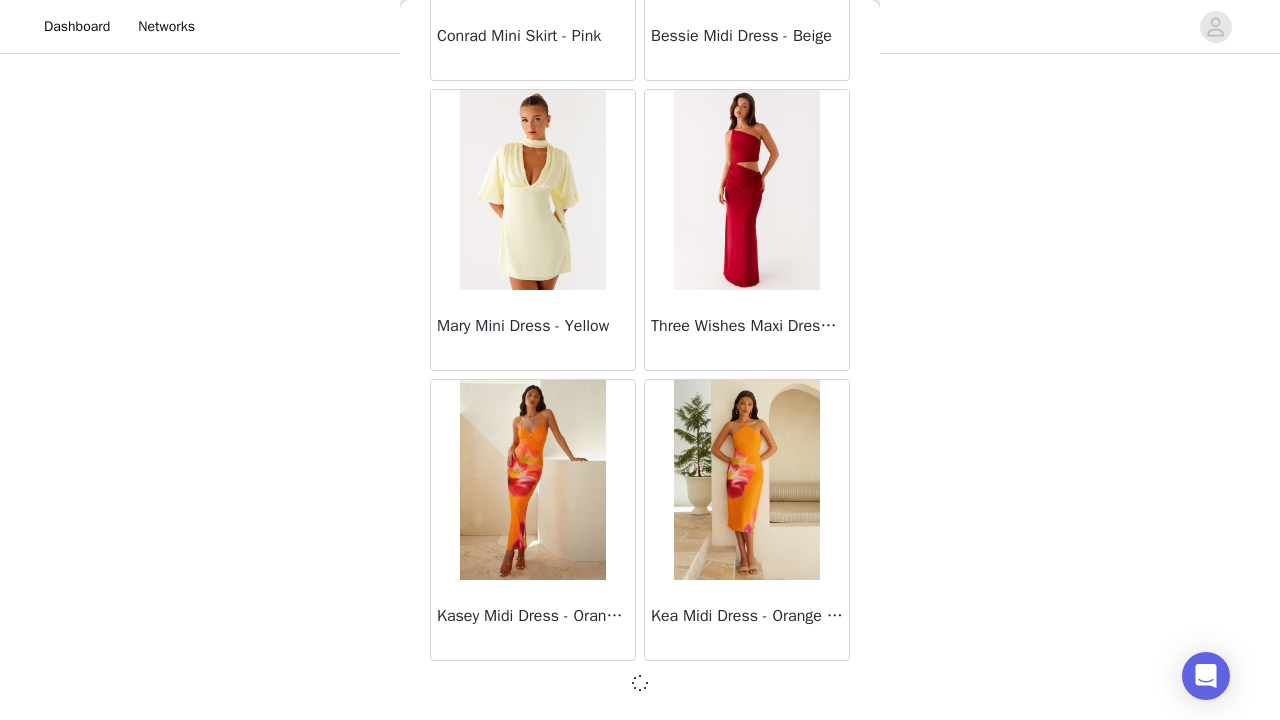 scroll, scrollTop: 45831, scrollLeft: 0, axis: vertical 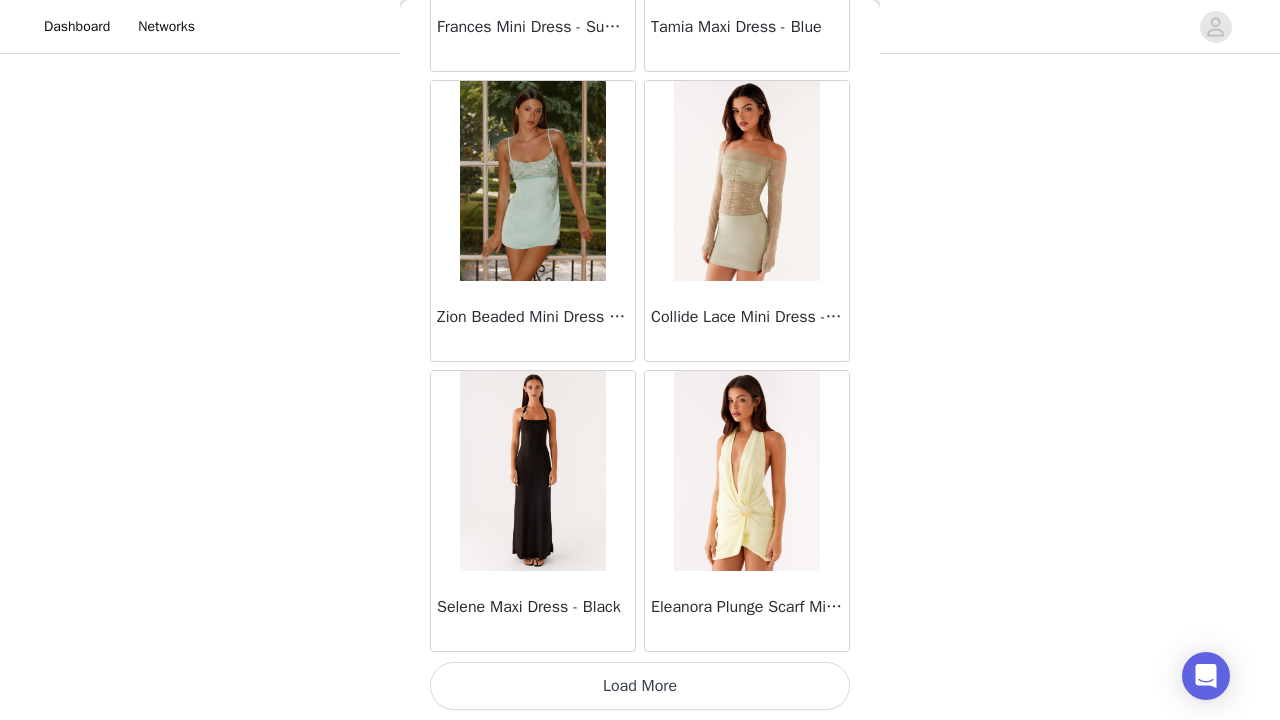 click on "Load More" at bounding box center (640, 686) 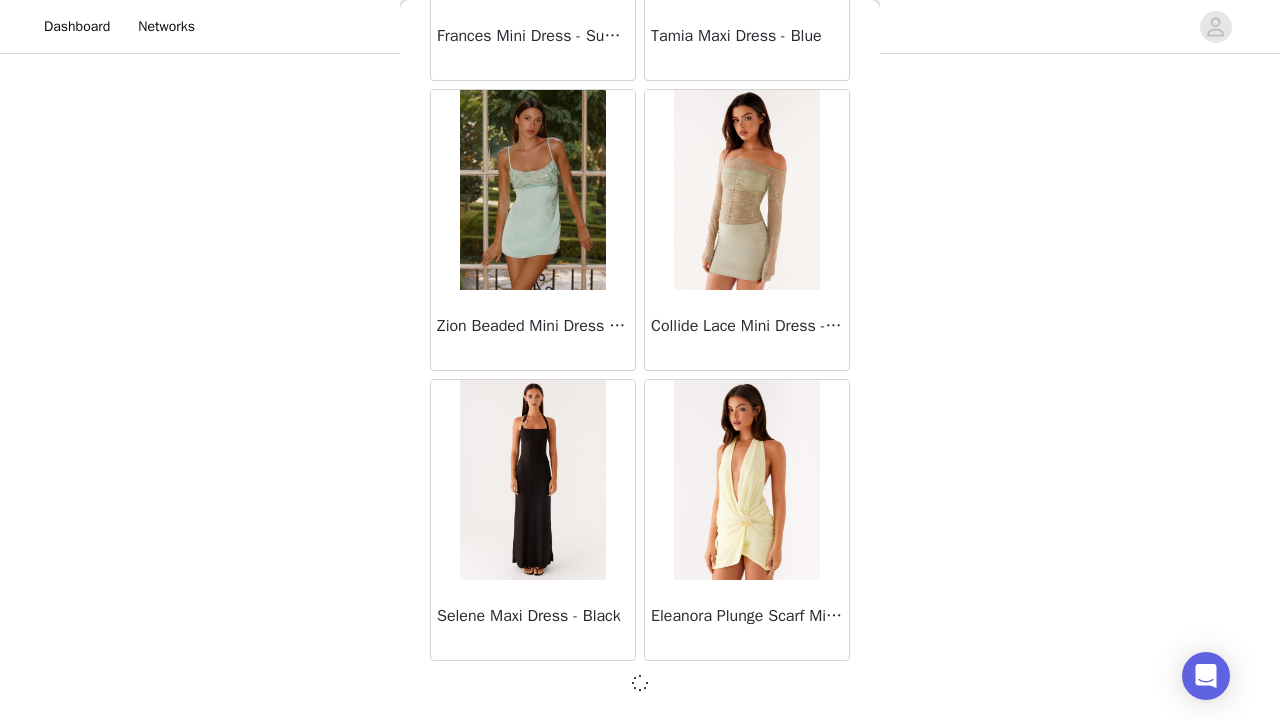 scroll, scrollTop: 48731, scrollLeft: 0, axis: vertical 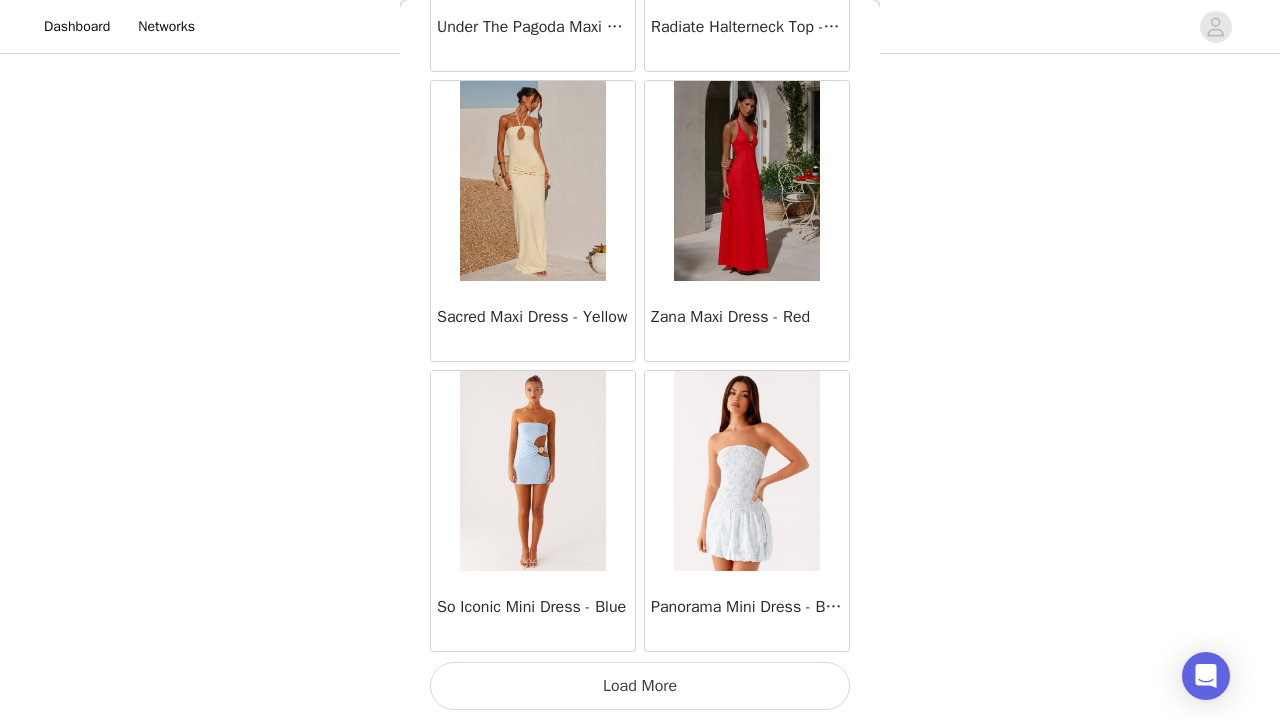 click on "Load More" at bounding box center [640, 686] 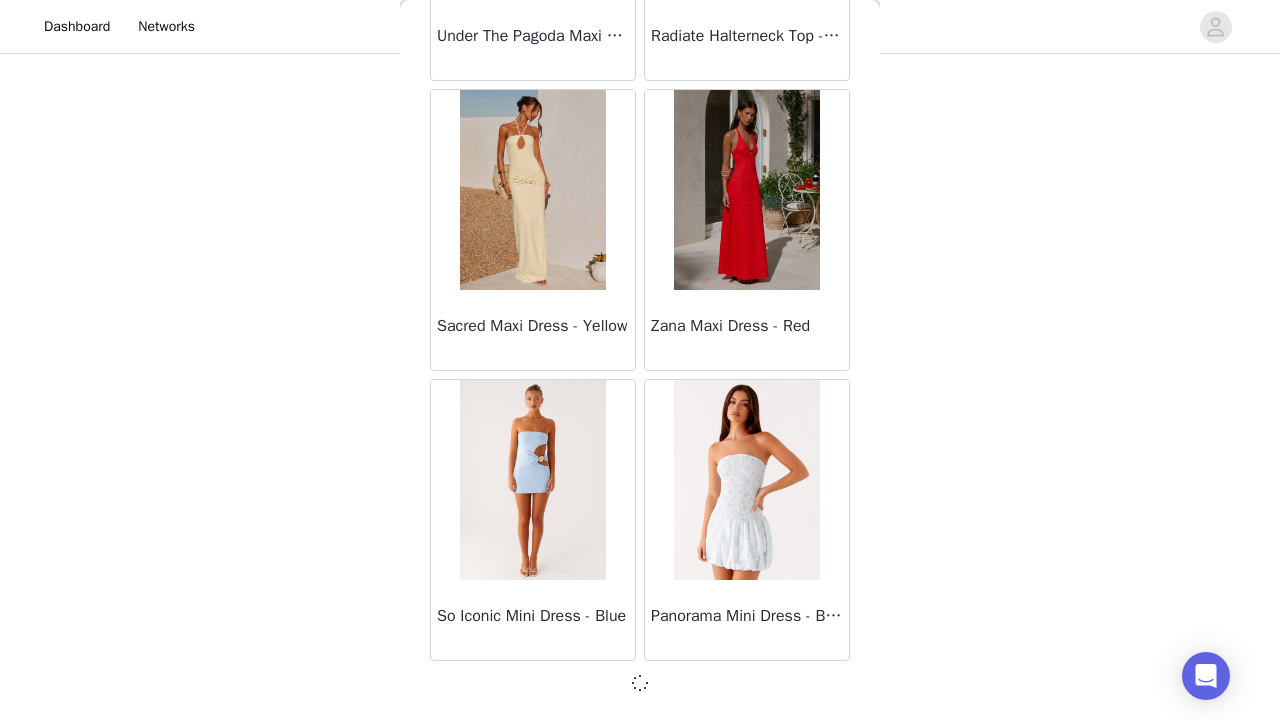 scroll, scrollTop: 51631, scrollLeft: 0, axis: vertical 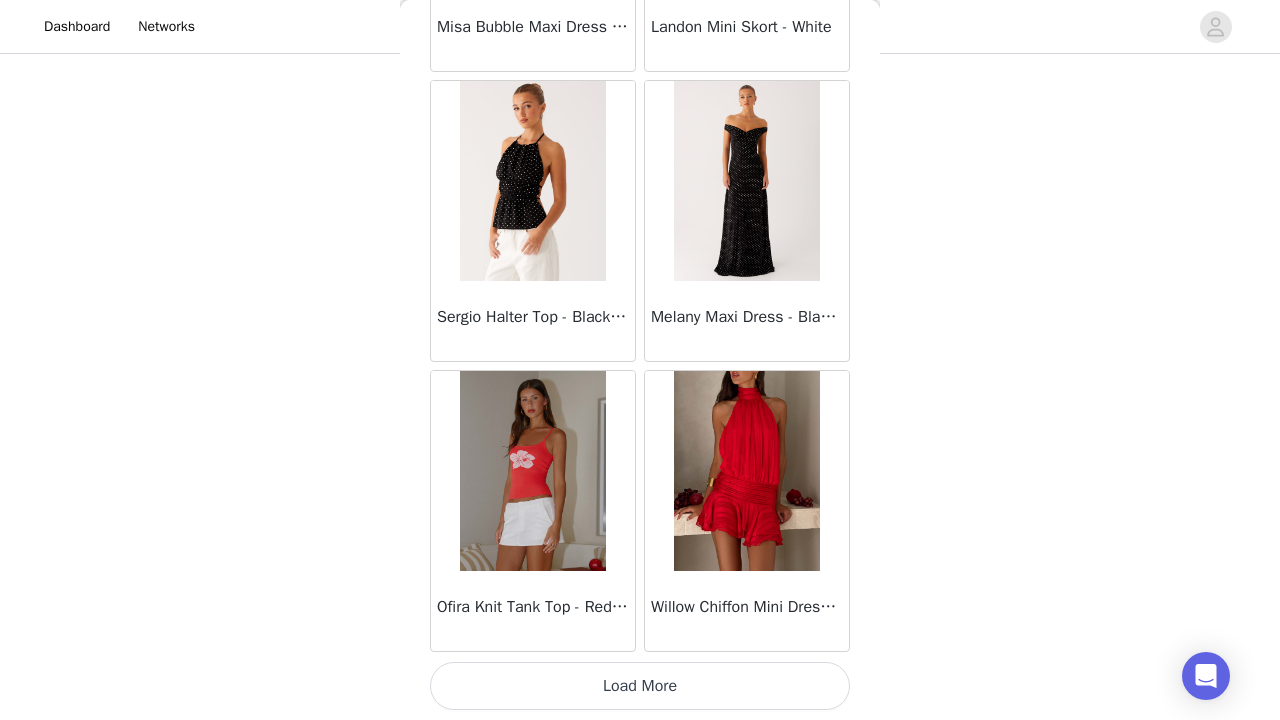 click on "Load More" at bounding box center [640, 686] 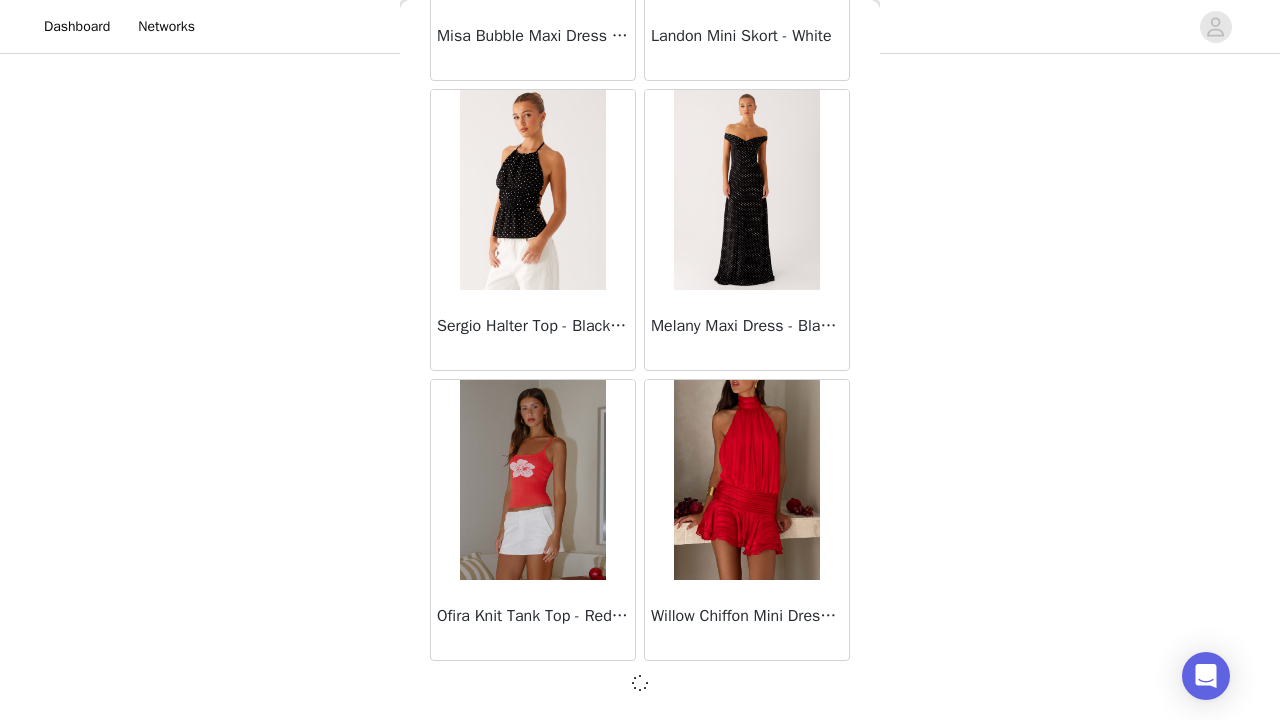 scroll, scrollTop: 54531, scrollLeft: 0, axis: vertical 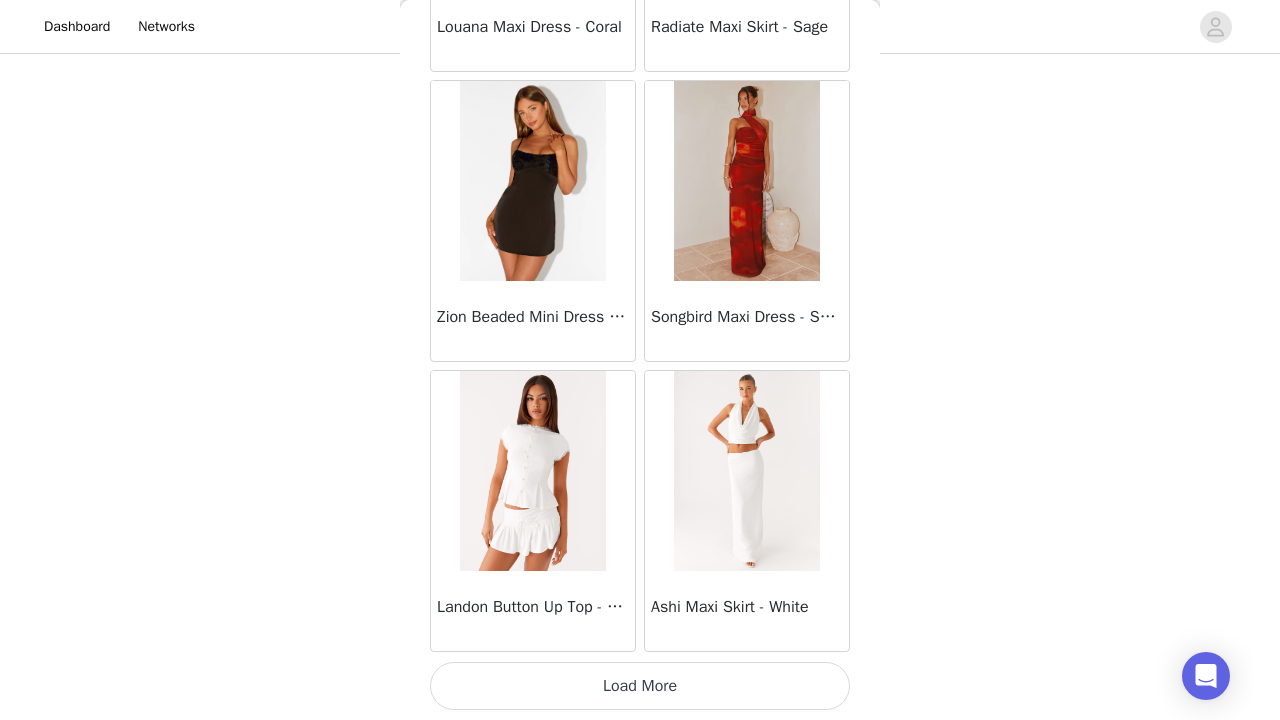 click on "Load More" at bounding box center [640, 686] 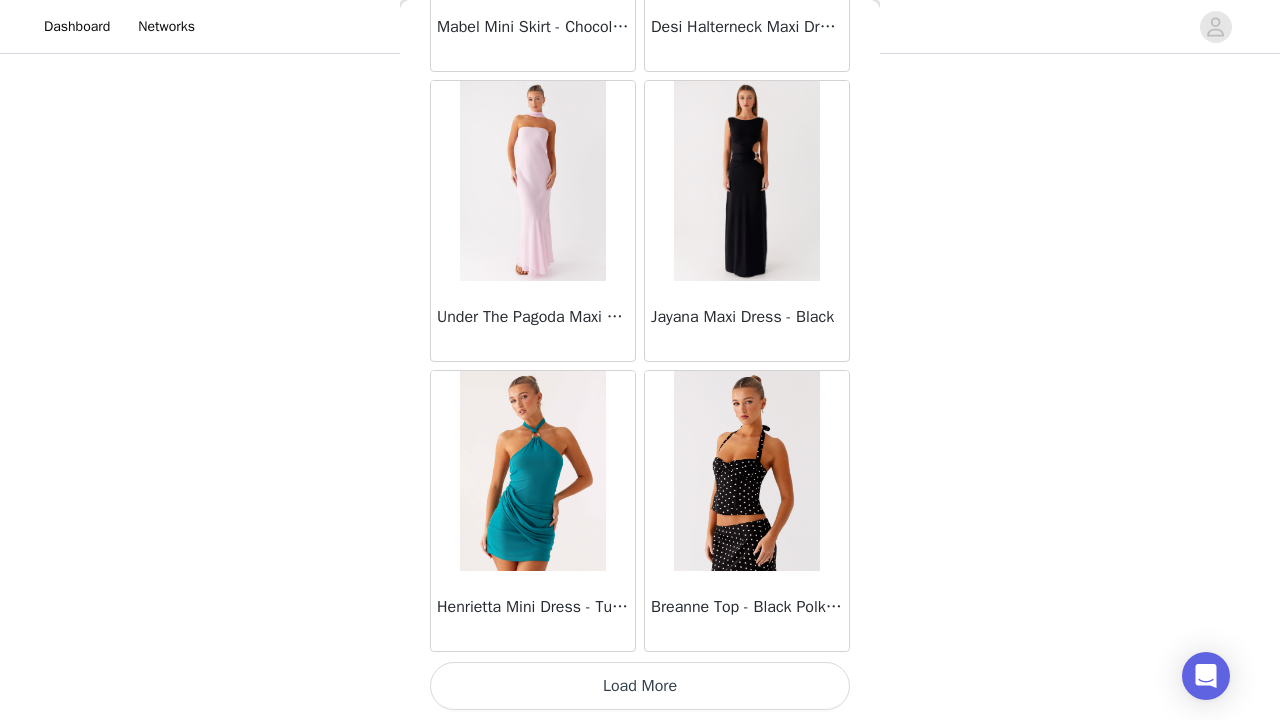scroll, scrollTop: 60340, scrollLeft: 0, axis: vertical 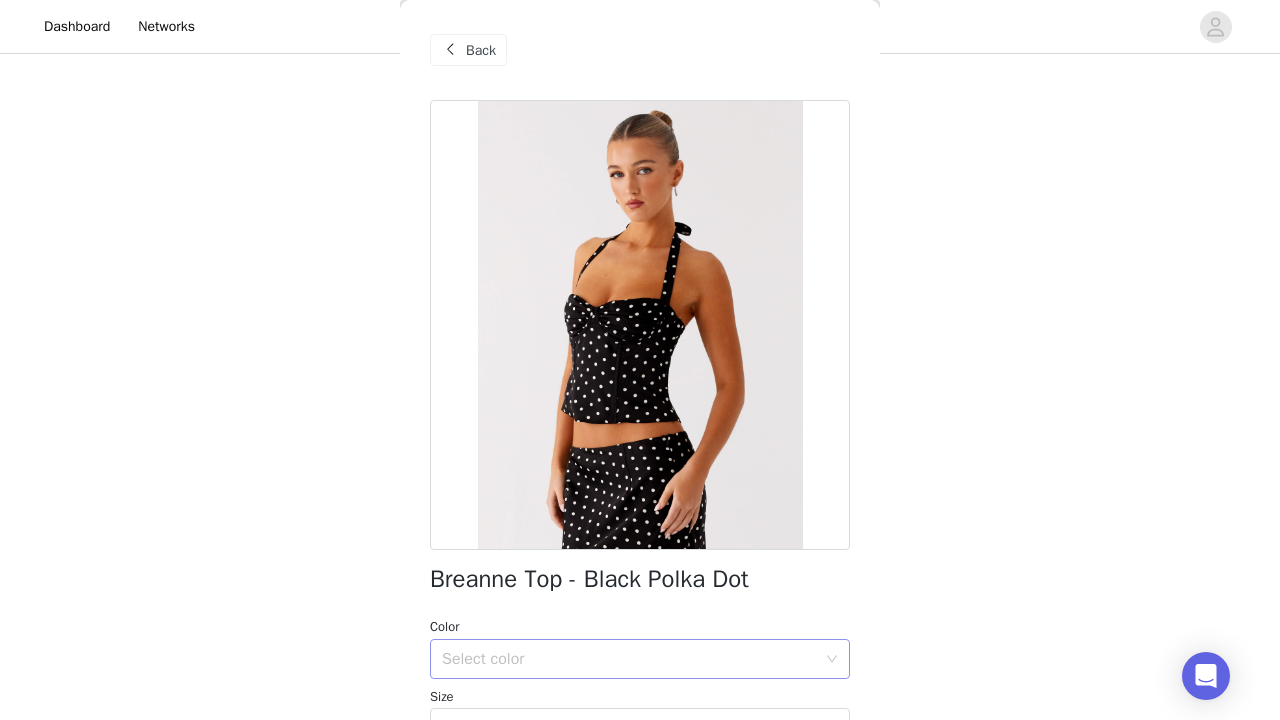 click on "Select color" at bounding box center (629, 659) 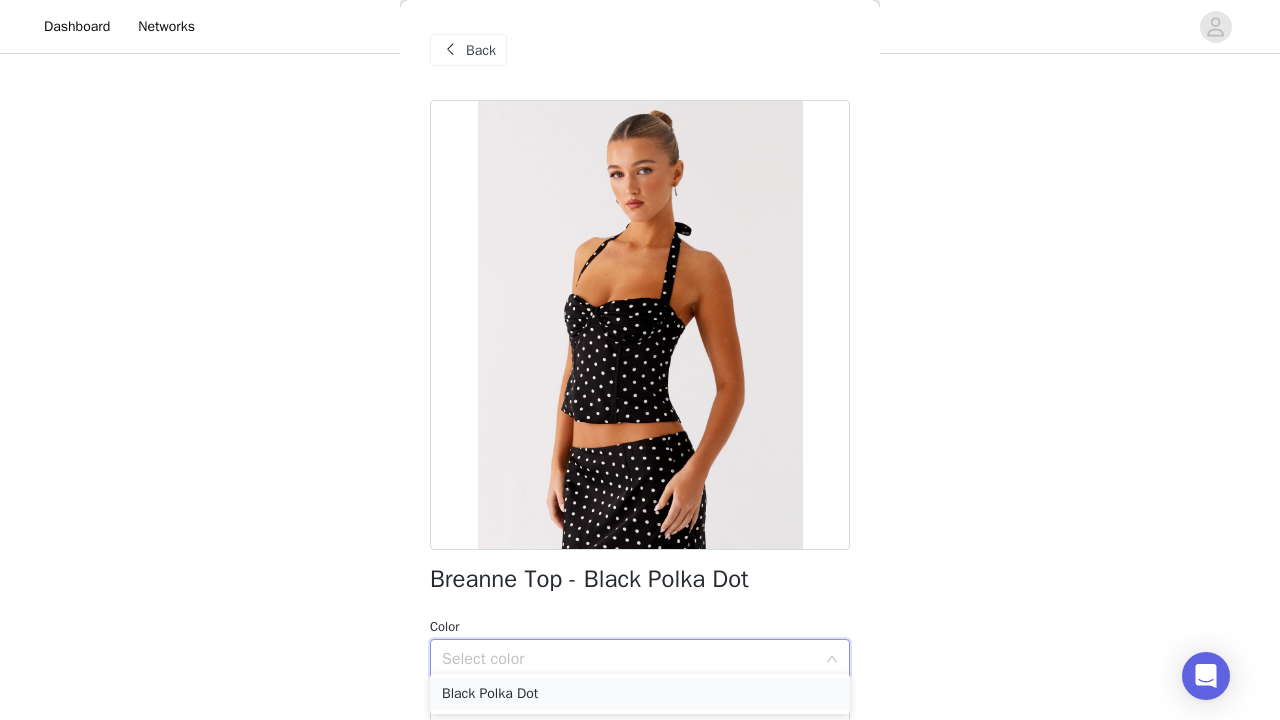 click on "Black Polka Dot" at bounding box center (640, 694) 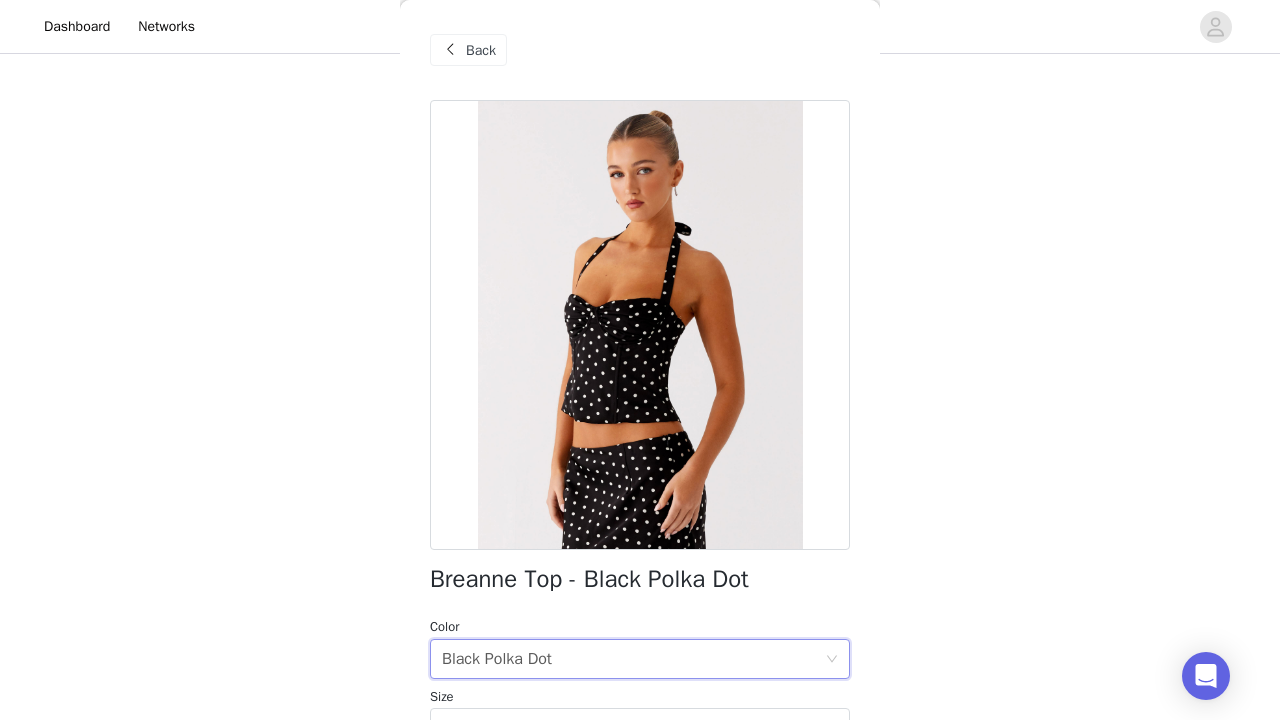 scroll, scrollTop: 186, scrollLeft: 0, axis: vertical 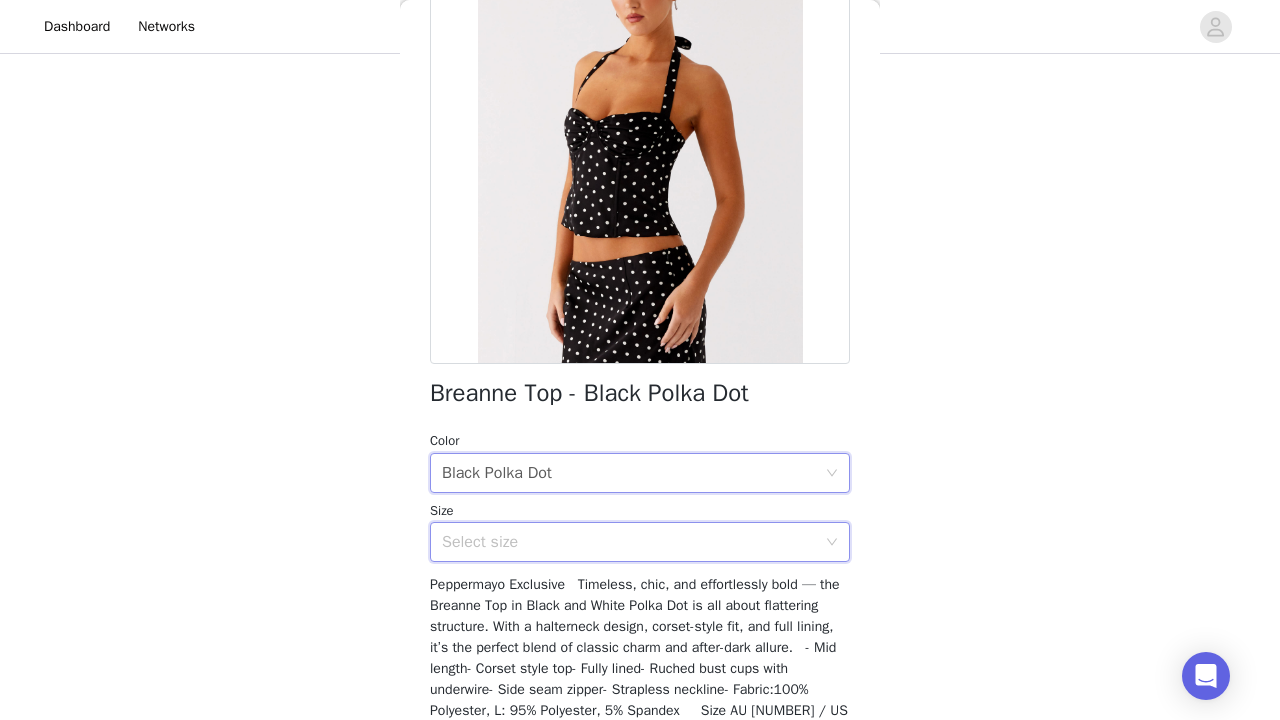 click on "Select size" at bounding box center (633, 542) 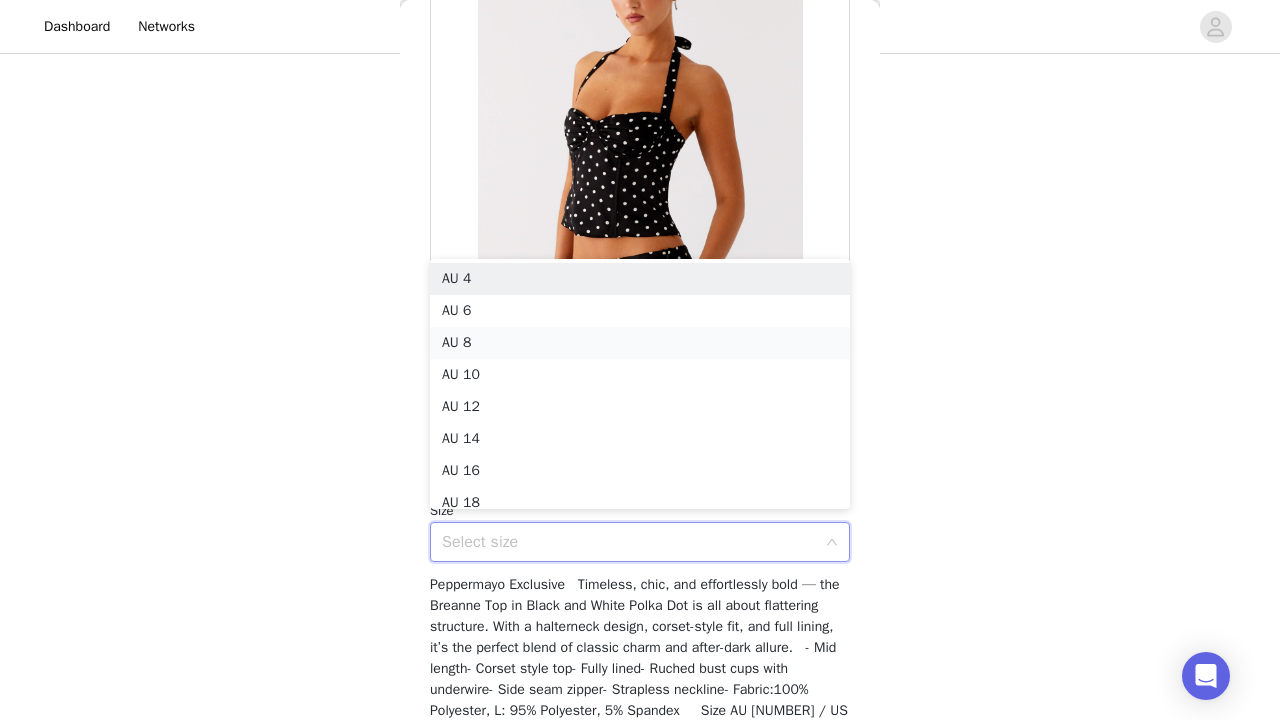 scroll, scrollTop: 10, scrollLeft: 0, axis: vertical 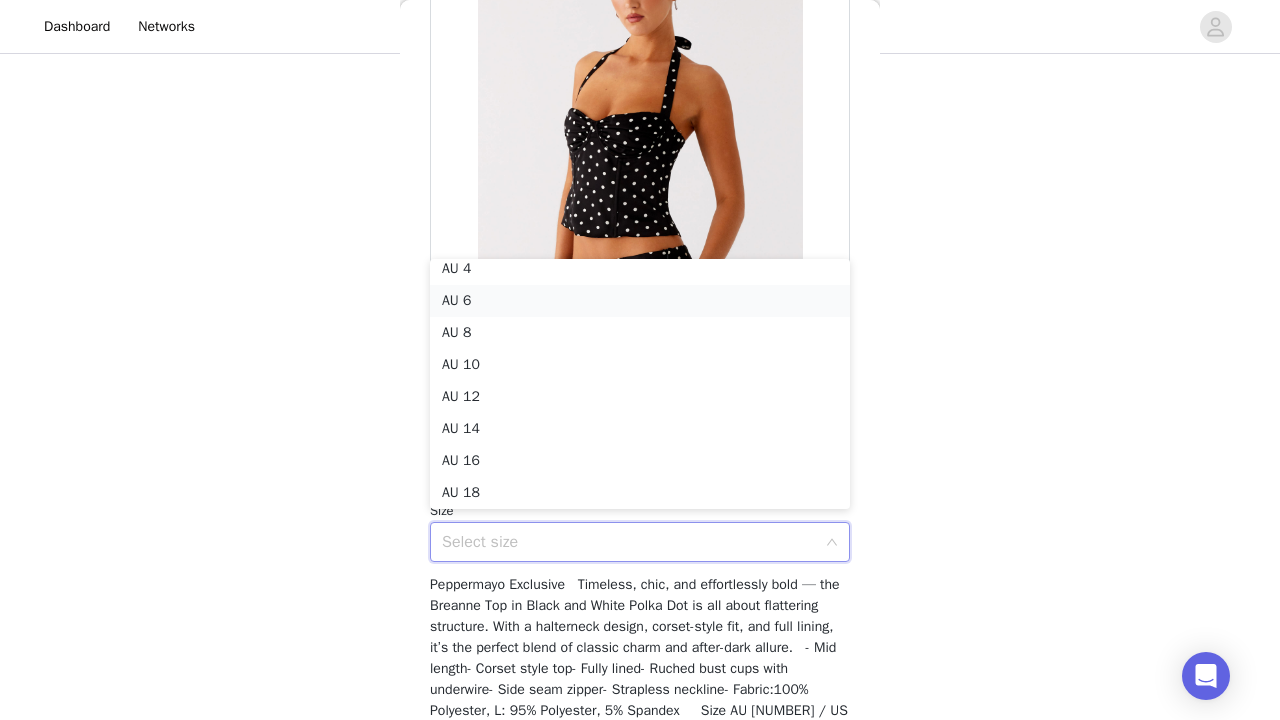 click on "AU 6" at bounding box center (640, 301) 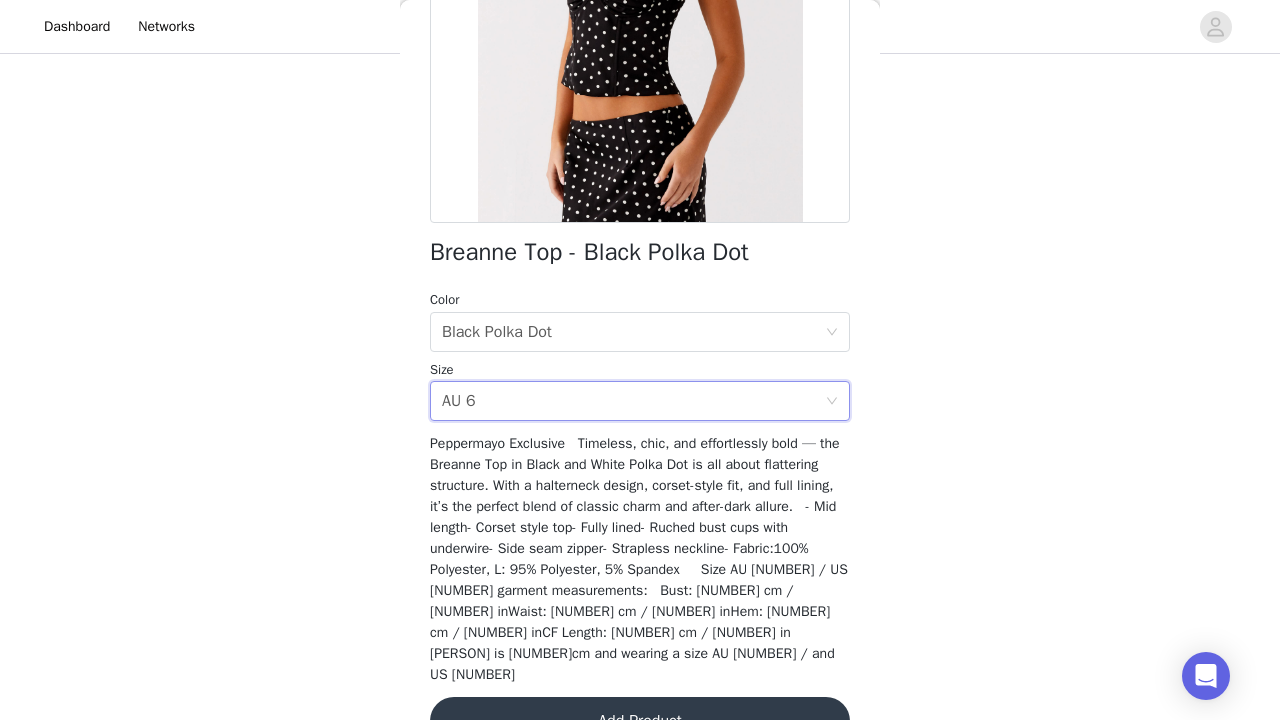 scroll, scrollTop: 325, scrollLeft: 0, axis: vertical 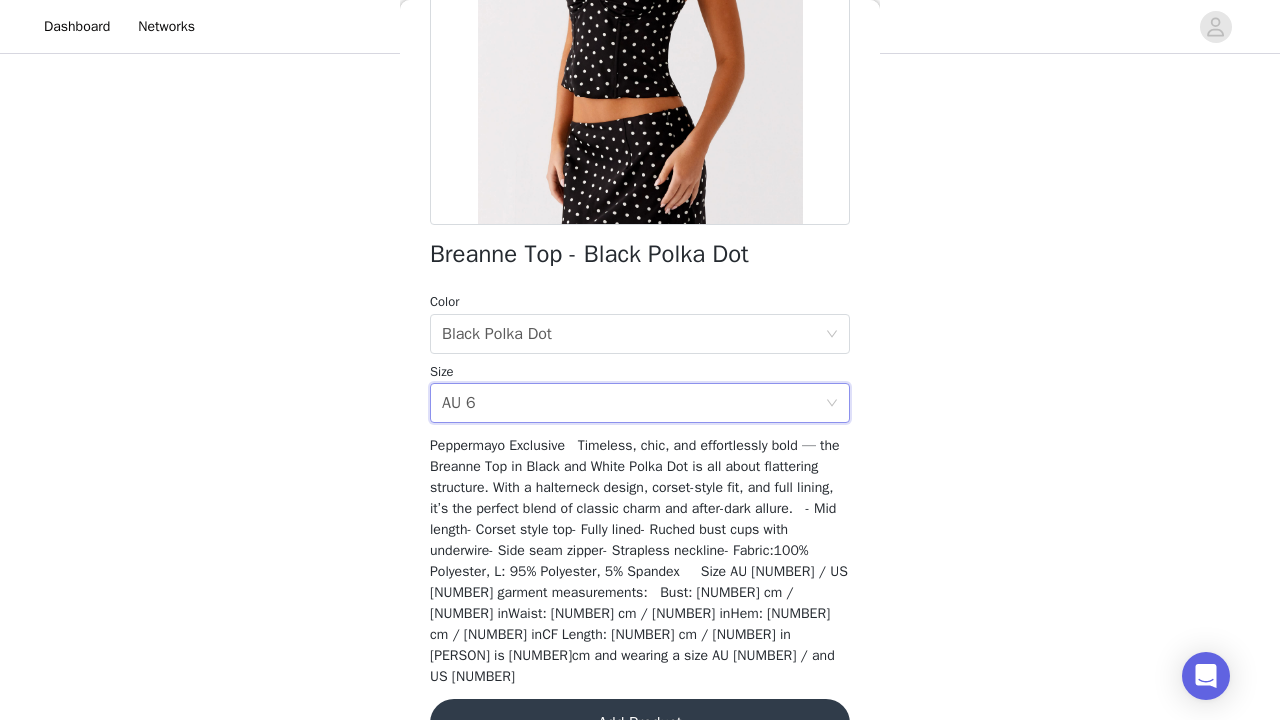 click on "Add Product" at bounding box center (640, 723) 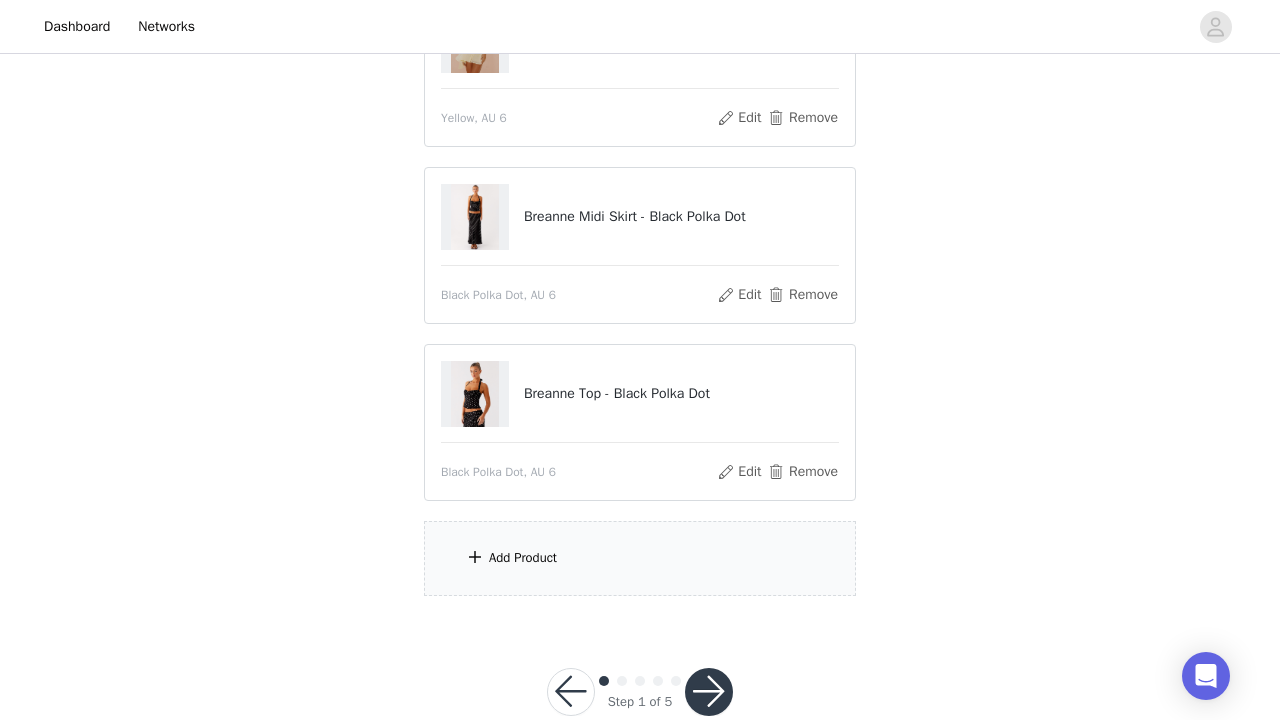 scroll, scrollTop: 499, scrollLeft: 0, axis: vertical 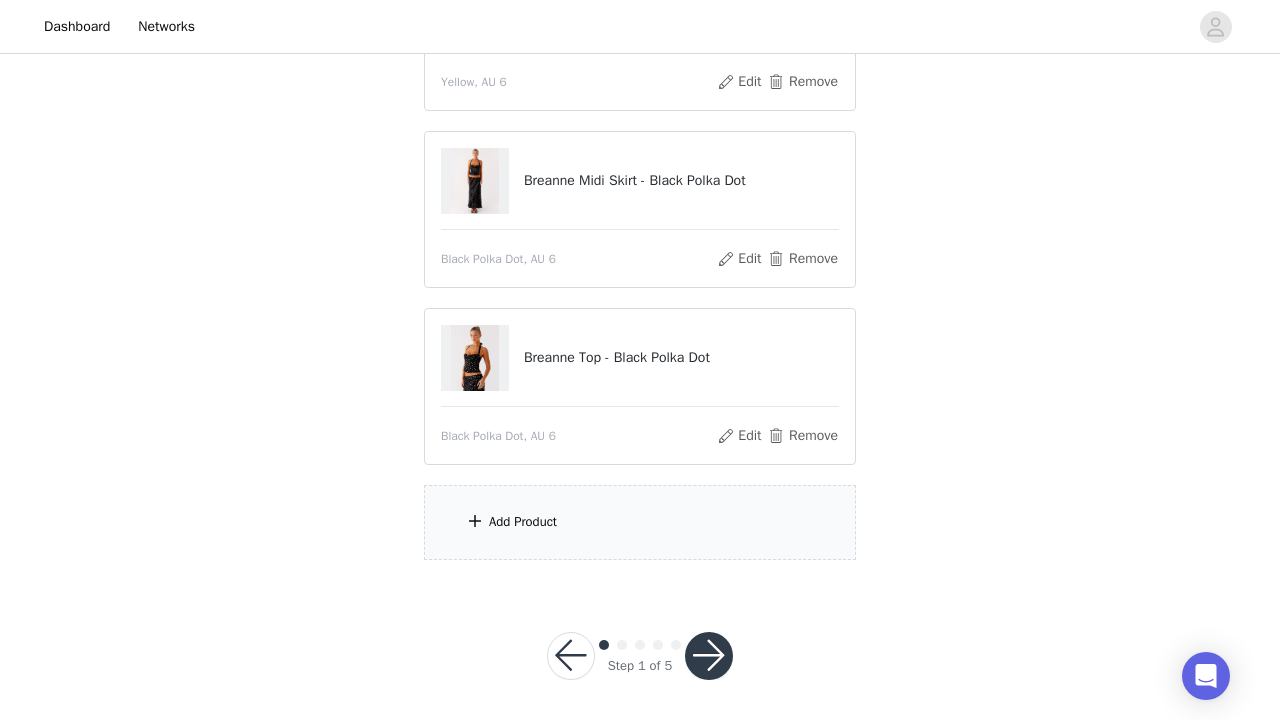 click on "Add Product" at bounding box center [640, 522] 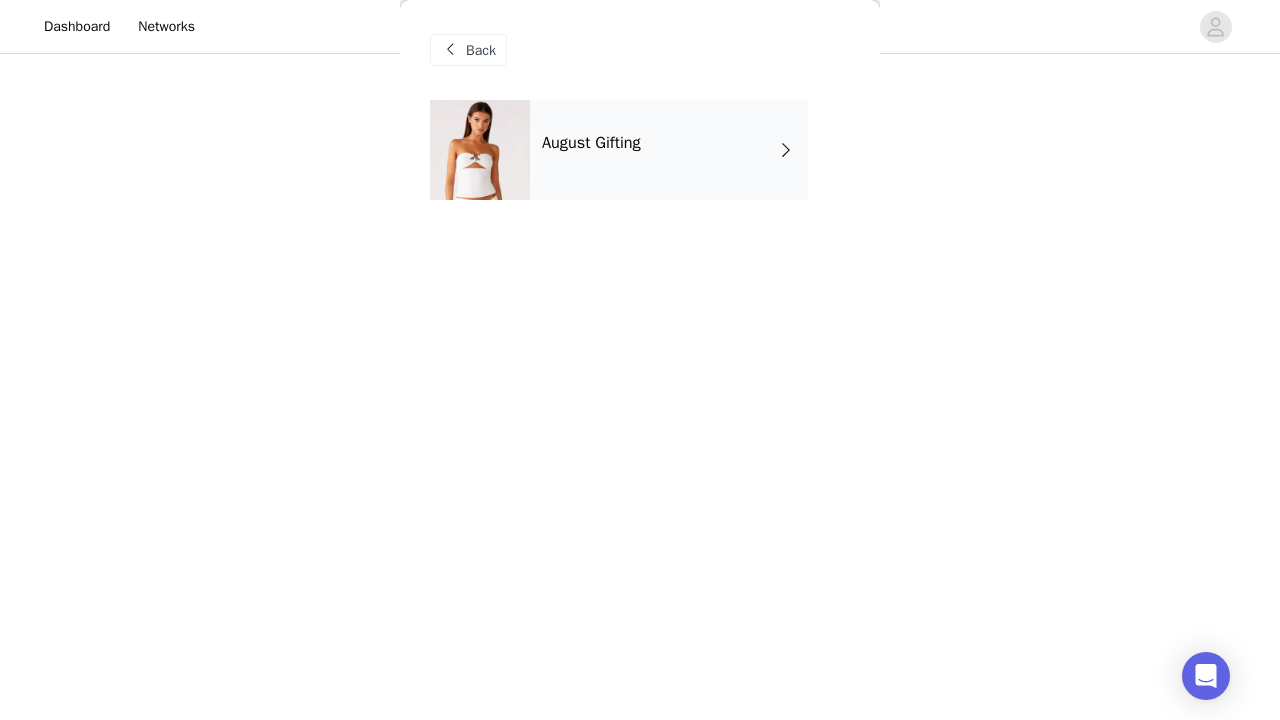 click on "August Gifting" at bounding box center (669, 150) 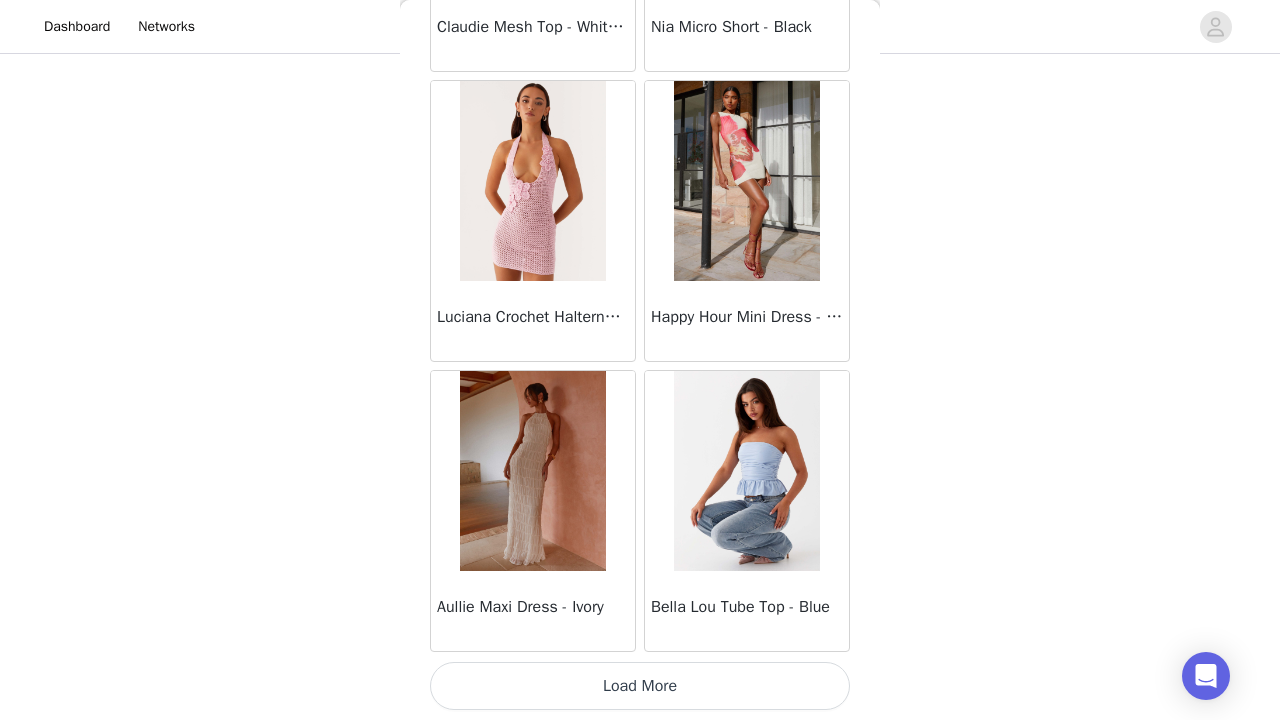 click on "Load More" at bounding box center (640, 686) 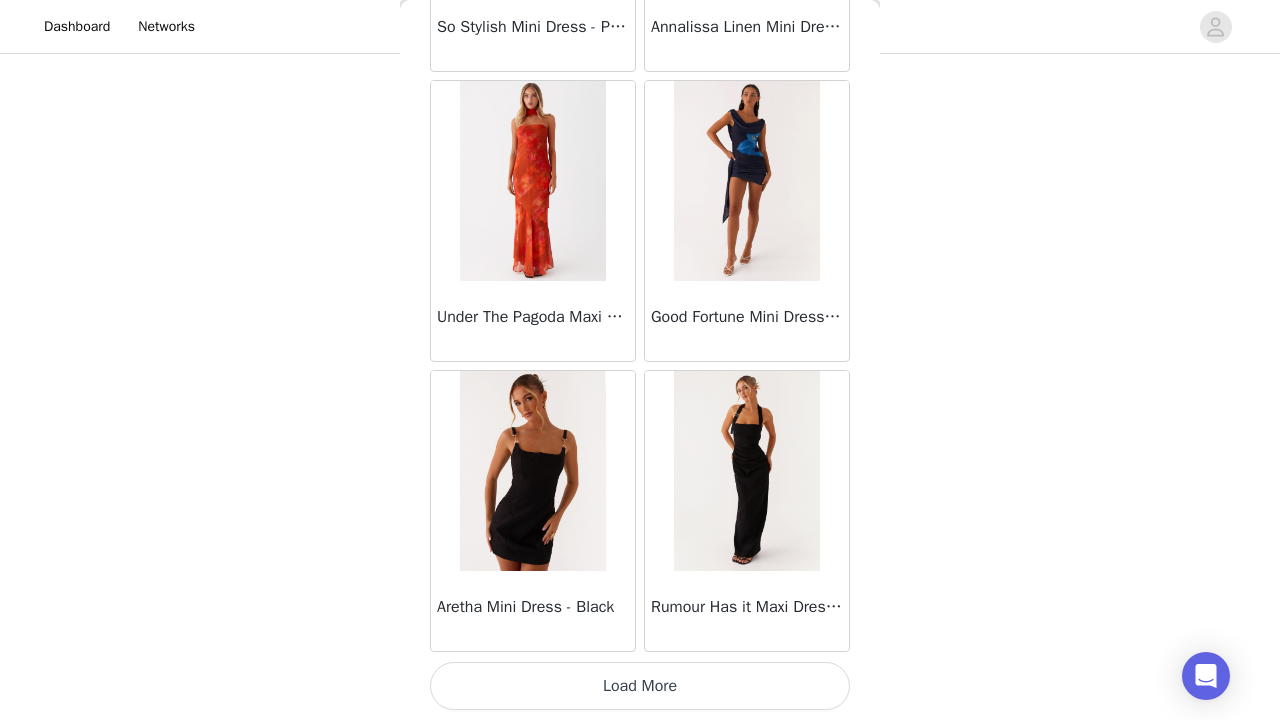 click on "Load More" at bounding box center (640, 686) 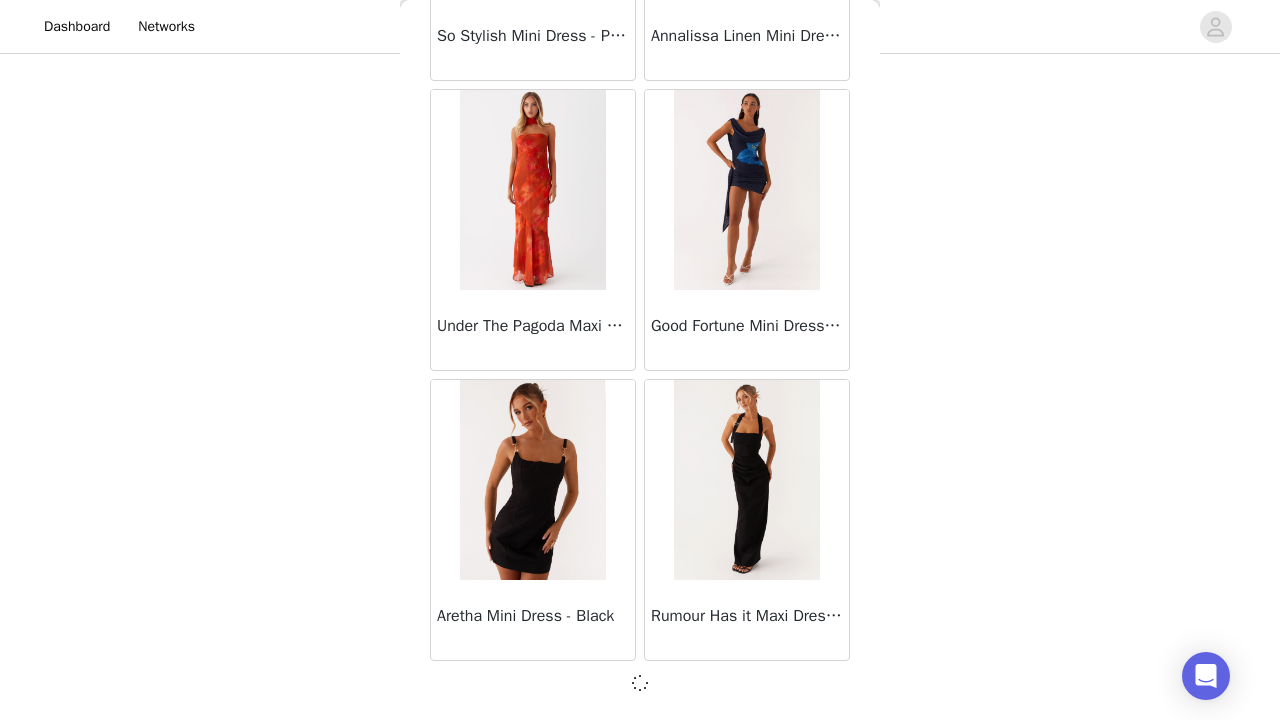 scroll, scrollTop: 5231, scrollLeft: 0, axis: vertical 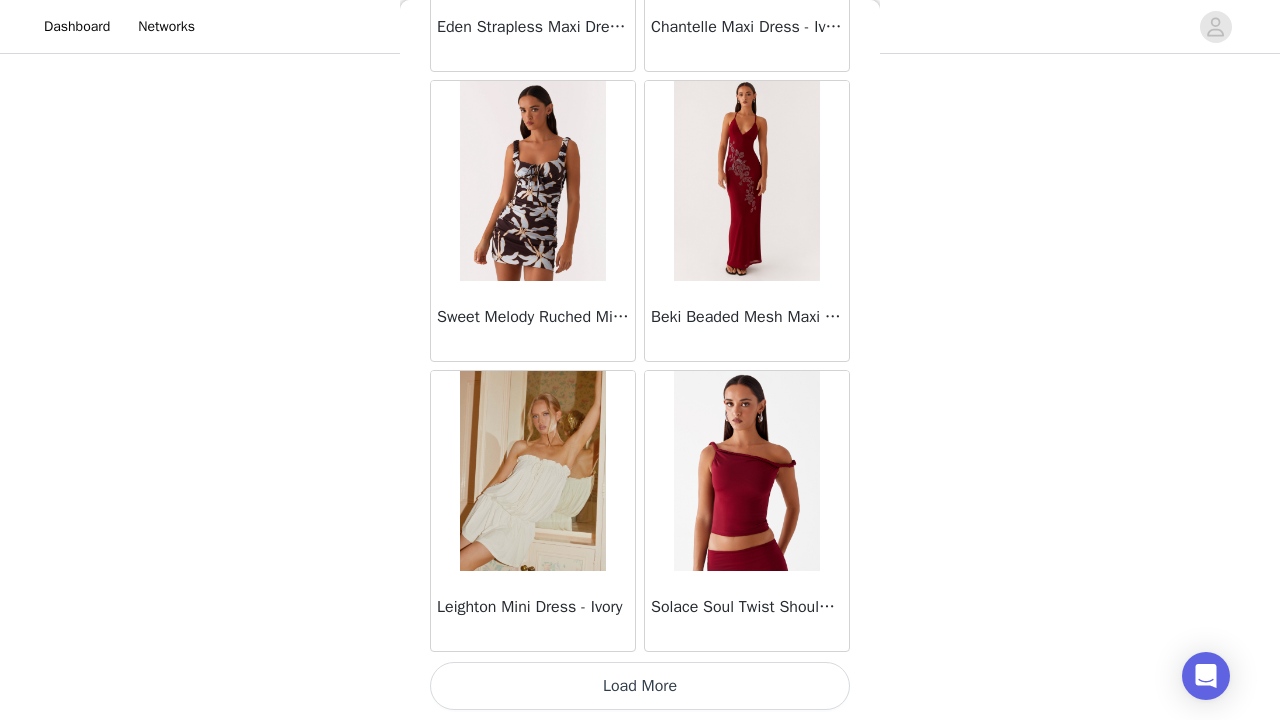 click on "Load More" at bounding box center (640, 686) 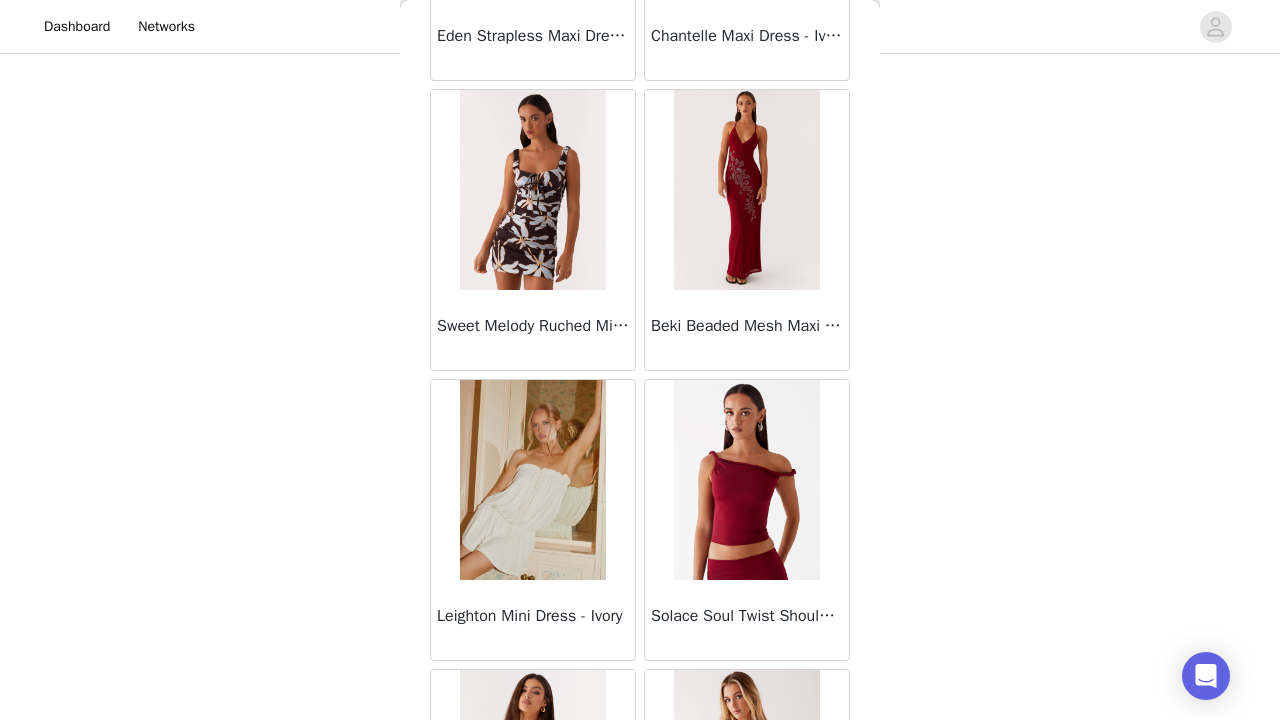 scroll, scrollTop: 506, scrollLeft: 0, axis: vertical 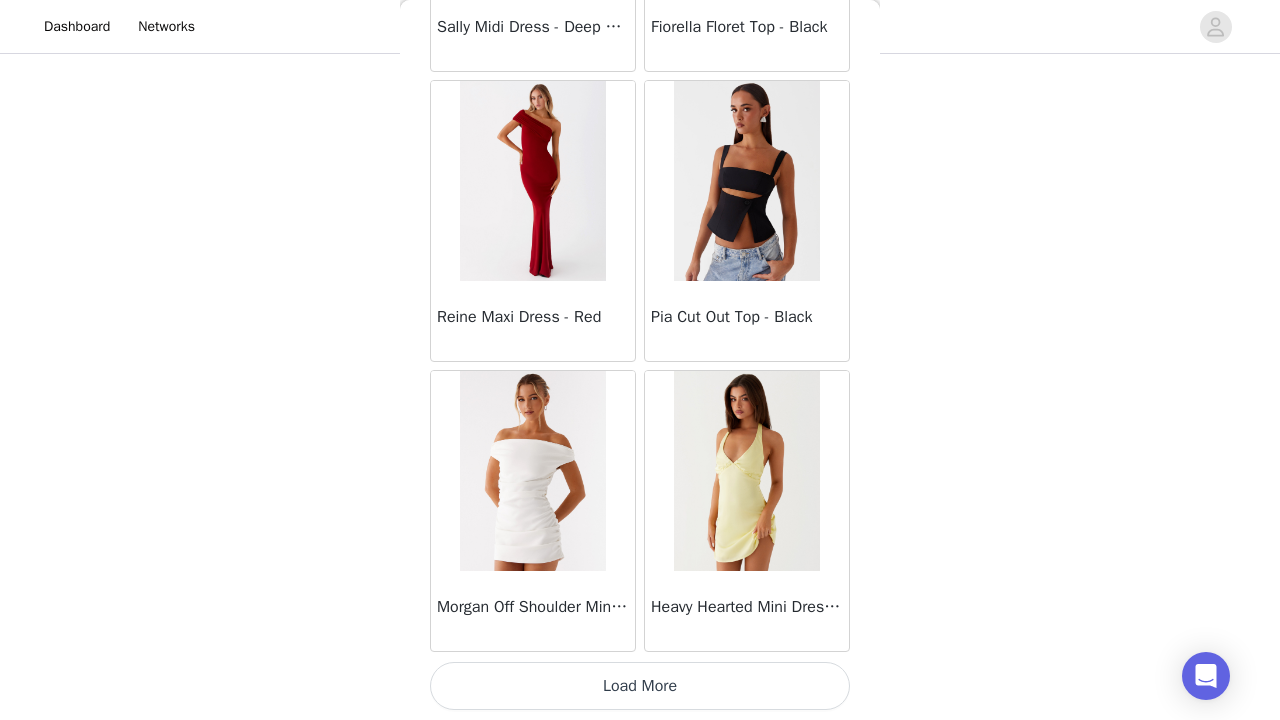 click on "Load More" at bounding box center [640, 686] 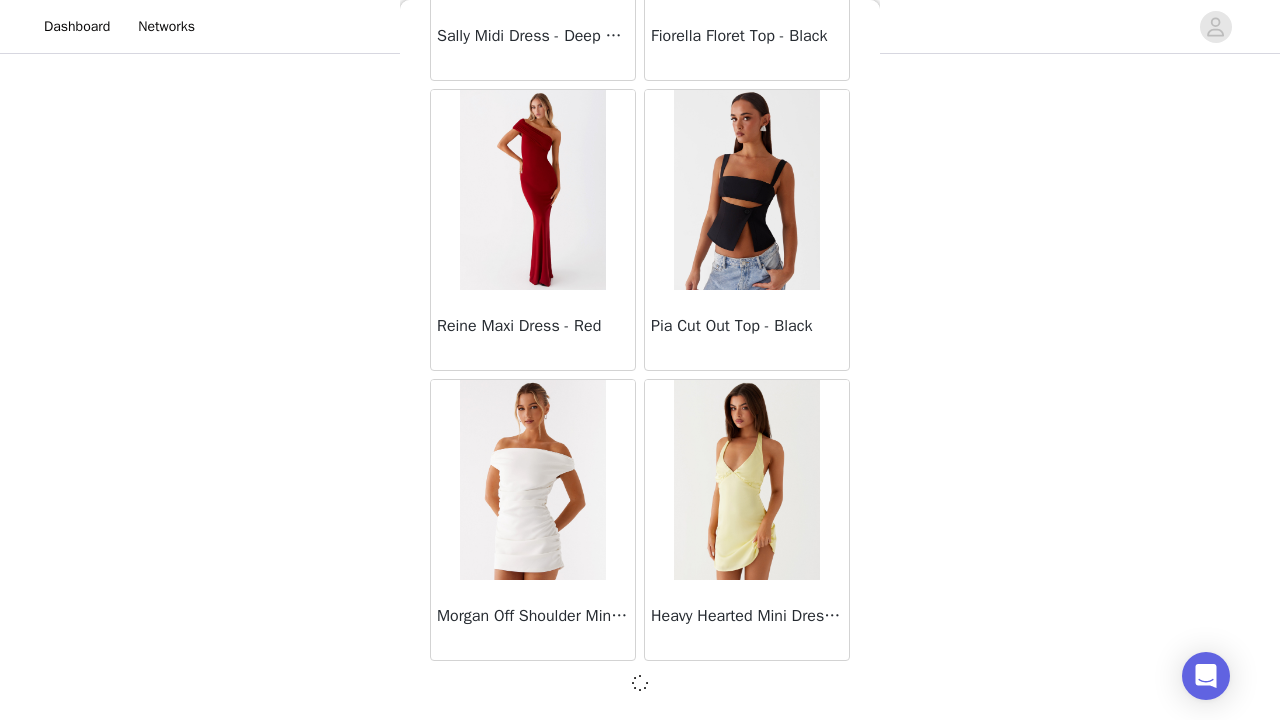 scroll, scrollTop: 11031, scrollLeft: 0, axis: vertical 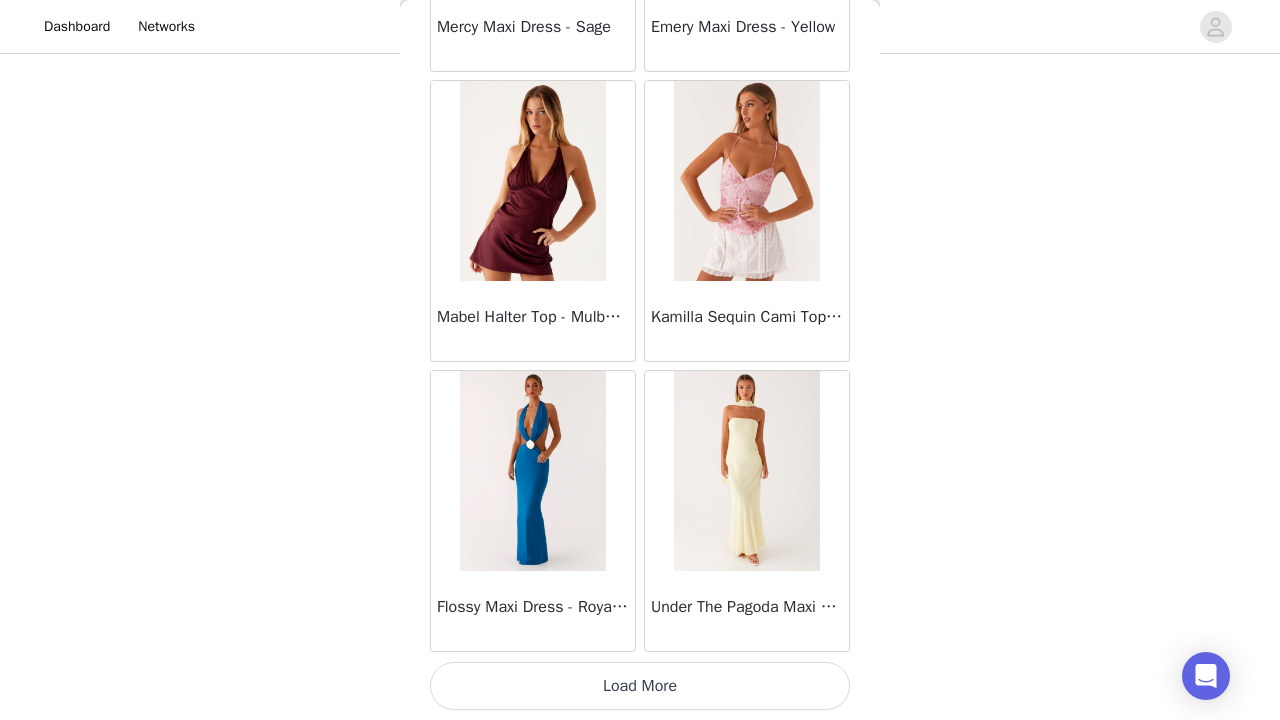 click on "Load More" at bounding box center (640, 686) 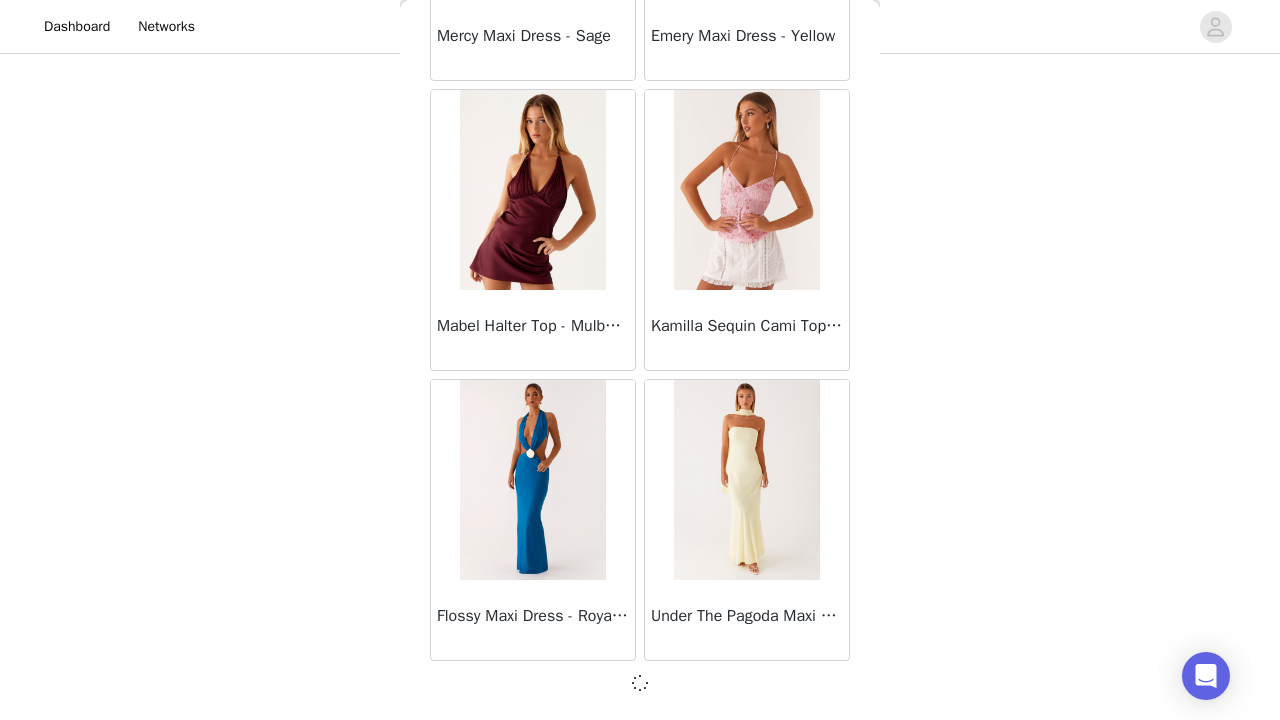 scroll, scrollTop: 13931, scrollLeft: 0, axis: vertical 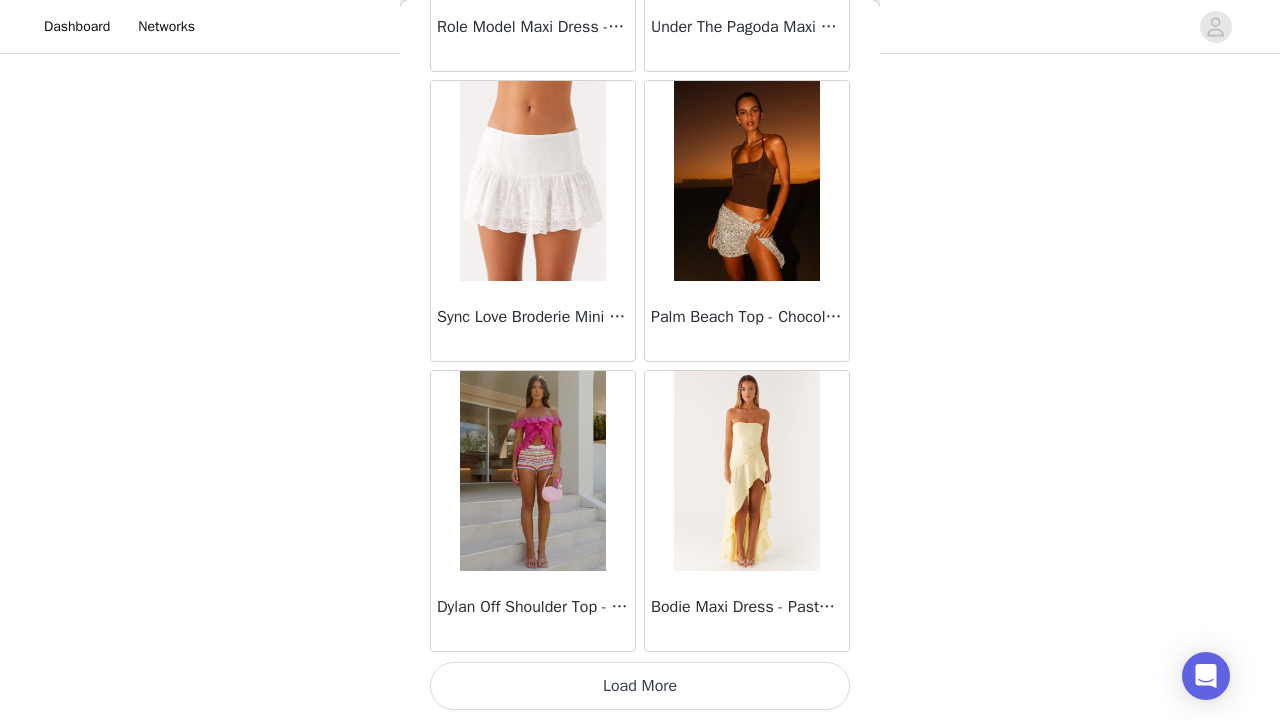 click on "Load More" at bounding box center [640, 686] 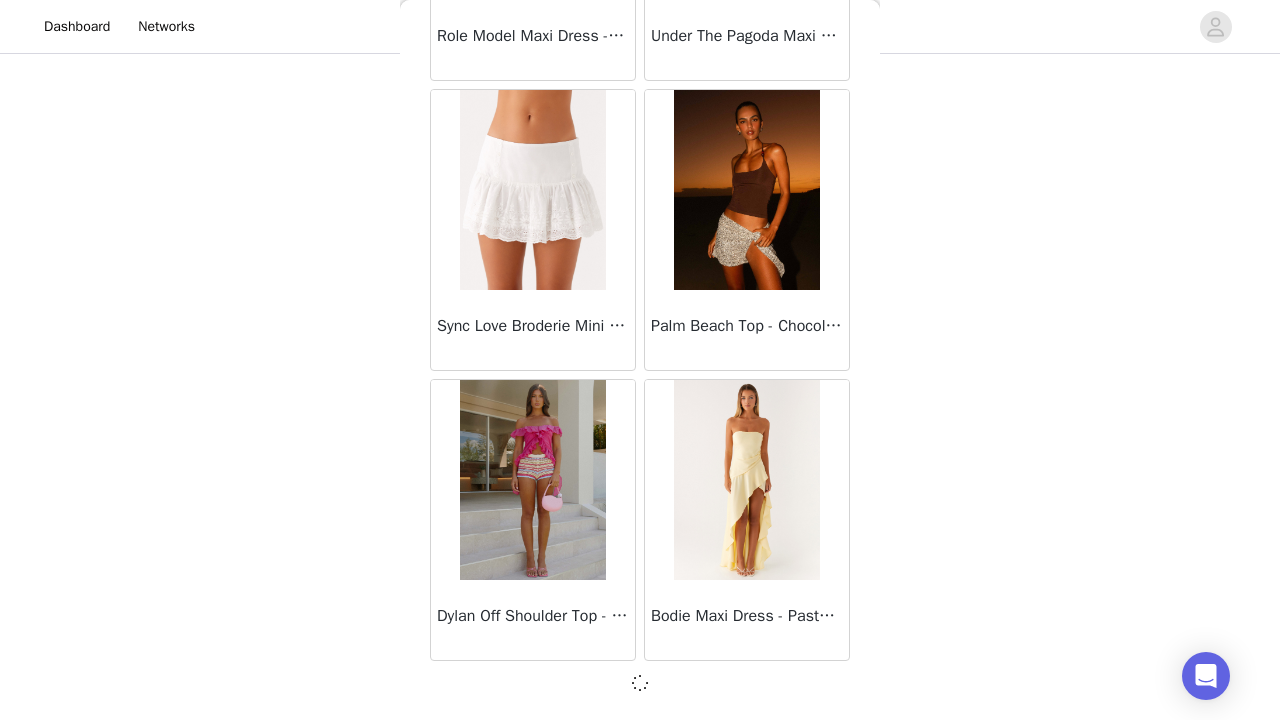 scroll, scrollTop: 16831, scrollLeft: 0, axis: vertical 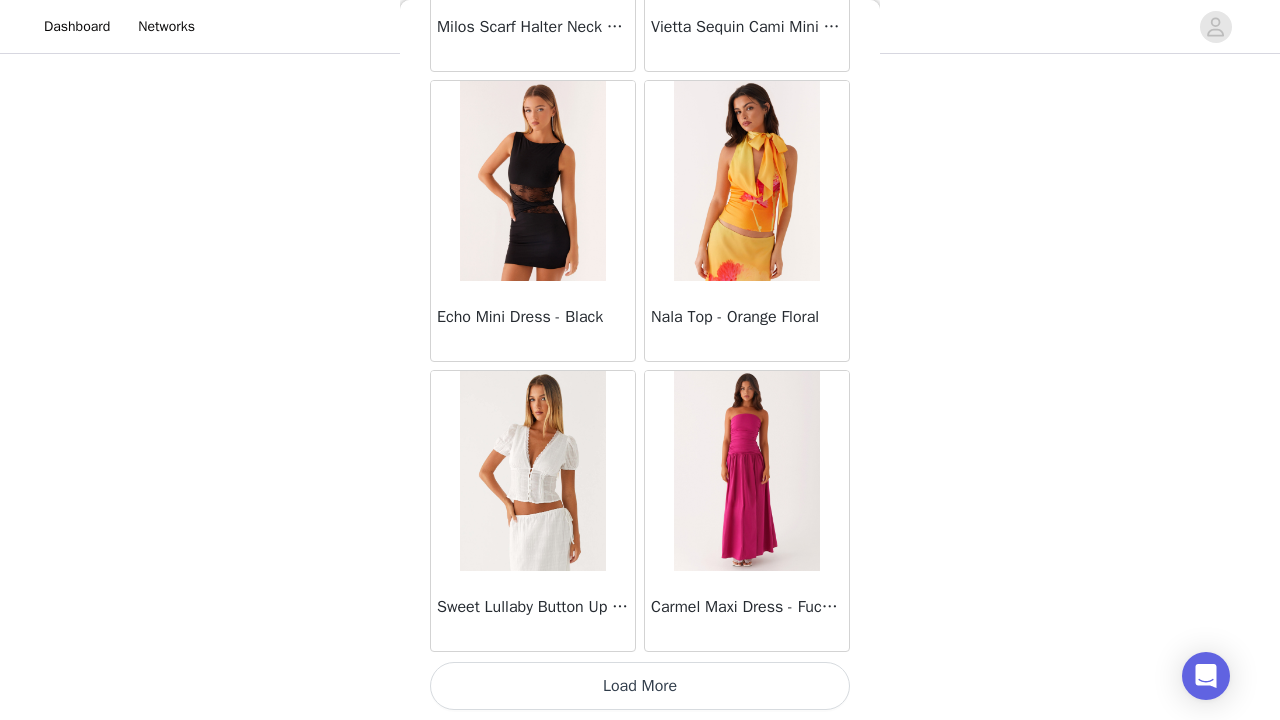 click on "Load More" at bounding box center [640, 686] 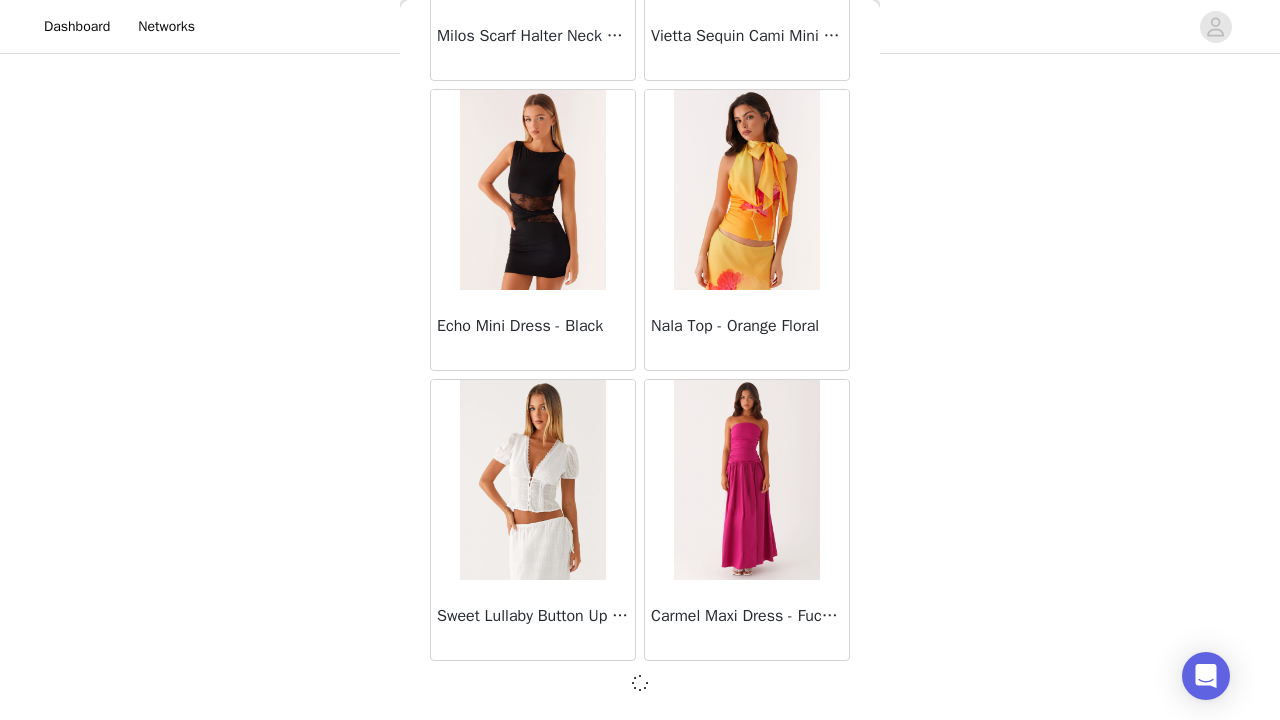 scroll, scrollTop: 19731, scrollLeft: 0, axis: vertical 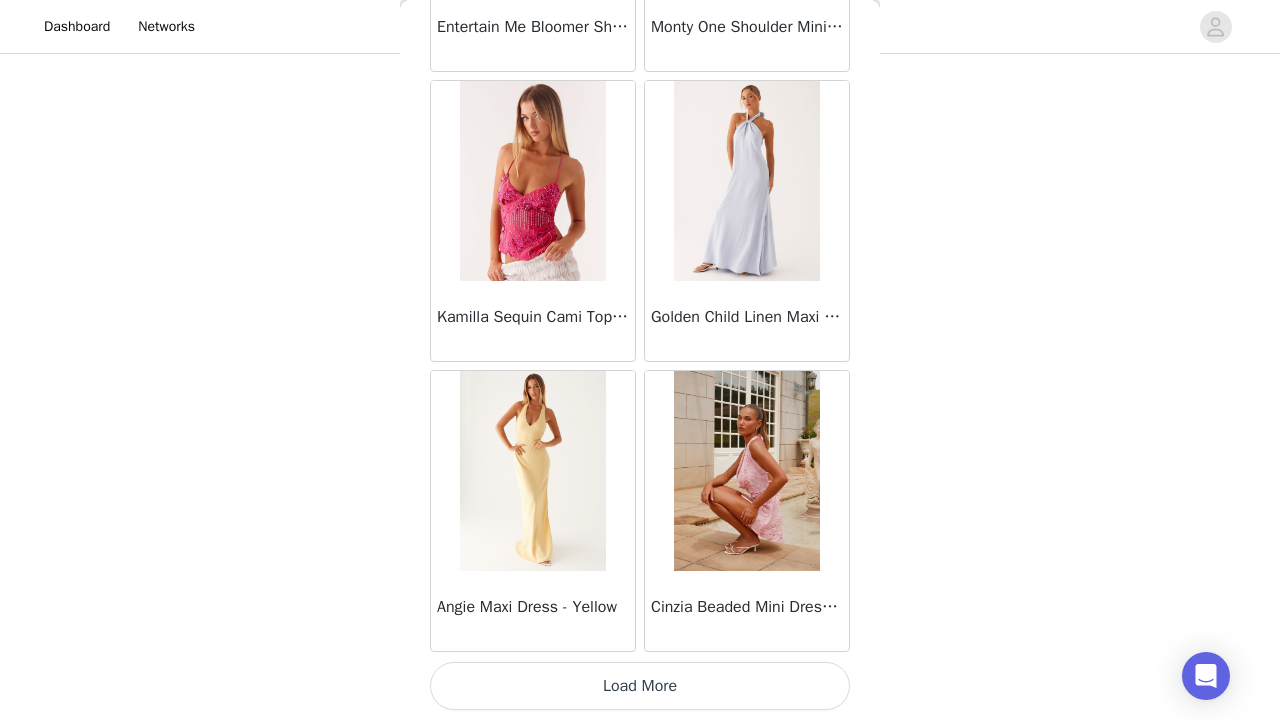 click on "Load More" at bounding box center [640, 686] 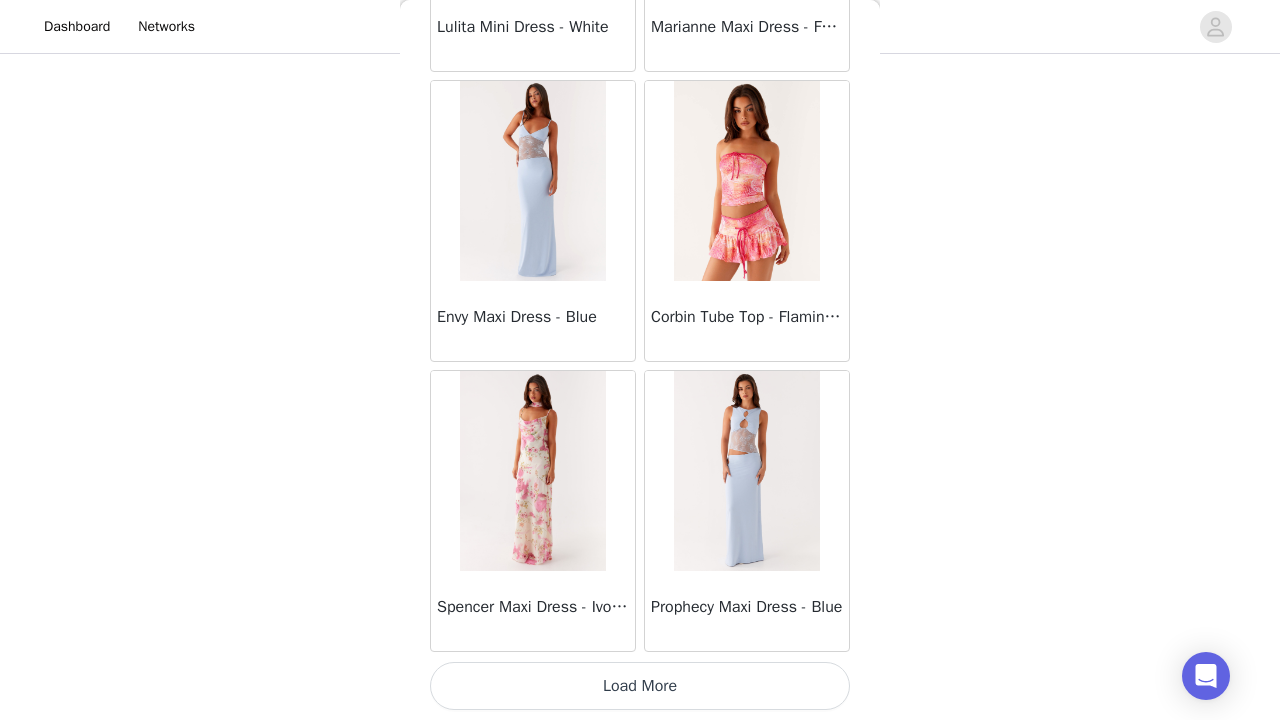 click on "Load More" at bounding box center (640, 686) 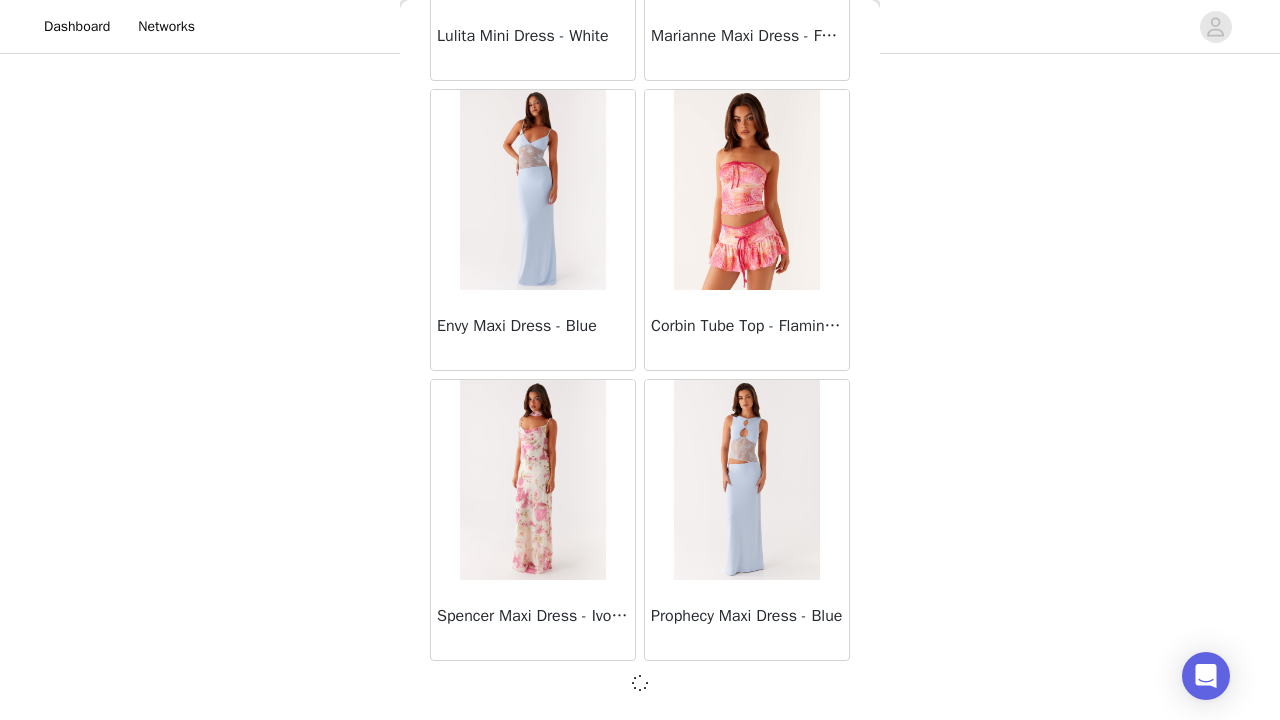 scroll, scrollTop: 25531, scrollLeft: 0, axis: vertical 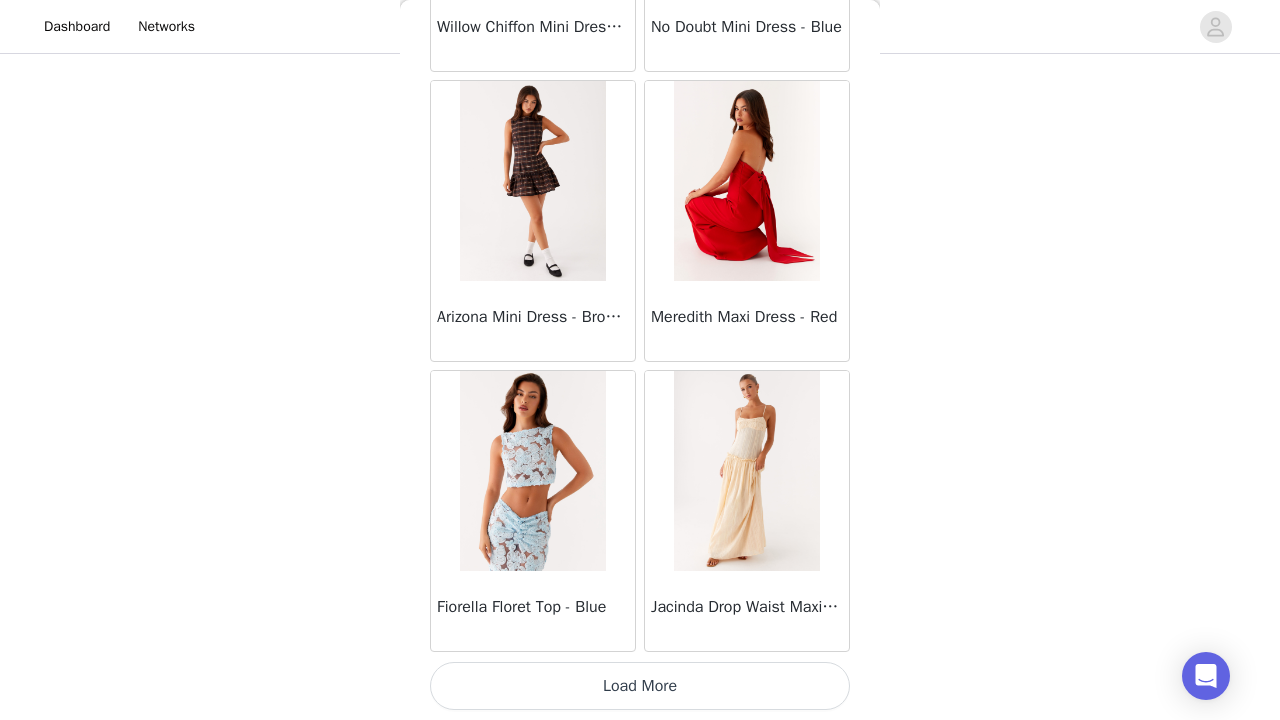 click on "Load More" at bounding box center (640, 686) 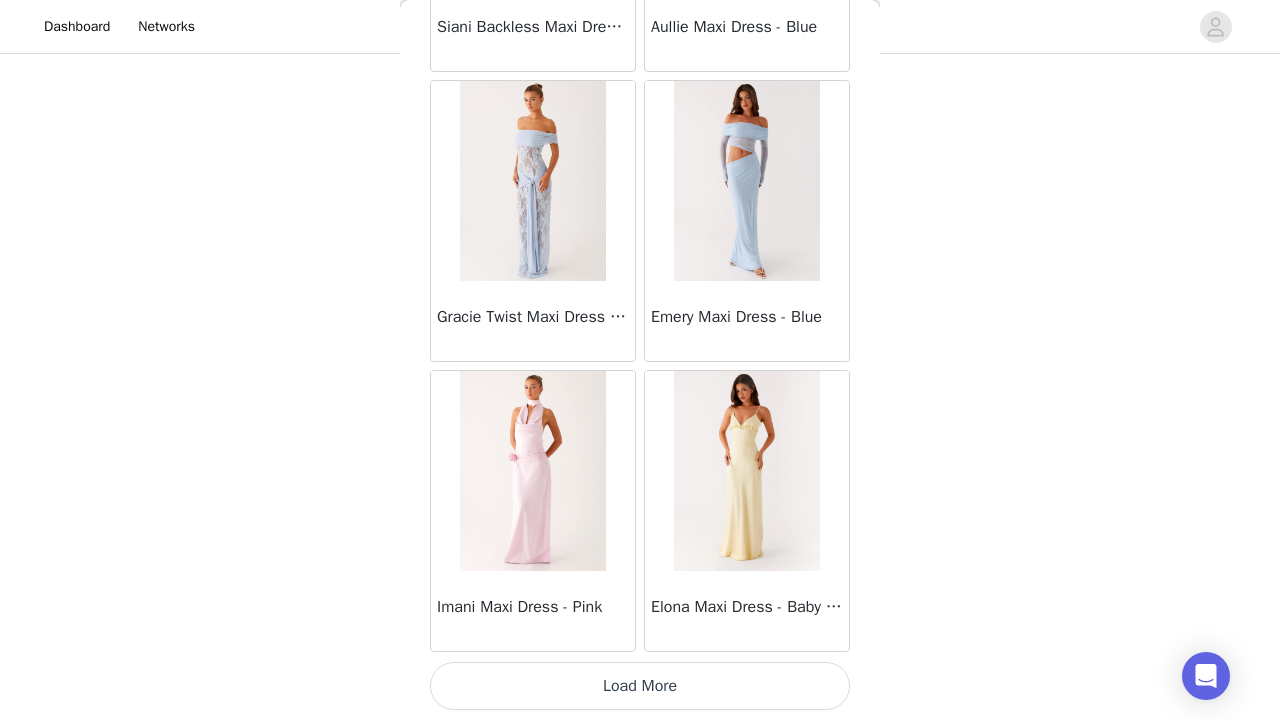 click on "Load More" at bounding box center [640, 686] 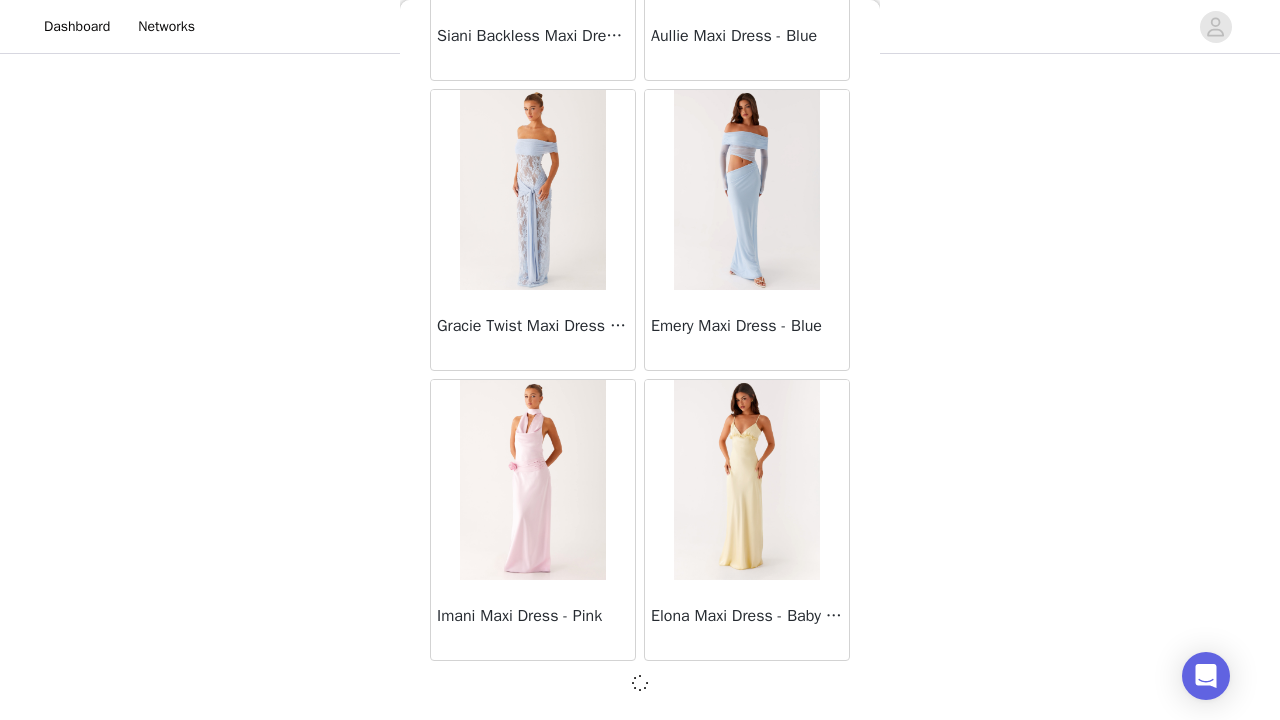 scroll, scrollTop: 31331, scrollLeft: 0, axis: vertical 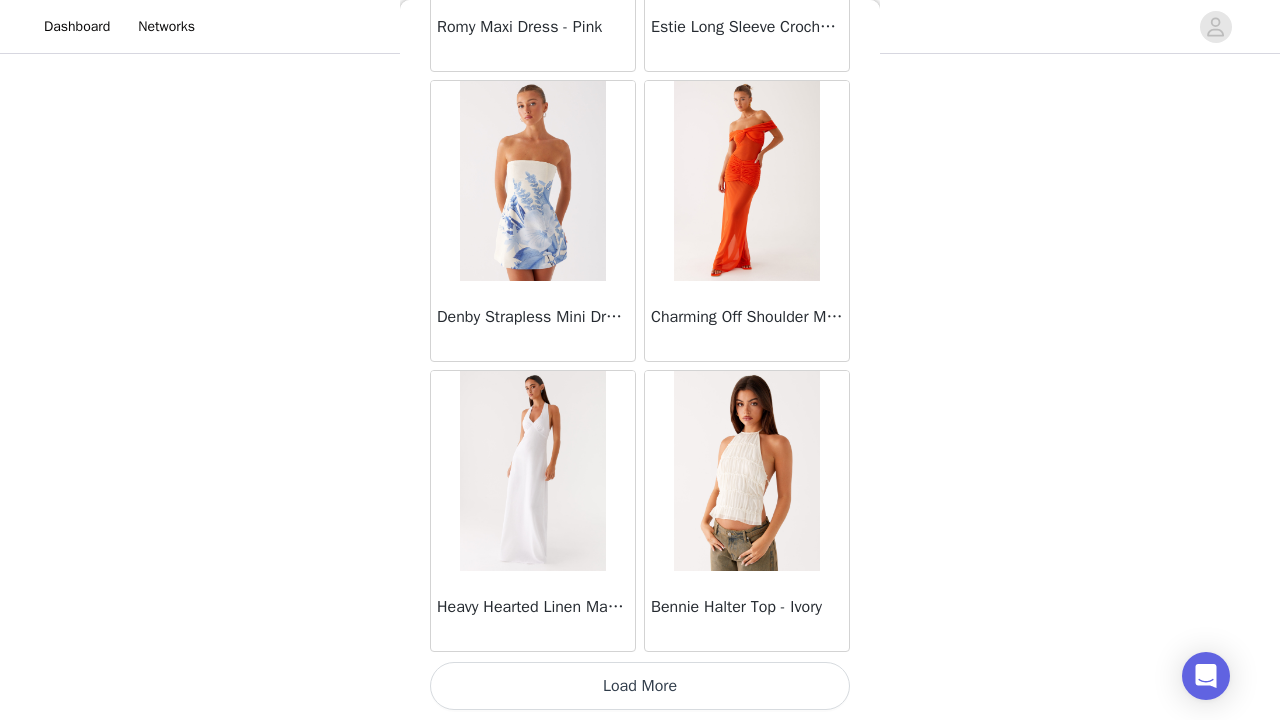 click on "Load More" at bounding box center [640, 686] 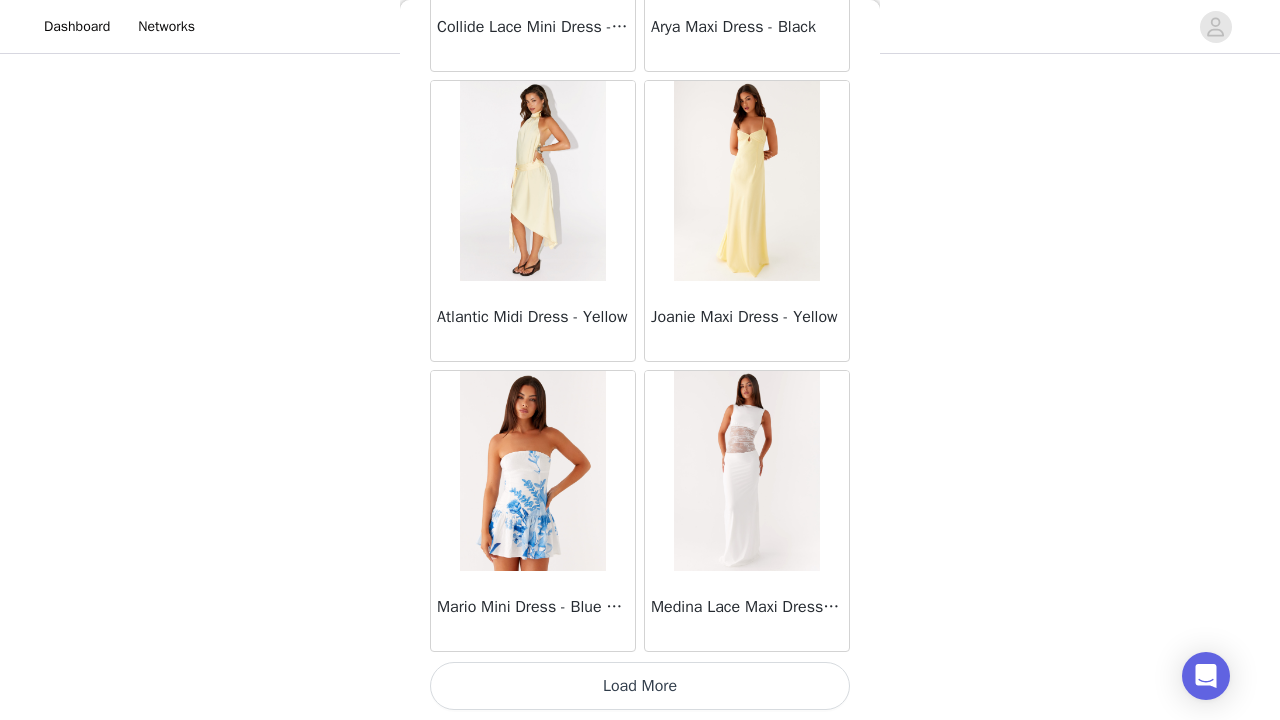 click on "Mario Mini Dress - Blue Floral Print" at bounding box center (533, 511) 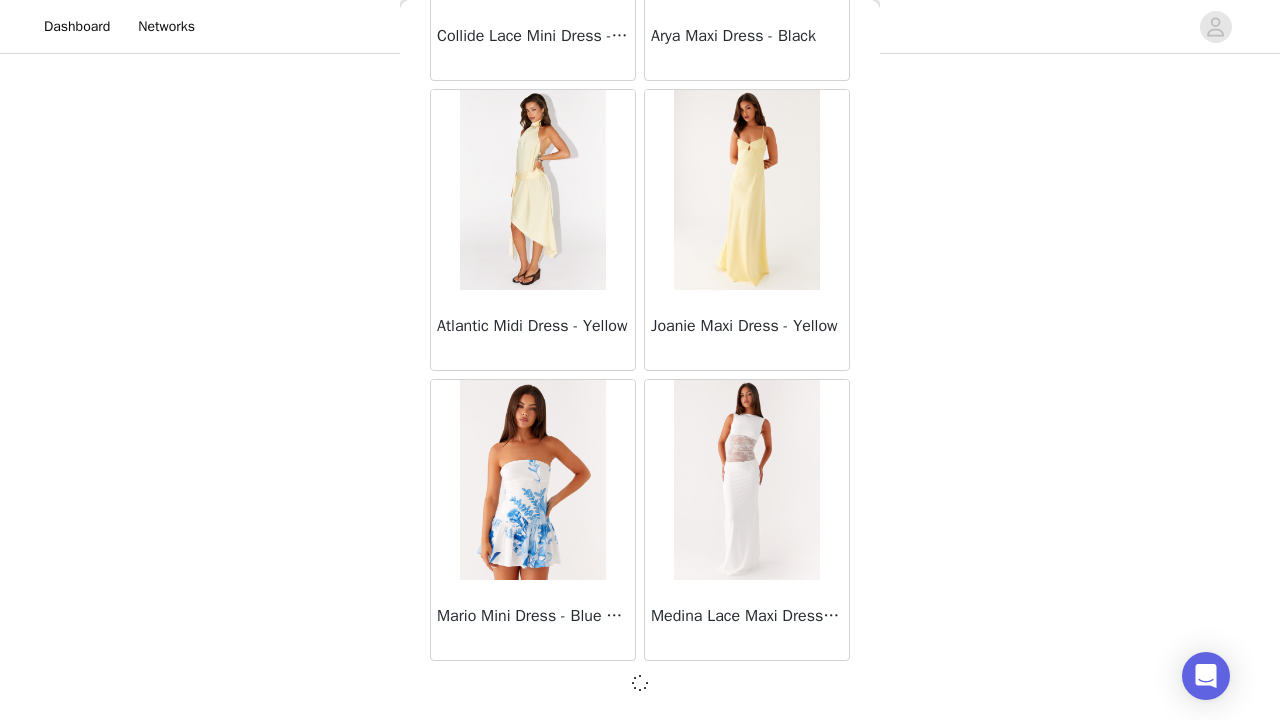 scroll, scrollTop: 37131, scrollLeft: 0, axis: vertical 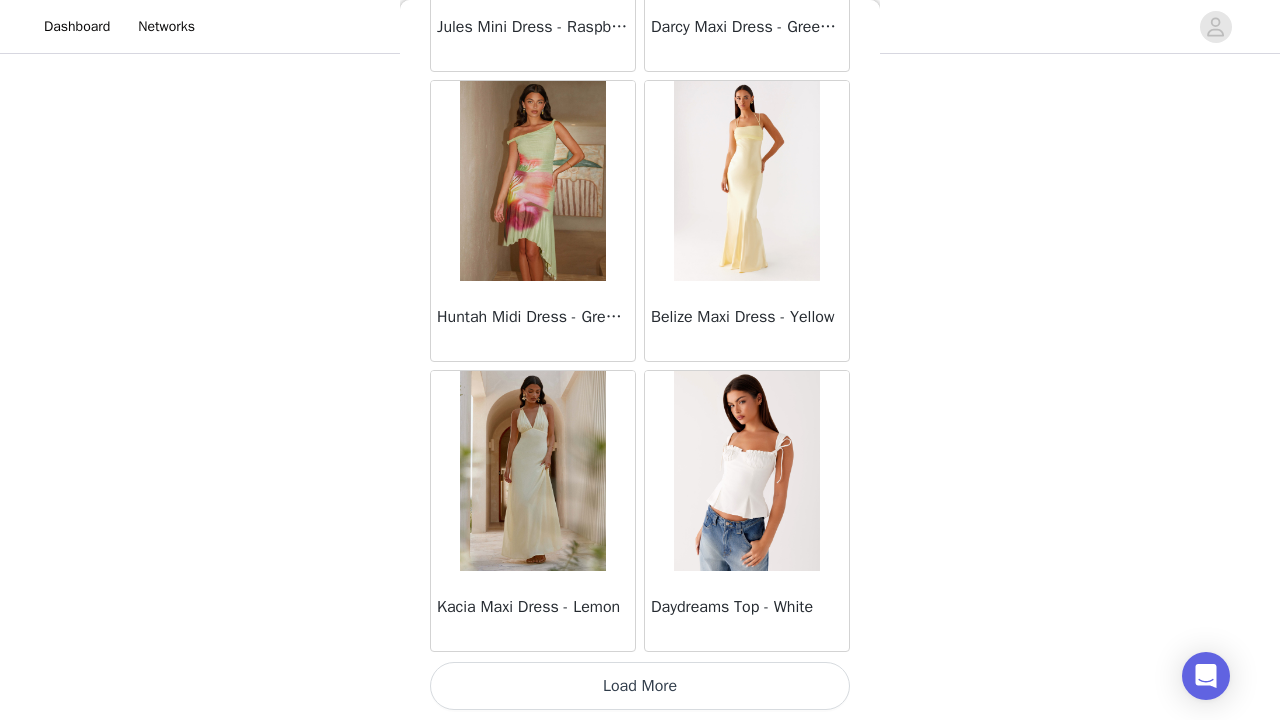 click on "Load More" at bounding box center [640, 686] 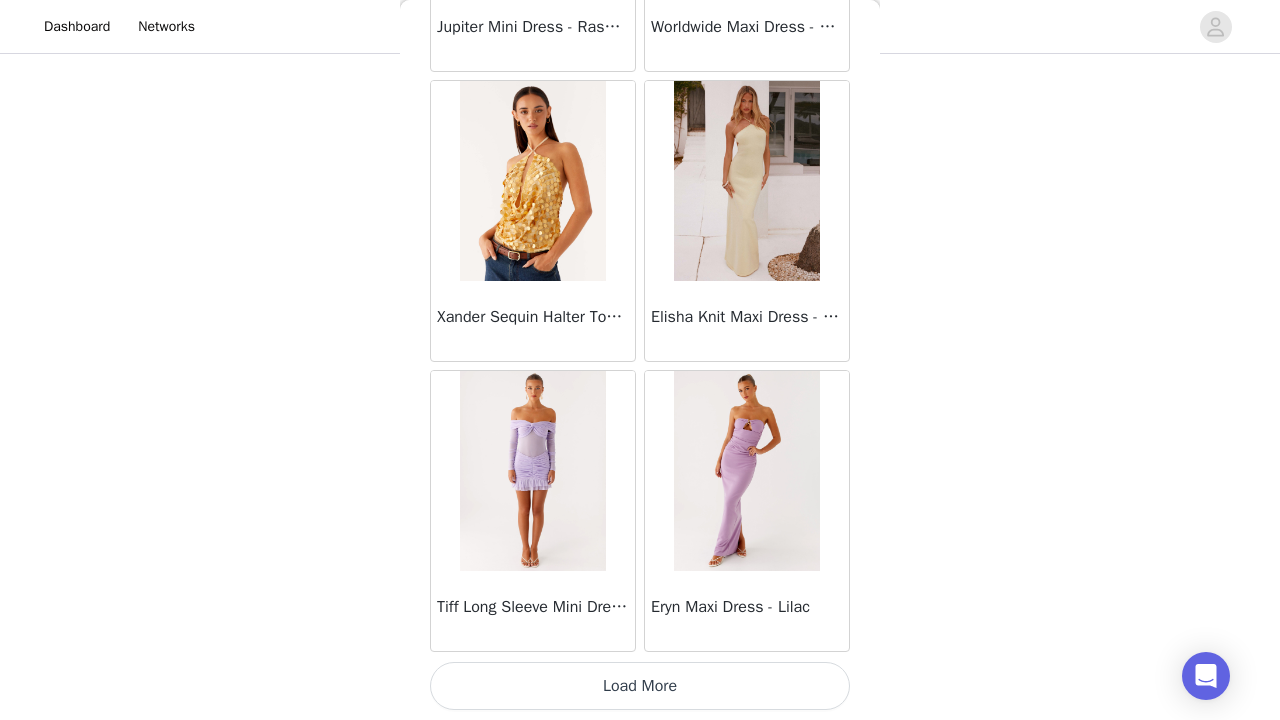 click on "Load More" at bounding box center (640, 686) 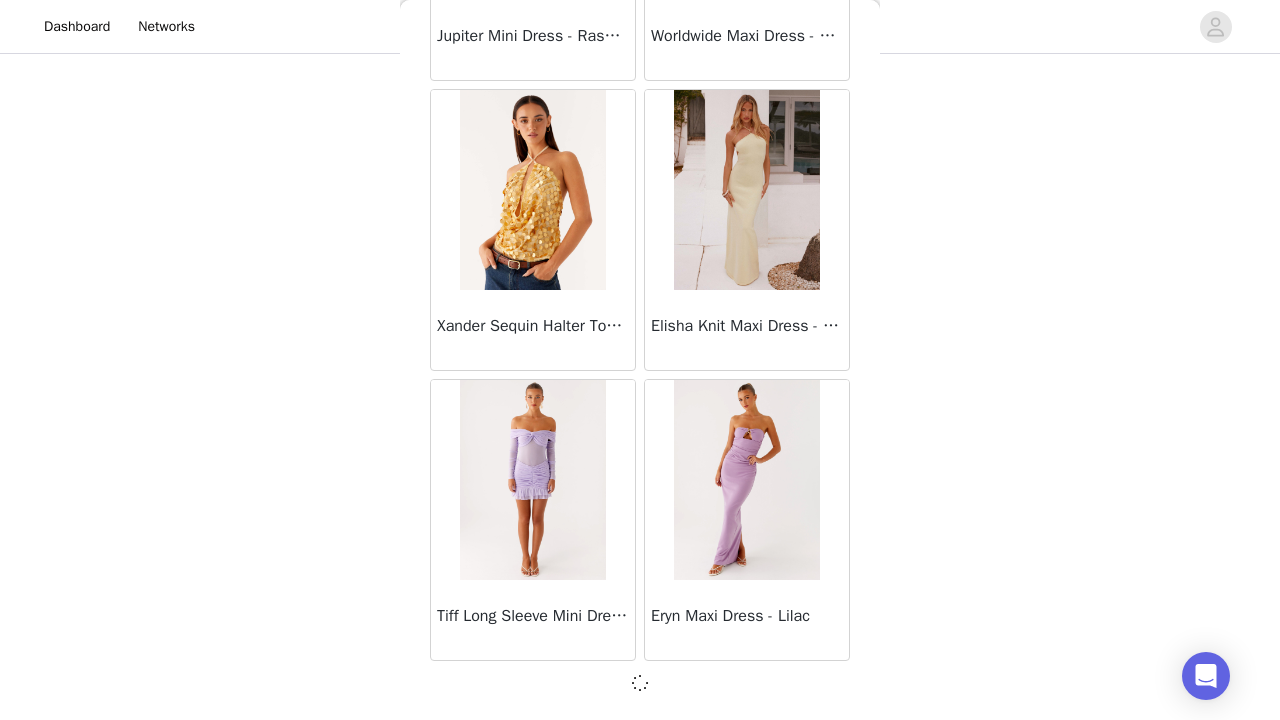 scroll, scrollTop: 42931, scrollLeft: 0, axis: vertical 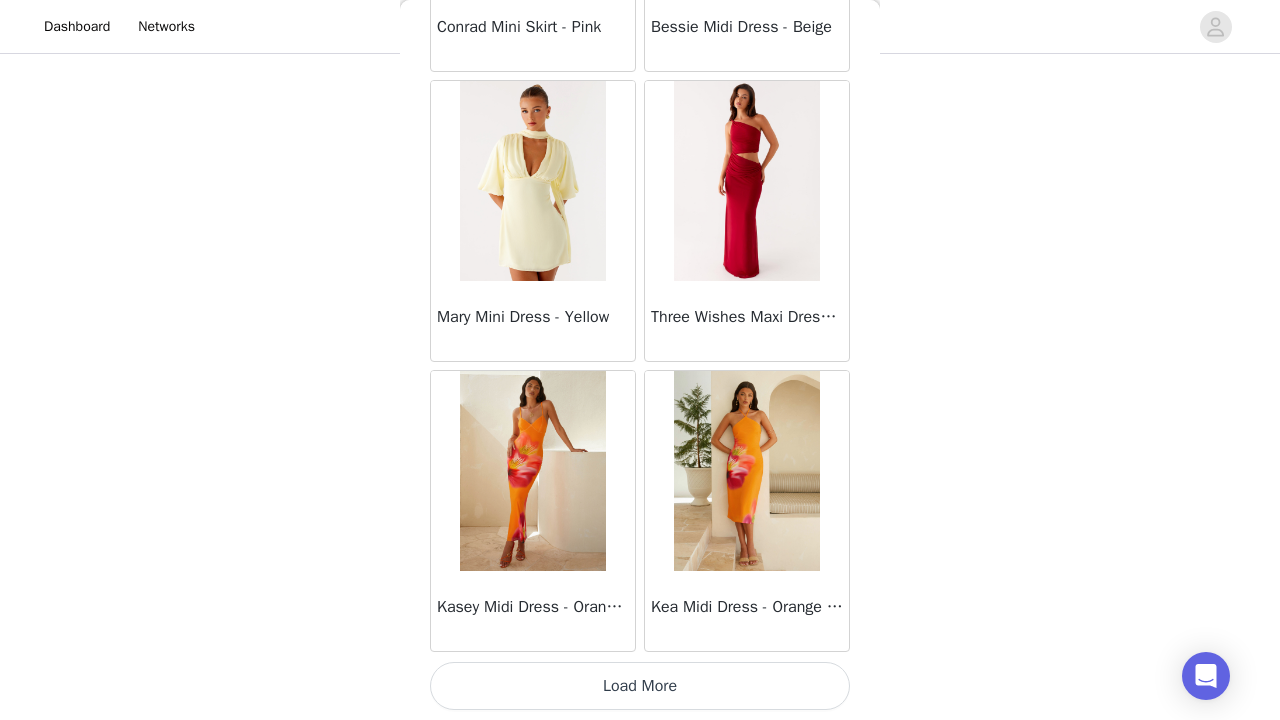 click on "Load More" at bounding box center [640, 686] 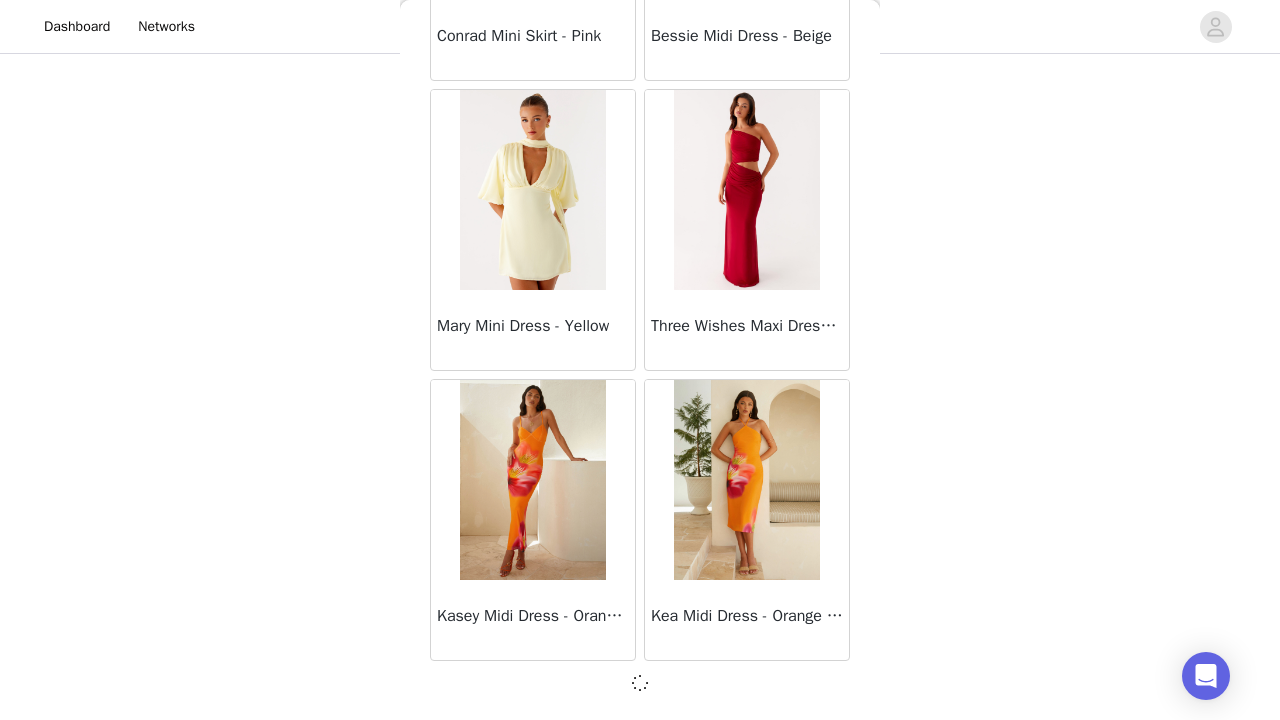 scroll, scrollTop: 45831, scrollLeft: 0, axis: vertical 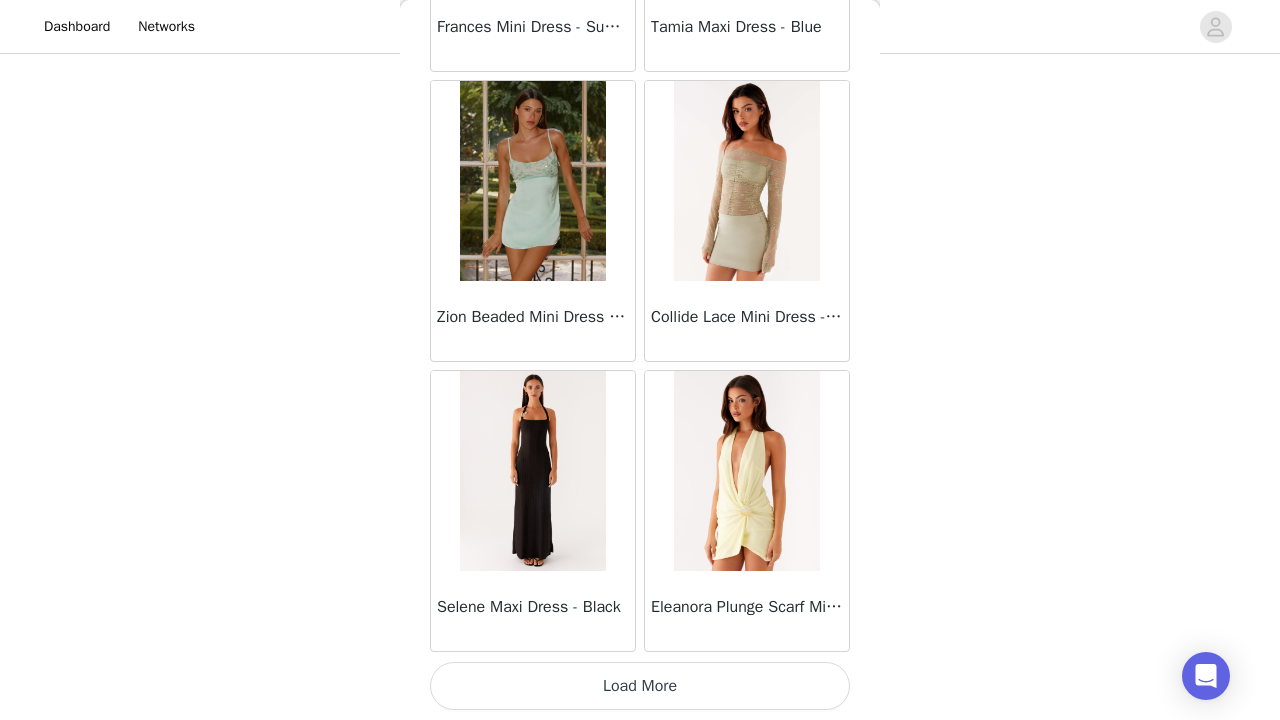 click on "Load More" at bounding box center [640, 686] 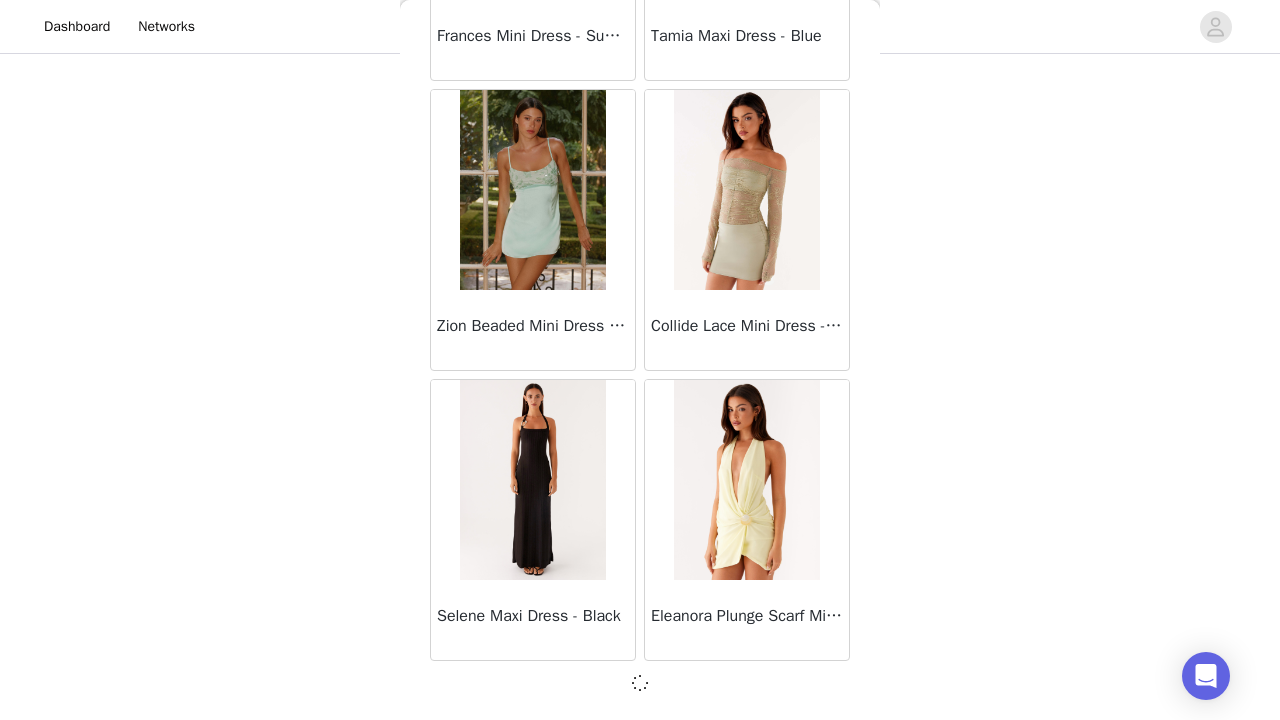 scroll, scrollTop: 48731, scrollLeft: 0, axis: vertical 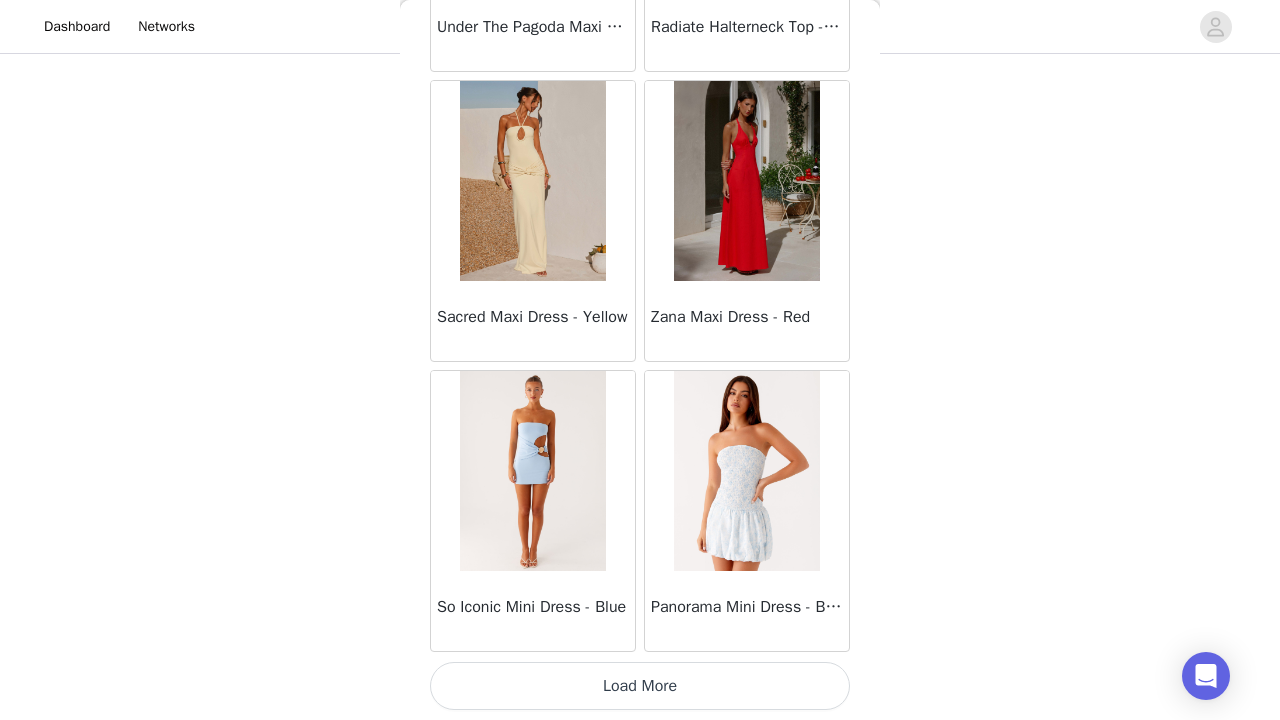 click on "Load More" at bounding box center [640, 686] 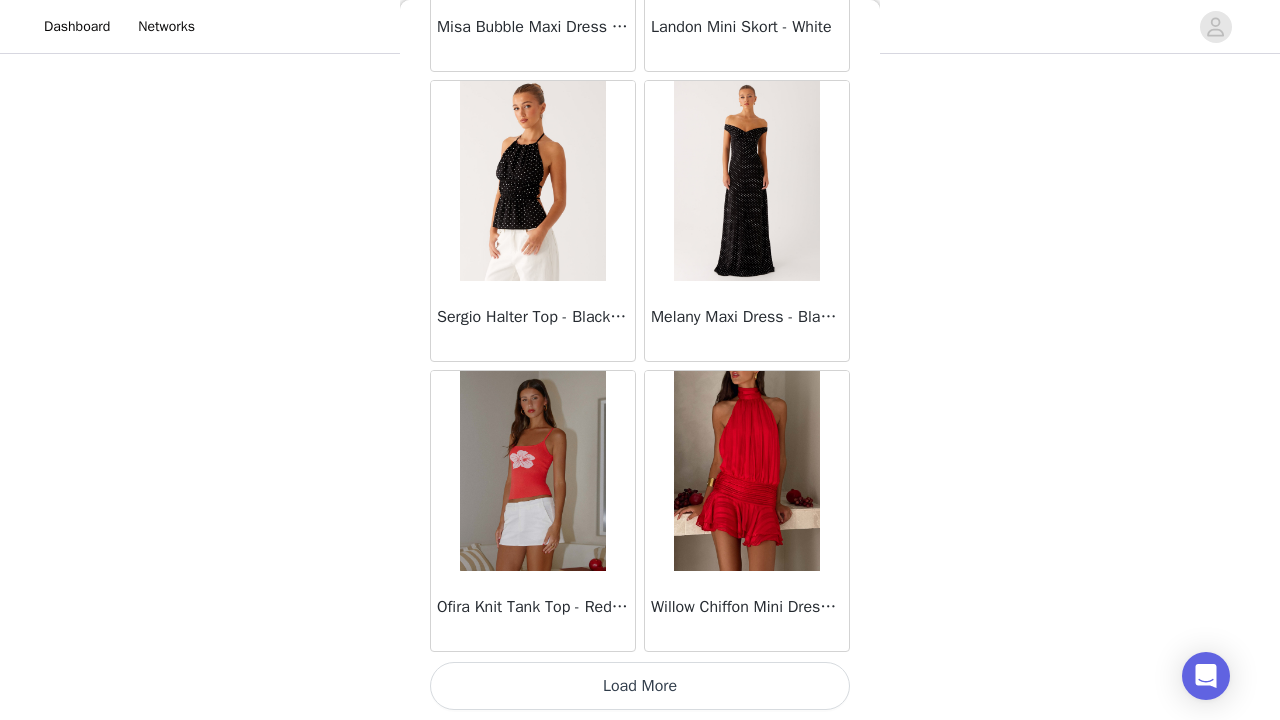click on "Load More" at bounding box center [640, 686] 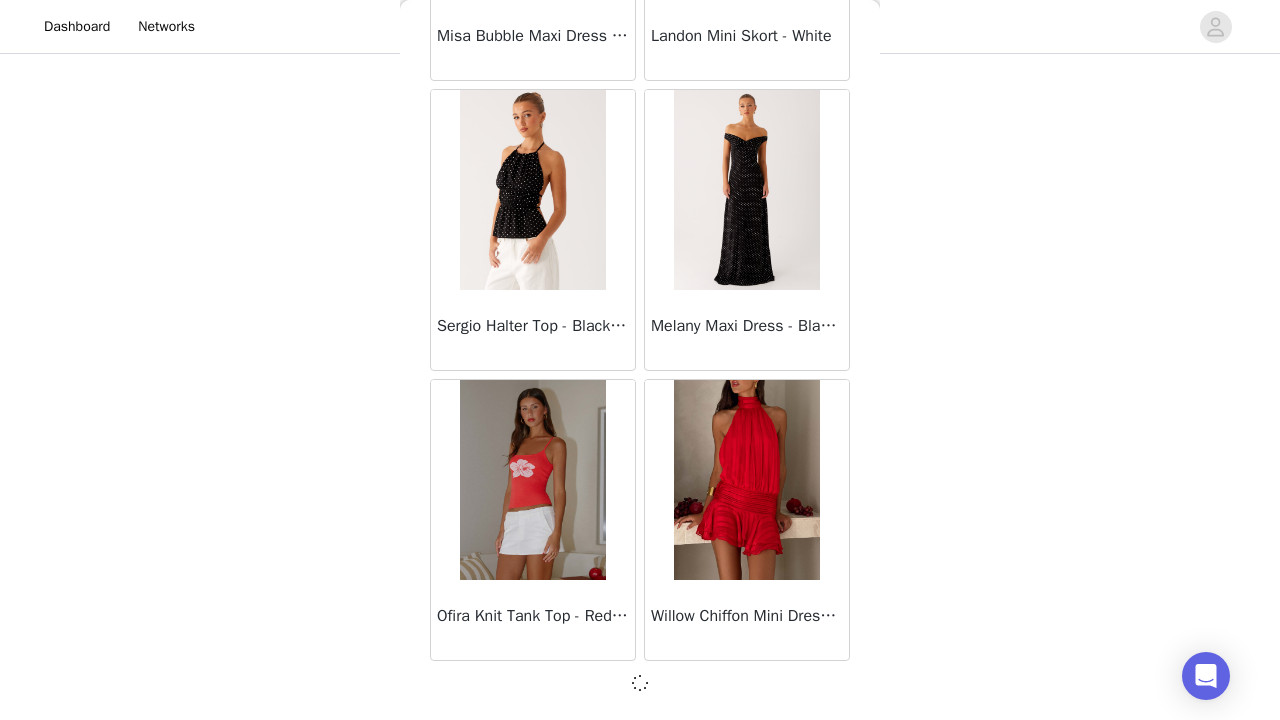 scroll, scrollTop: 54531, scrollLeft: 0, axis: vertical 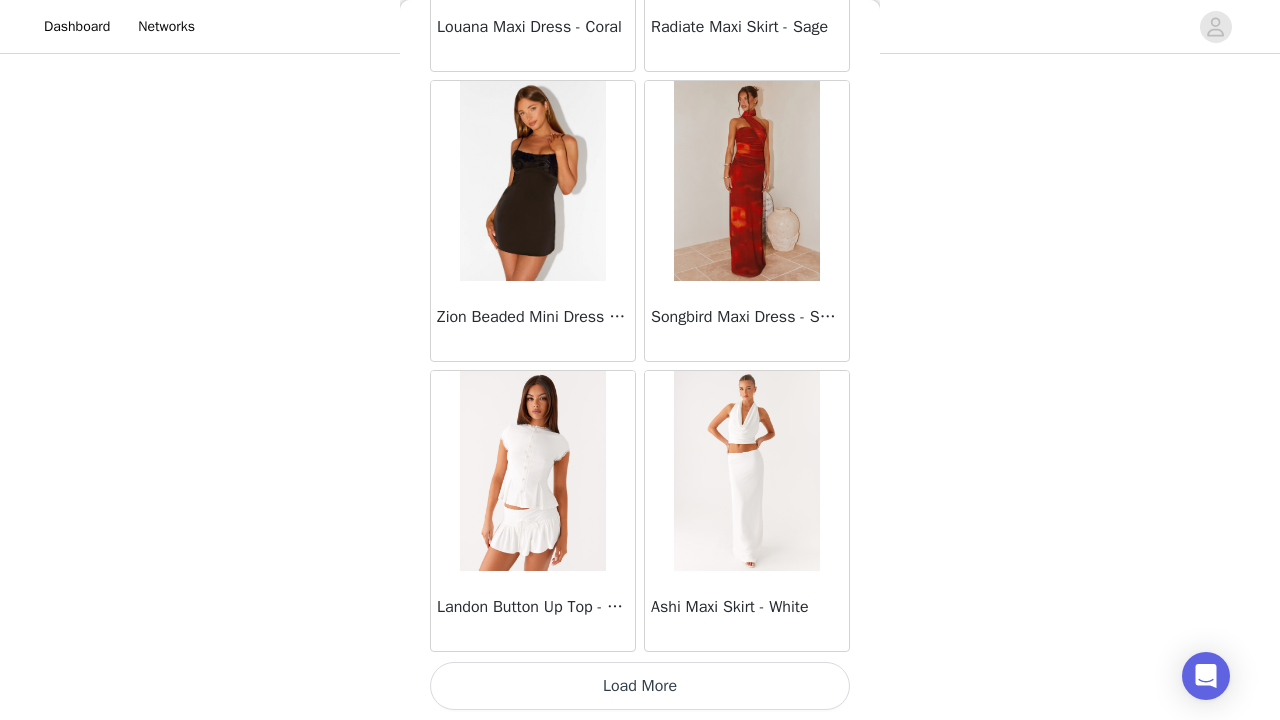 click on "Load More" at bounding box center [640, 686] 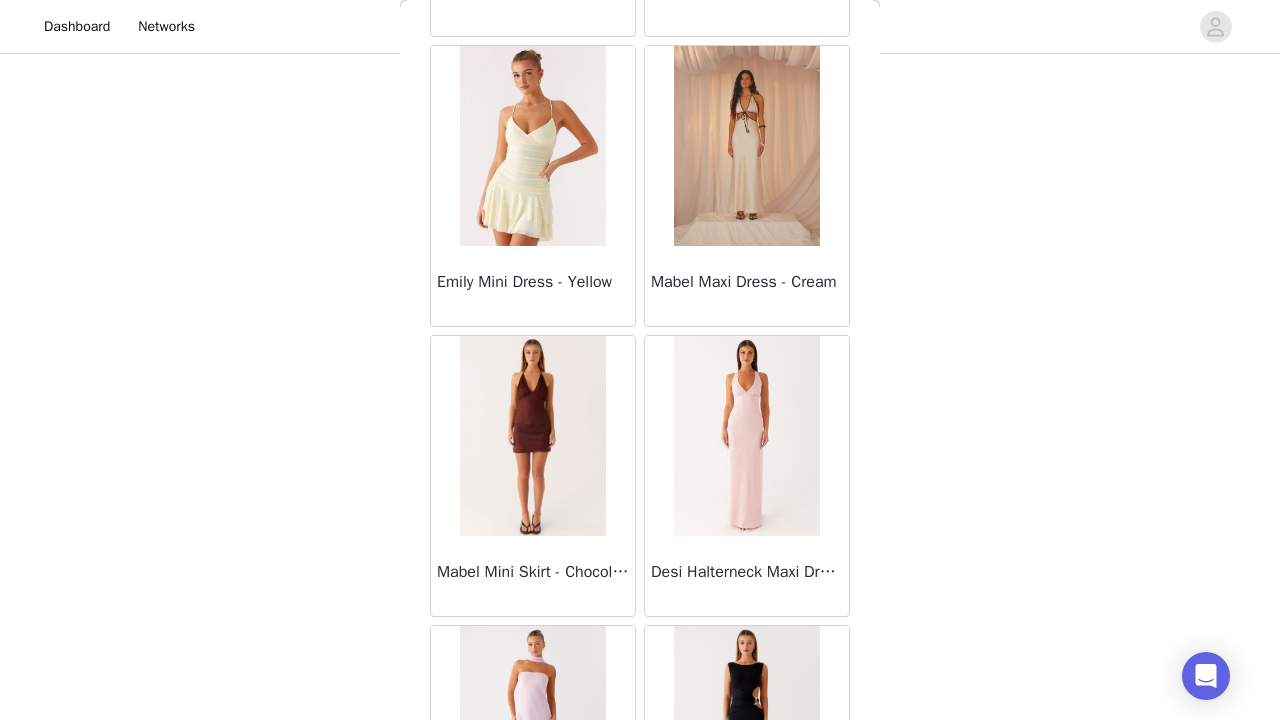 scroll, scrollTop: 59797, scrollLeft: 0, axis: vertical 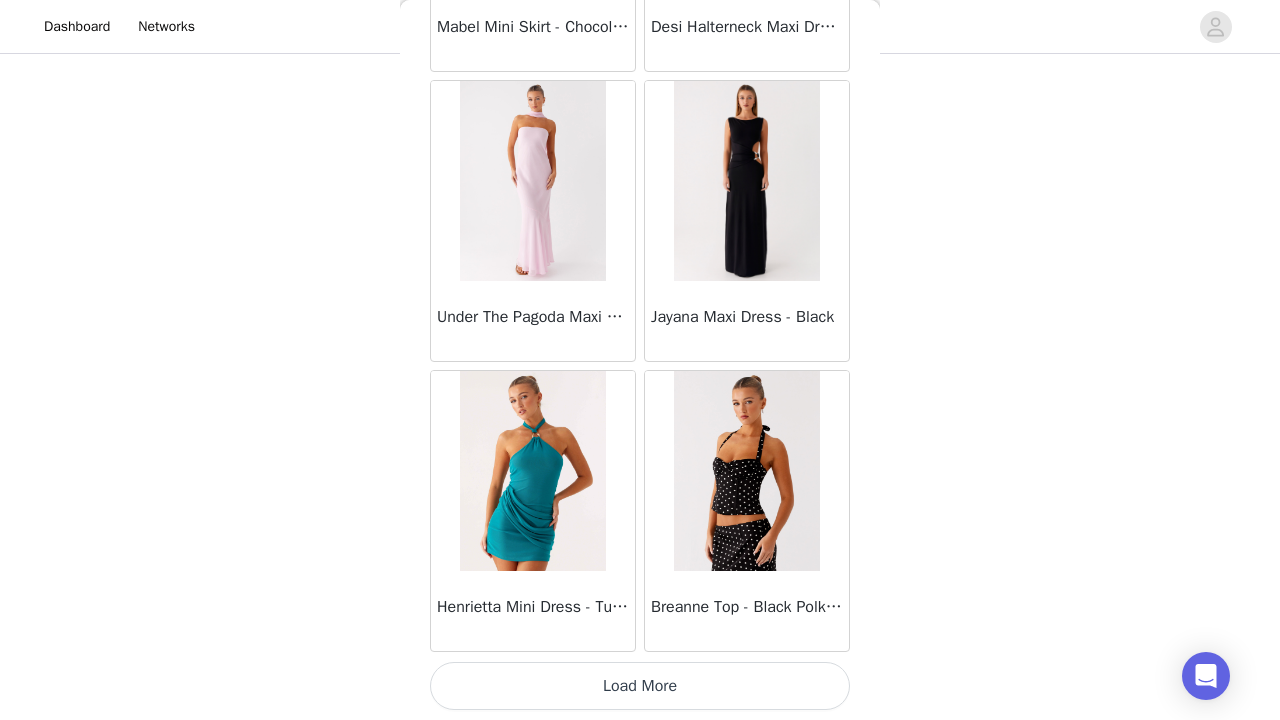 click on "Load More" at bounding box center (640, 686) 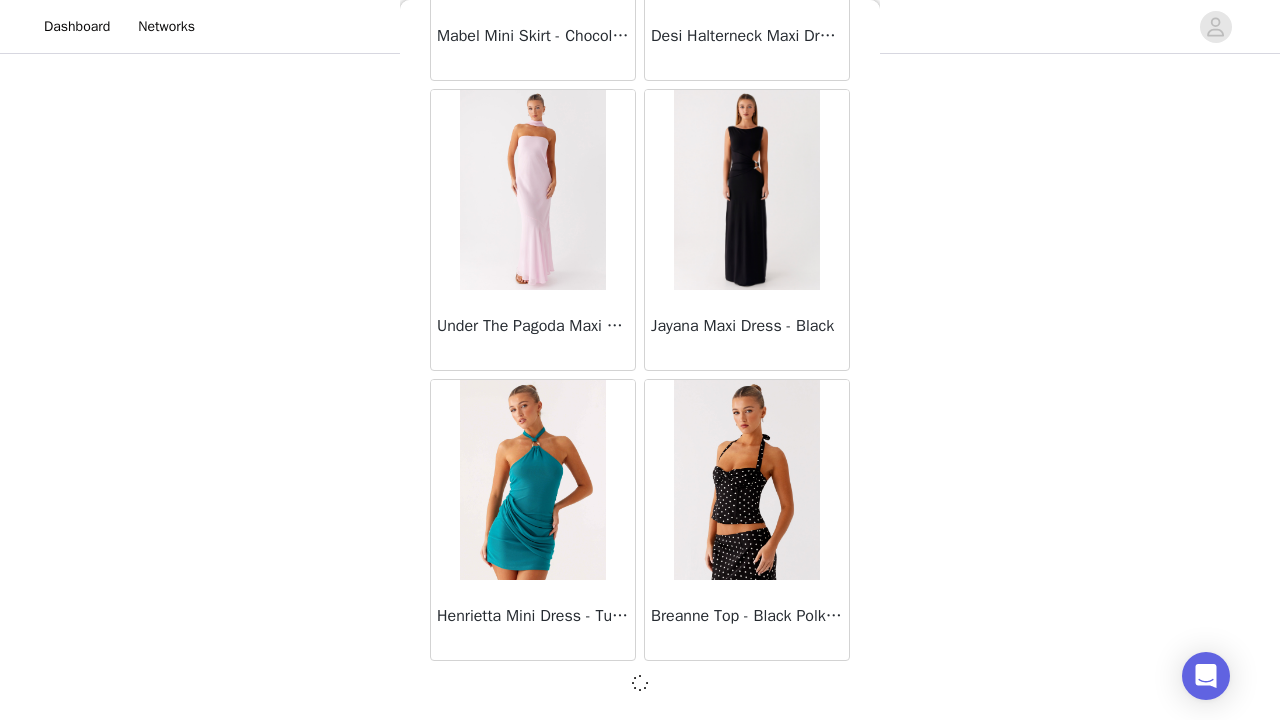 scroll, scrollTop: 506, scrollLeft: 0, axis: vertical 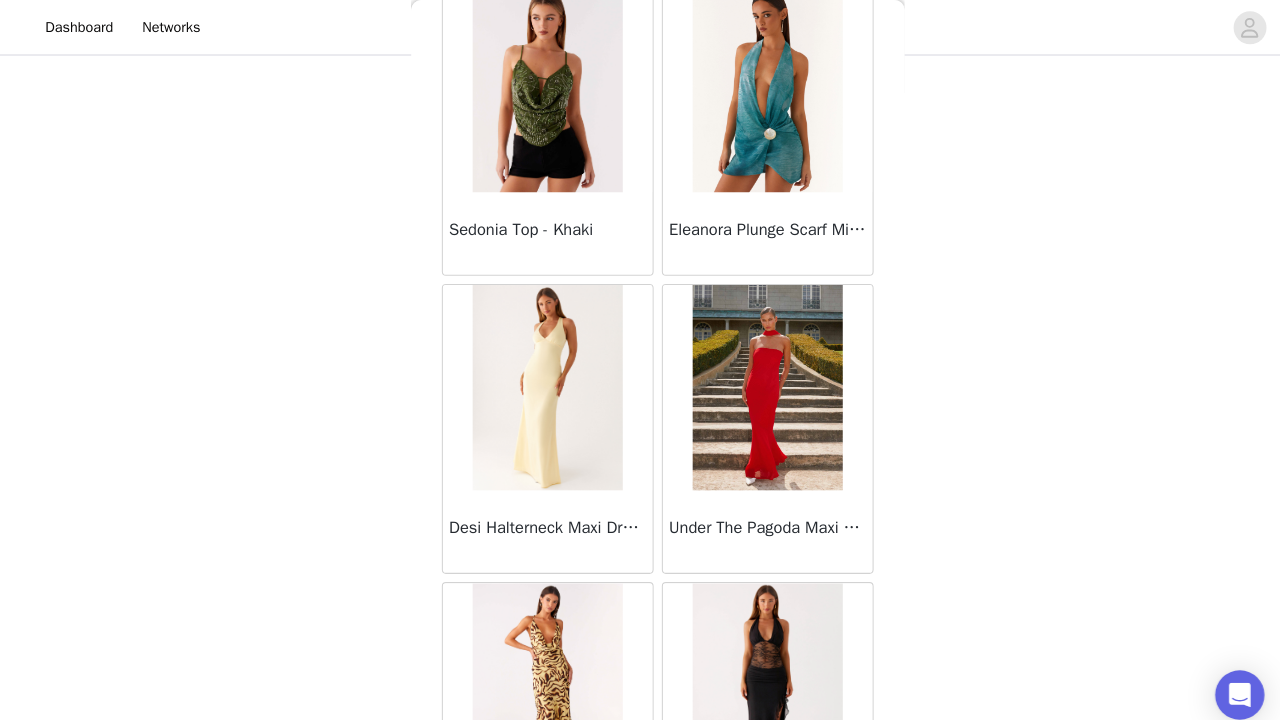 click at bounding box center [746, 87] 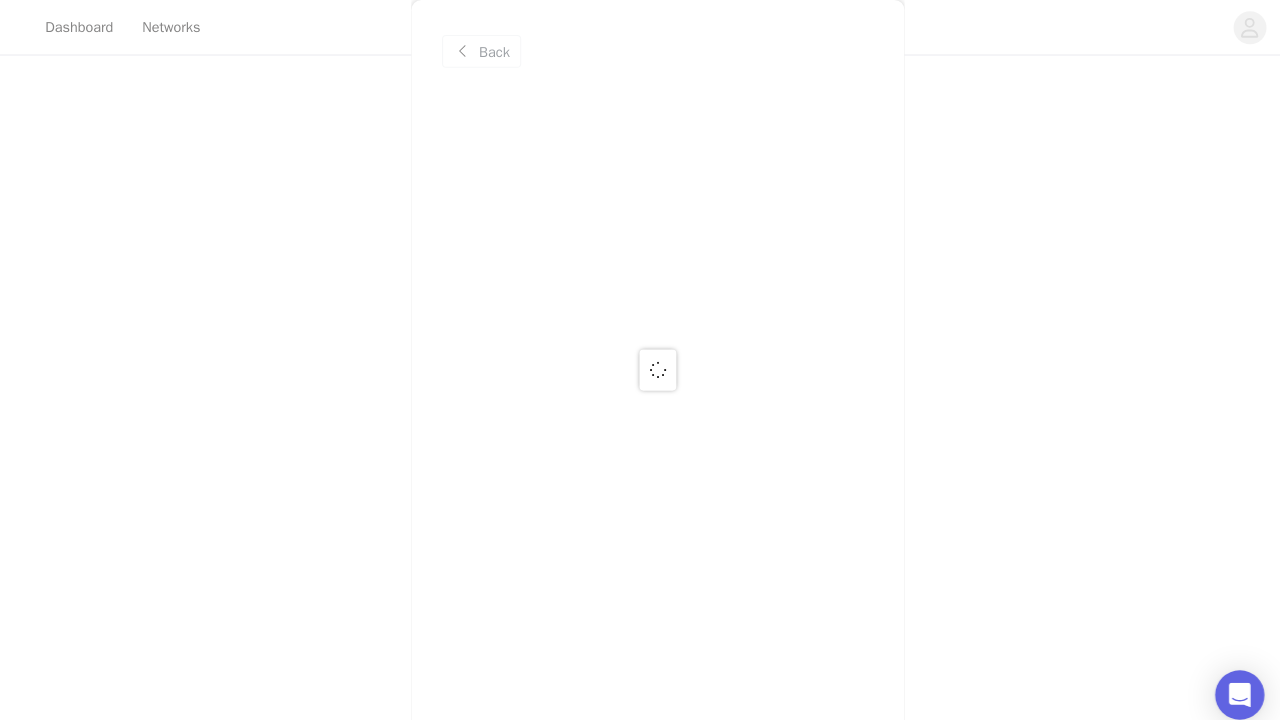 scroll, scrollTop: 0, scrollLeft: 0, axis: both 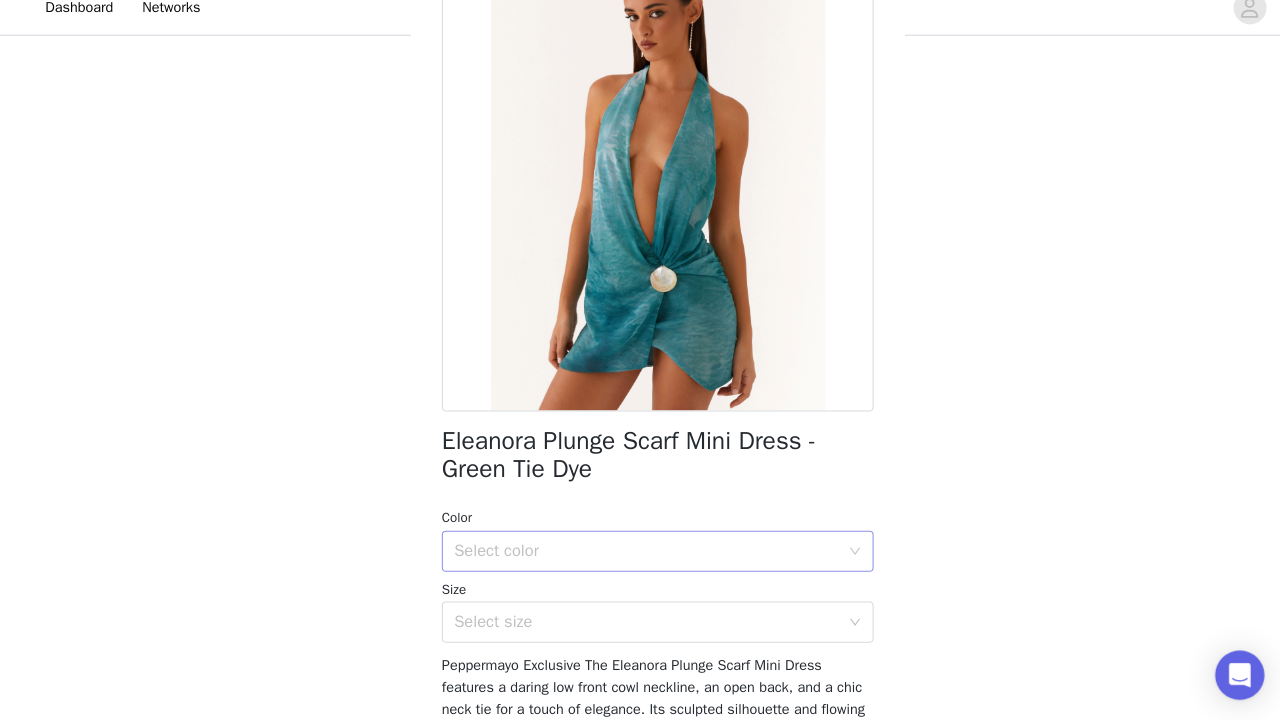 click on "Select color" at bounding box center (629, 555) 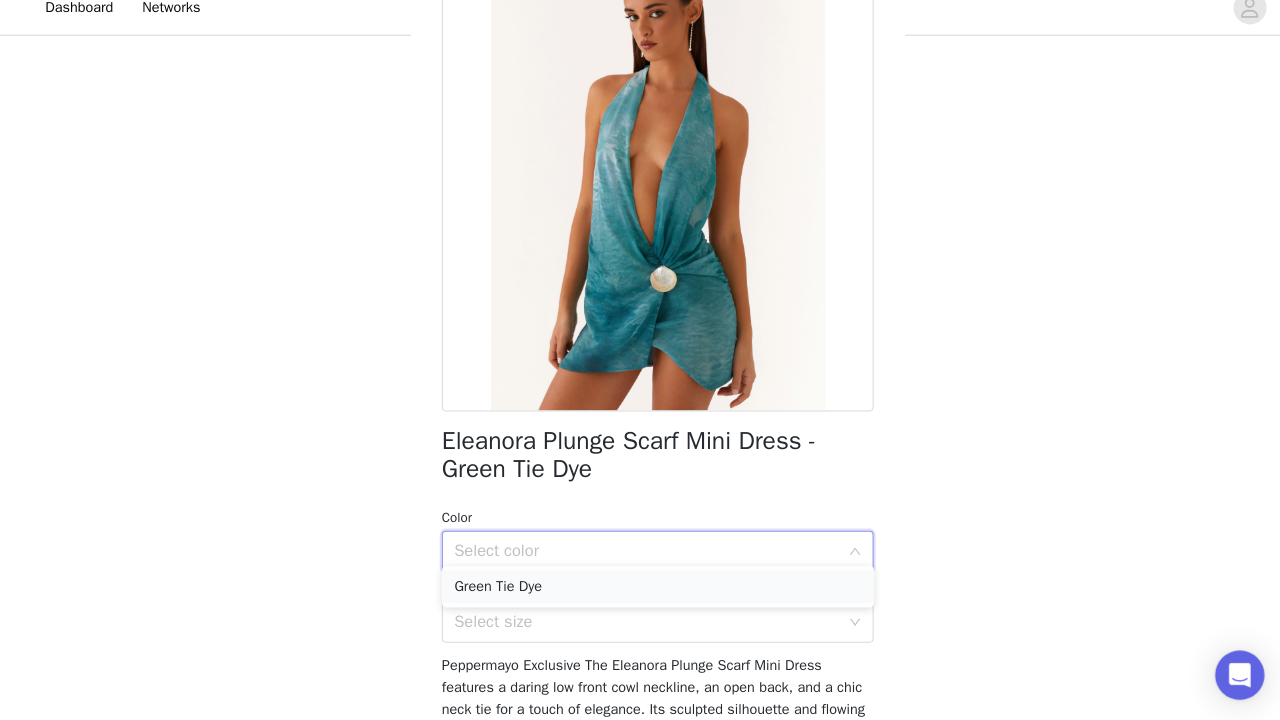 click on "Green Tie Dye" at bounding box center (640, 590) 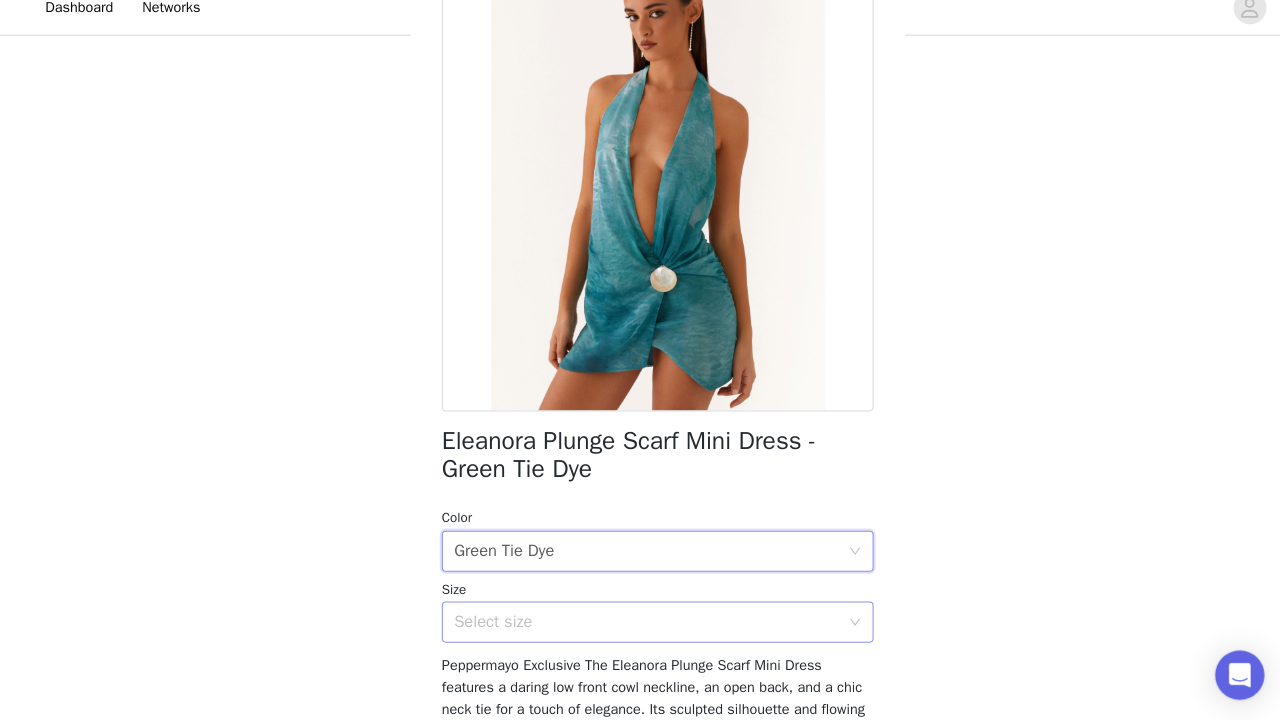 click on "Select size" at bounding box center [629, 624] 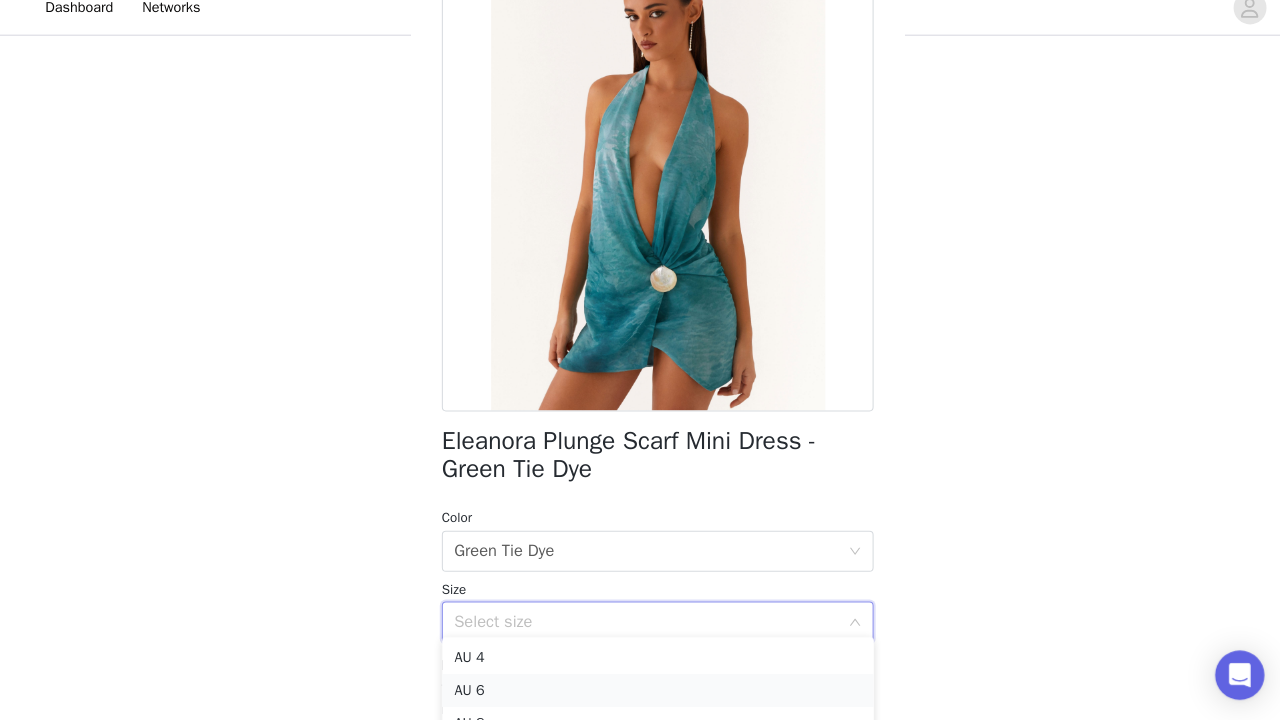 click on "AU 6" at bounding box center [640, 691] 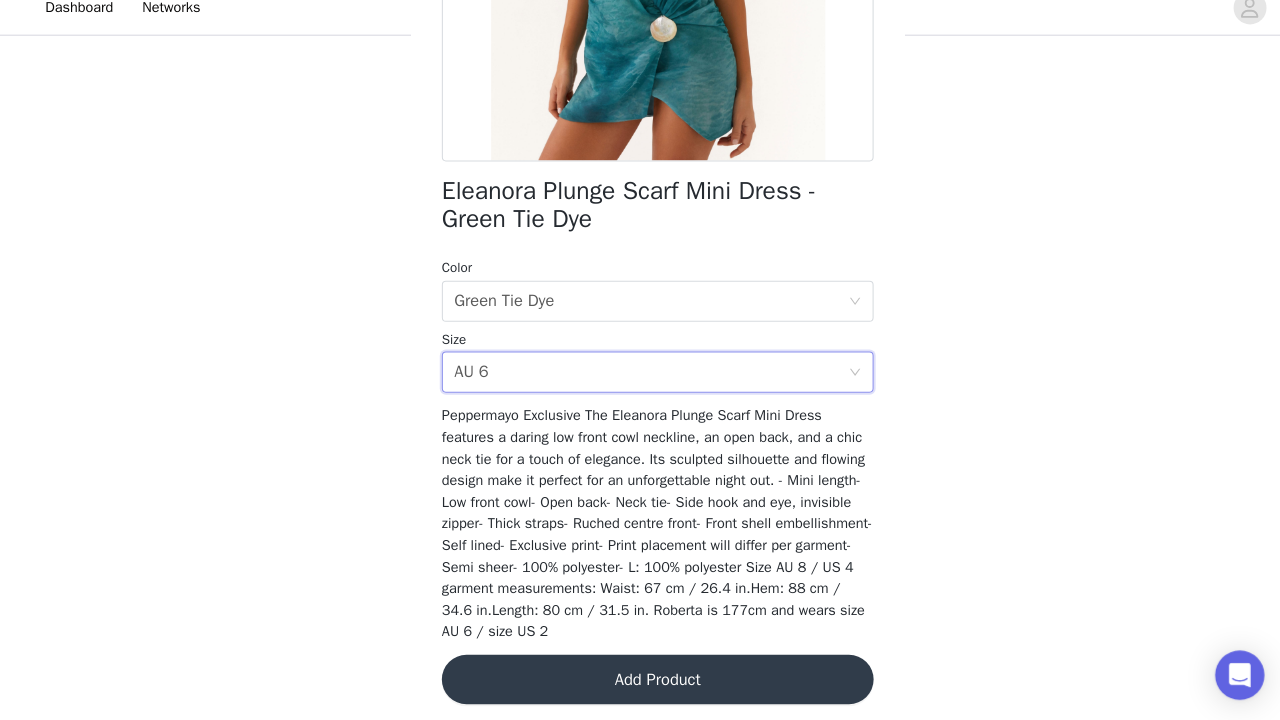 scroll, scrollTop: 373, scrollLeft: 0, axis: vertical 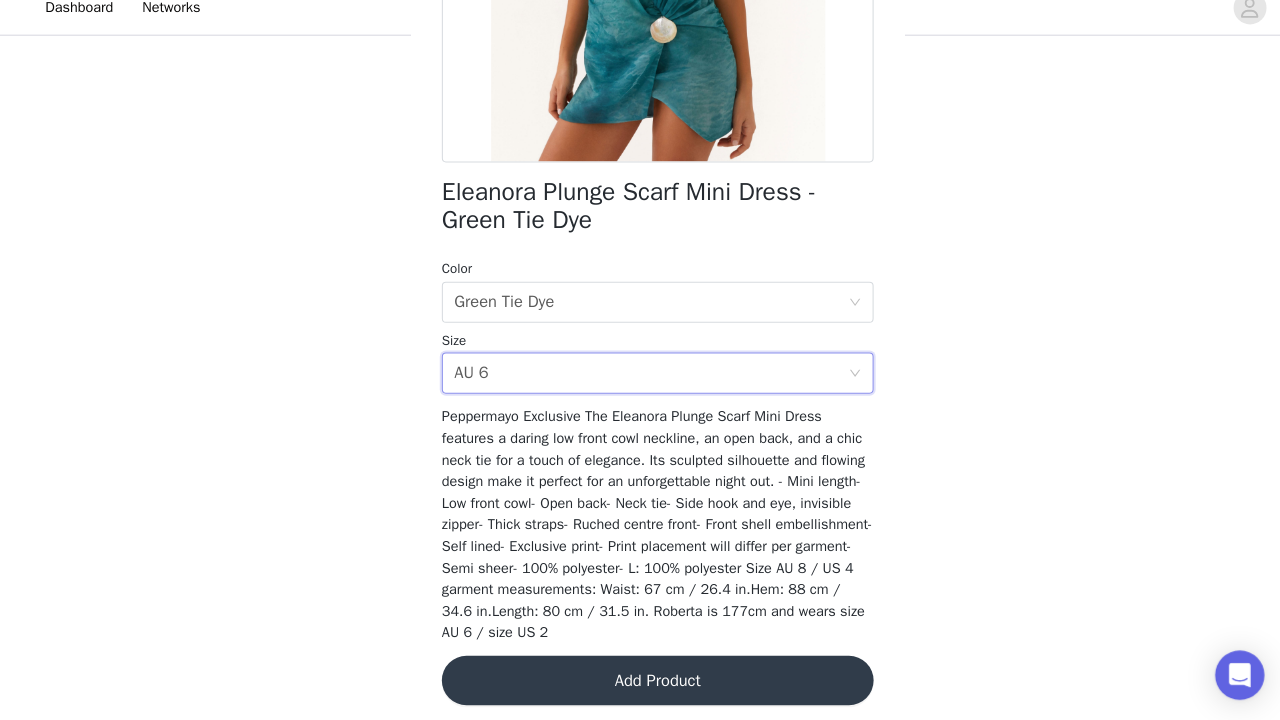 click on "Add Product" at bounding box center [640, 681] 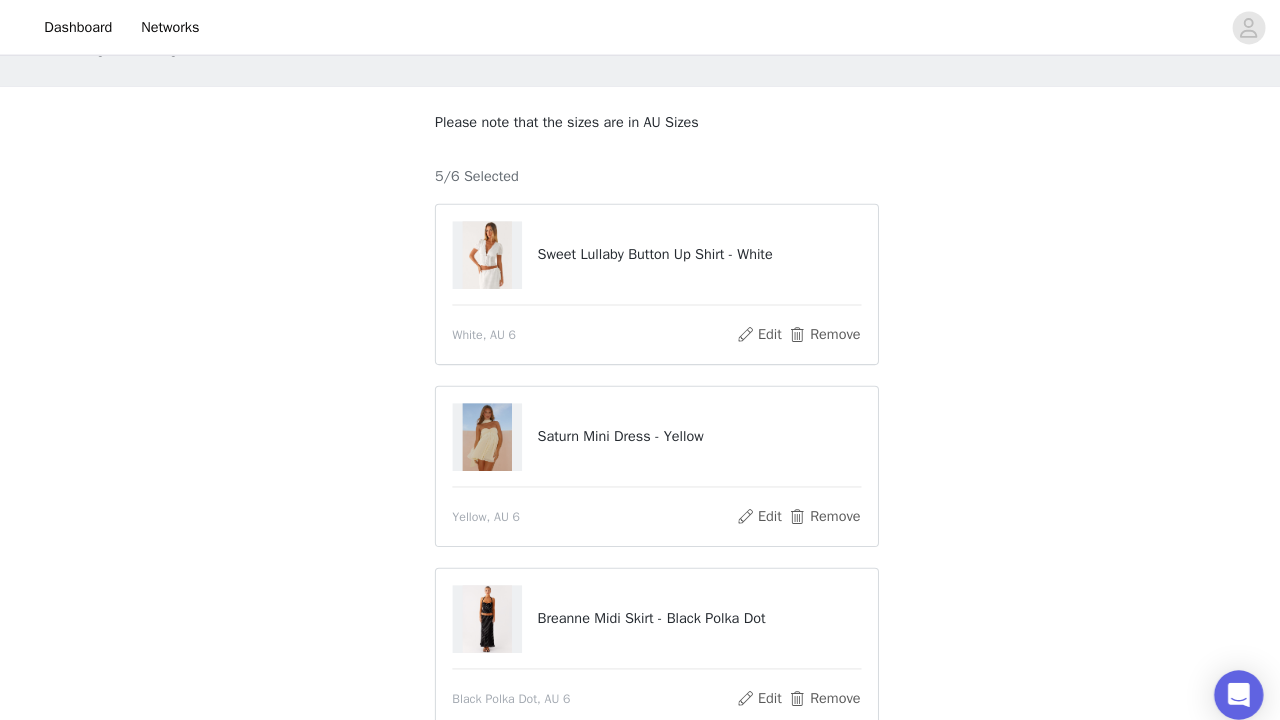 scroll, scrollTop: 27, scrollLeft: 0, axis: vertical 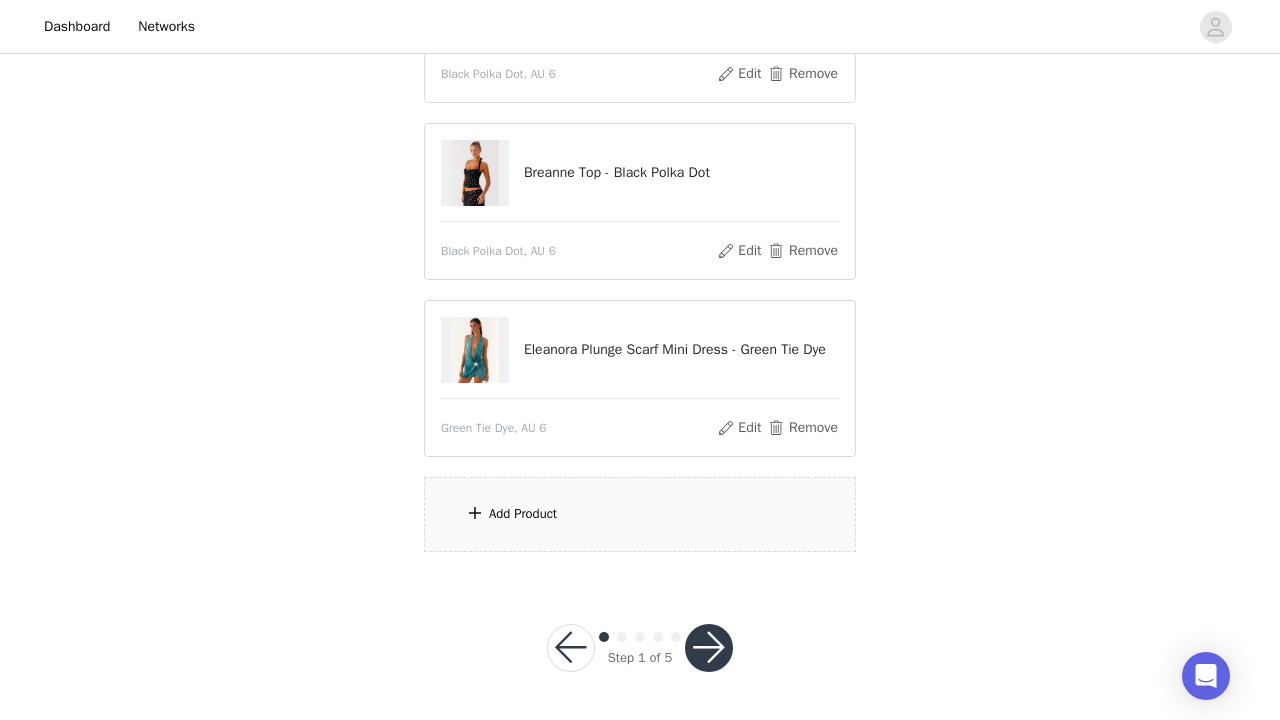 click on "Add Product" at bounding box center [523, 514] 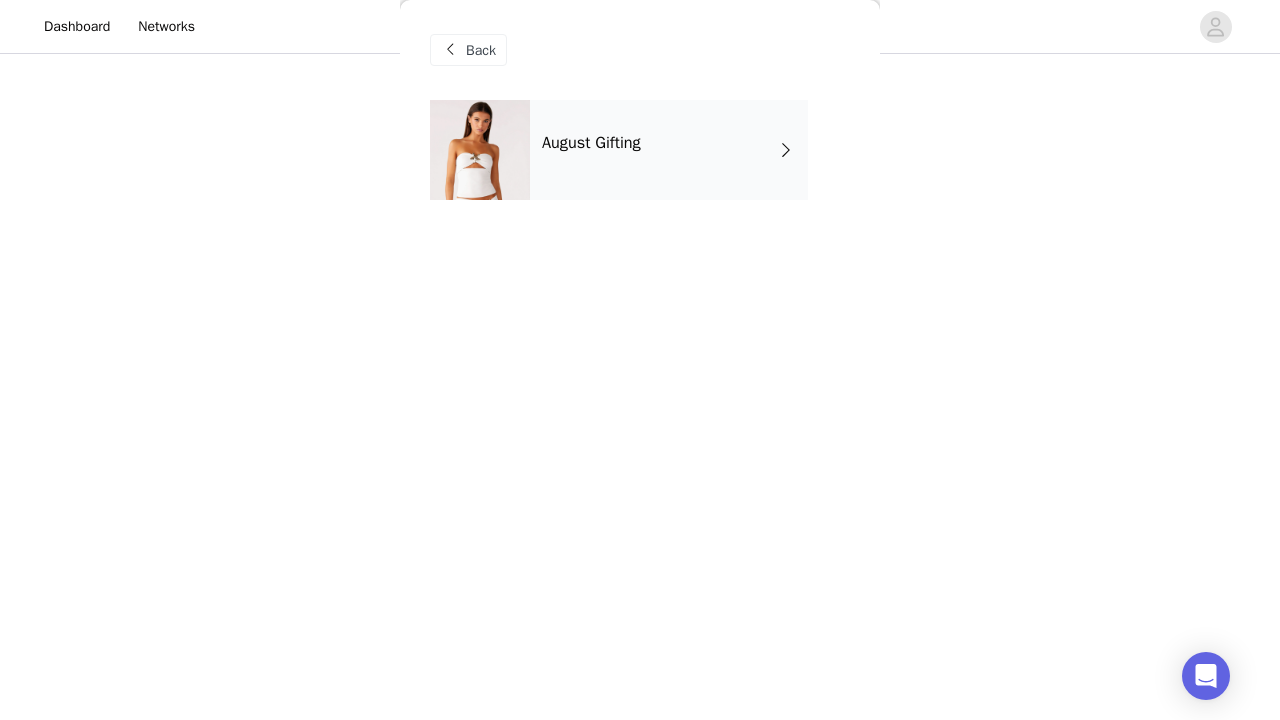 click on "August Gifting" at bounding box center (669, 150) 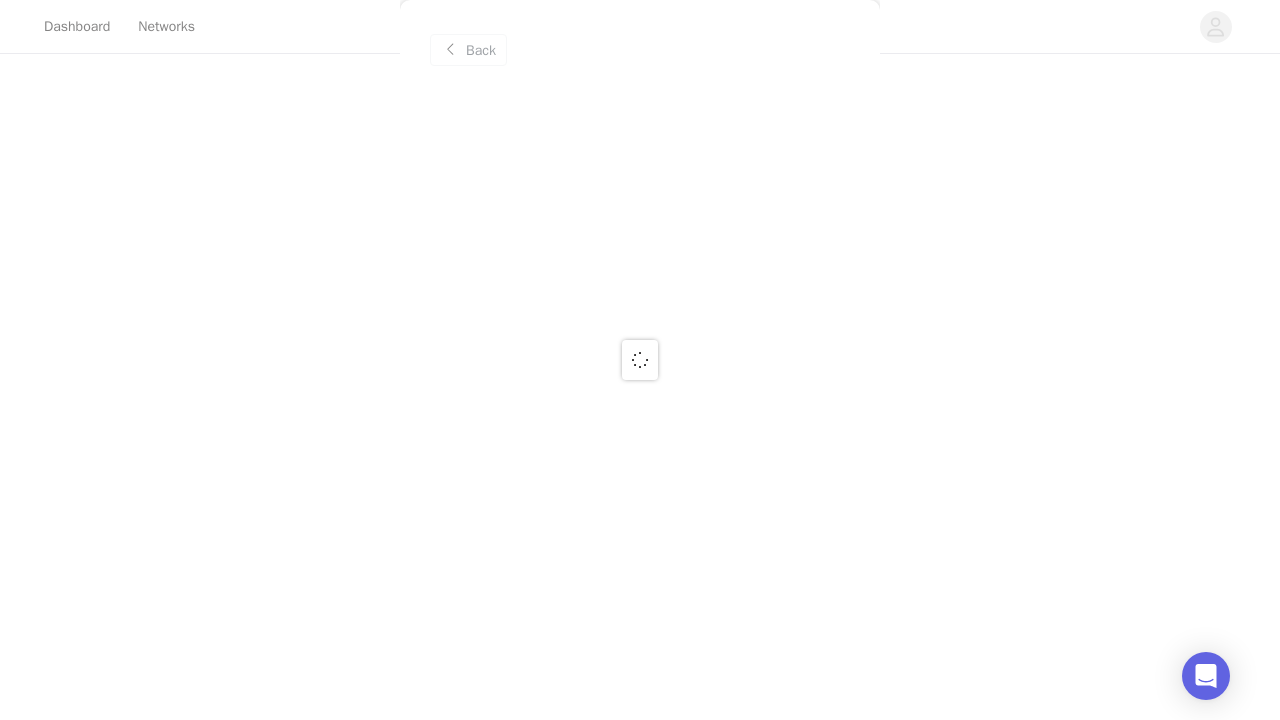 scroll, scrollTop: 631, scrollLeft: 0, axis: vertical 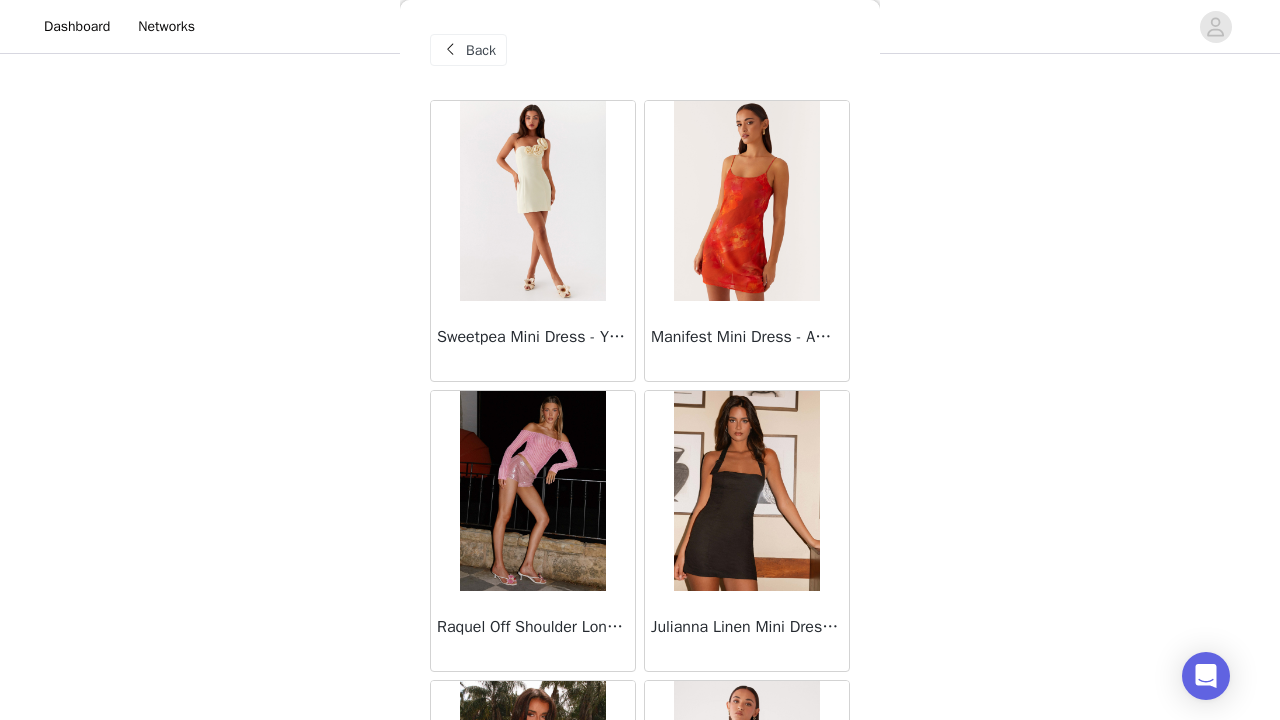 click at bounding box center (532, 201) 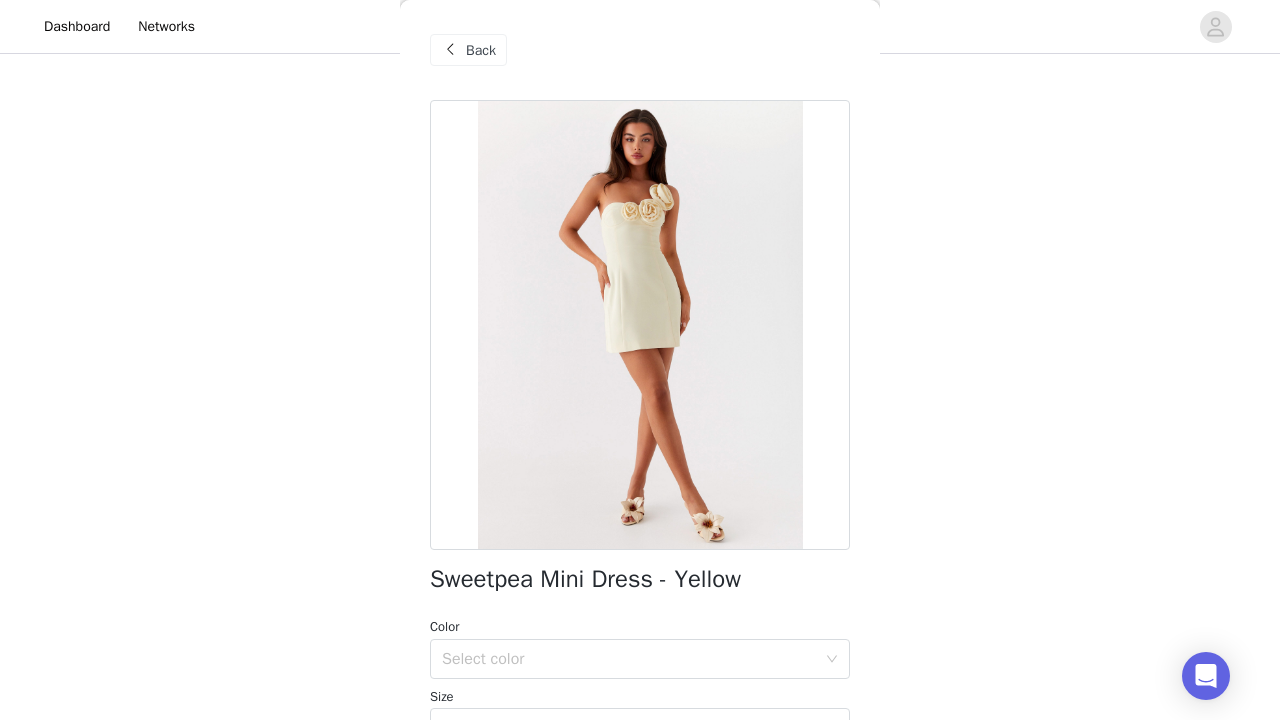 scroll, scrollTop: 500, scrollLeft: 0, axis: vertical 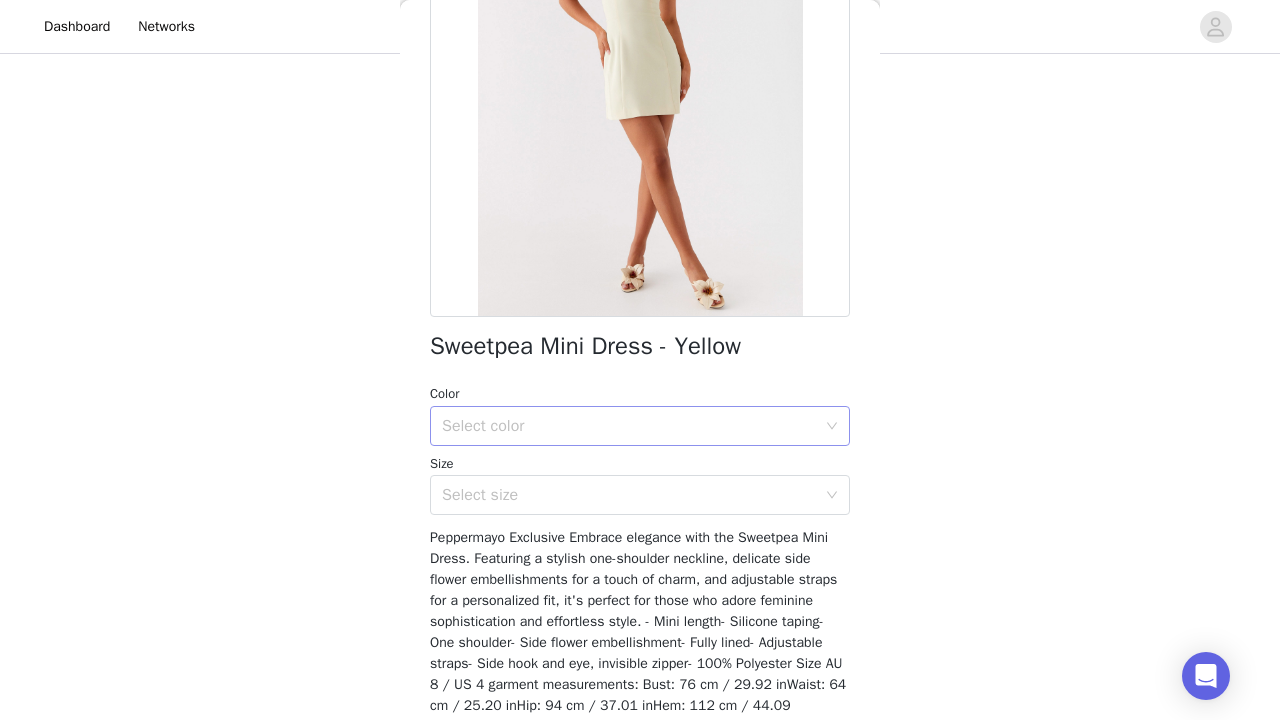 click on "Select color" at bounding box center (629, 426) 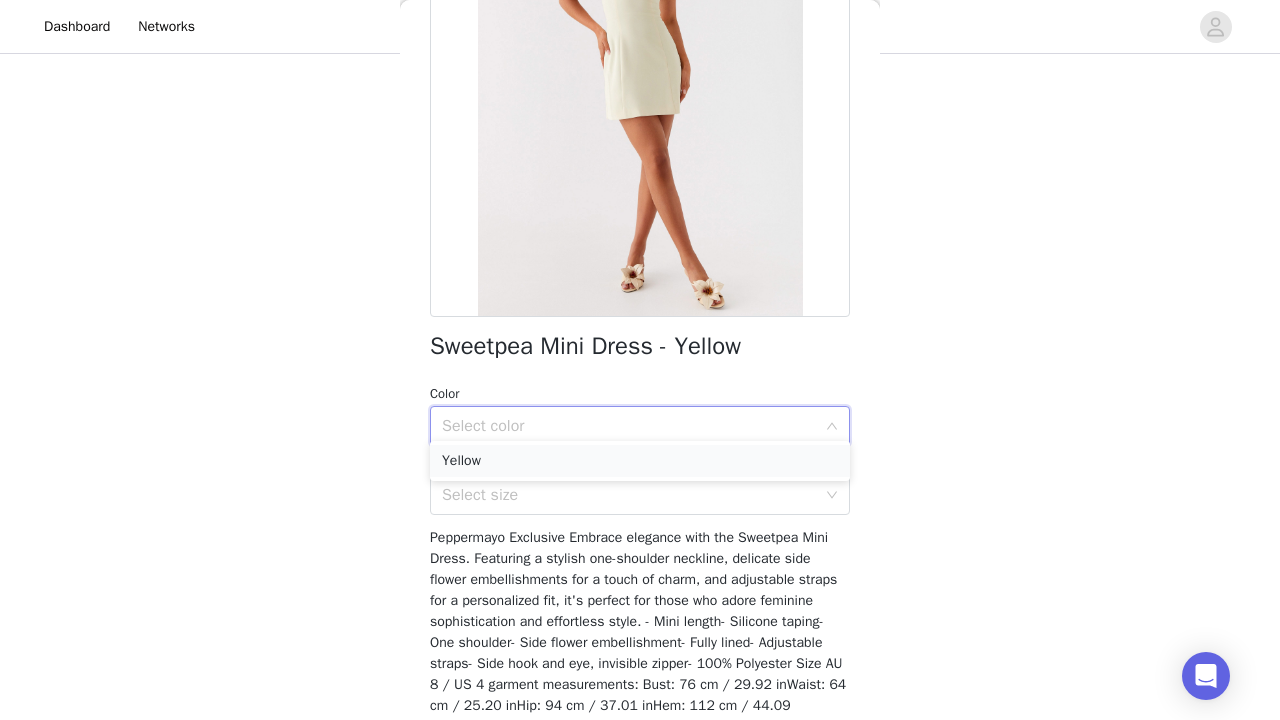 click on "Yellow" at bounding box center [640, 461] 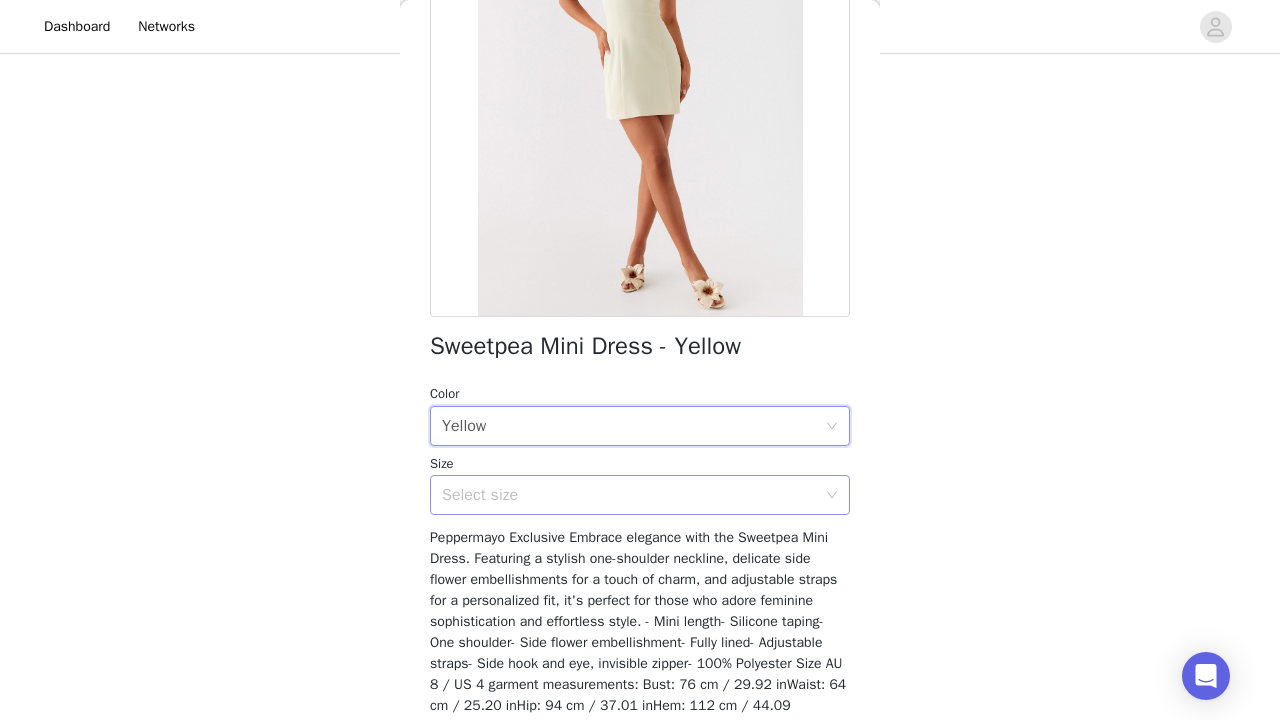 click on "Select size" at bounding box center (629, 495) 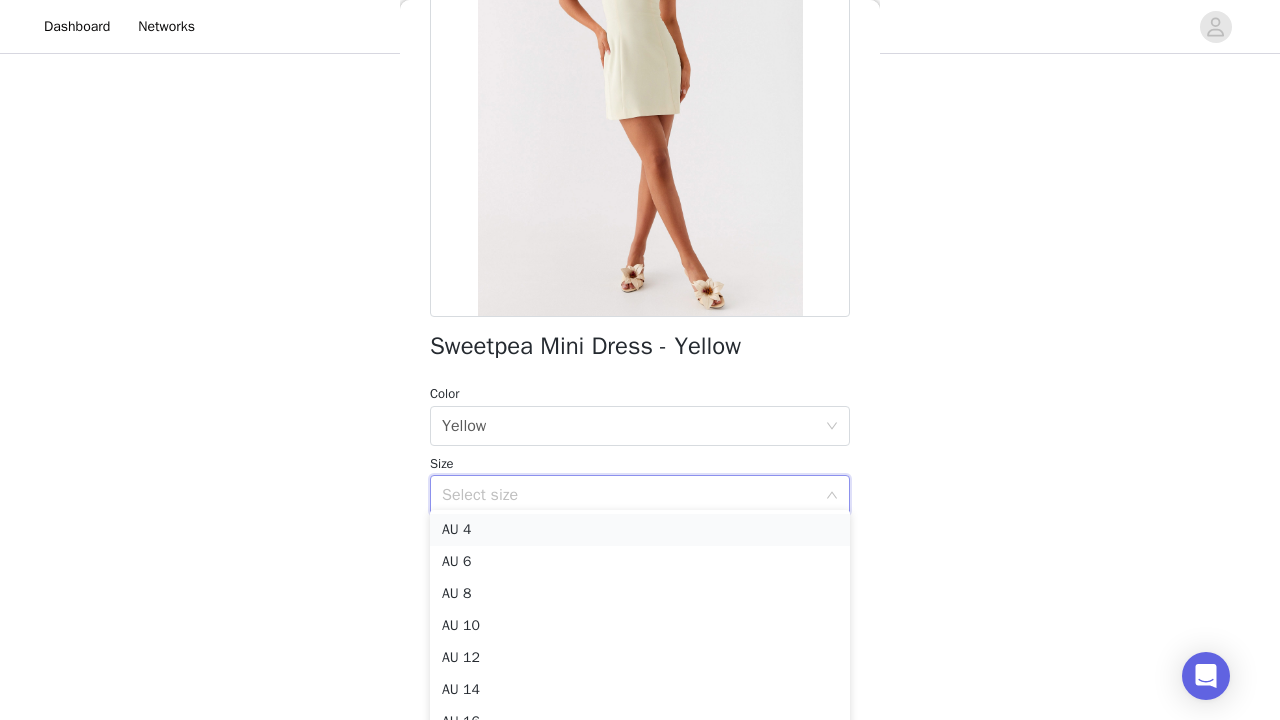 click on "AU 4" at bounding box center (640, 530) 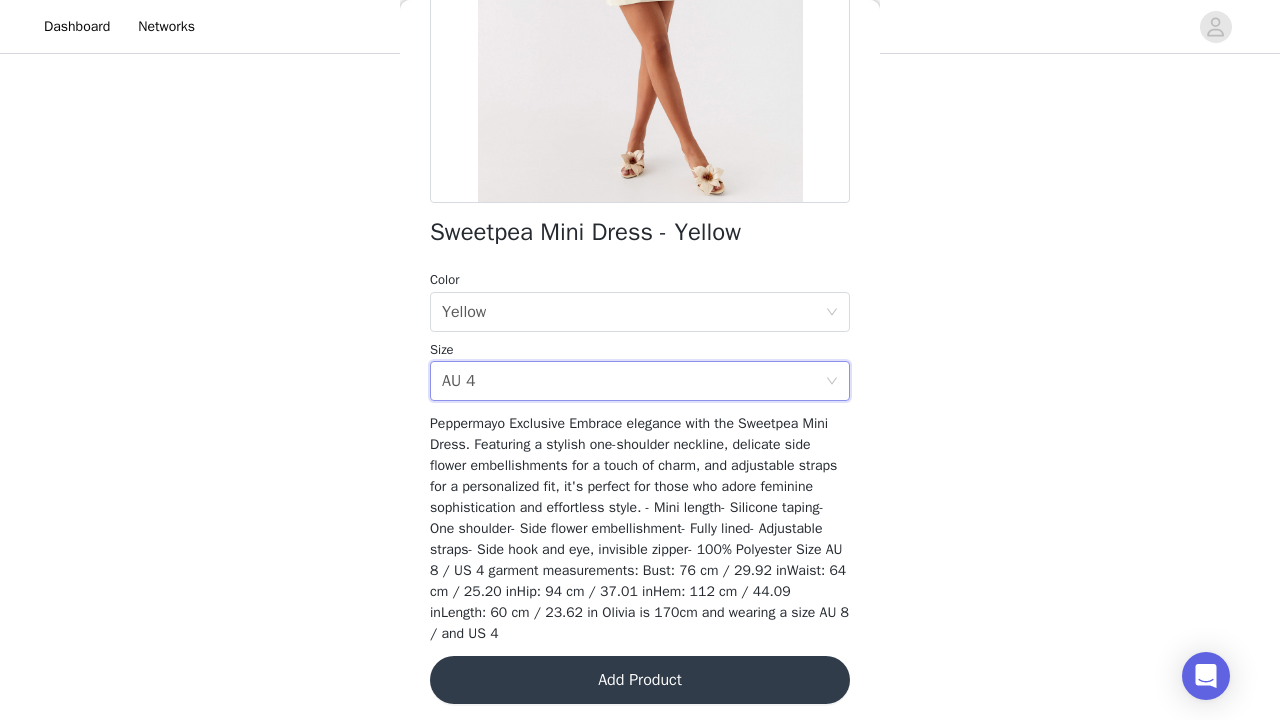 scroll, scrollTop: 346, scrollLeft: 0, axis: vertical 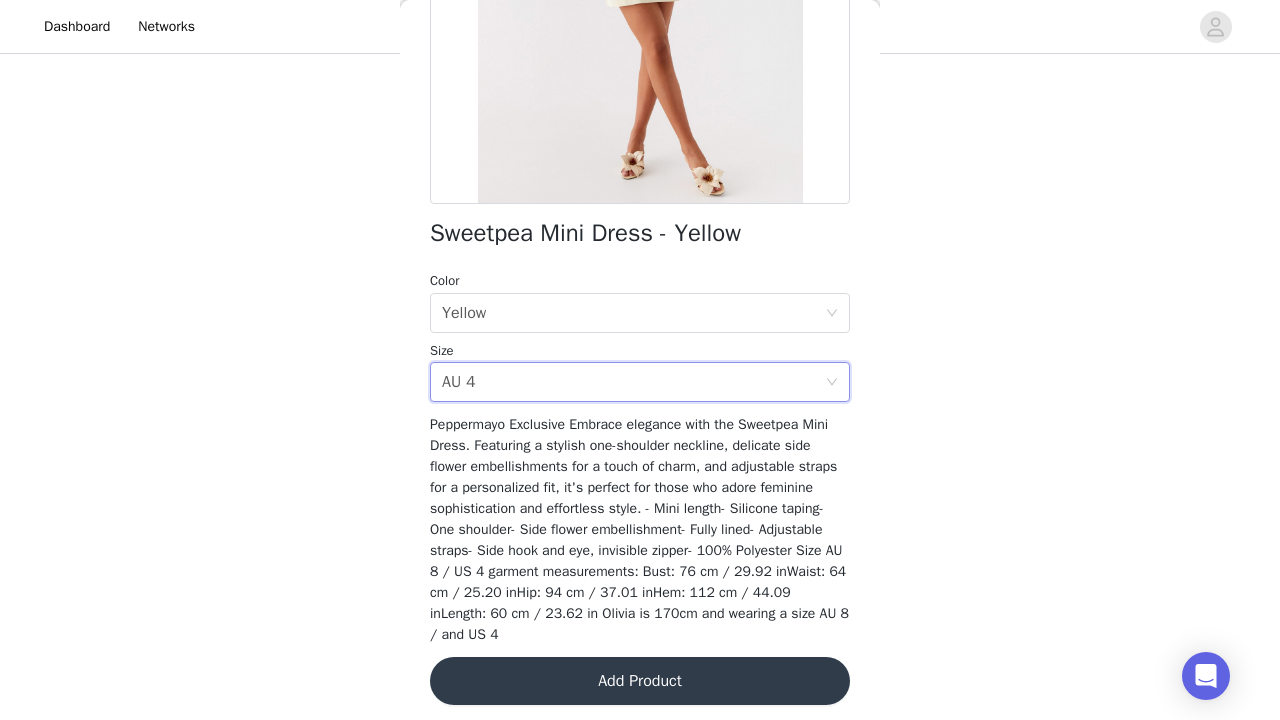 click on "Add Product" at bounding box center (640, 681) 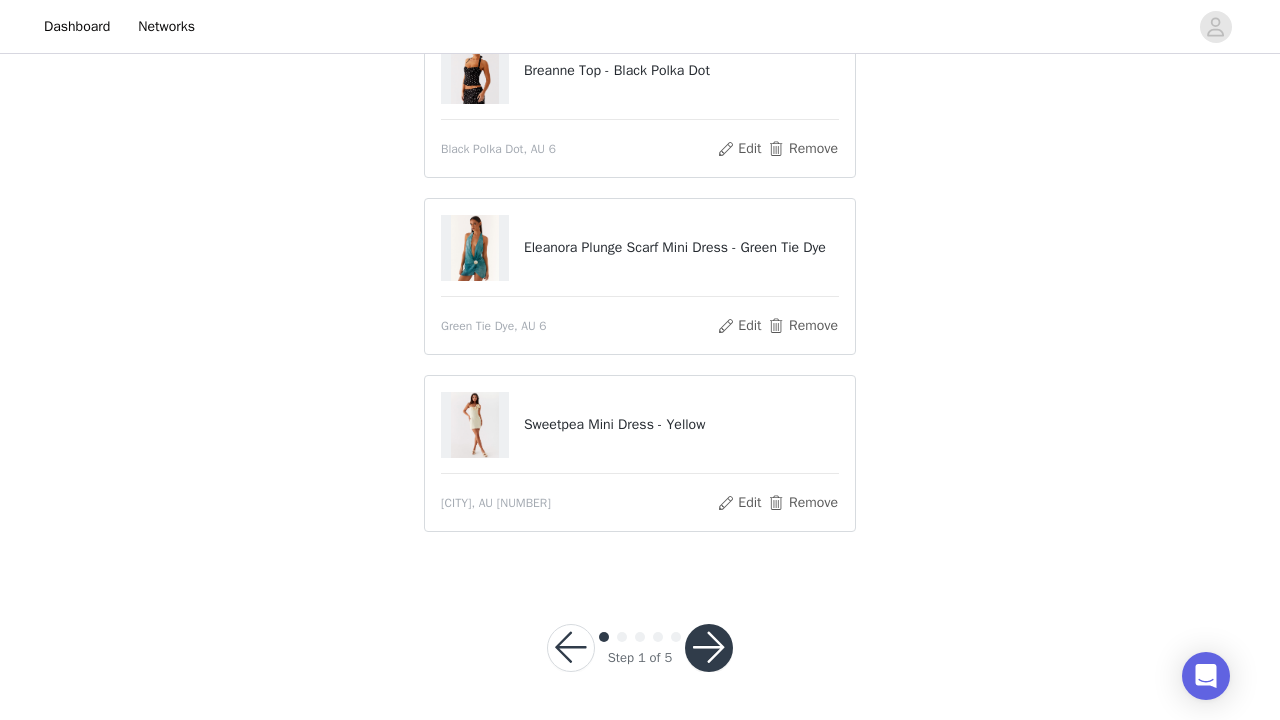 scroll, scrollTop: 731, scrollLeft: 0, axis: vertical 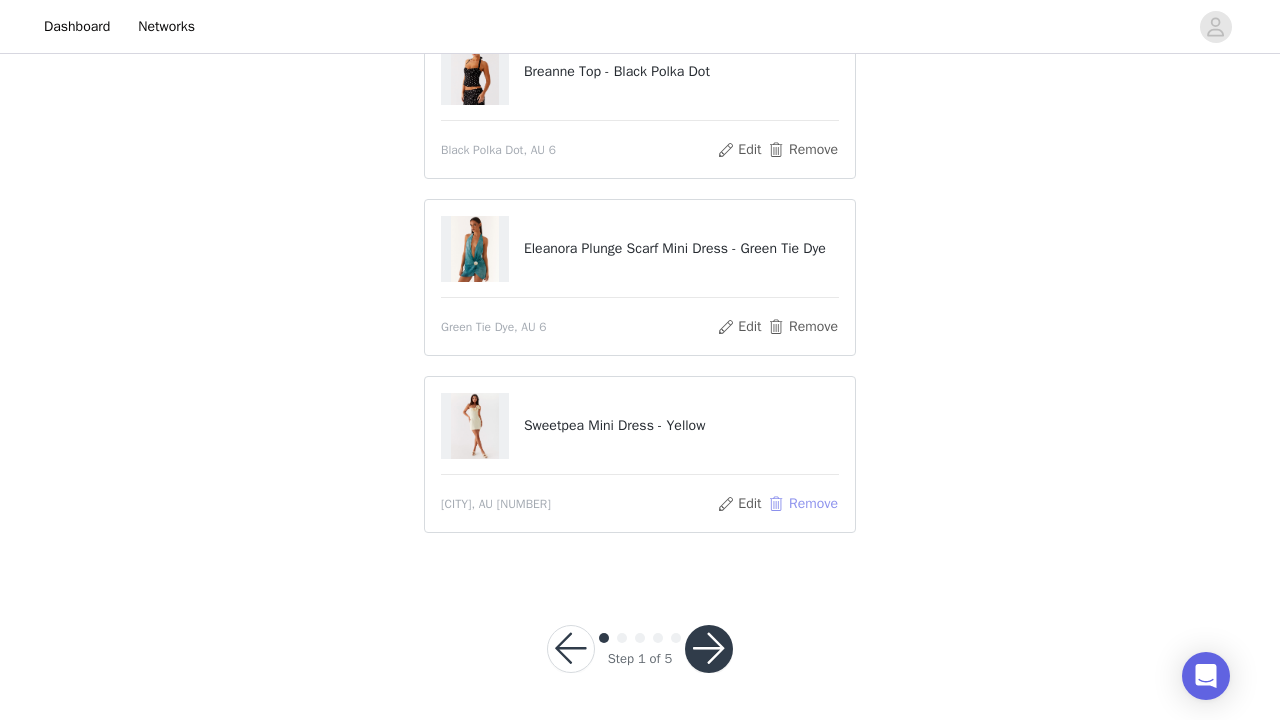 click on "Remove" at bounding box center [803, 504] 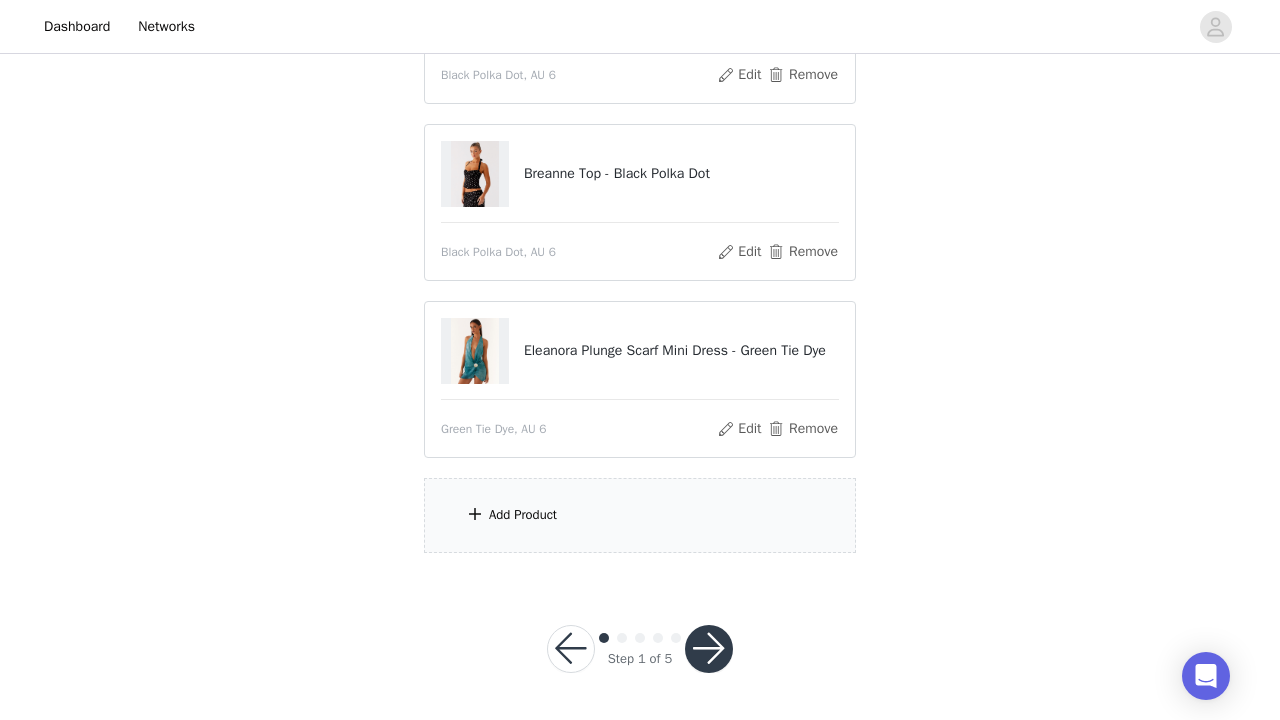 click on "Add Product" at bounding box center [640, 515] 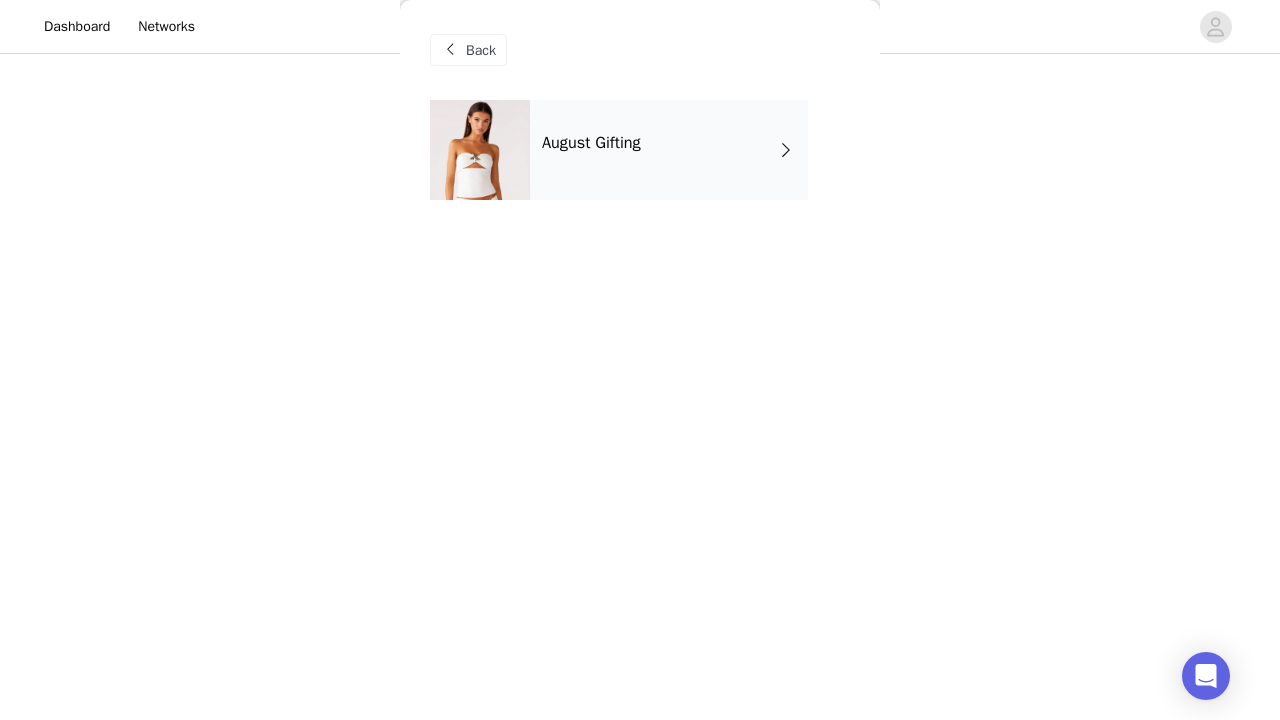 click on "August Gifting" at bounding box center (669, 150) 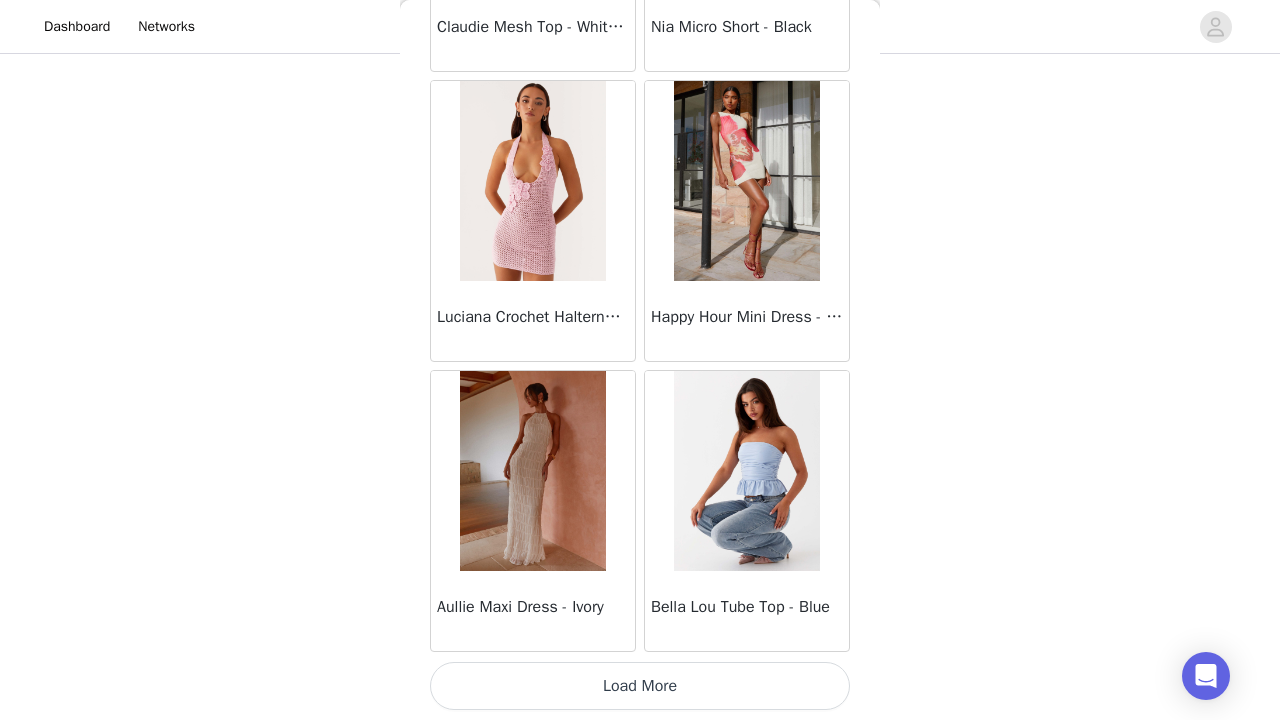 click on "Load More" at bounding box center [640, 686] 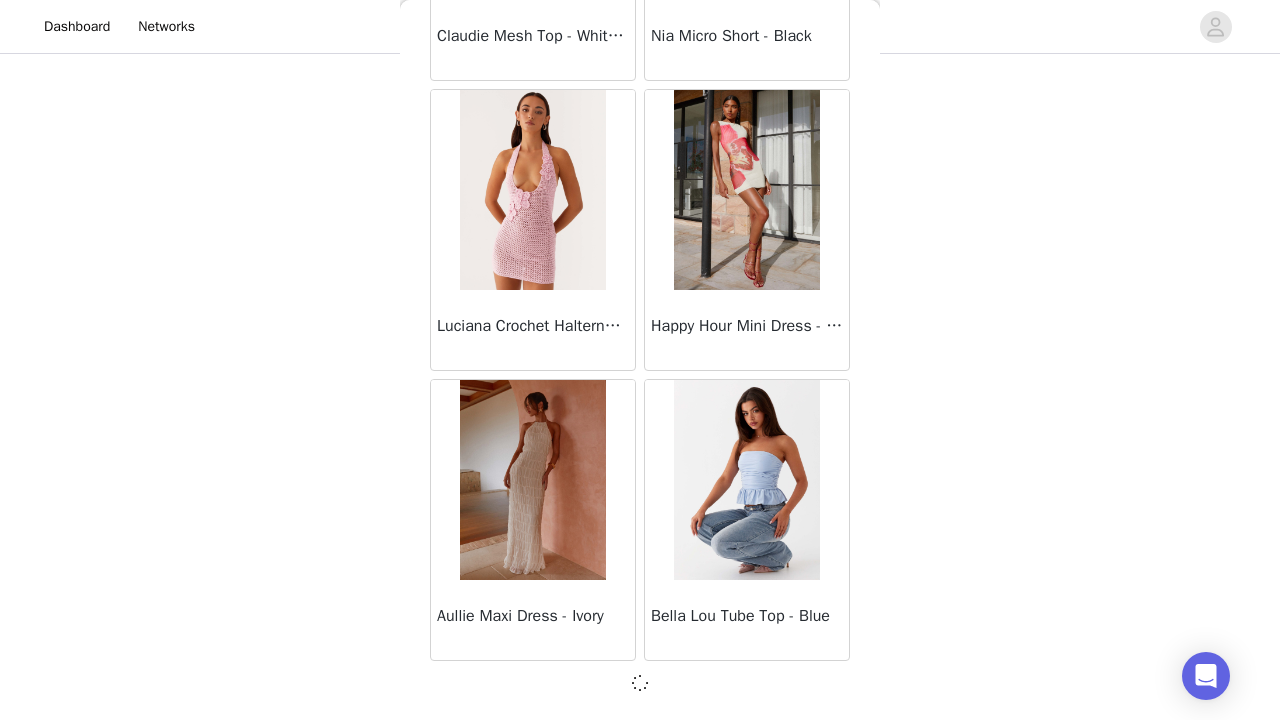 scroll, scrollTop: 2331, scrollLeft: 0, axis: vertical 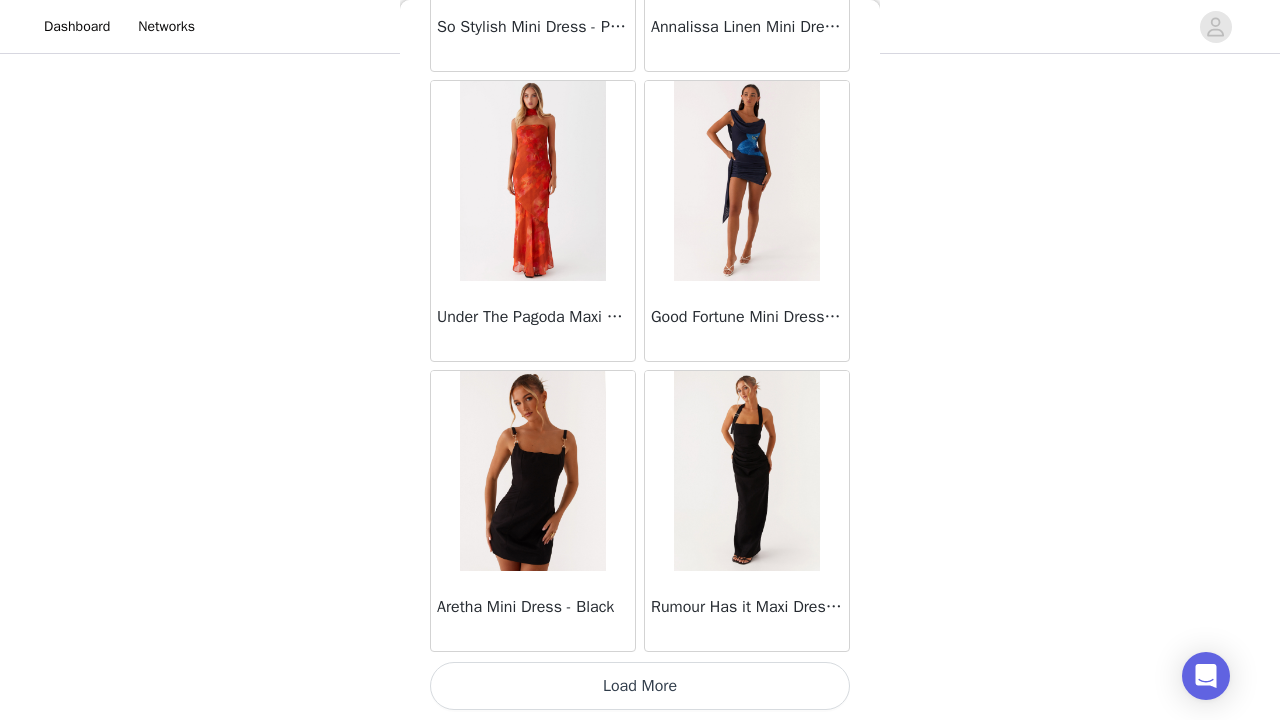 click on "Load More" at bounding box center (640, 686) 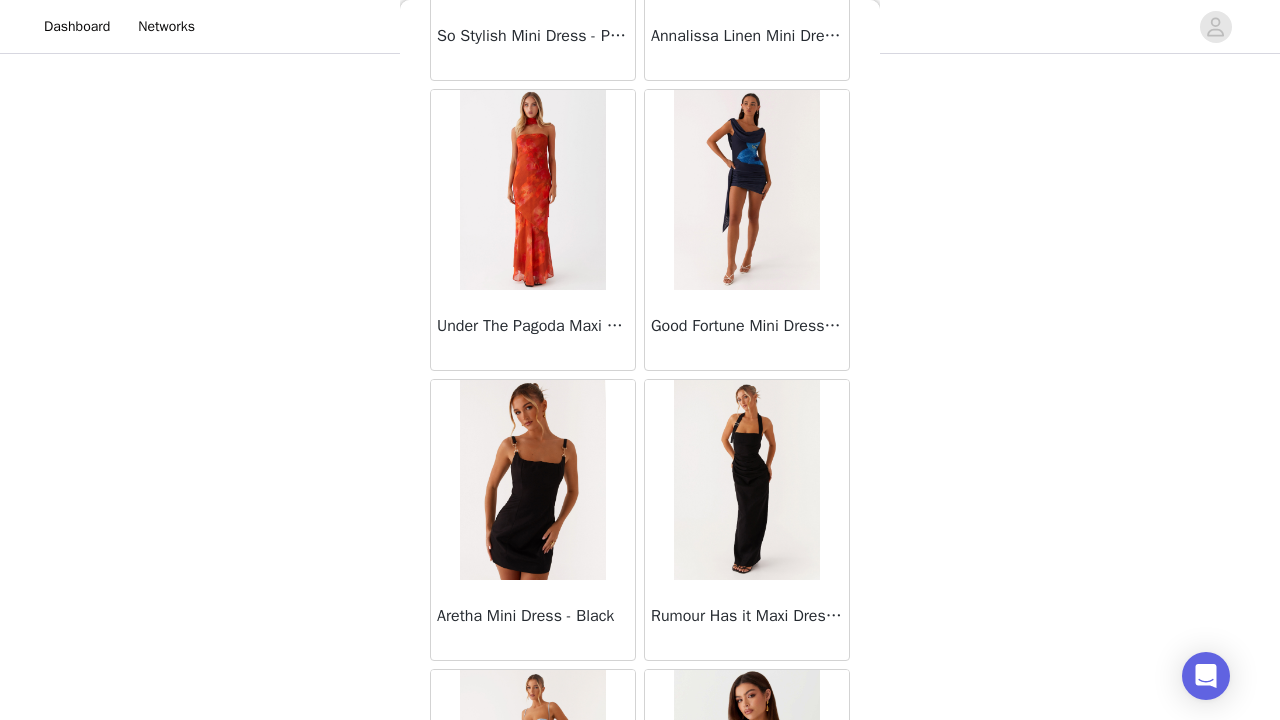 scroll, scrollTop: 683, scrollLeft: 0, axis: vertical 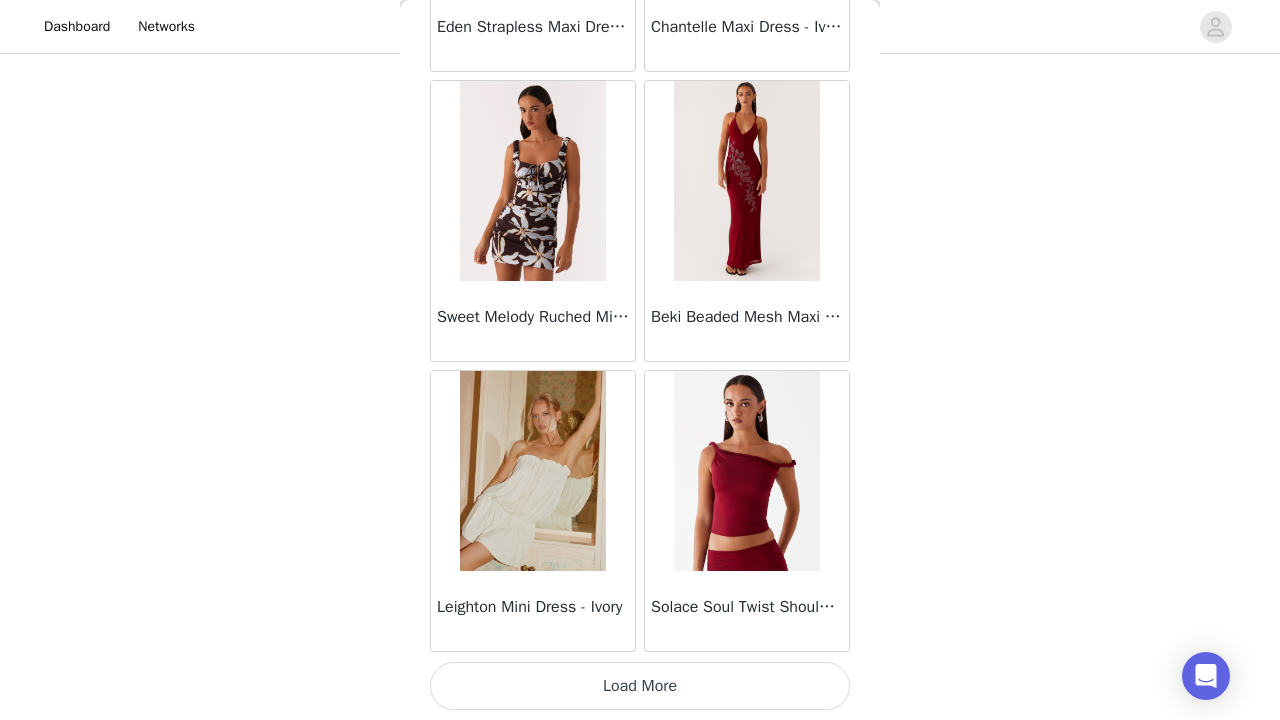 click on "Load More" at bounding box center [640, 686] 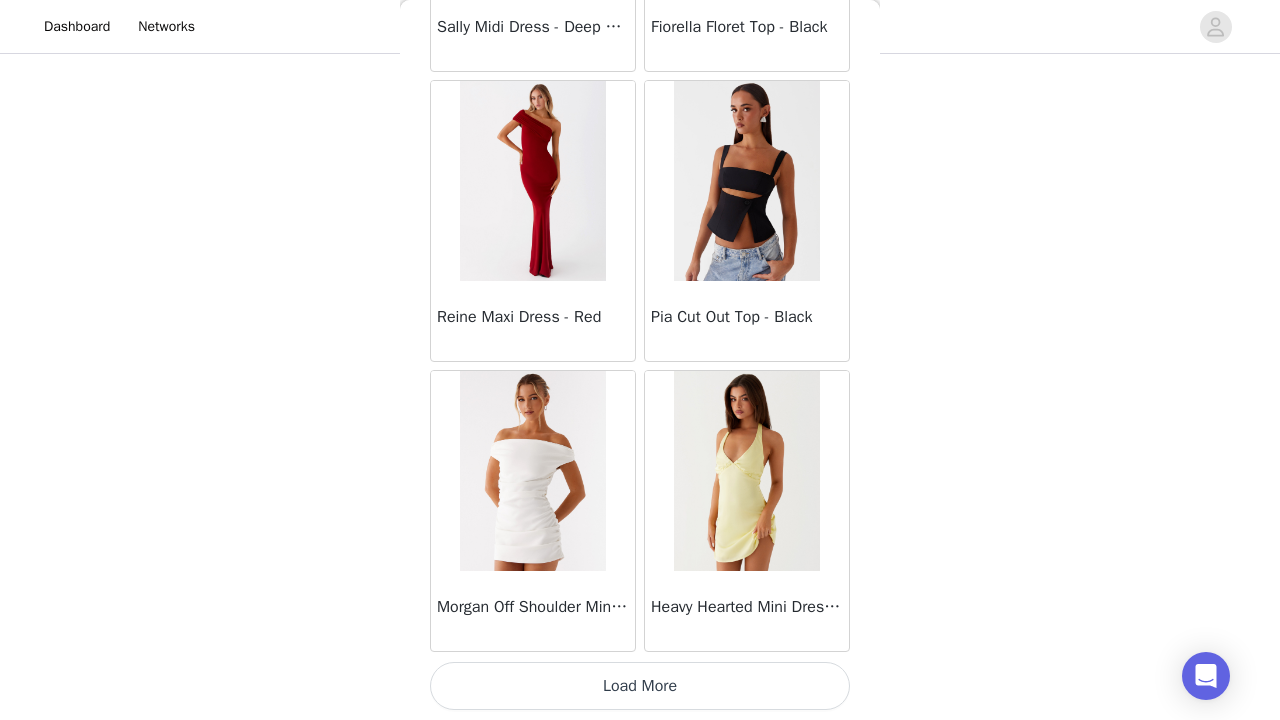 click on "Load More" at bounding box center (640, 686) 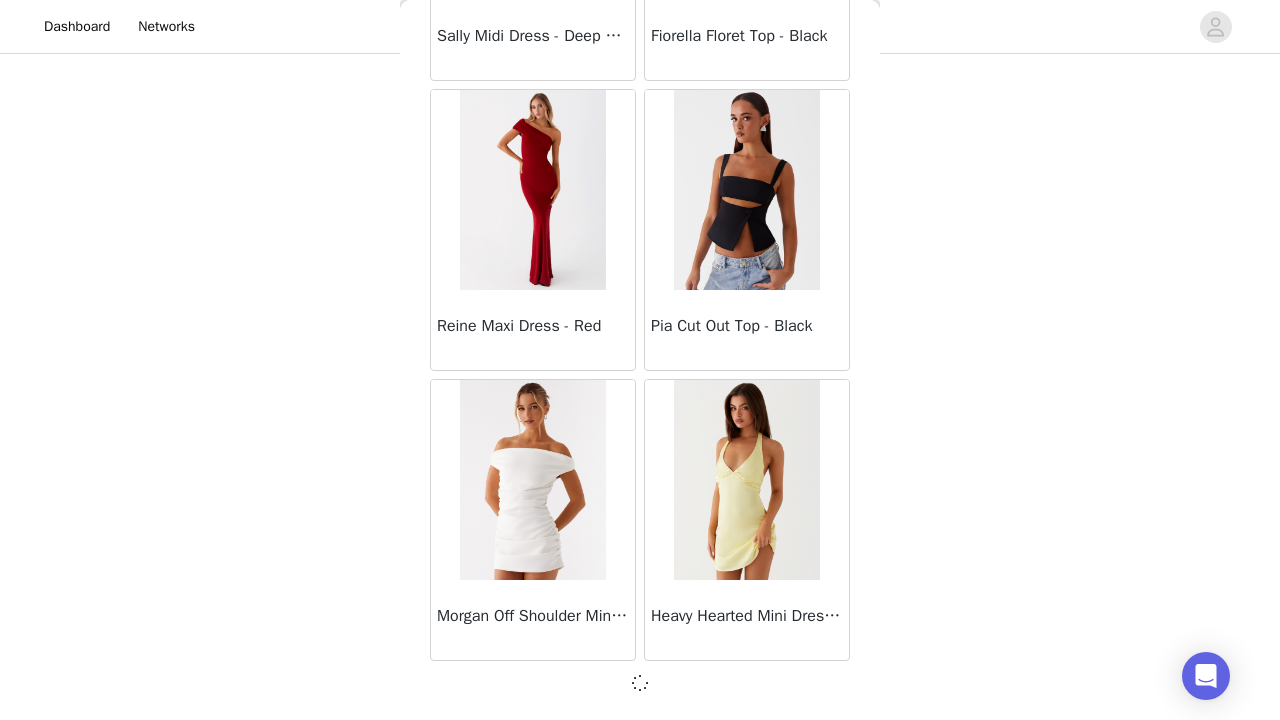 scroll, scrollTop: 11031, scrollLeft: 0, axis: vertical 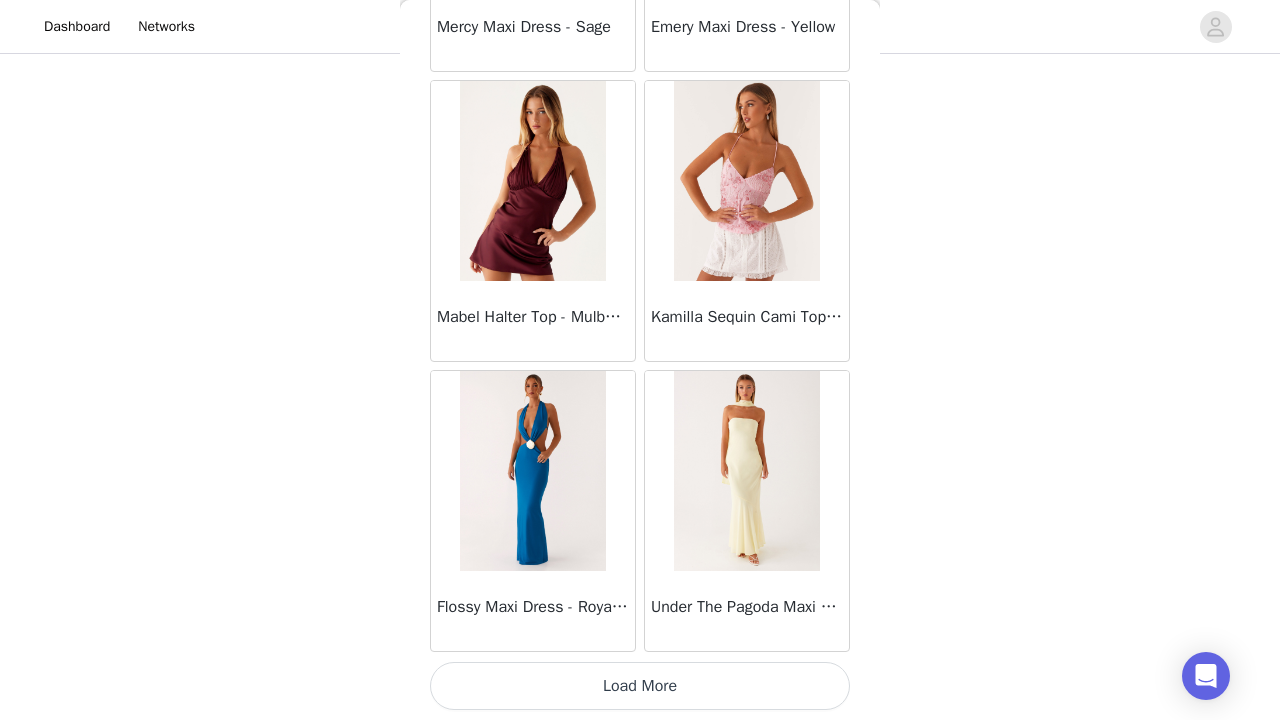 click on "Load More" at bounding box center [640, 686] 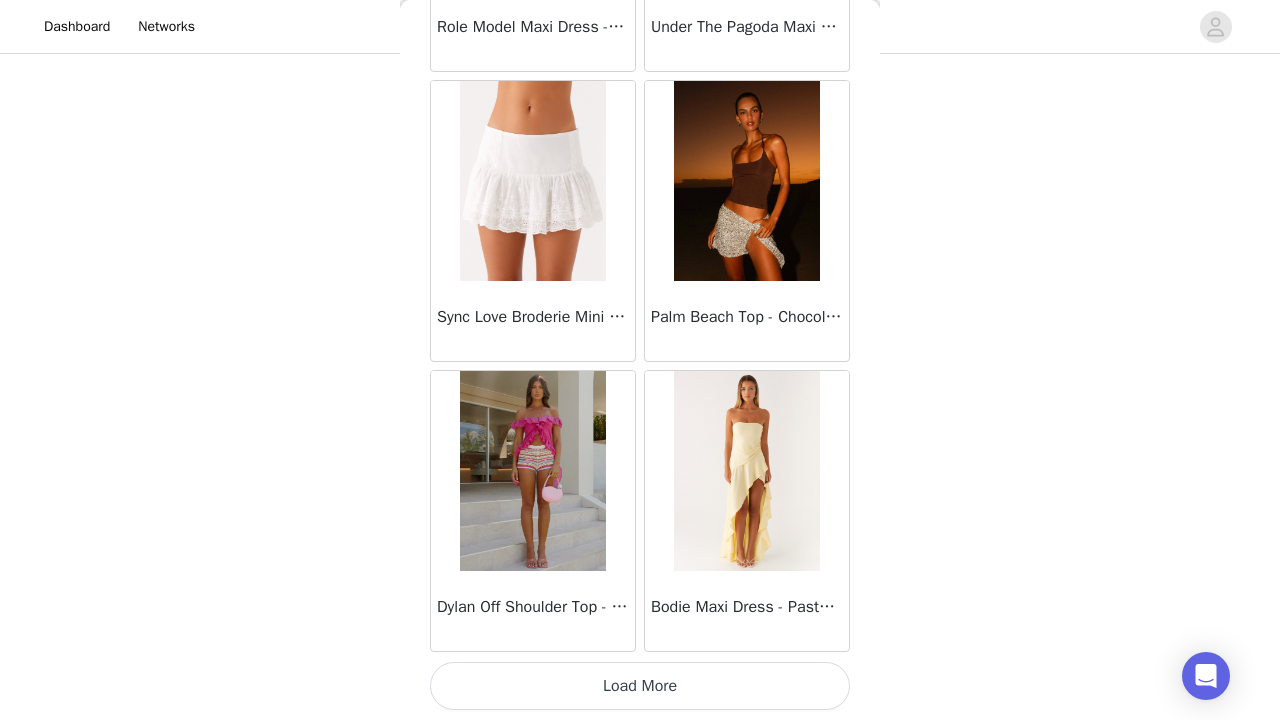 click on "Load More" at bounding box center [640, 686] 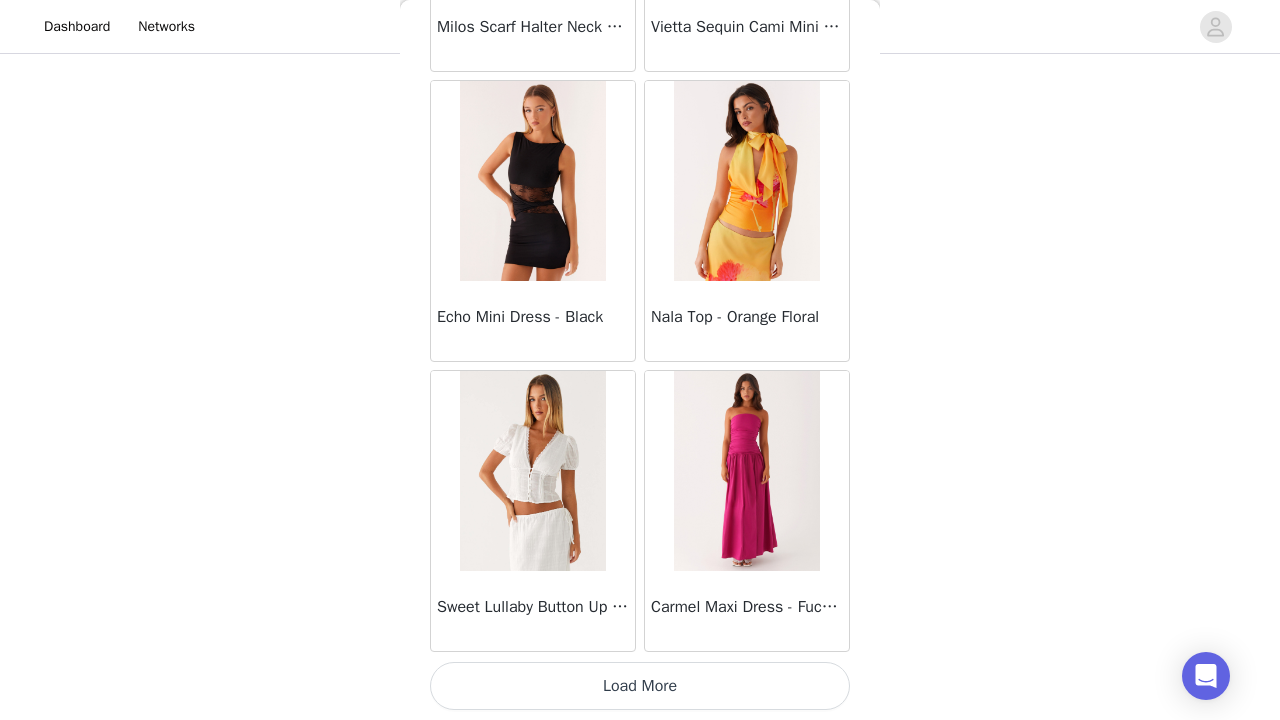 click on "Load More" at bounding box center [640, 686] 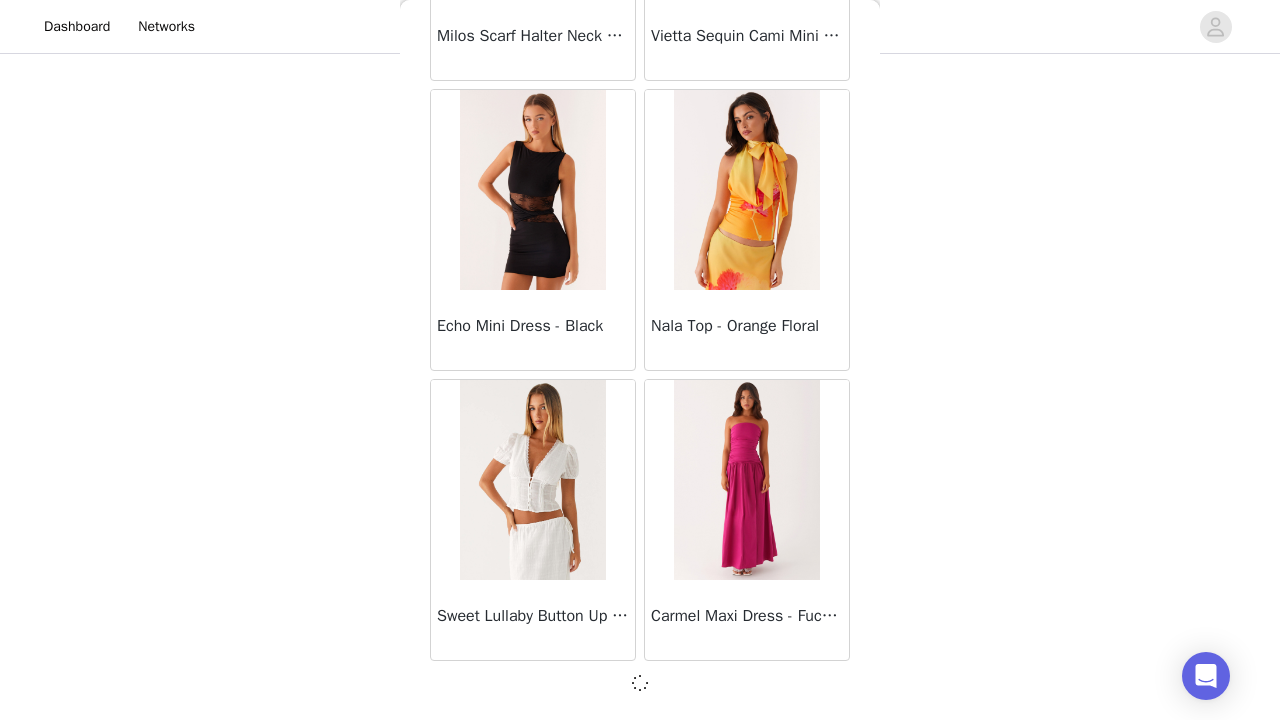 scroll, scrollTop: 19731, scrollLeft: 0, axis: vertical 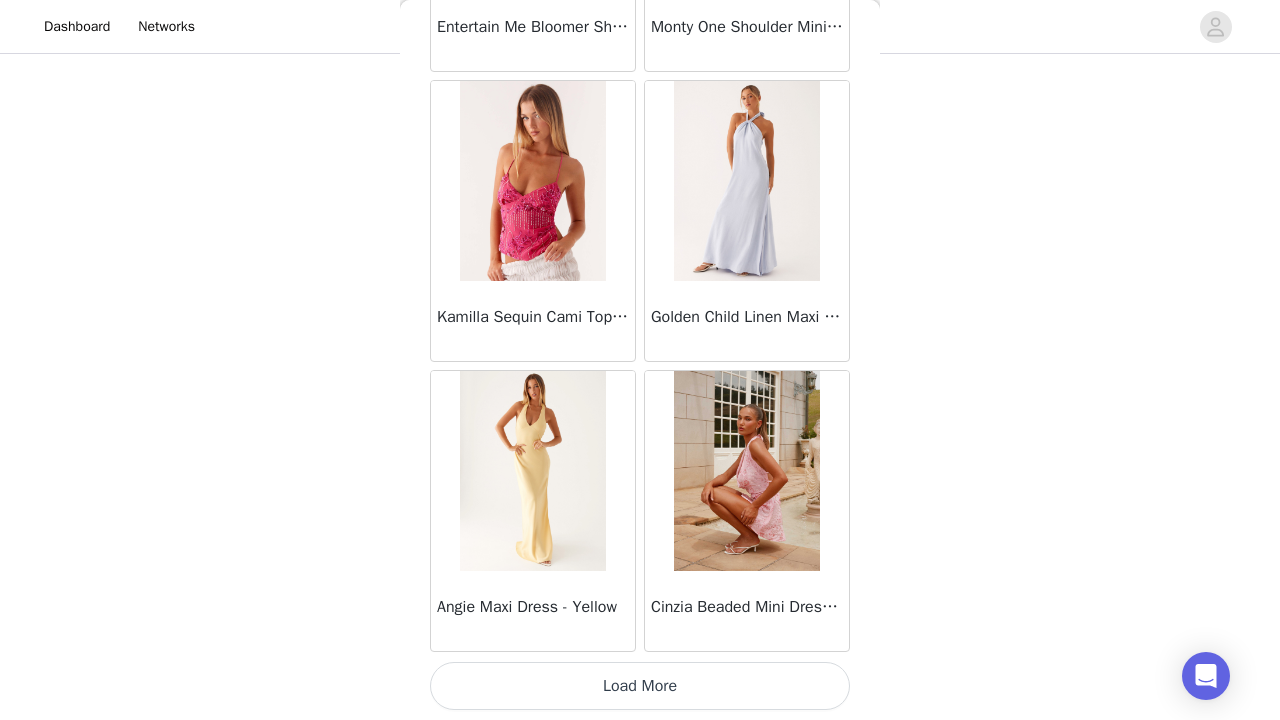 click on "Load More" at bounding box center [640, 686] 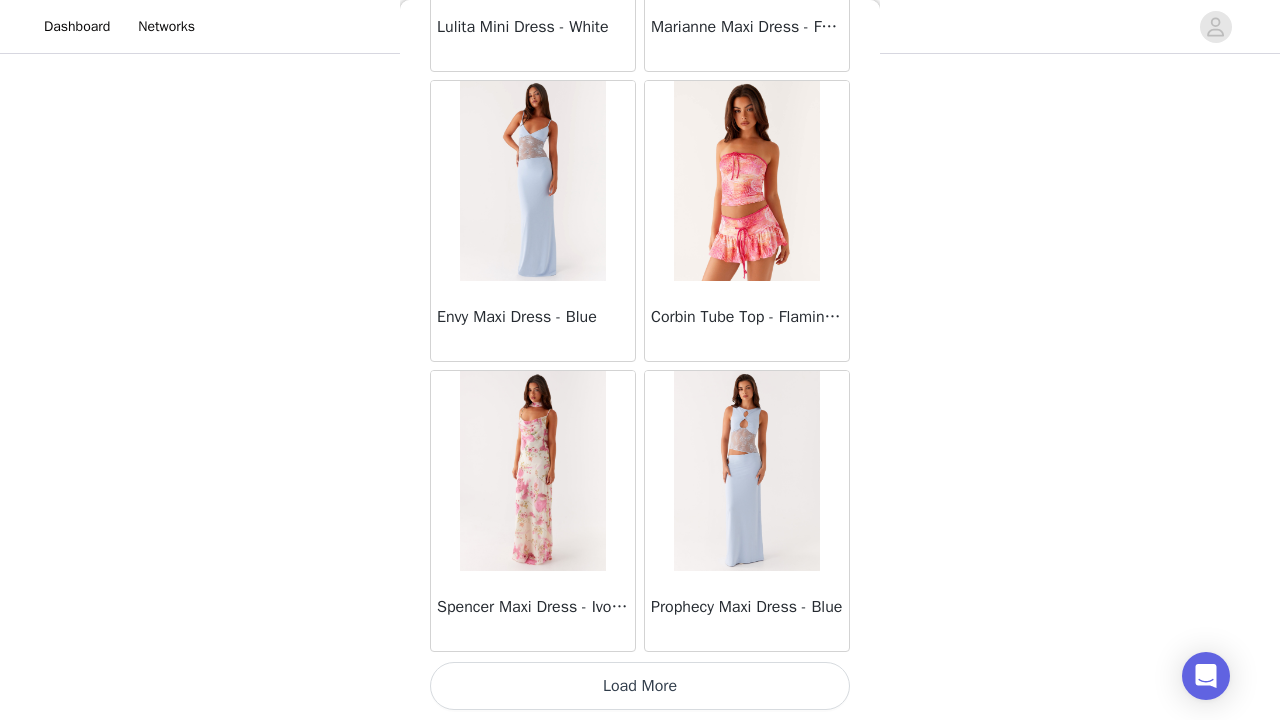 click on "Load More" at bounding box center (640, 686) 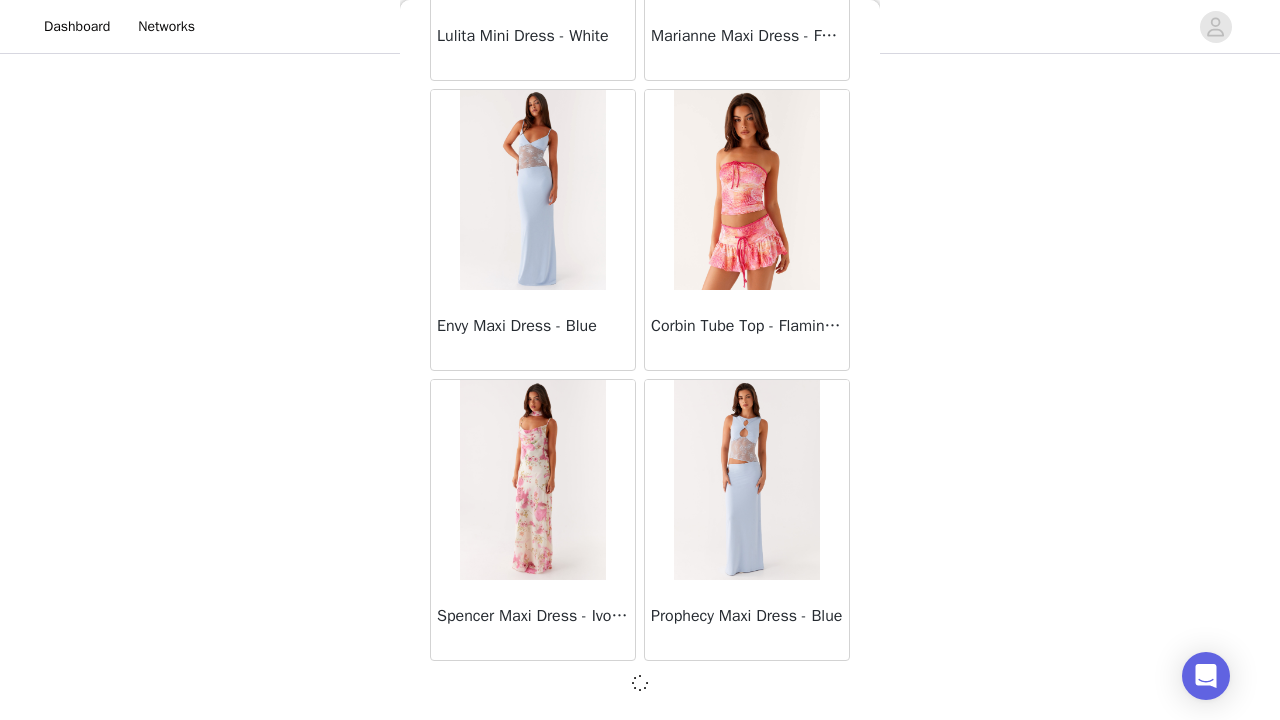 scroll, scrollTop: 25531, scrollLeft: 0, axis: vertical 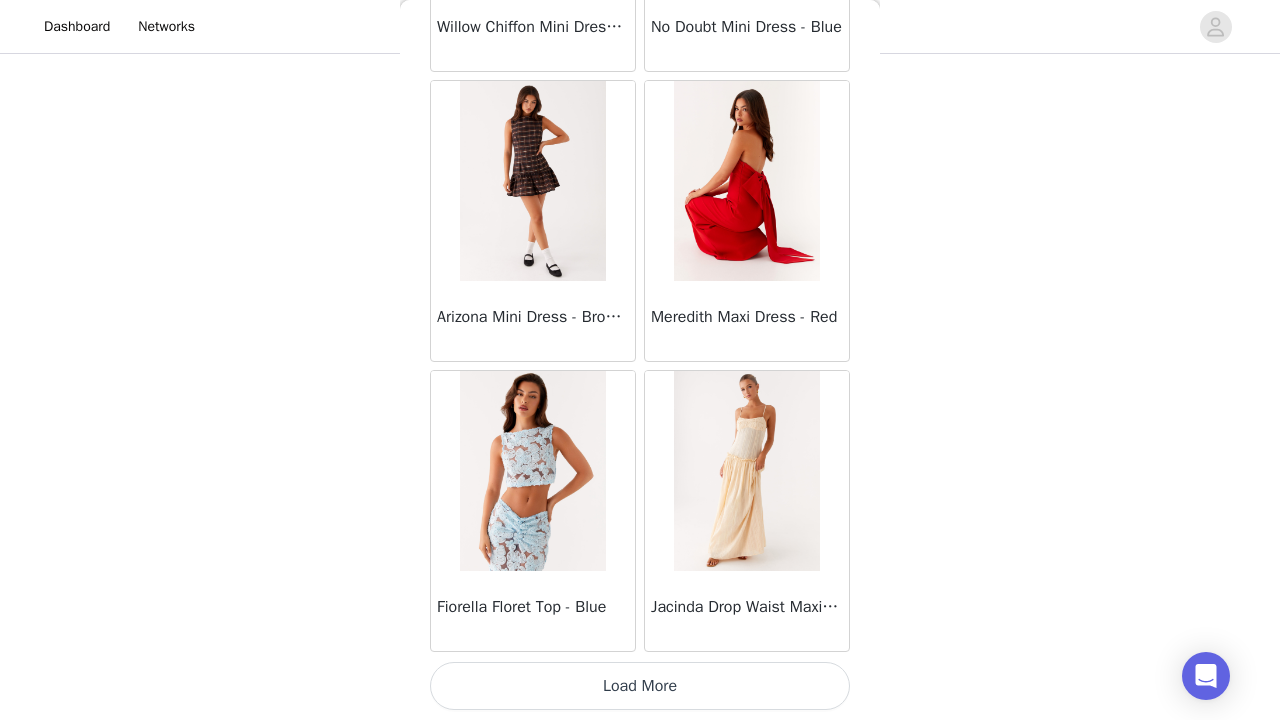 click on "Load More" at bounding box center [640, 686] 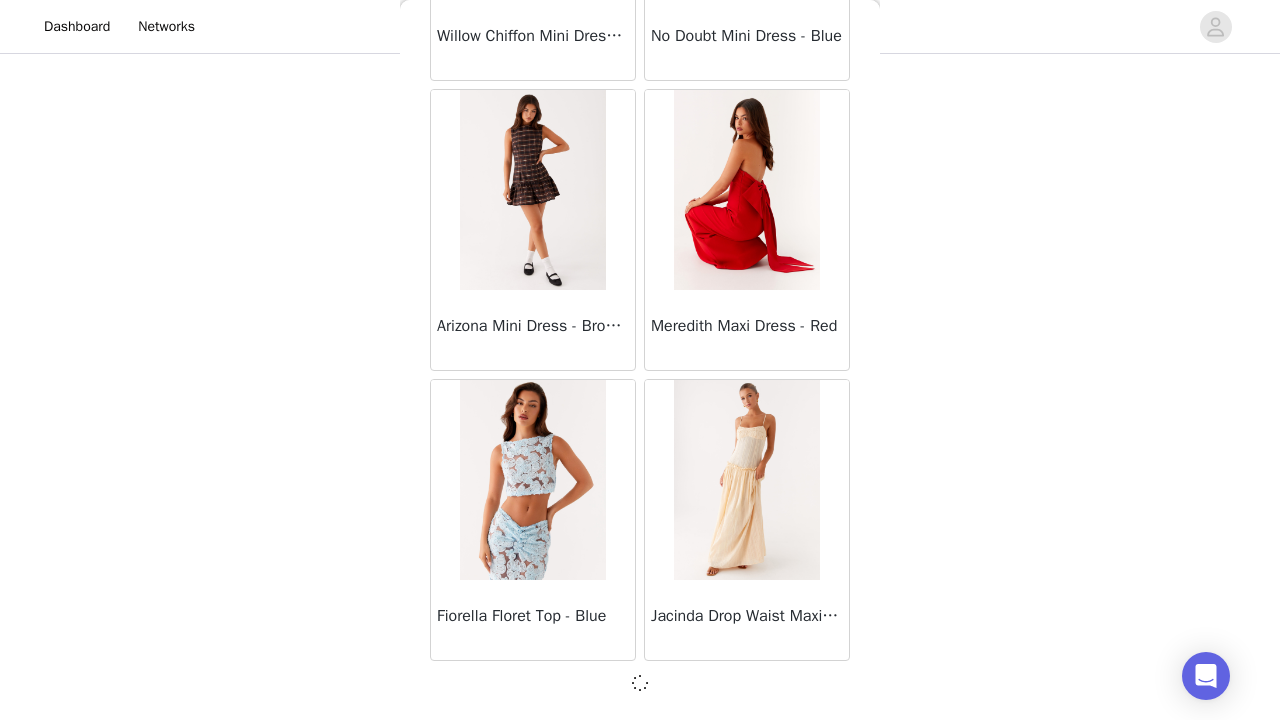 scroll, scrollTop: 28431, scrollLeft: 0, axis: vertical 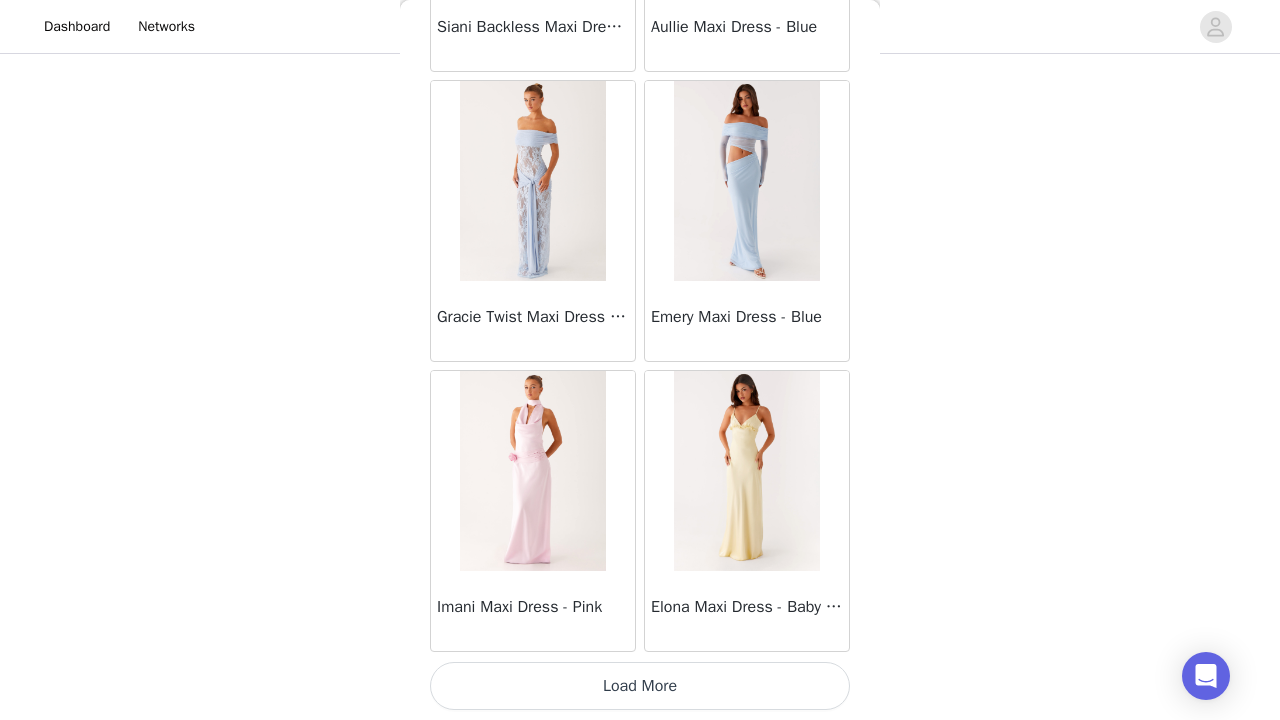 click on "Load More" at bounding box center [640, 686] 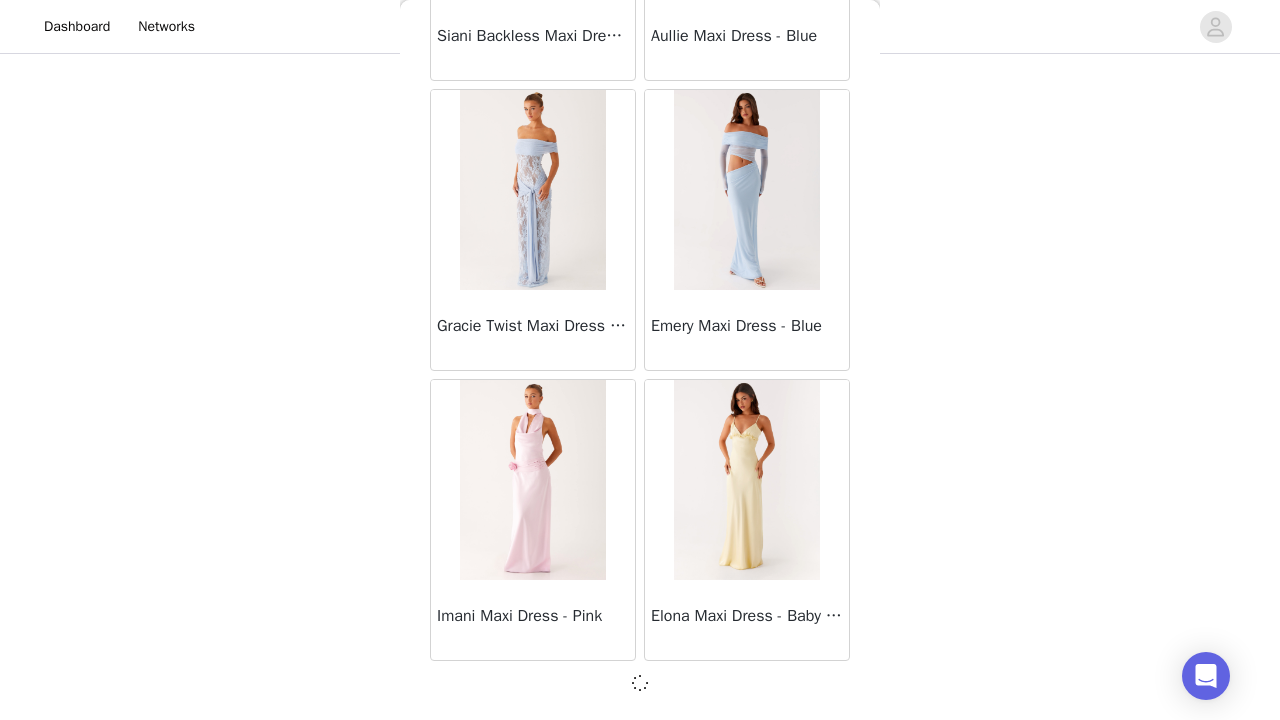 scroll, scrollTop: 31331, scrollLeft: 0, axis: vertical 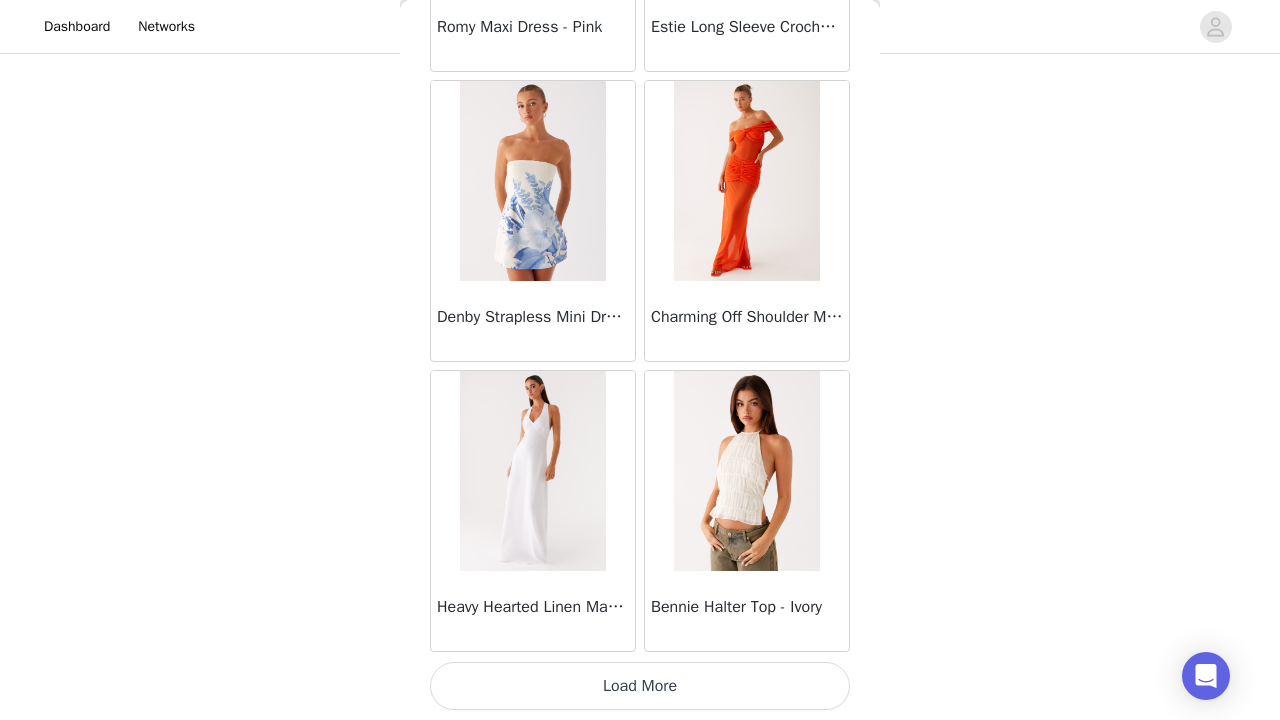 click on "Load More" at bounding box center (640, 686) 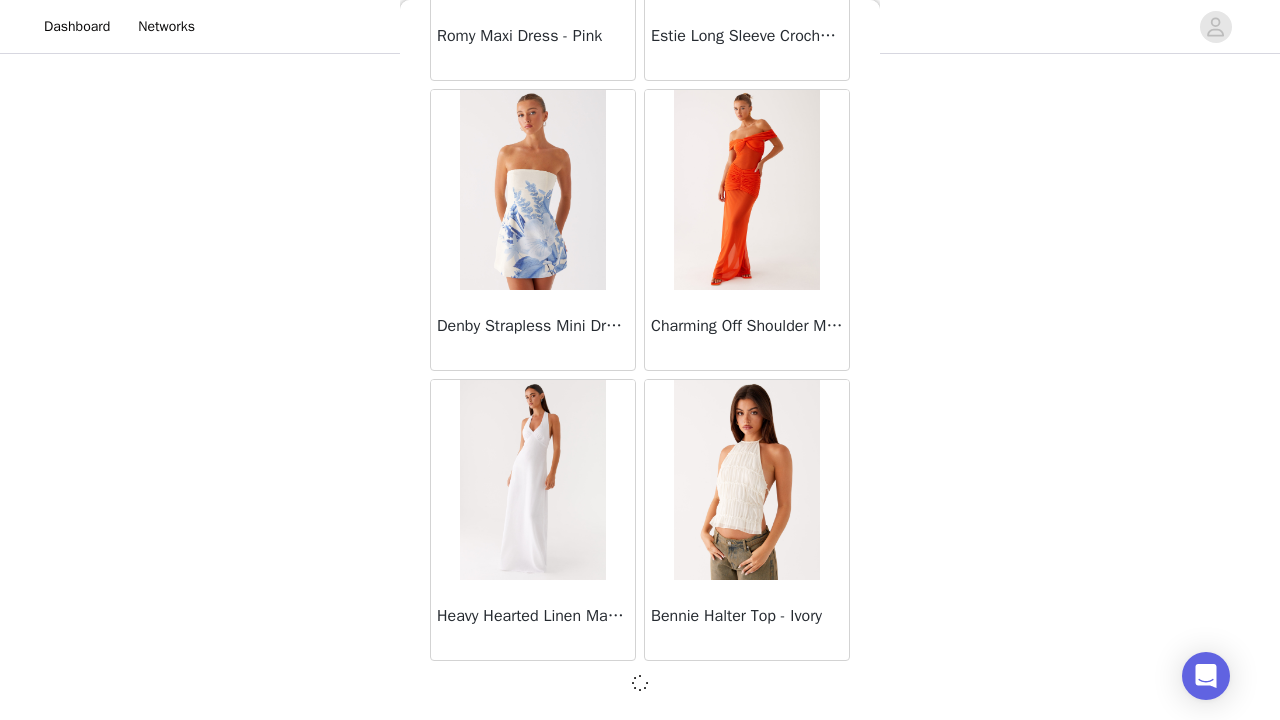 scroll, scrollTop: 34231, scrollLeft: 0, axis: vertical 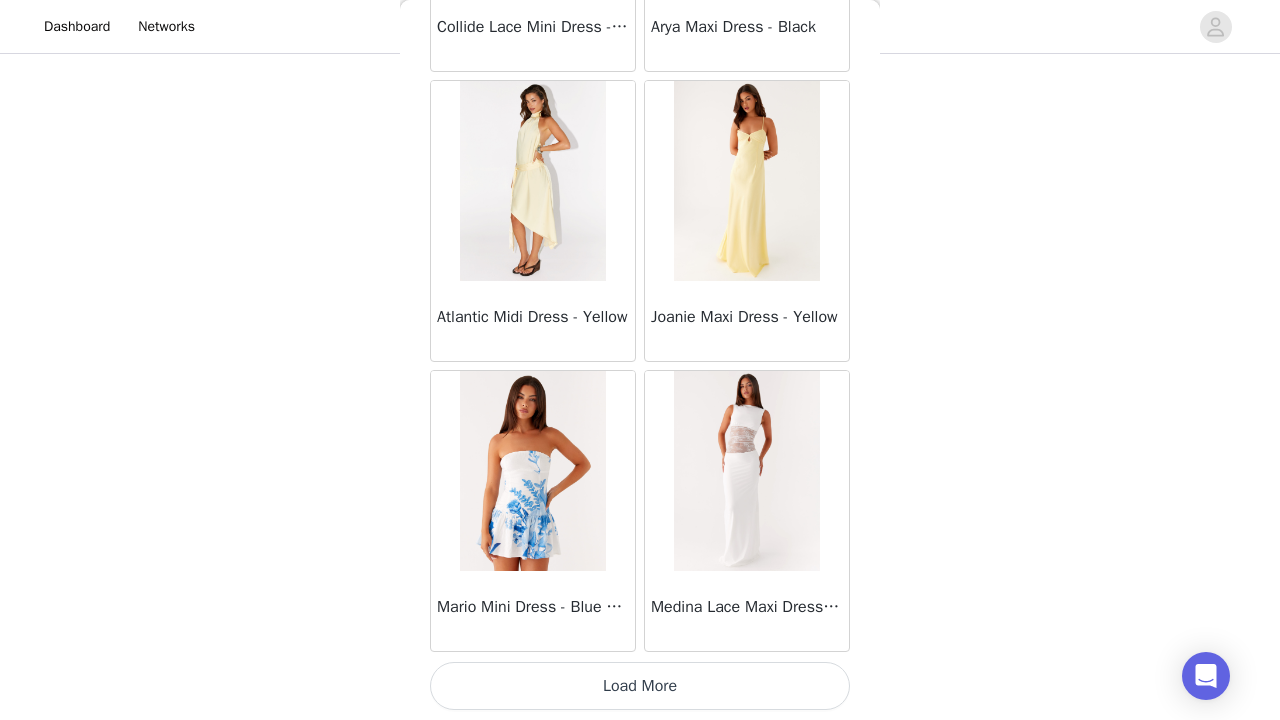 click on "Load More" at bounding box center [640, 686] 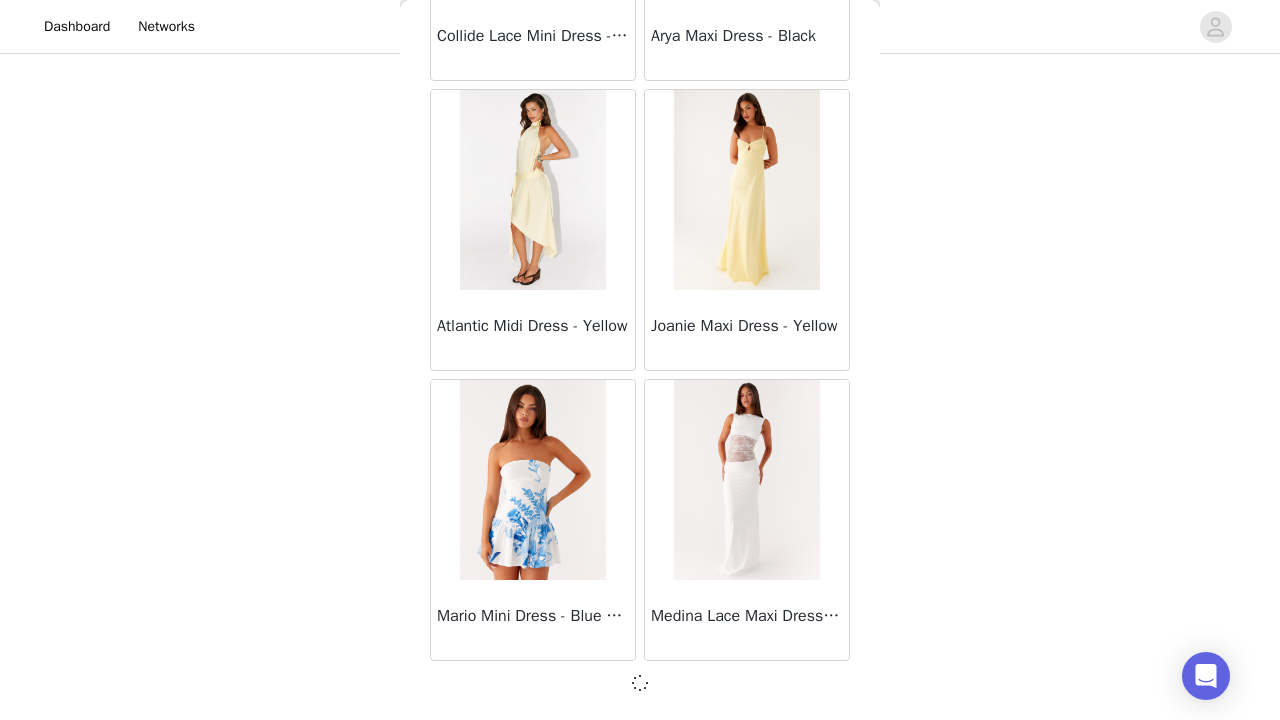 scroll, scrollTop: 37131, scrollLeft: 0, axis: vertical 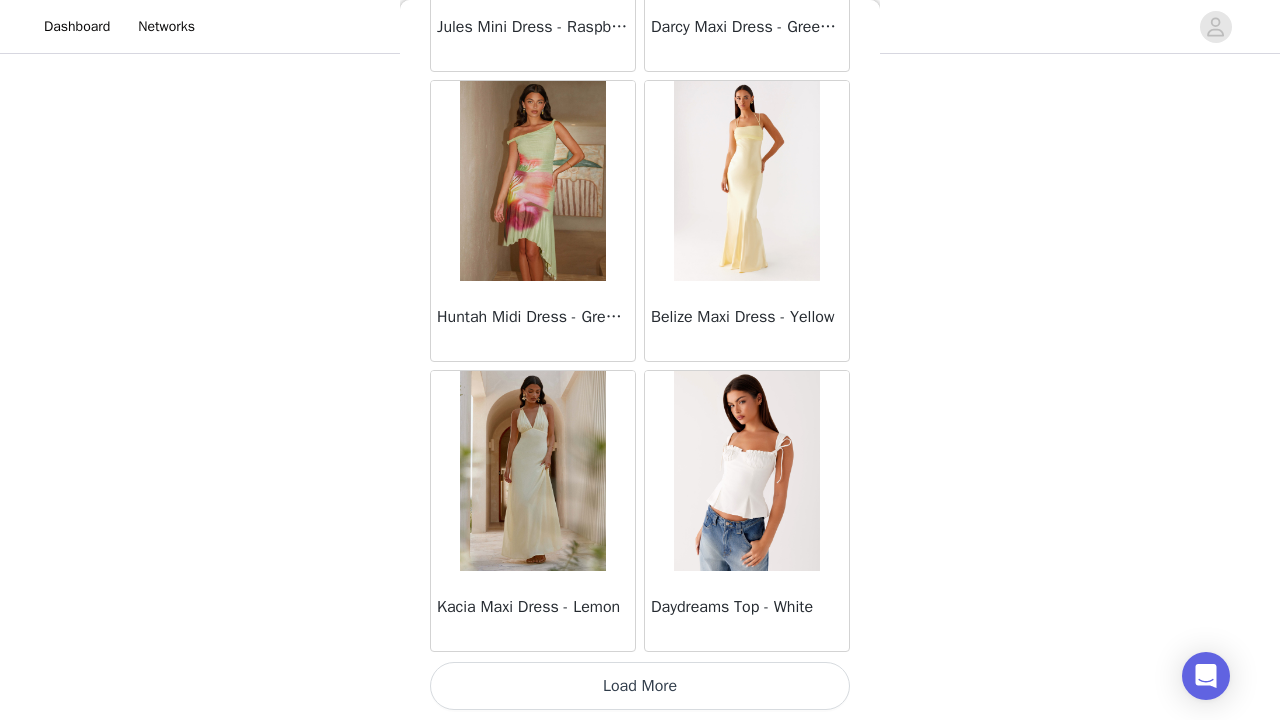 click on "Load More" at bounding box center (640, 686) 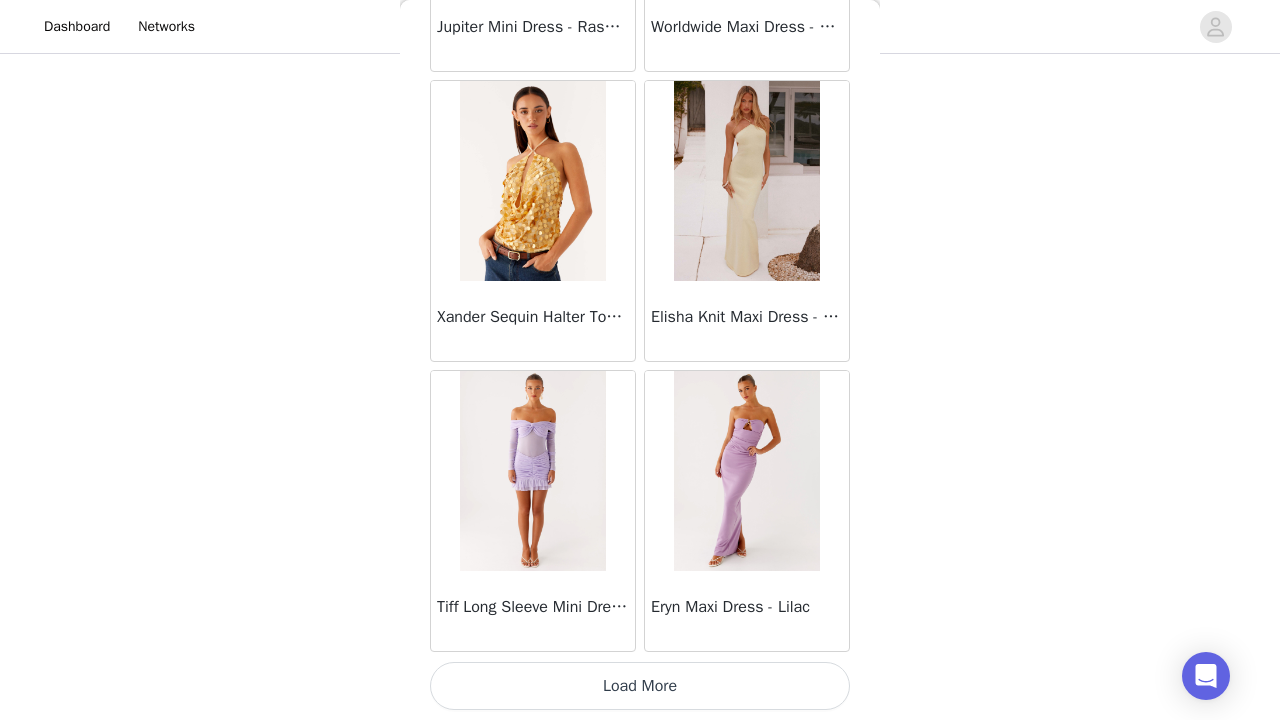 click on "Load More" at bounding box center [640, 686] 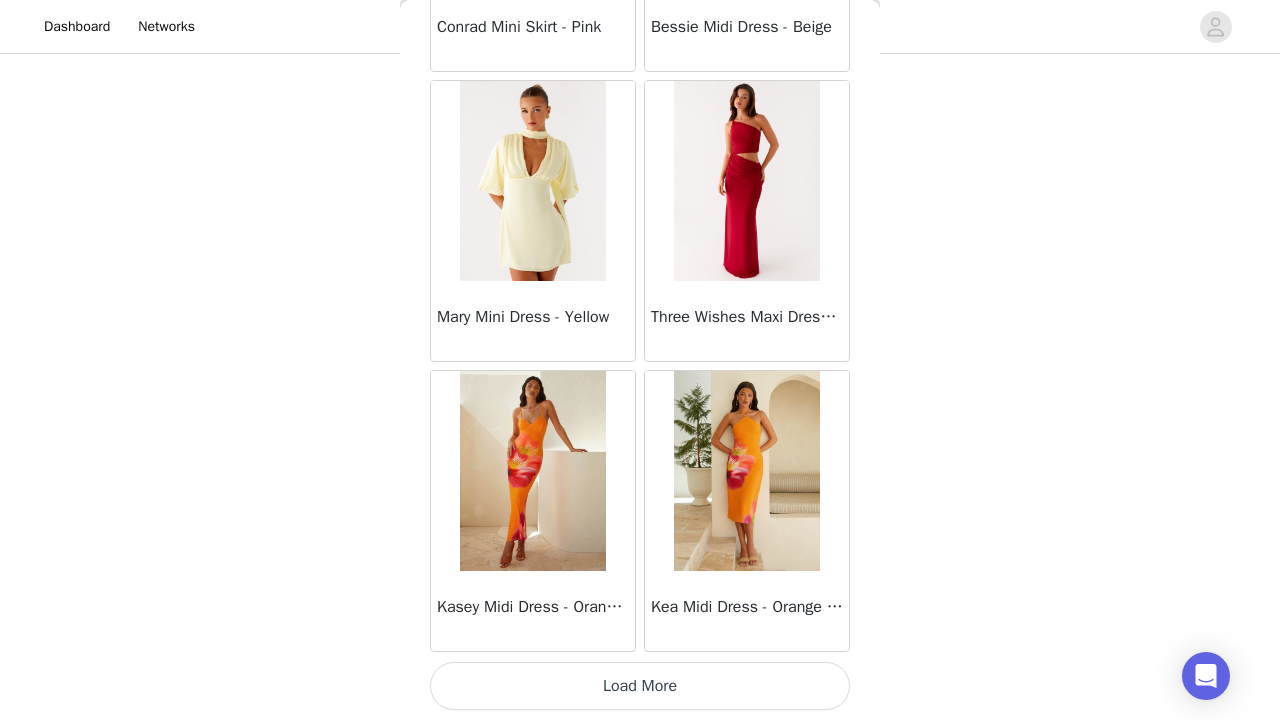click on "Load More" at bounding box center (640, 686) 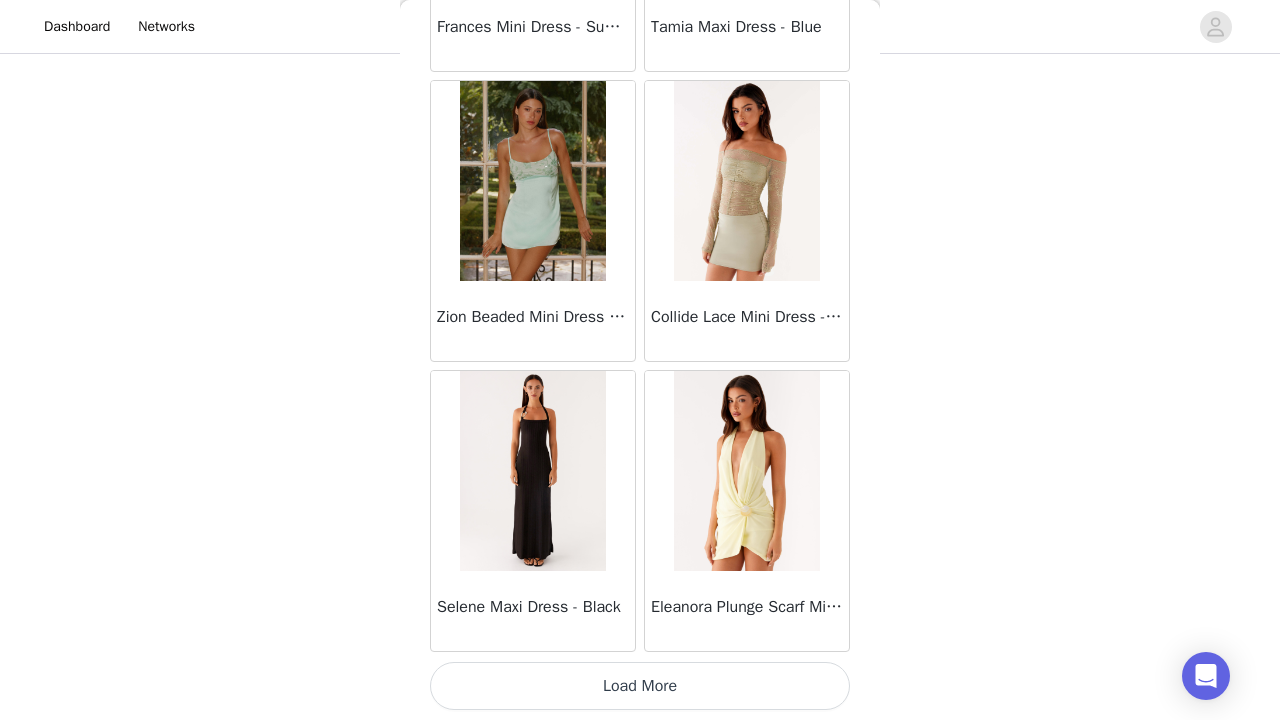click on "Load More" at bounding box center (640, 686) 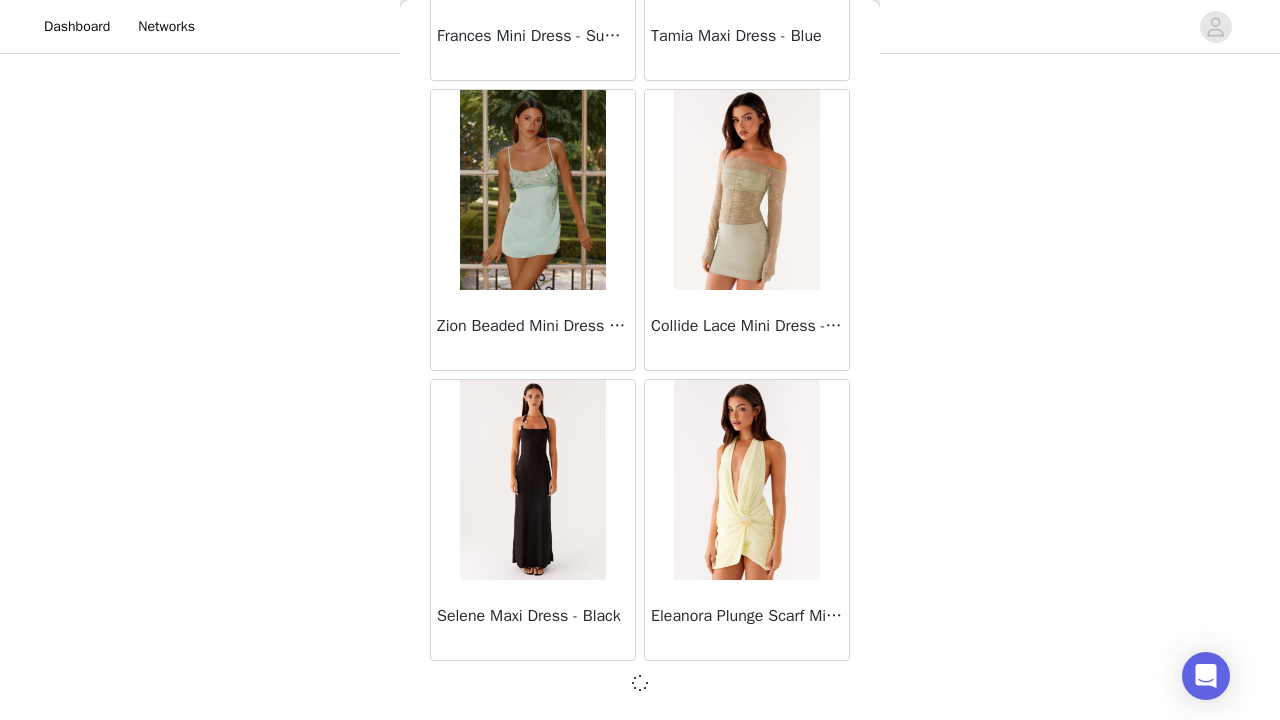 scroll, scrollTop: 48731, scrollLeft: 0, axis: vertical 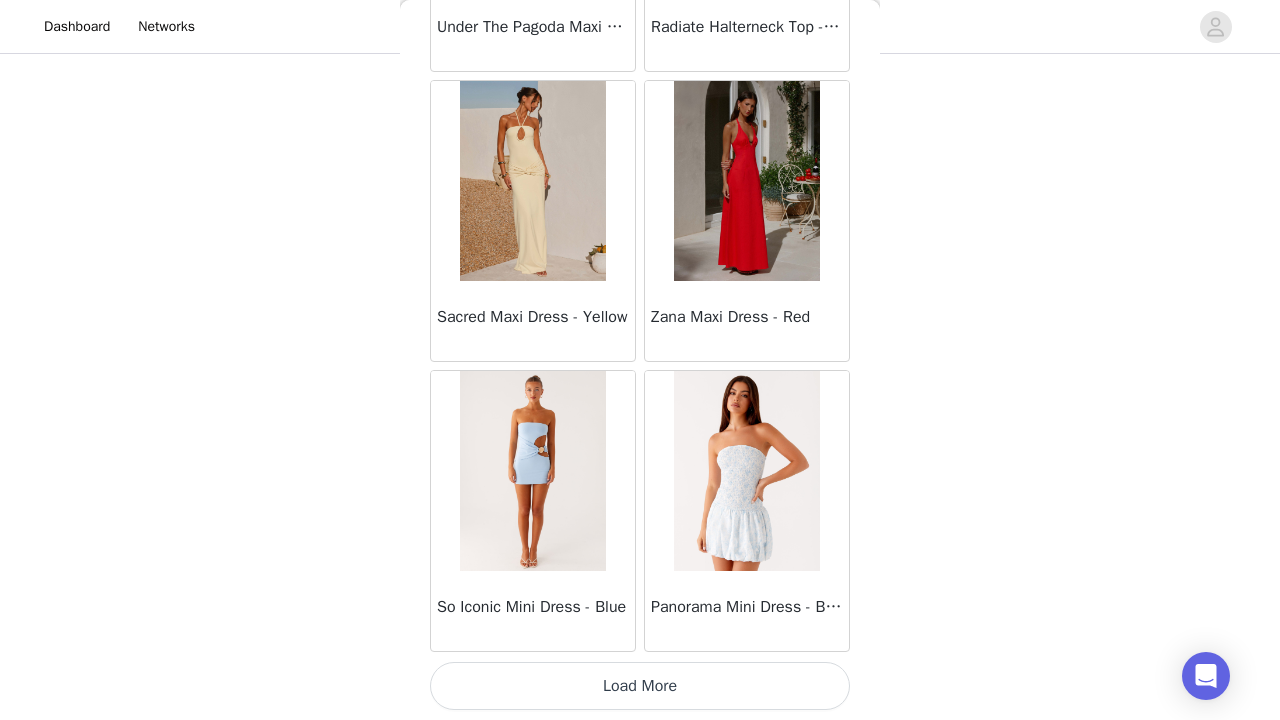 click on "Load More" at bounding box center (640, 686) 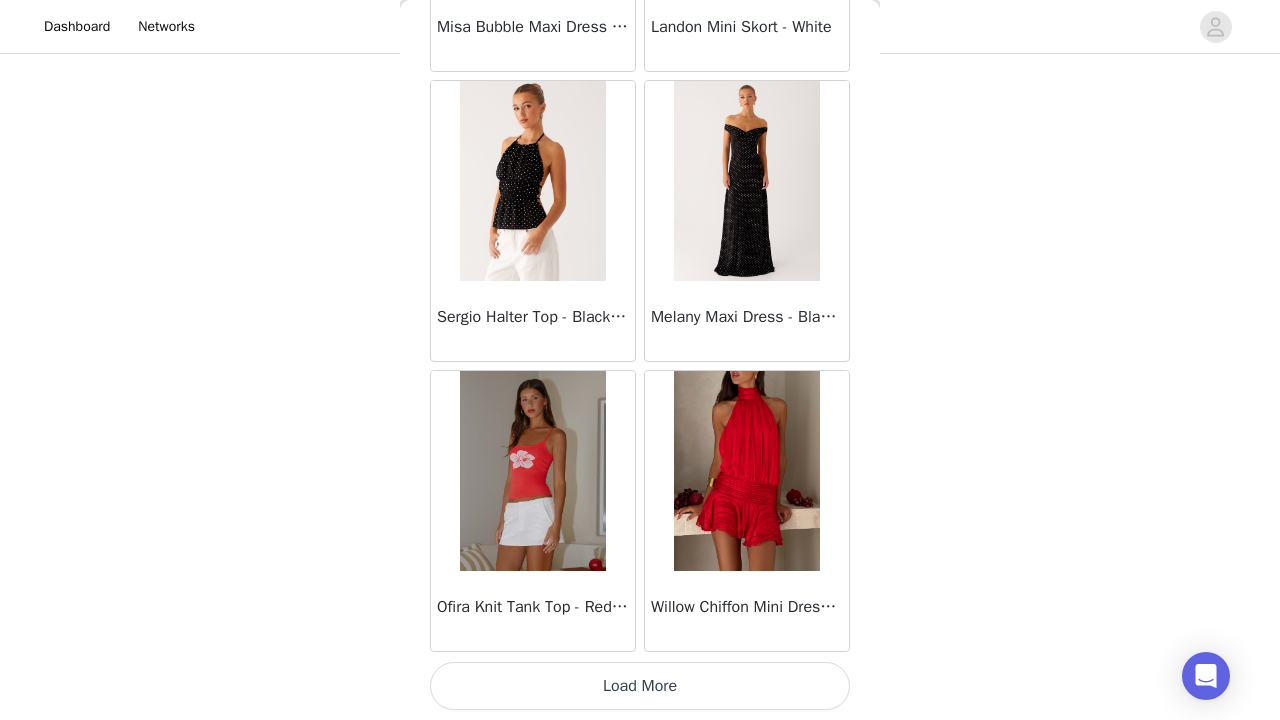 scroll, scrollTop: 54540, scrollLeft: 0, axis: vertical 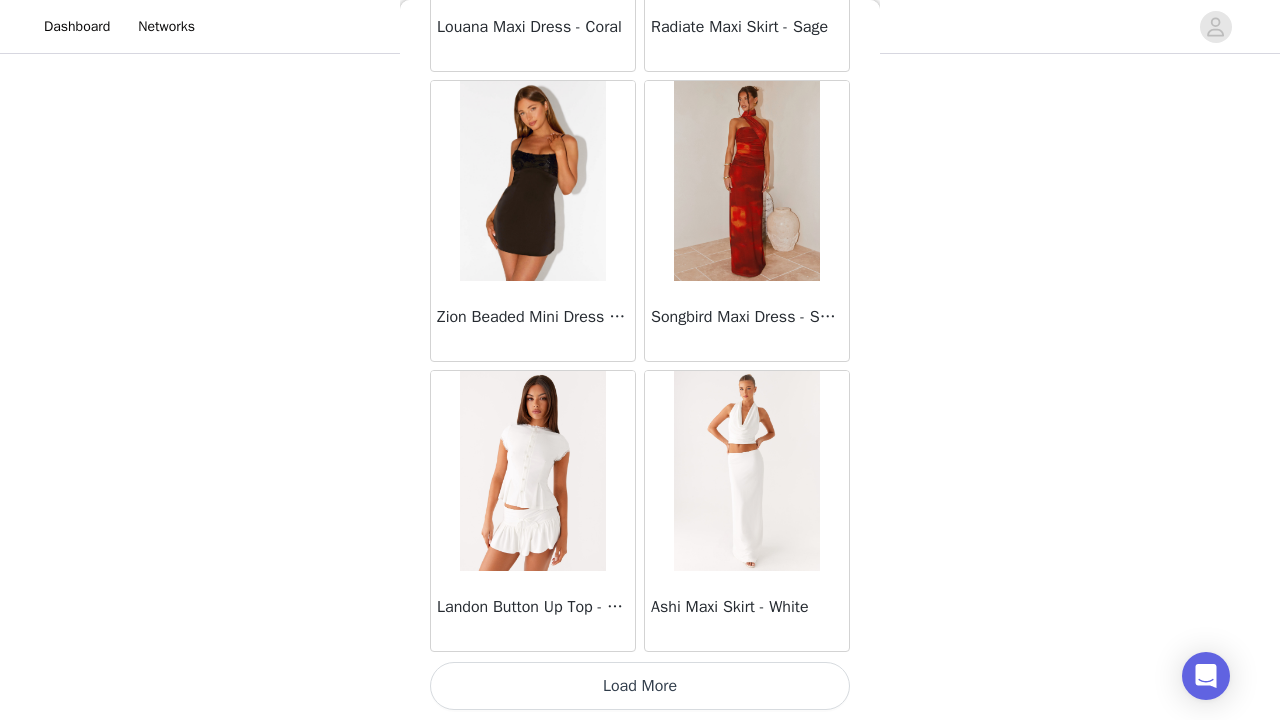 click on "Load More" at bounding box center (640, 686) 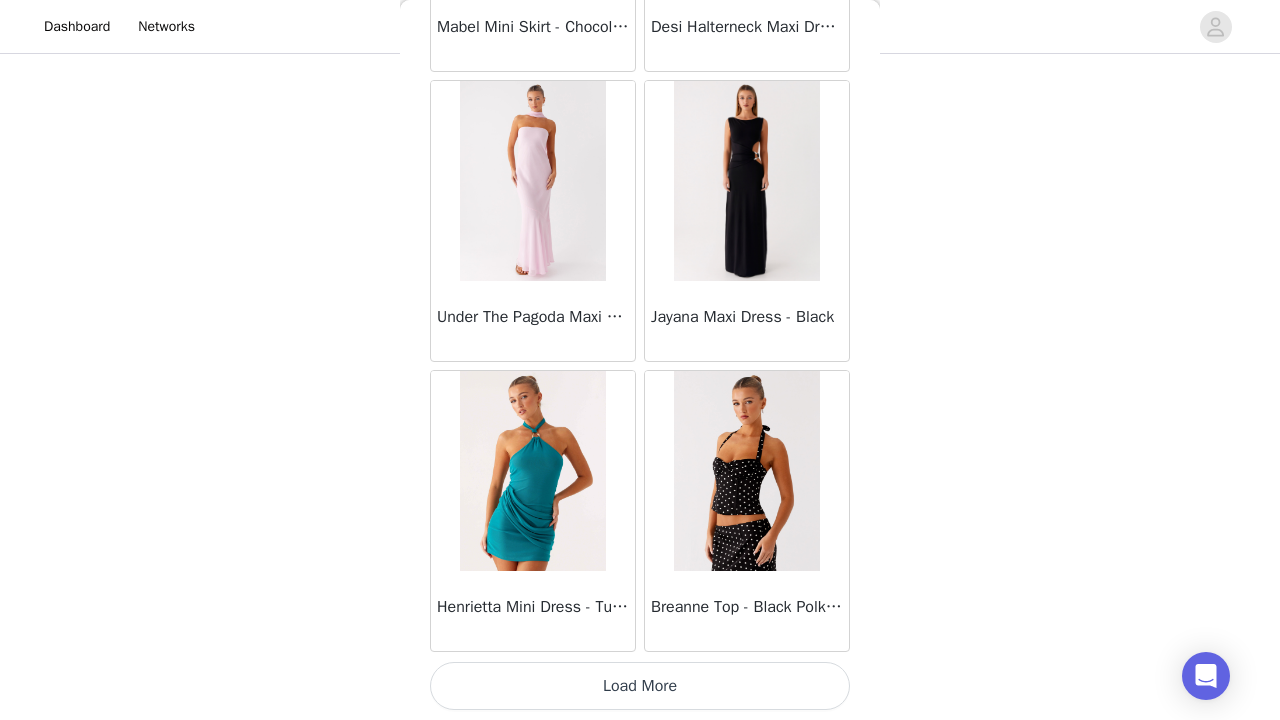 scroll, scrollTop: 60340, scrollLeft: 0, axis: vertical 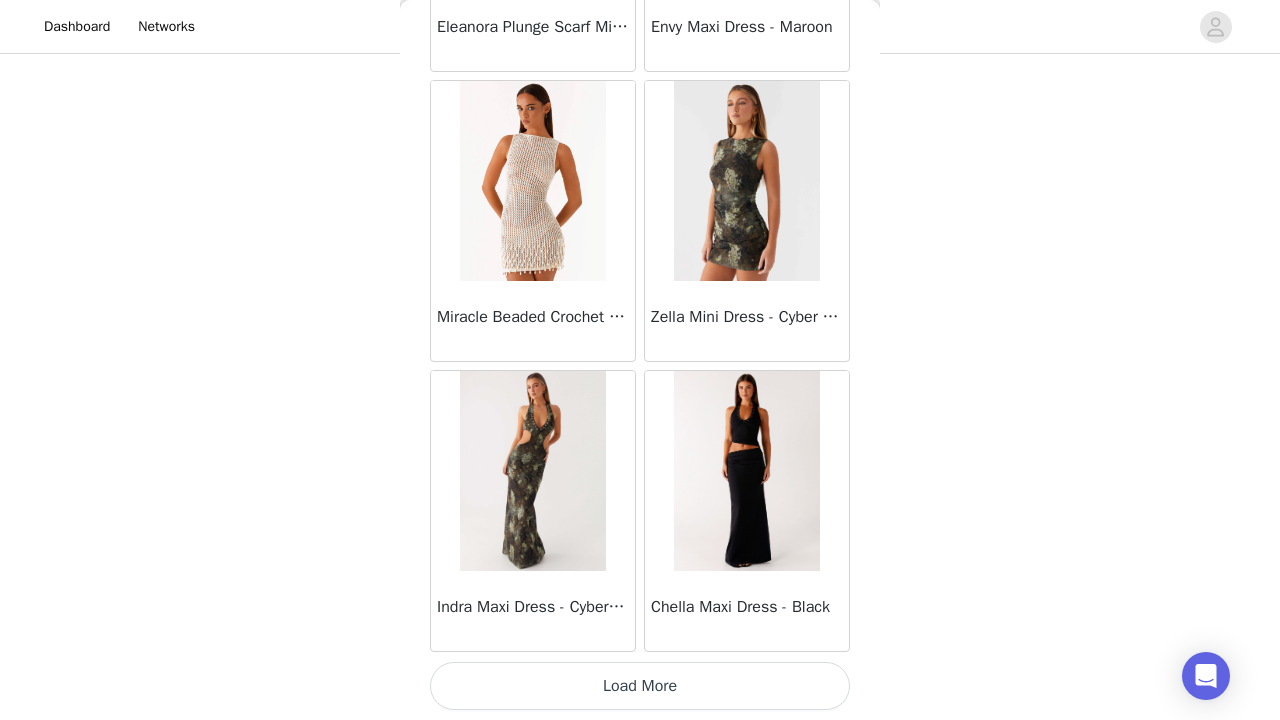 click on "Load More" at bounding box center [640, 686] 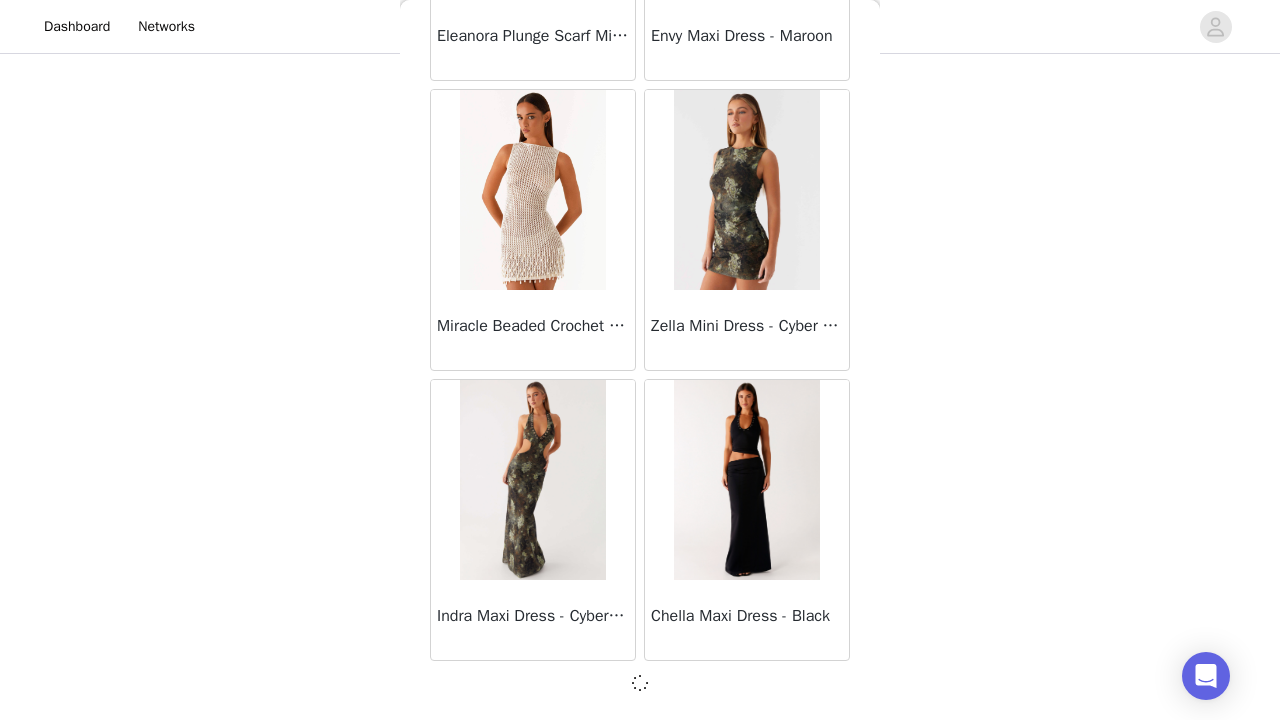 scroll, scrollTop: 63231, scrollLeft: 0, axis: vertical 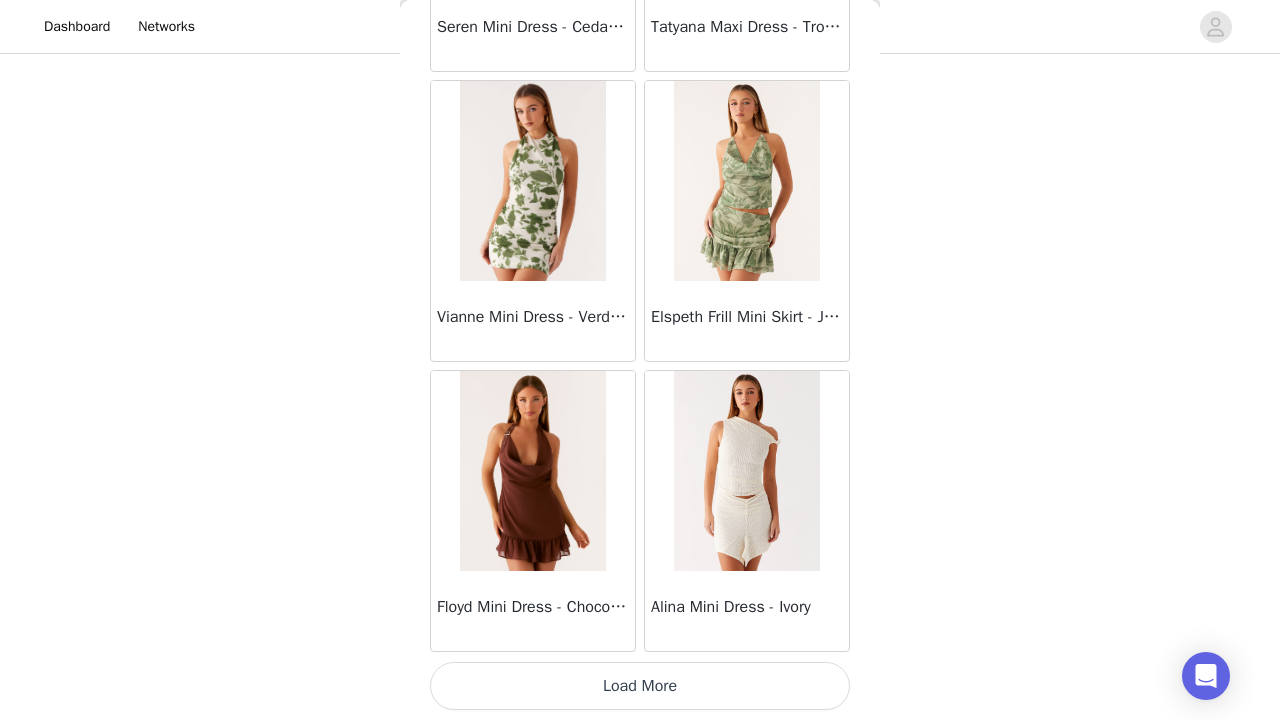 click on "Load More" at bounding box center [640, 686] 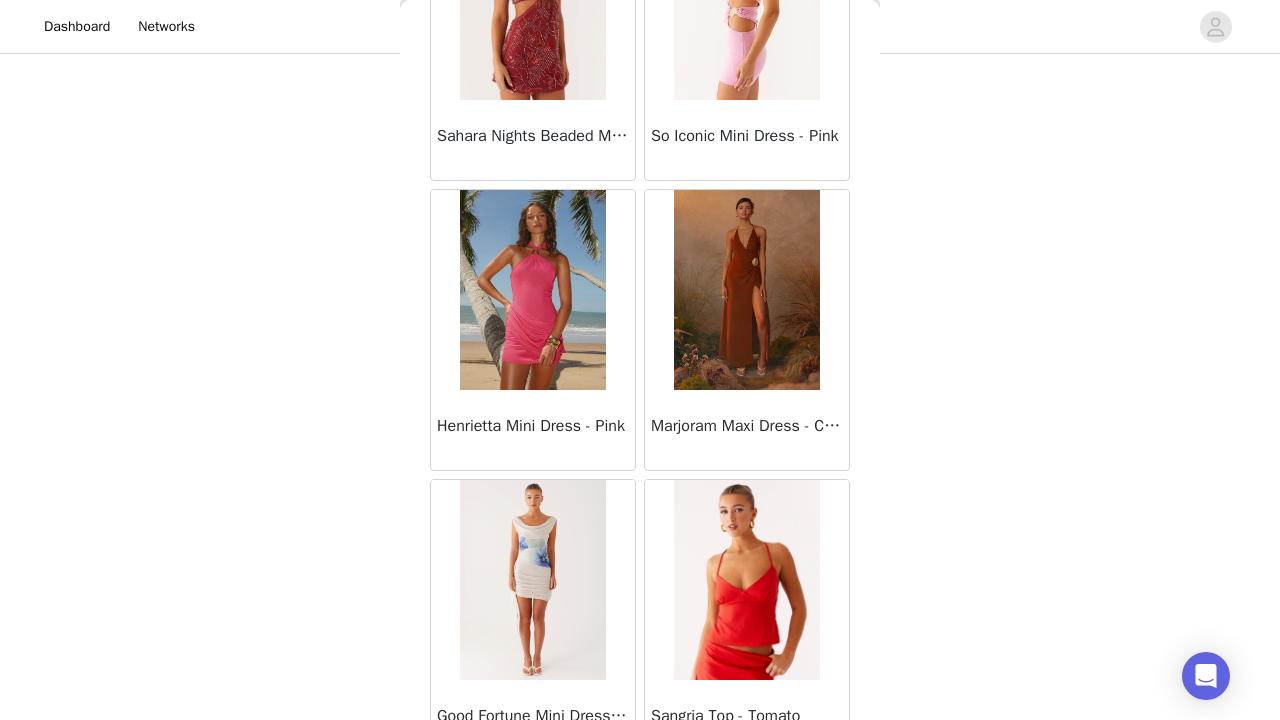 scroll, scrollTop: 68439, scrollLeft: 0, axis: vertical 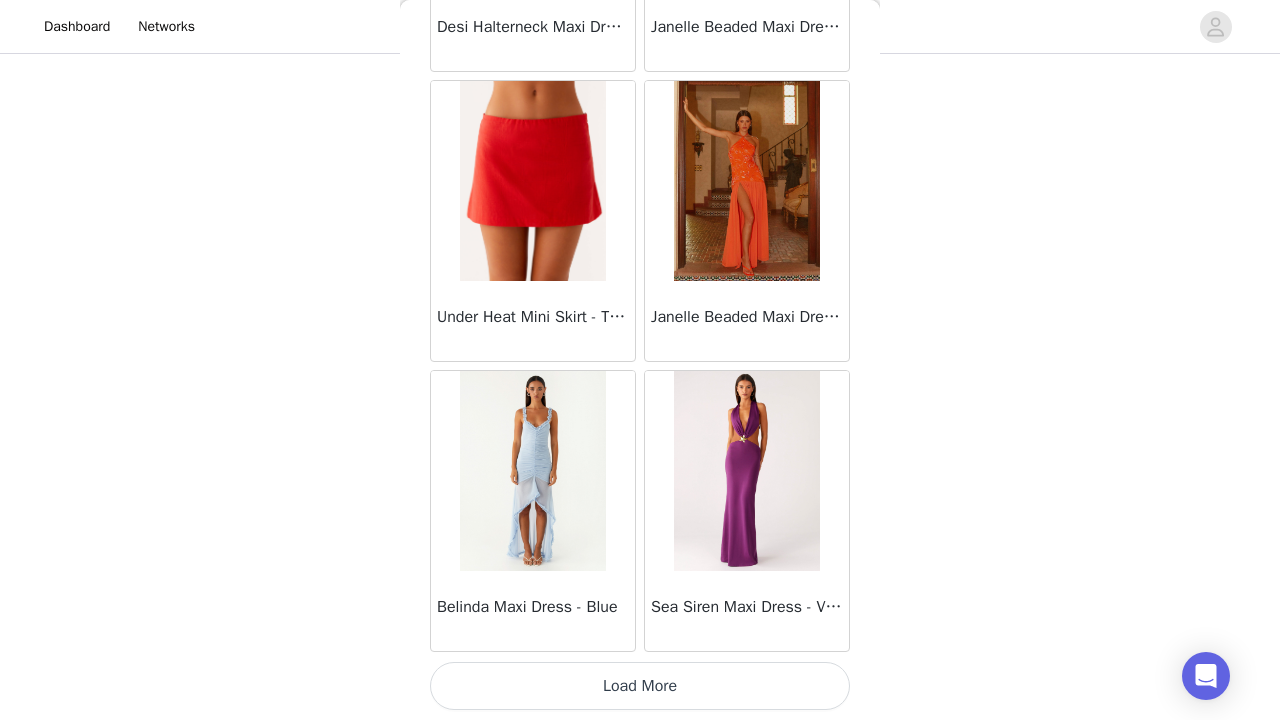 click on "Load More" at bounding box center [640, 686] 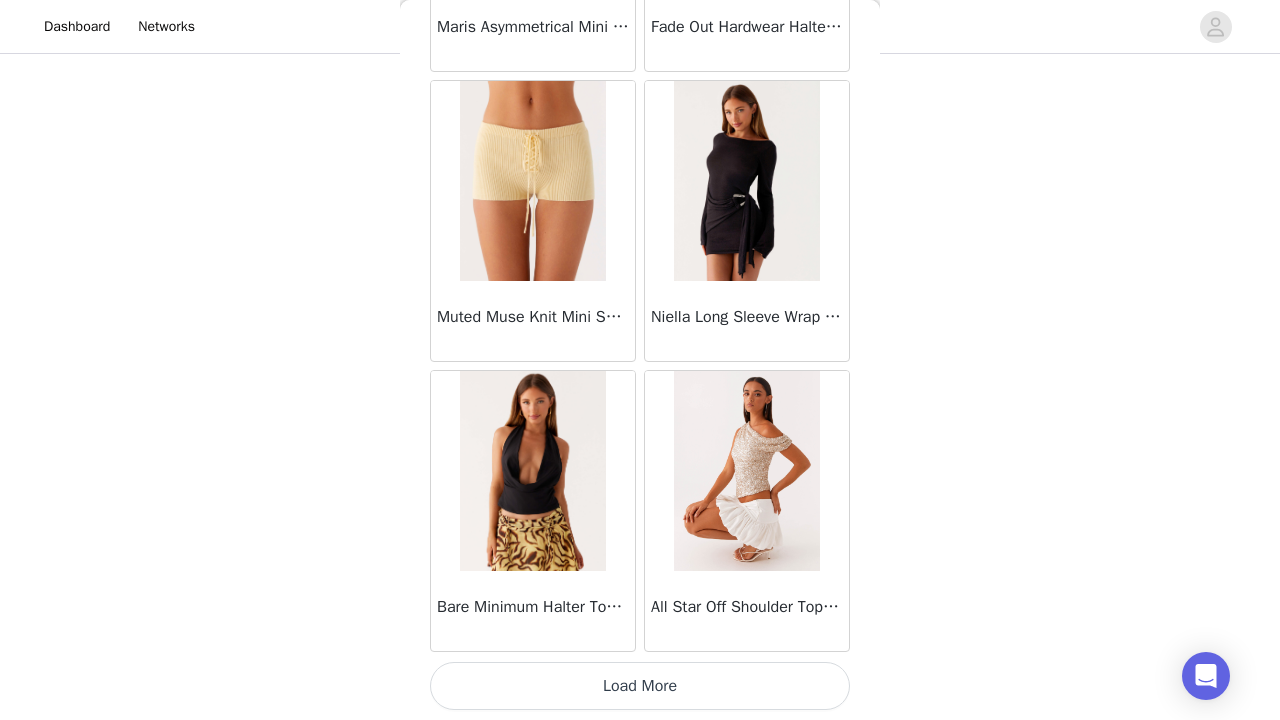 scroll, scrollTop: 71940, scrollLeft: 0, axis: vertical 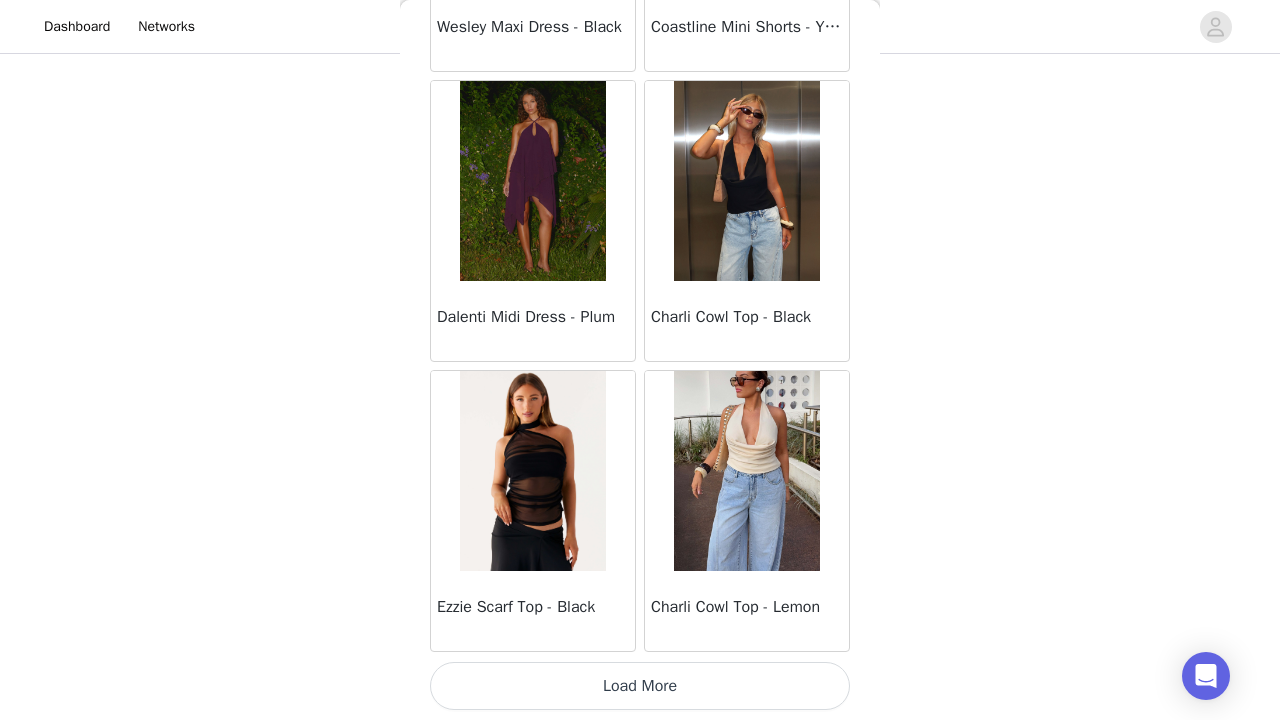 click on "Load More" at bounding box center [640, 686] 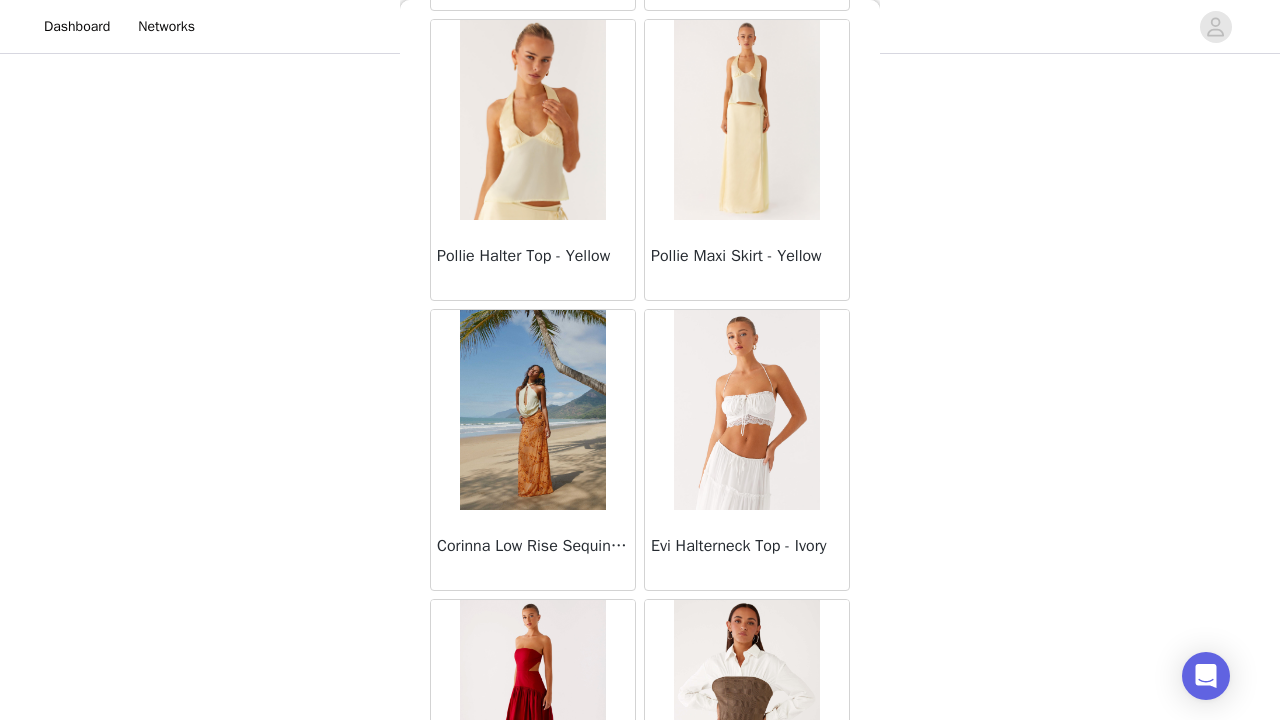 scroll, scrollTop: 77118, scrollLeft: 0, axis: vertical 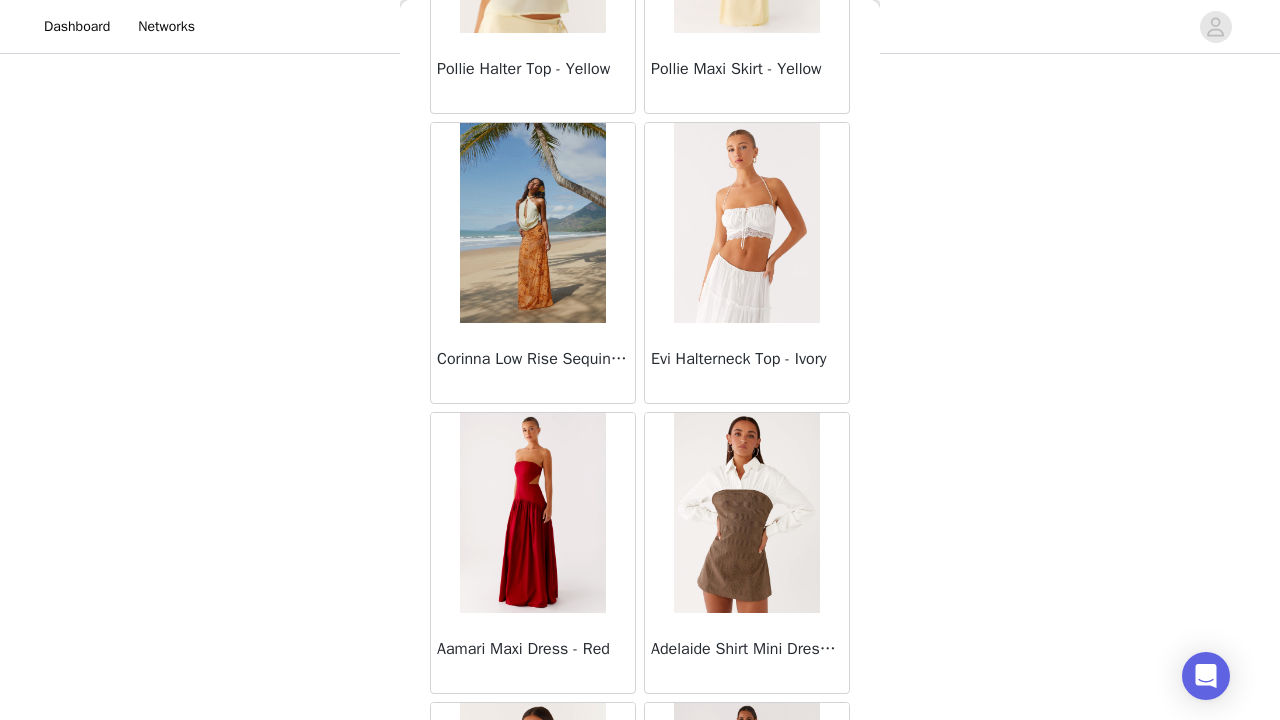 click at bounding box center (746, 223) 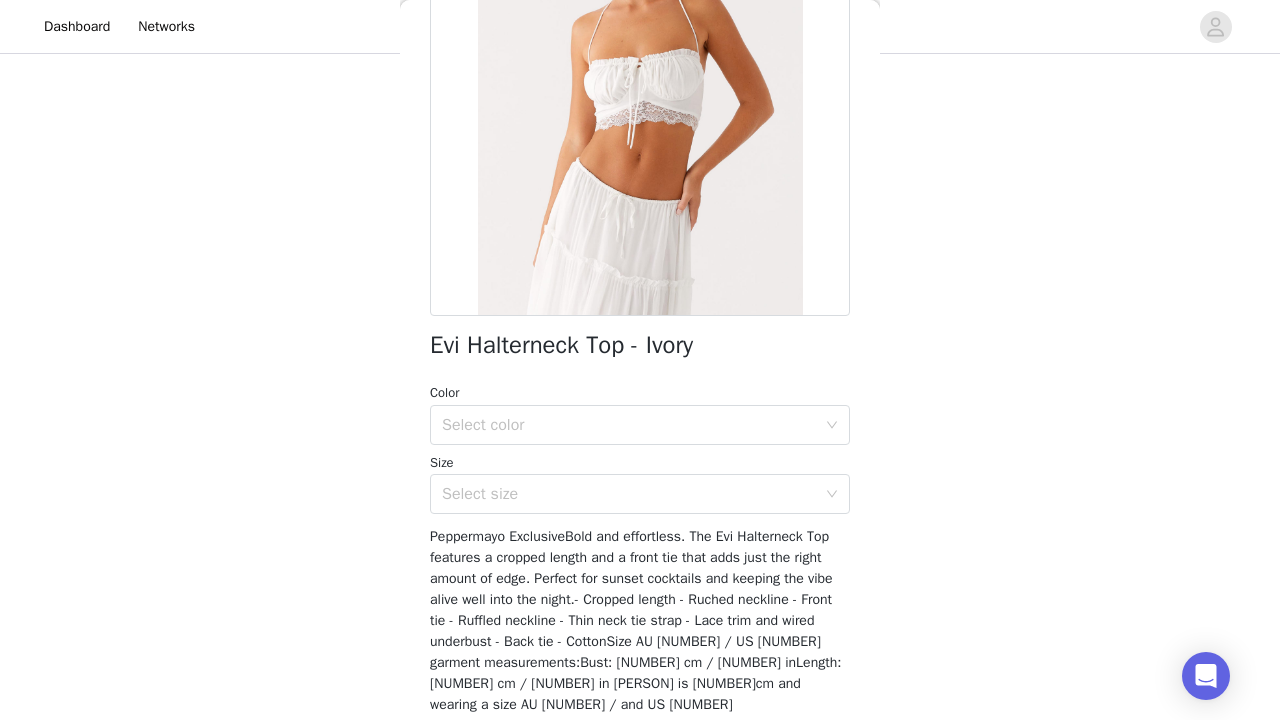 scroll, scrollTop: 234, scrollLeft: 0, axis: vertical 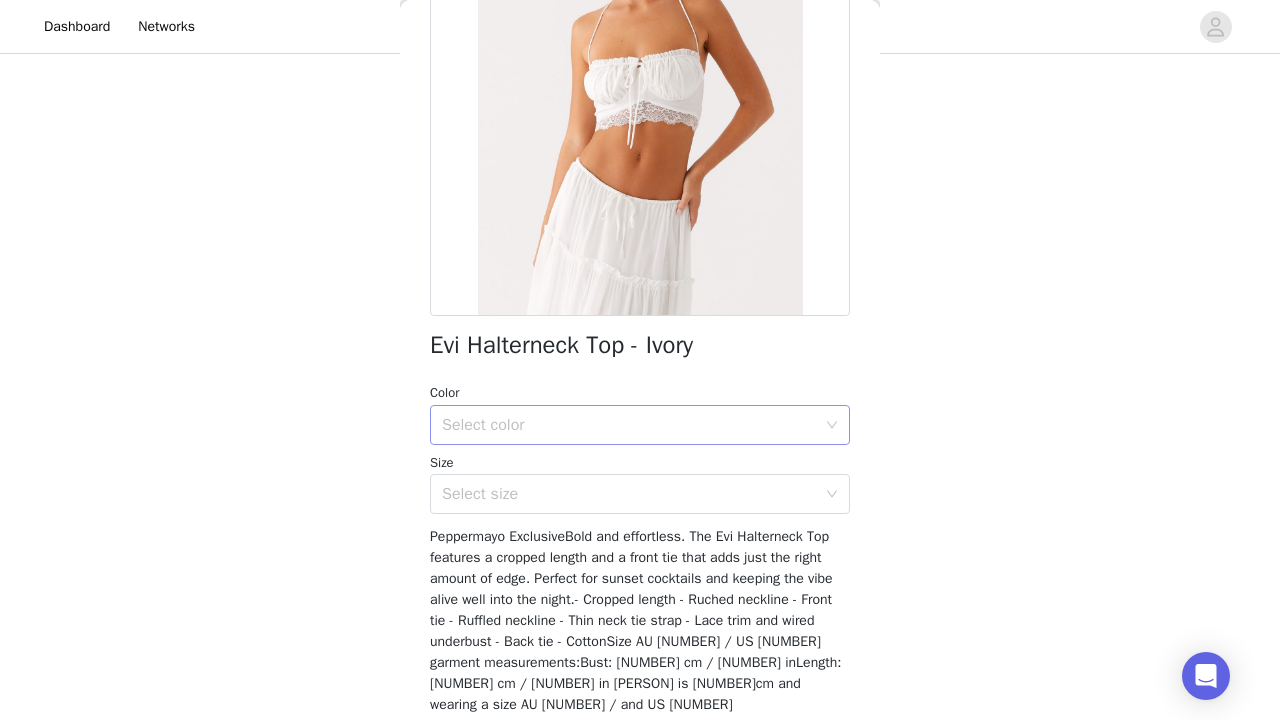 click on "Select color" at bounding box center (629, 425) 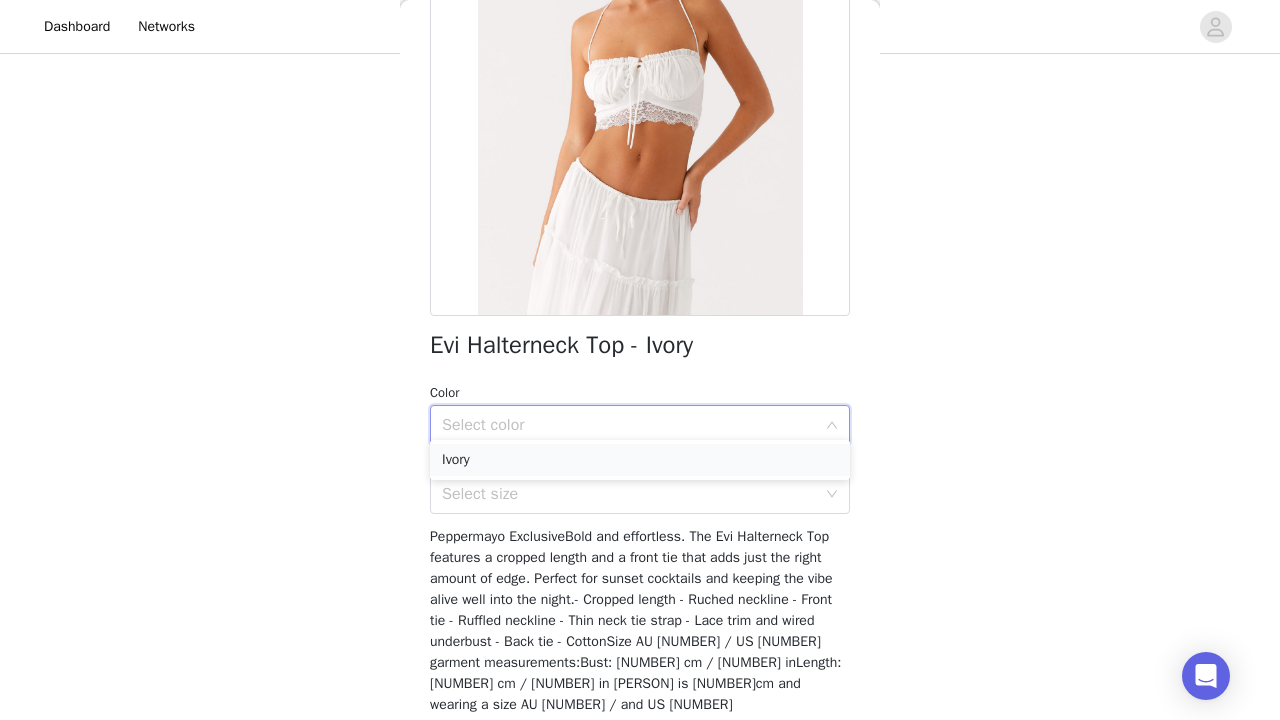 click on "Ivory" at bounding box center [640, 460] 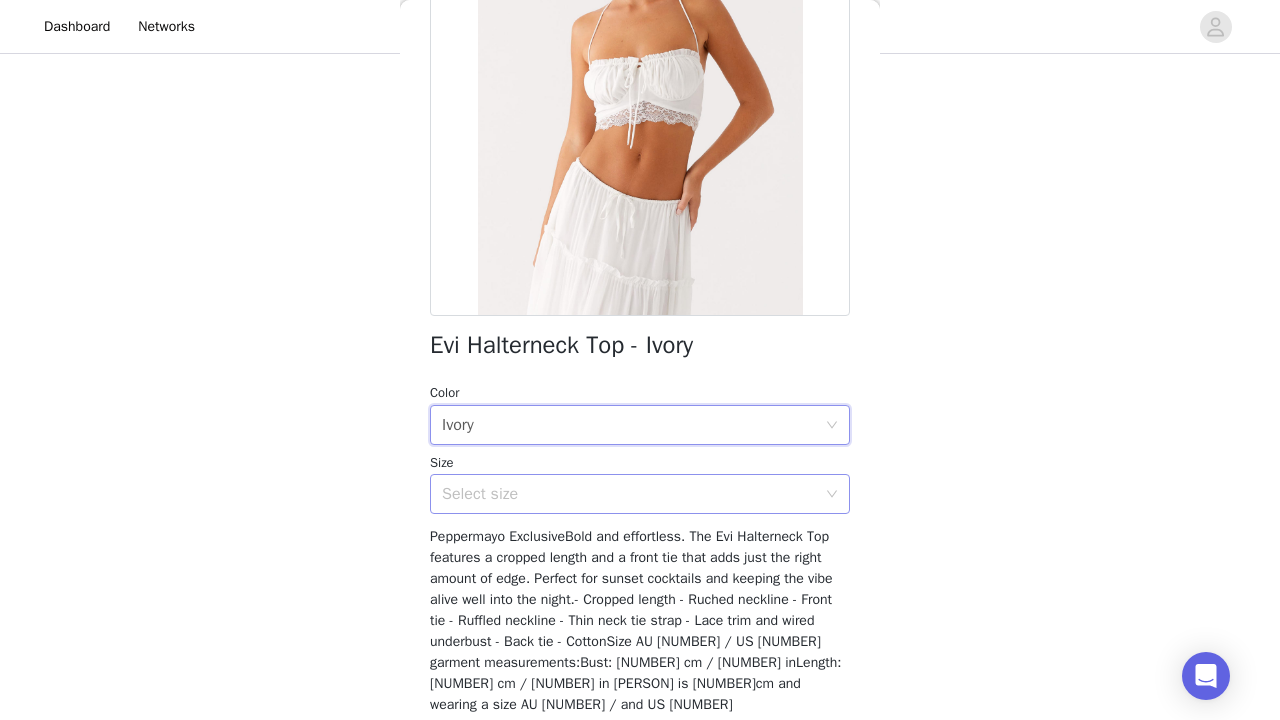 click on "Select size" at bounding box center (629, 494) 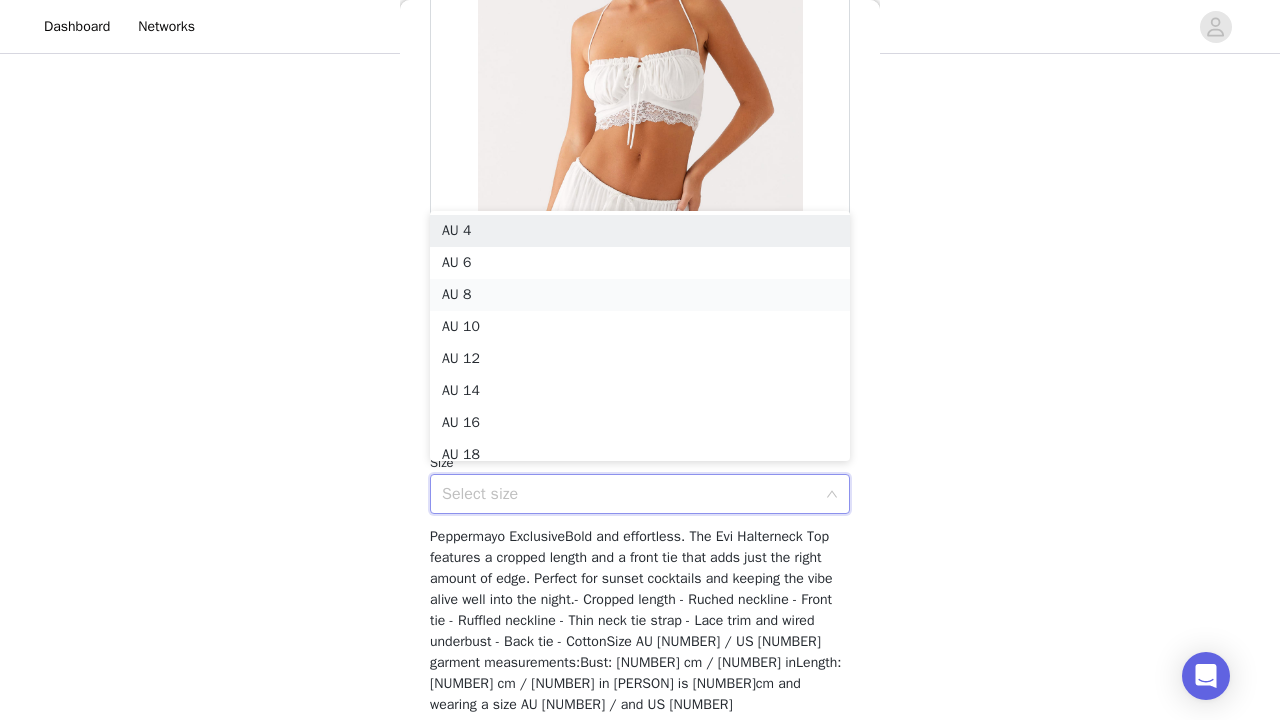 scroll, scrollTop: 10, scrollLeft: 0, axis: vertical 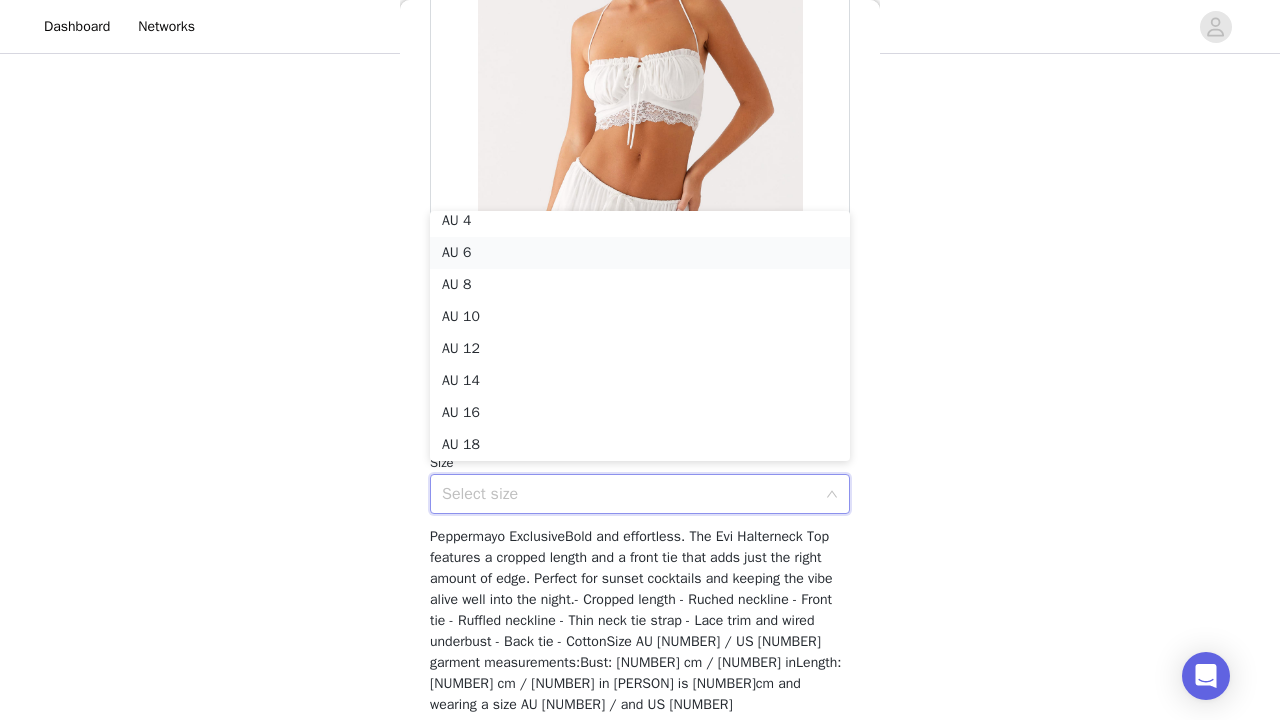 click on "AU 6" at bounding box center [640, 253] 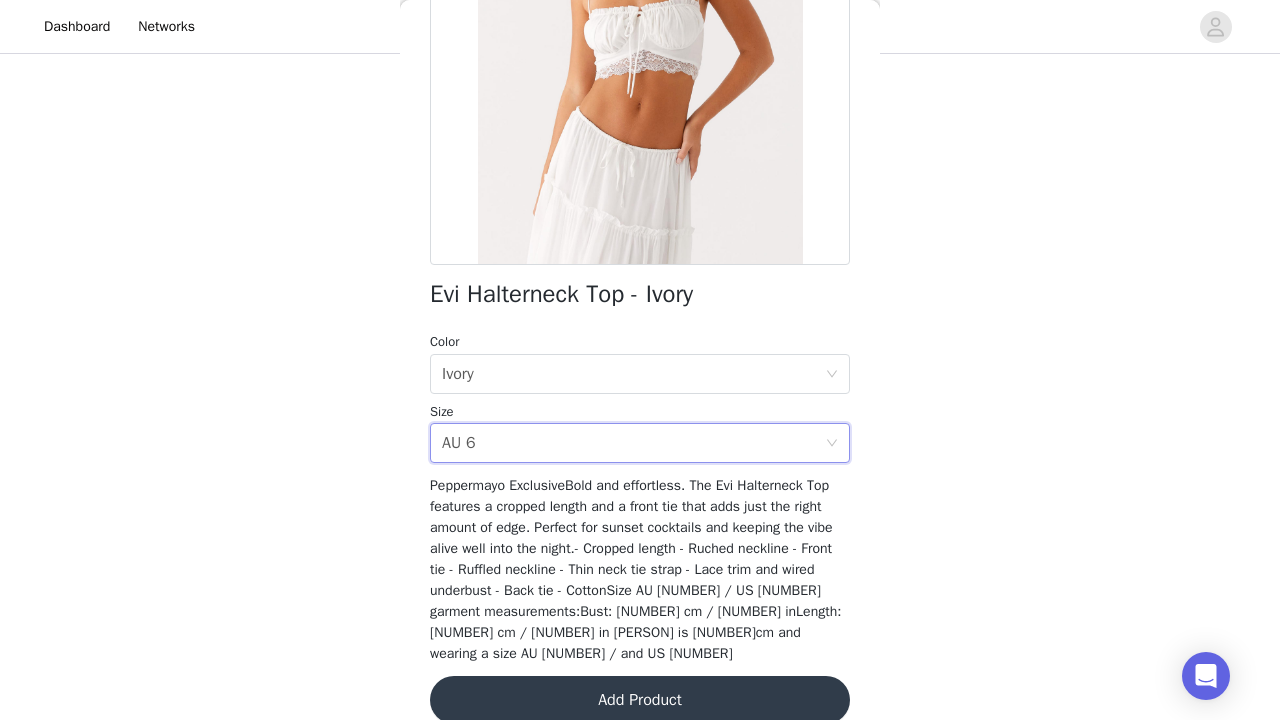 scroll, scrollTop: 283, scrollLeft: 0, axis: vertical 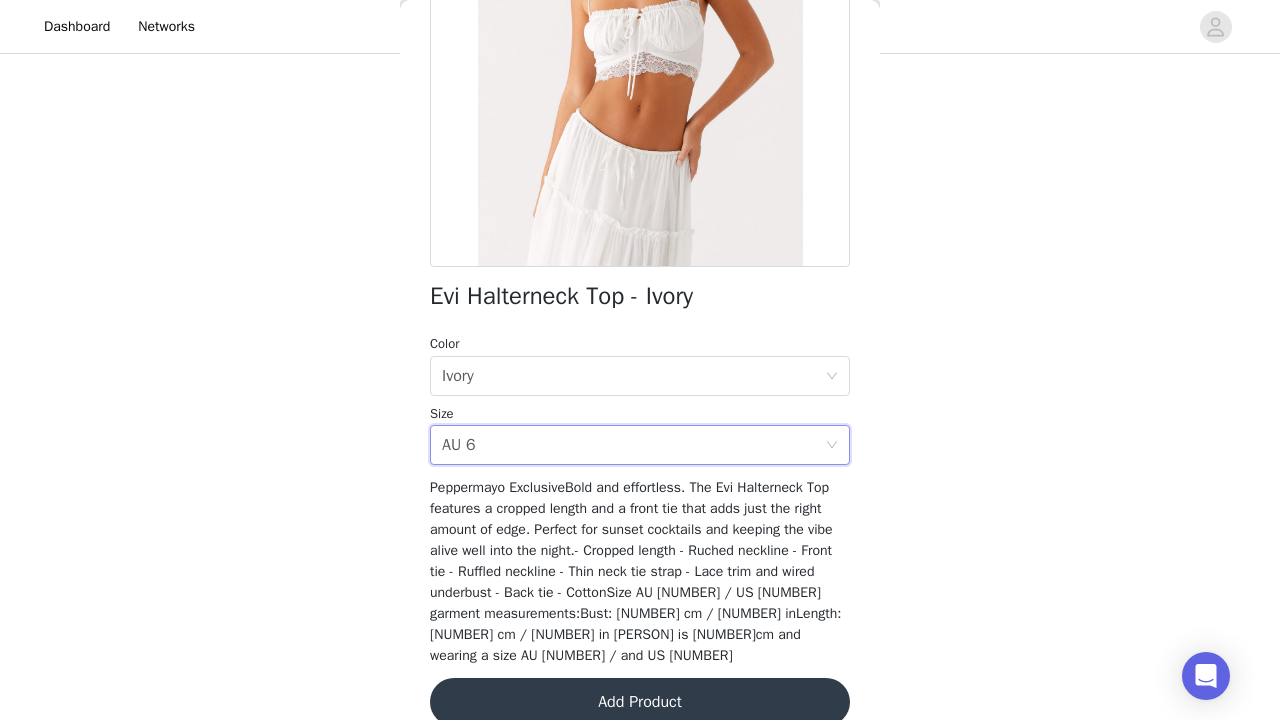 click on "Add Product" at bounding box center [640, 702] 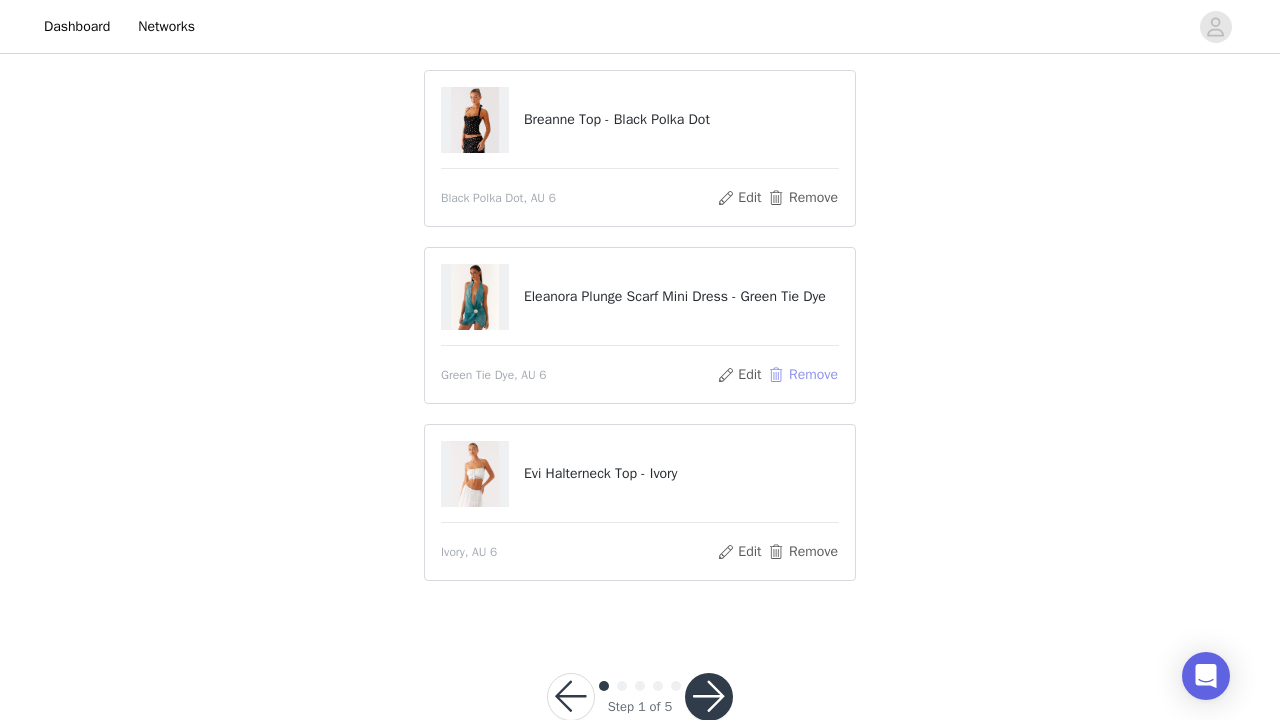 click on "Remove" at bounding box center [803, 375] 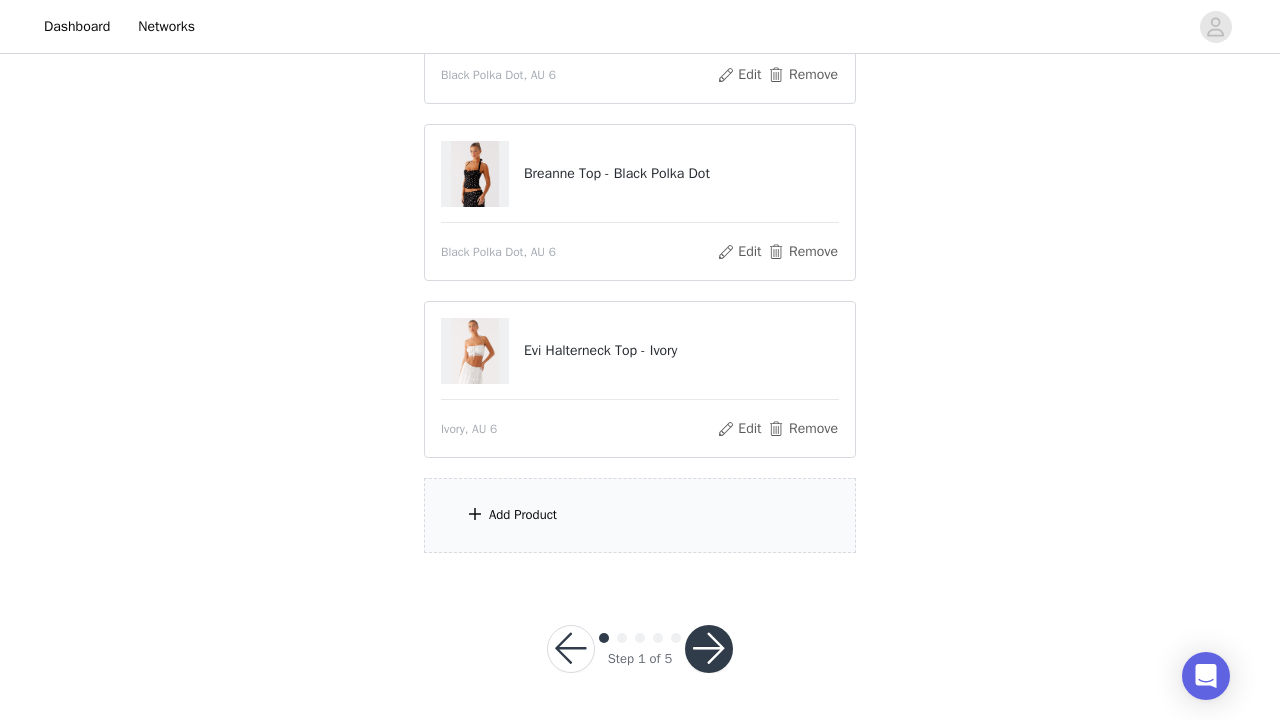 click on "Add Product" at bounding box center (640, 515) 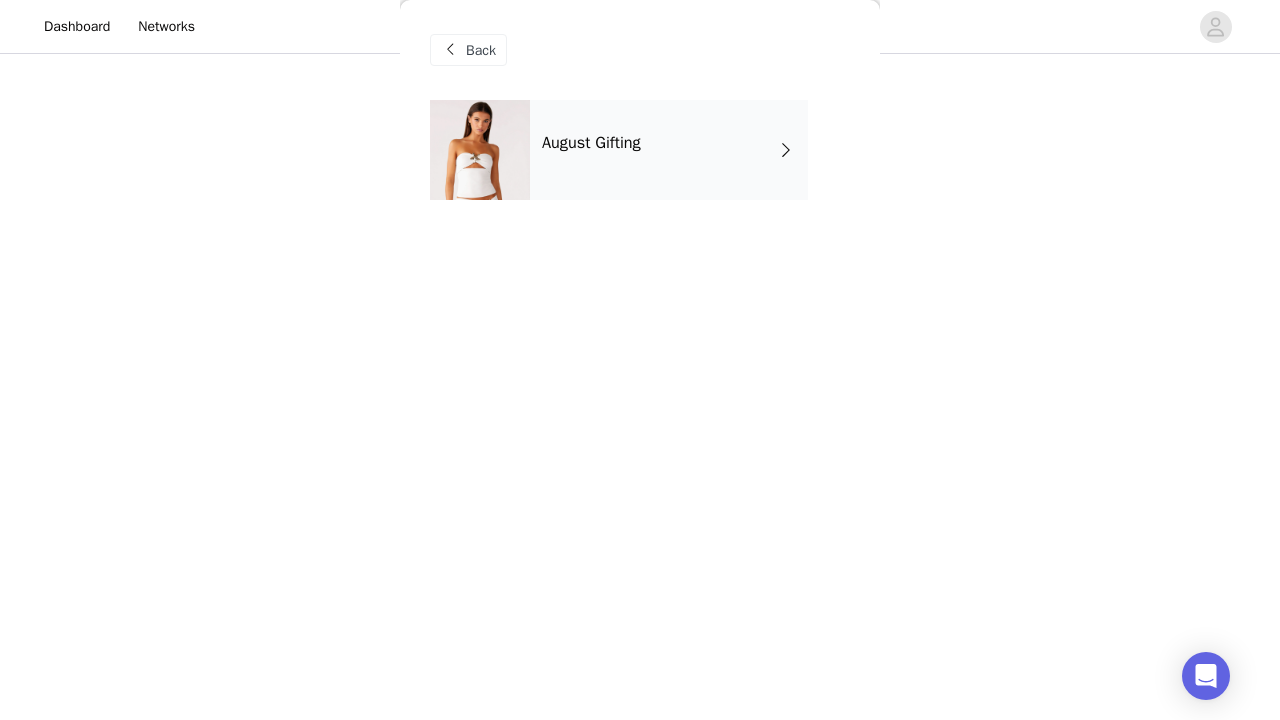 click on "August Gifting" at bounding box center [669, 150] 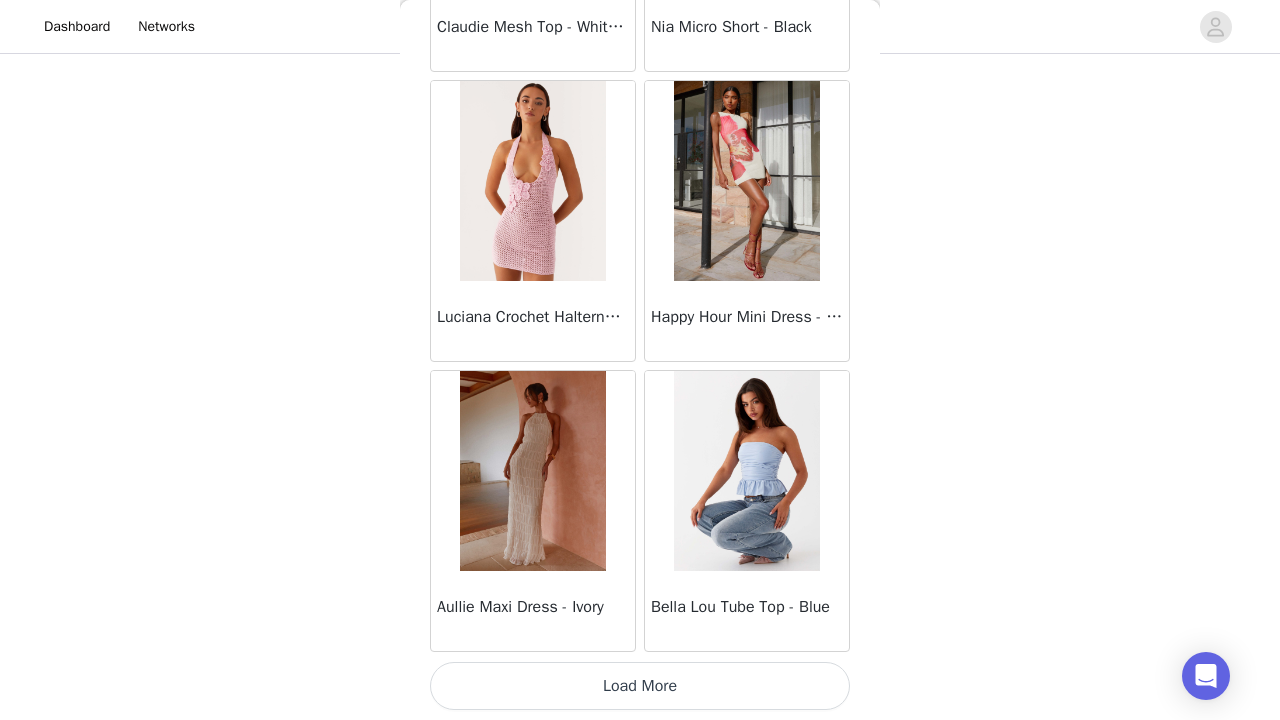 click on "Load More" at bounding box center [640, 686] 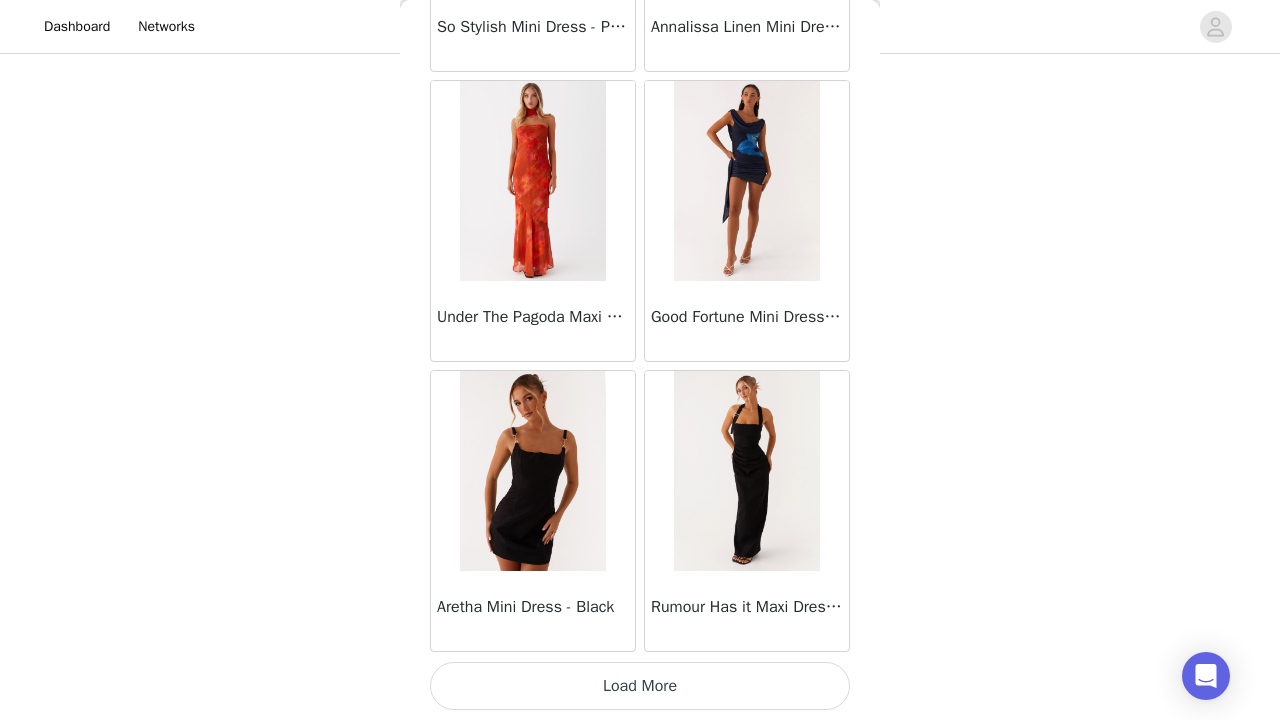 click on "Load More" at bounding box center [640, 686] 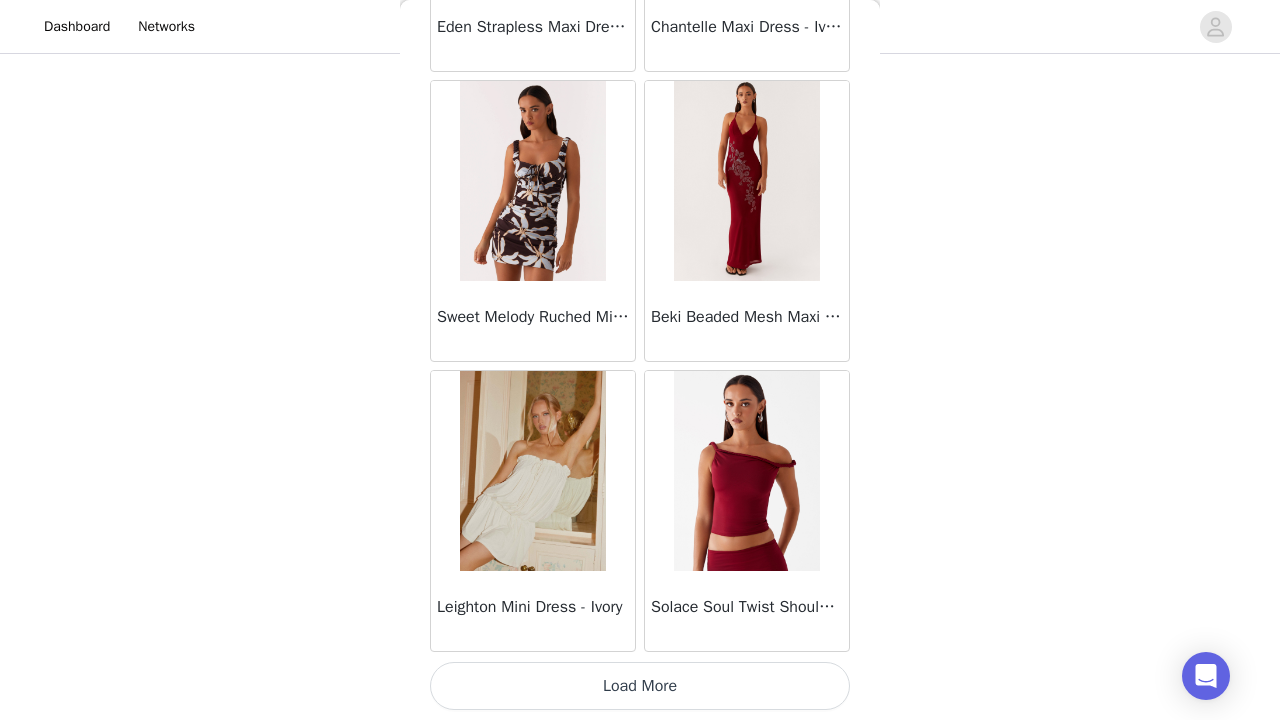 click on "Load More" at bounding box center (640, 686) 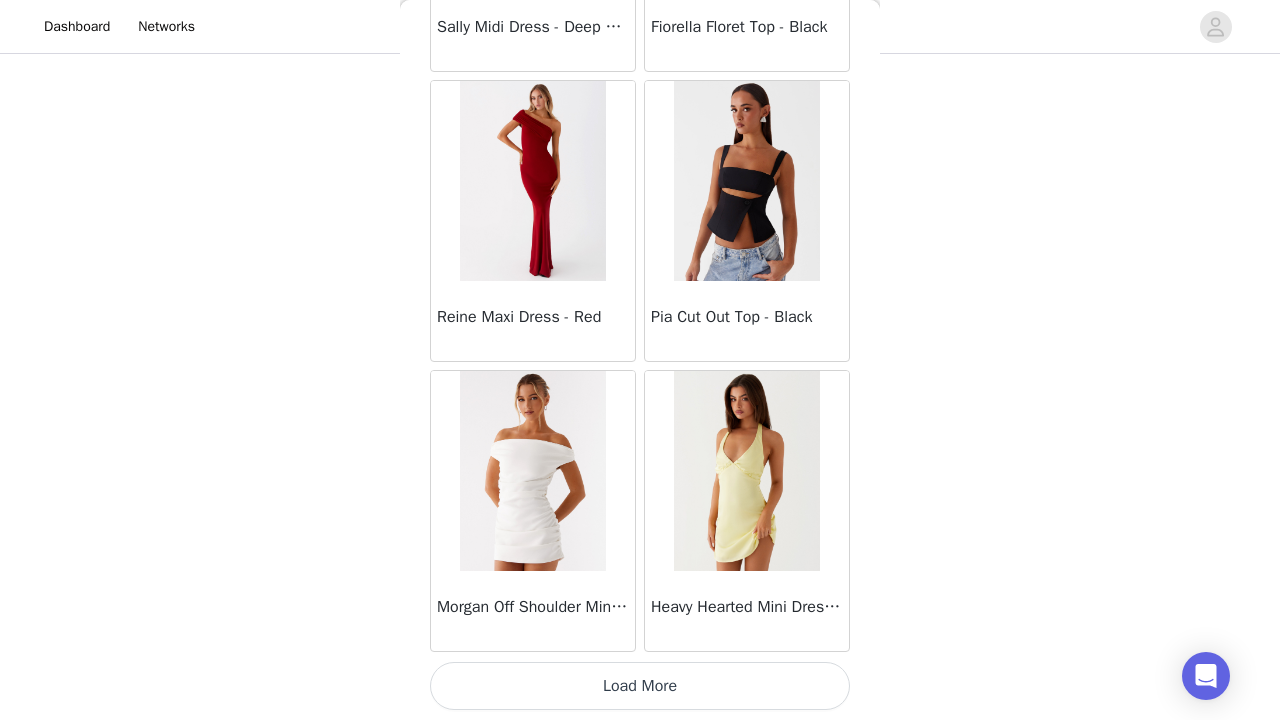 scroll, scrollTop: 11040, scrollLeft: 0, axis: vertical 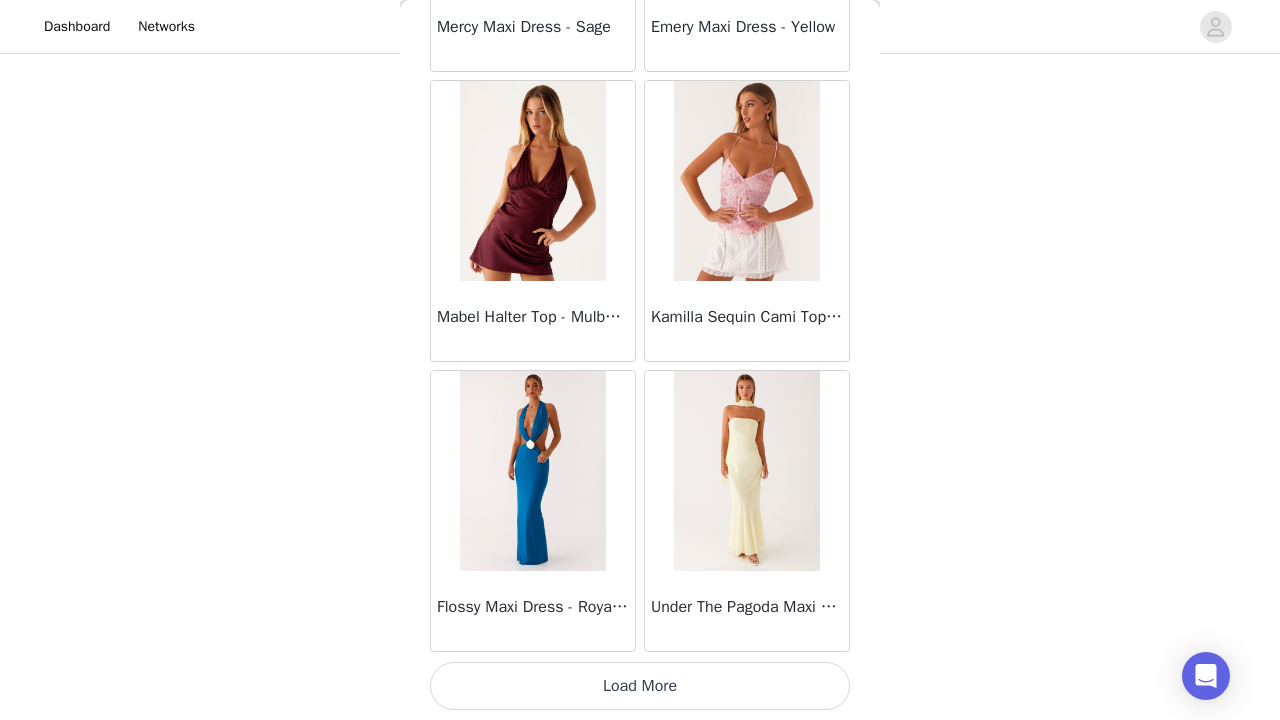 click on "Load More" at bounding box center (640, 686) 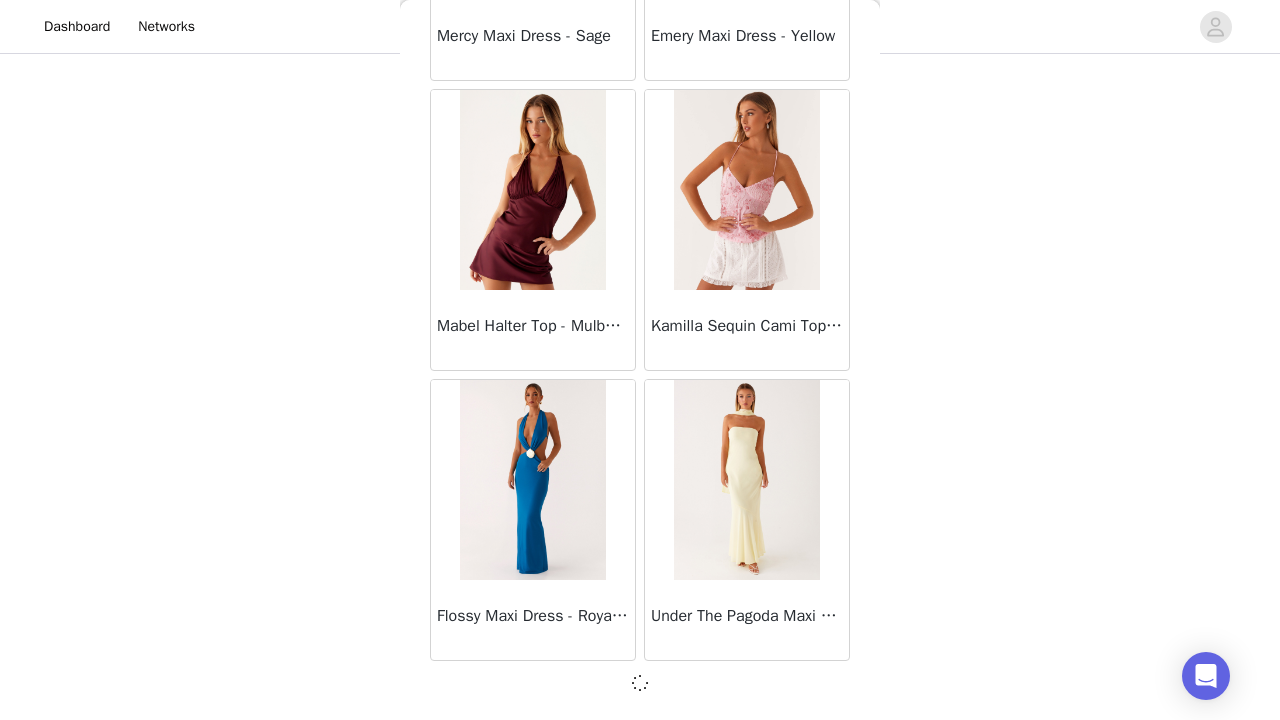 scroll, scrollTop: 13931, scrollLeft: 0, axis: vertical 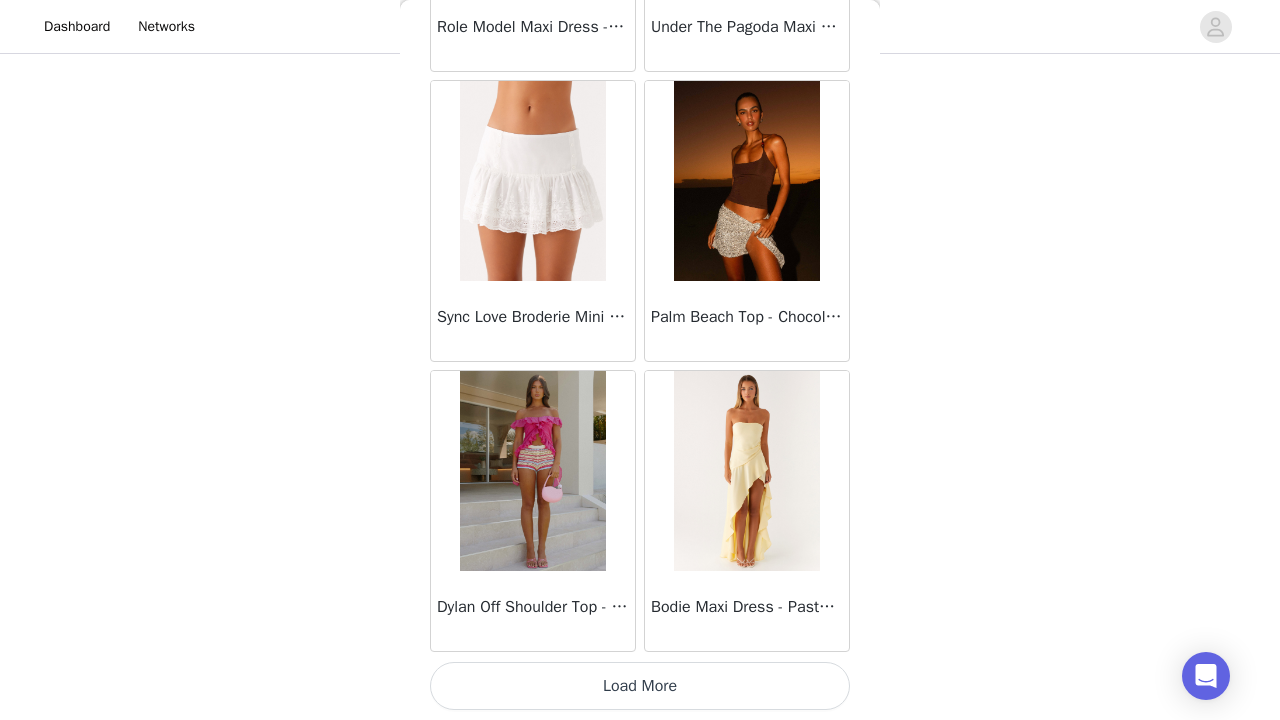 click on "Load More" at bounding box center [640, 686] 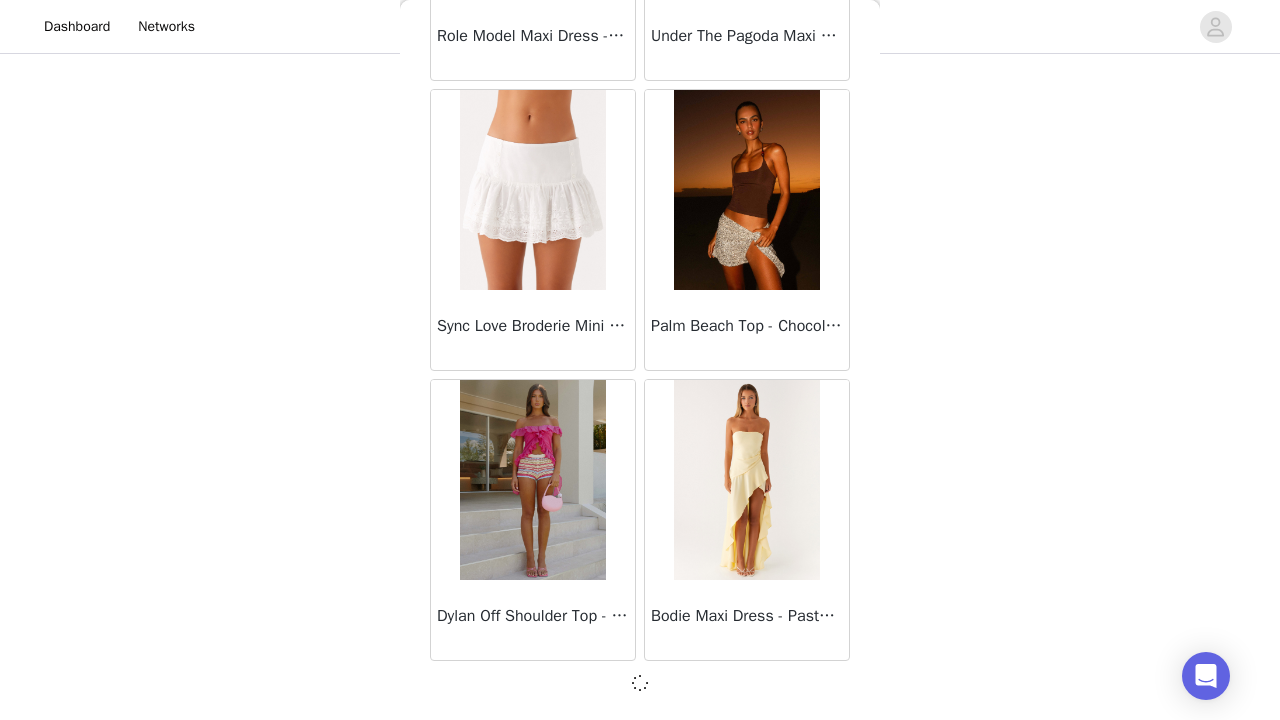 scroll, scrollTop: 16831, scrollLeft: 0, axis: vertical 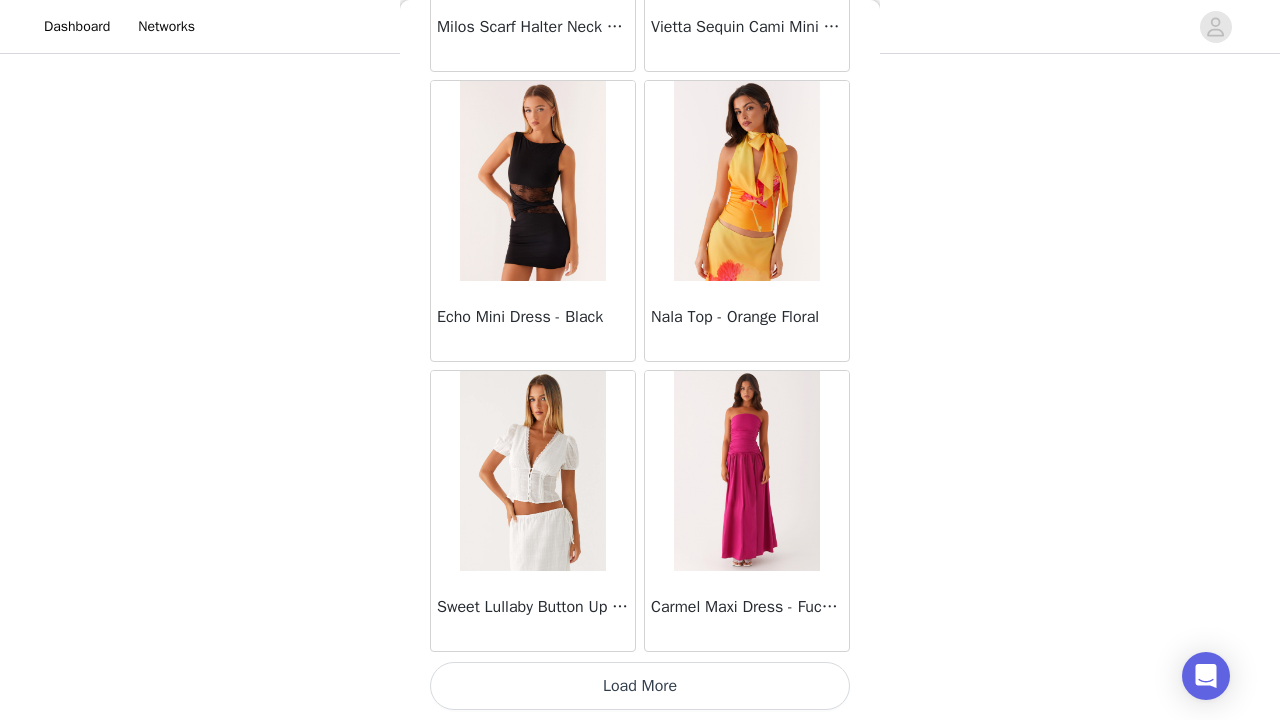 click on "Load More" at bounding box center (640, 686) 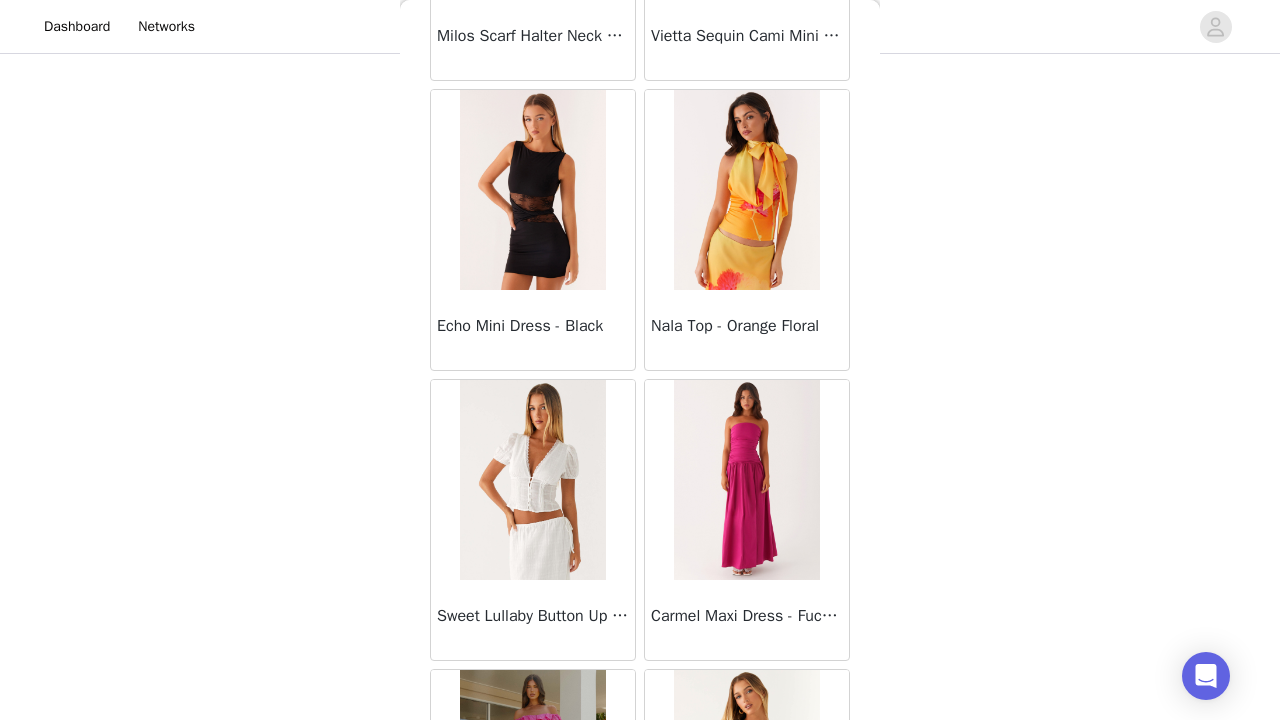 scroll, scrollTop: 477, scrollLeft: 0, axis: vertical 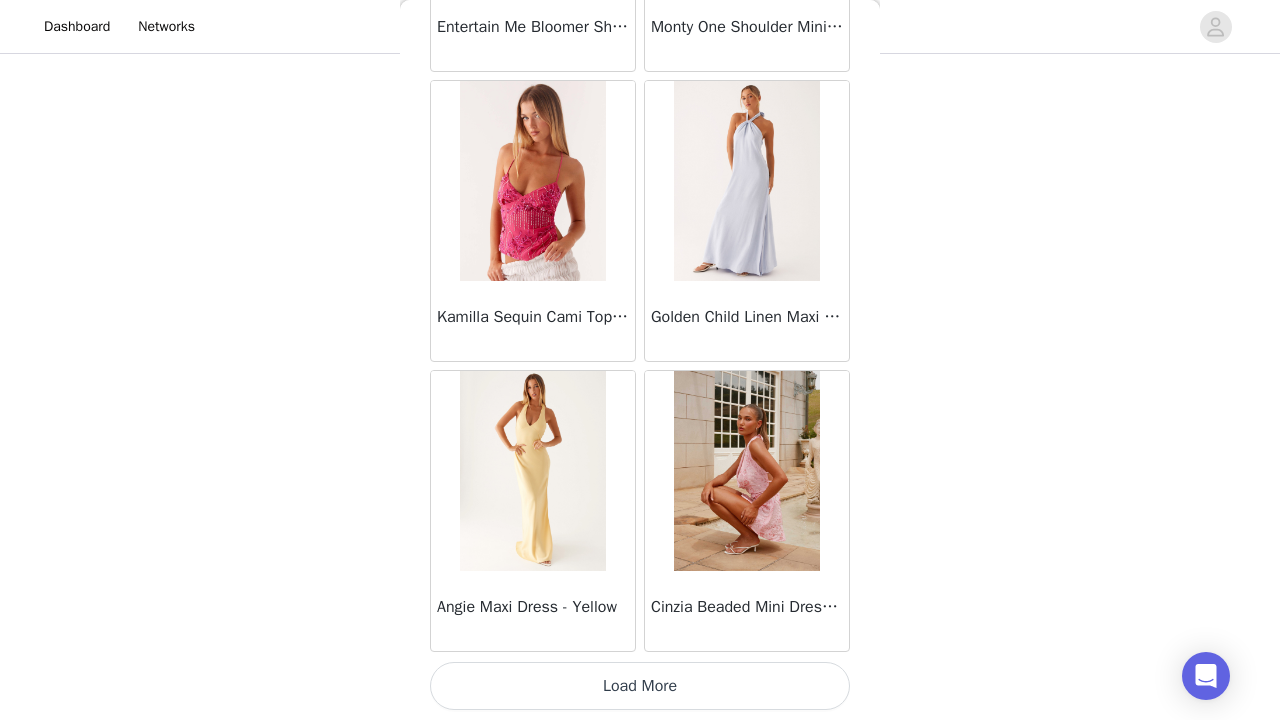 click on "Load More" at bounding box center (640, 686) 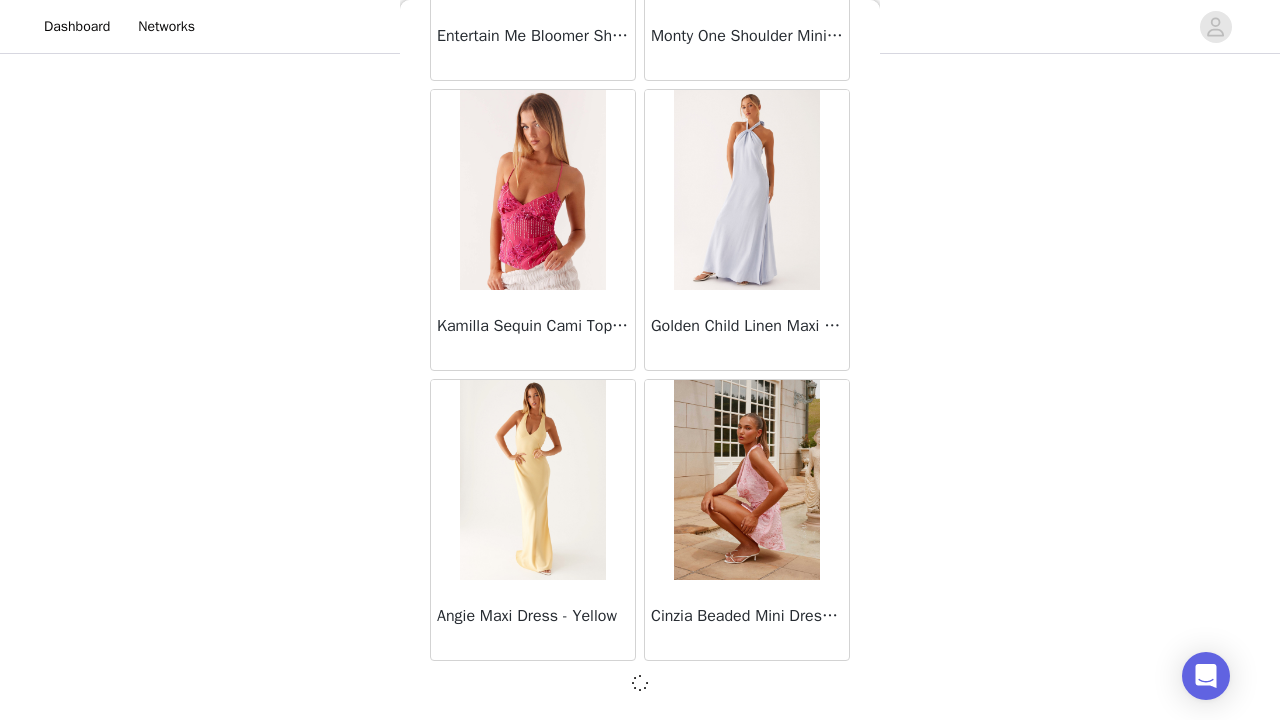 scroll, scrollTop: 22631, scrollLeft: 0, axis: vertical 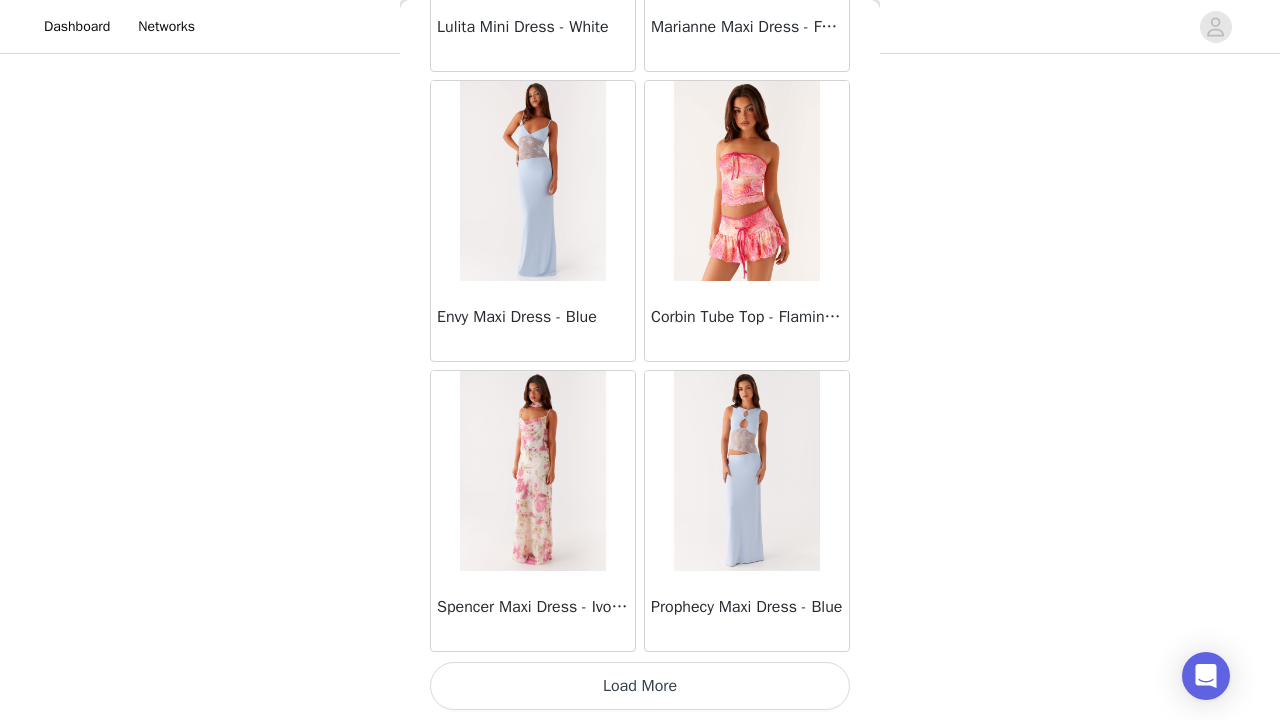 click on "Load More" at bounding box center (640, 686) 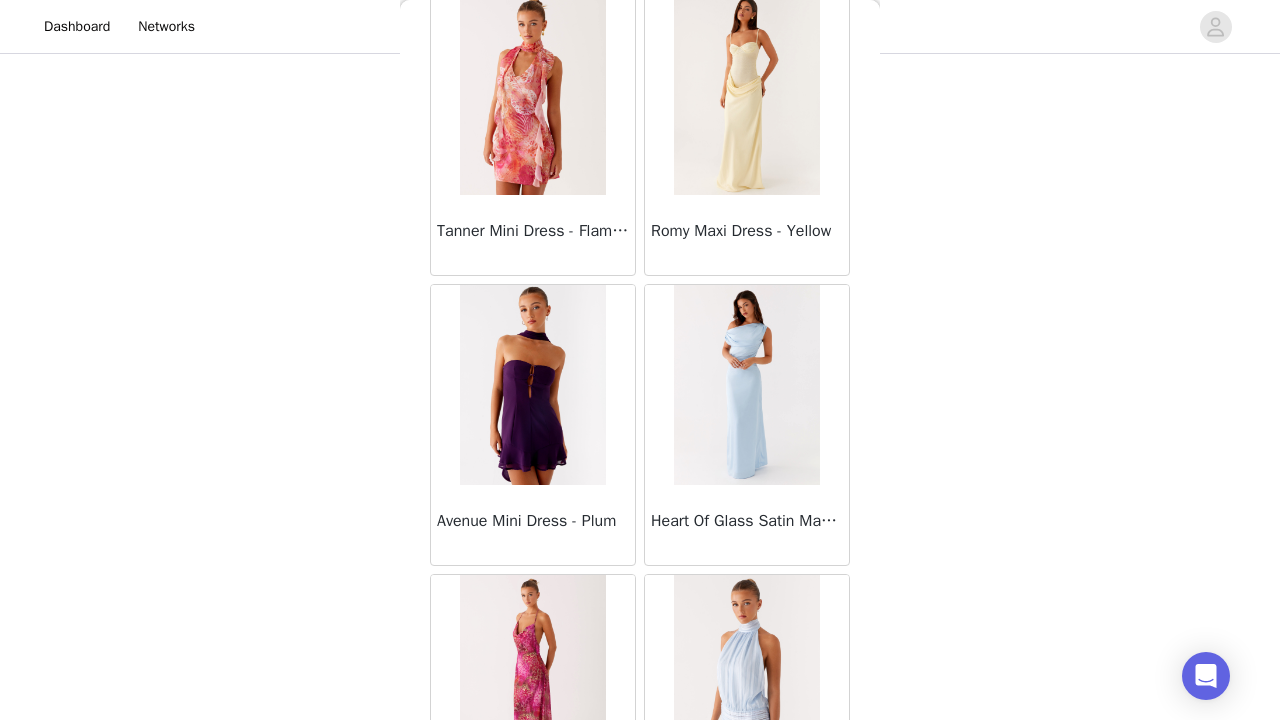 scroll, scrollTop: 27578, scrollLeft: 0, axis: vertical 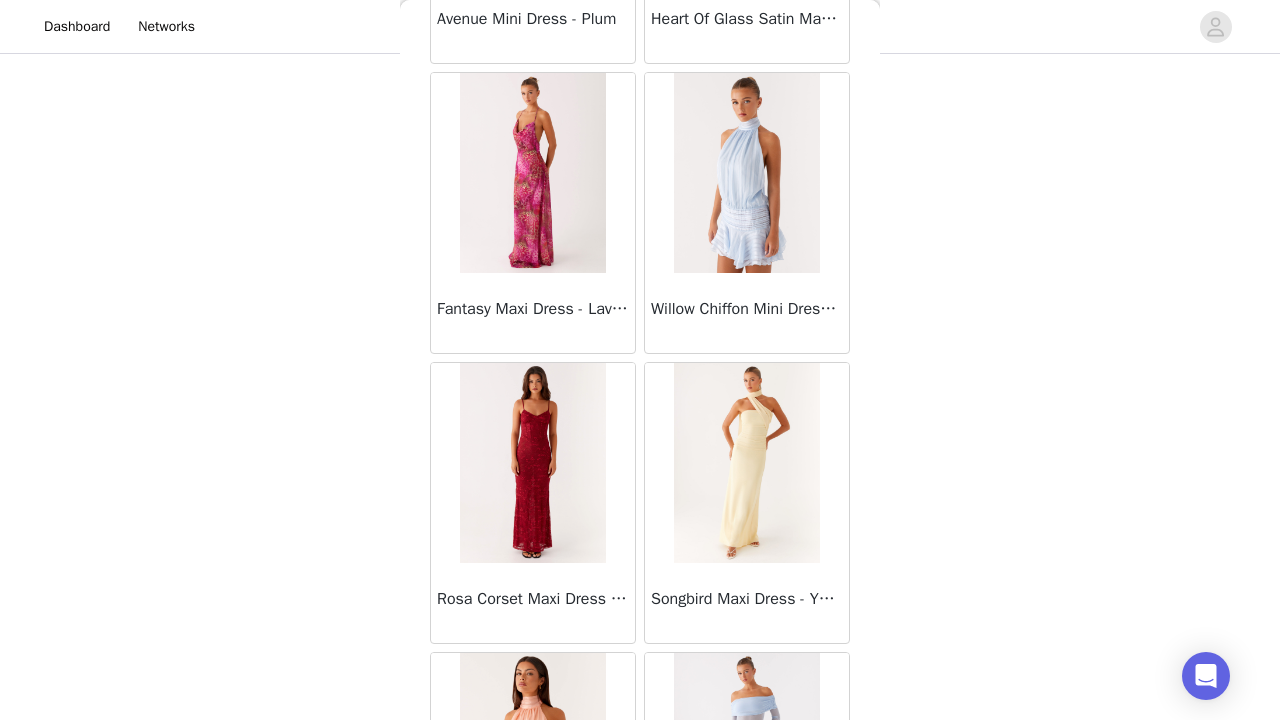 click at bounding box center (746, 173) 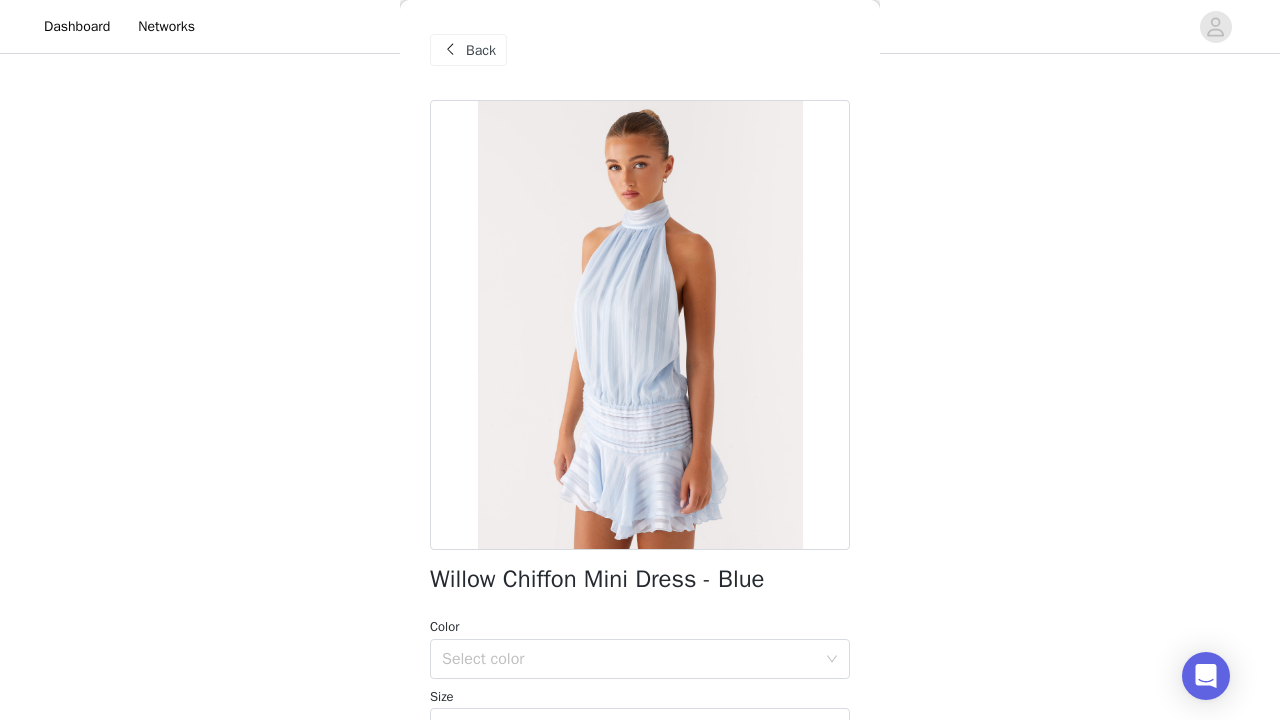 scroll, scrollTop: 218, scrollLeft: 0, axis: vertical 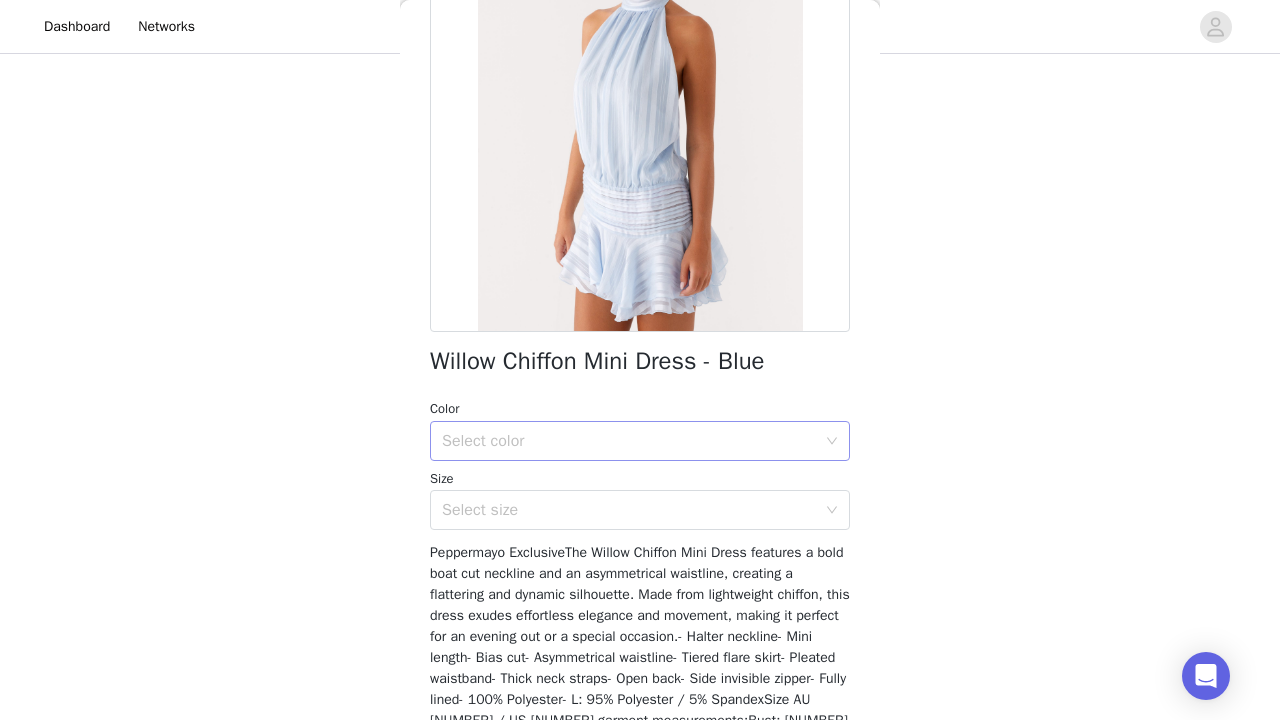 click on "Select color" at bounding box center [629, 441] 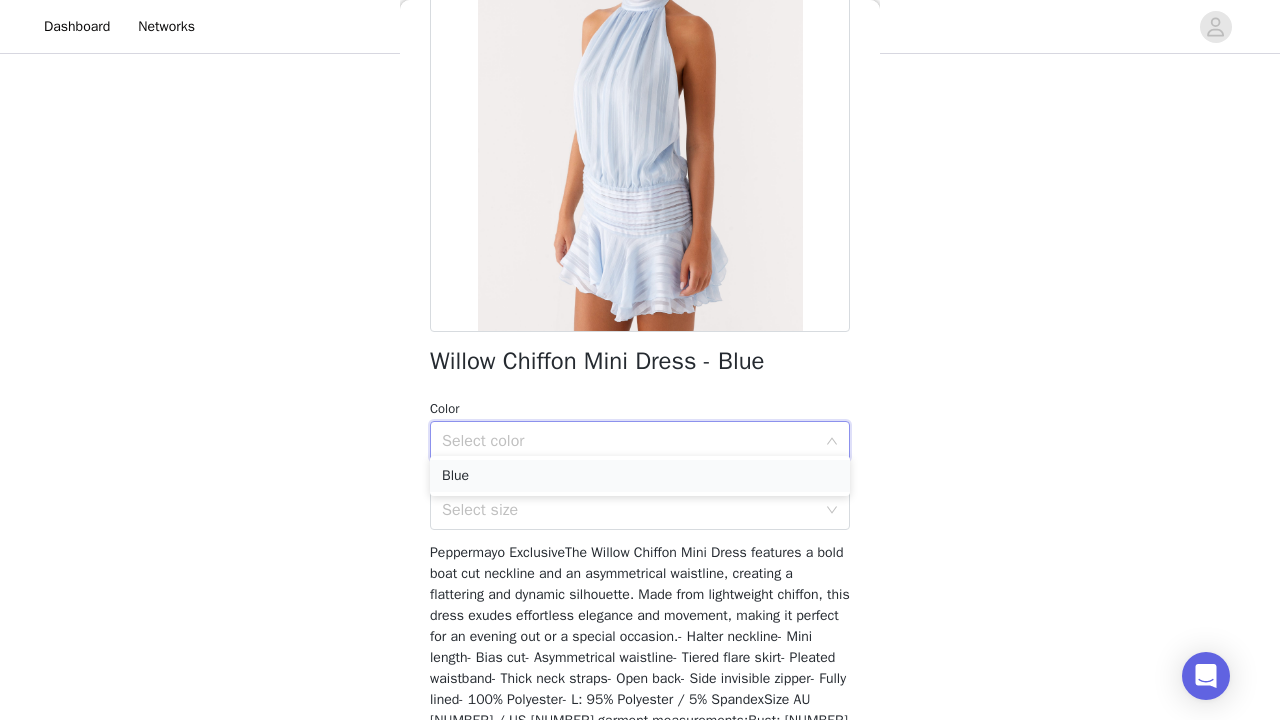click on "Blue" at bounding box center (640, 476) 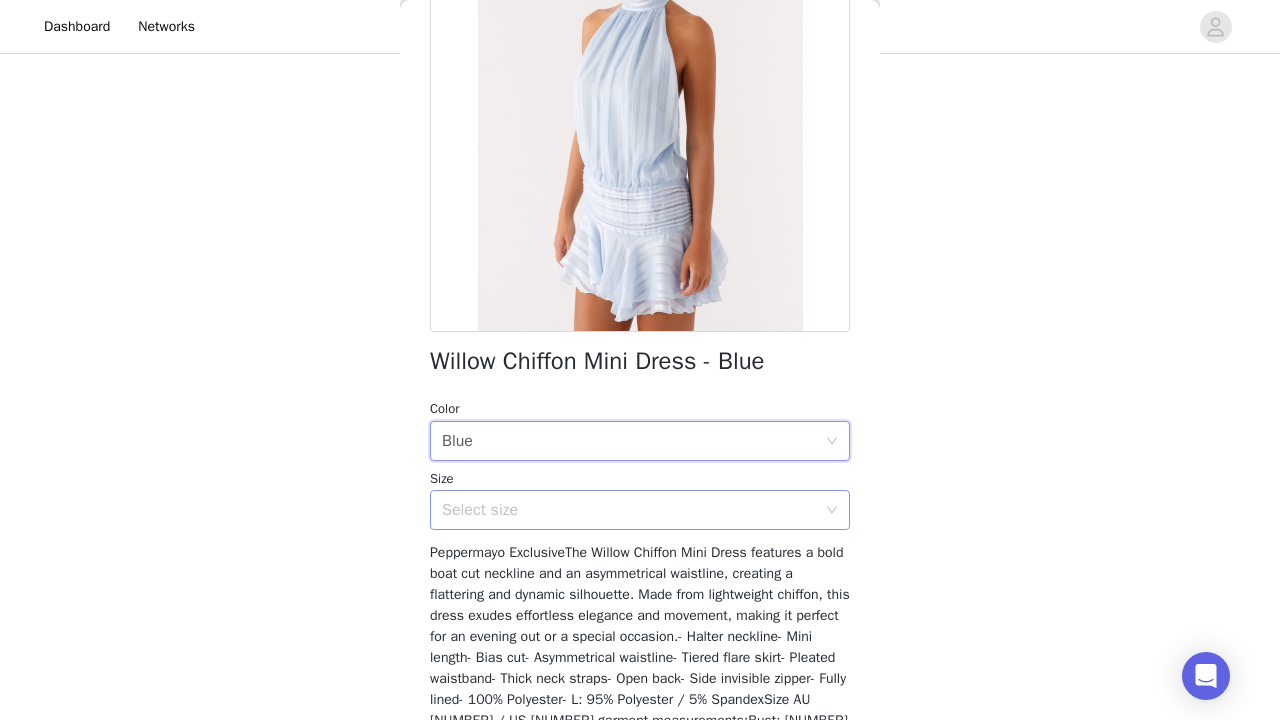 click on "Select size" at bounding box center (629, 510) 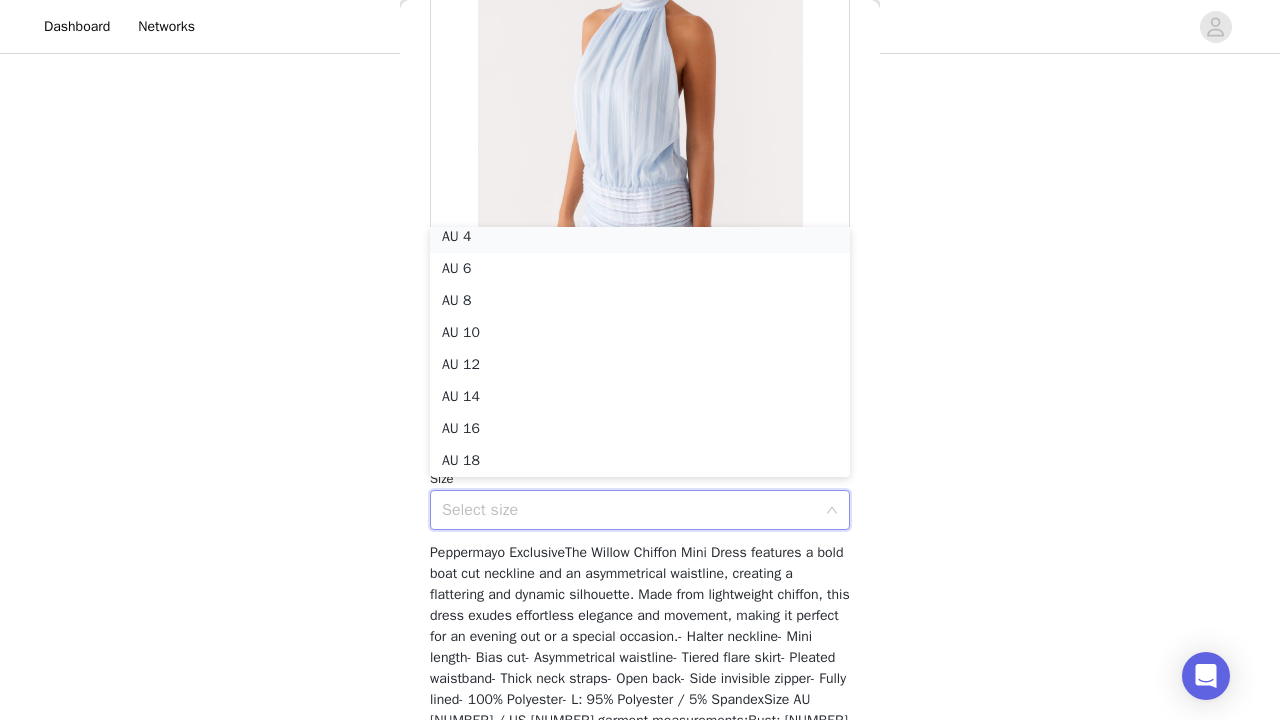 scroll, scrollTop: 4, scrollLeft: 0, axis: vertical 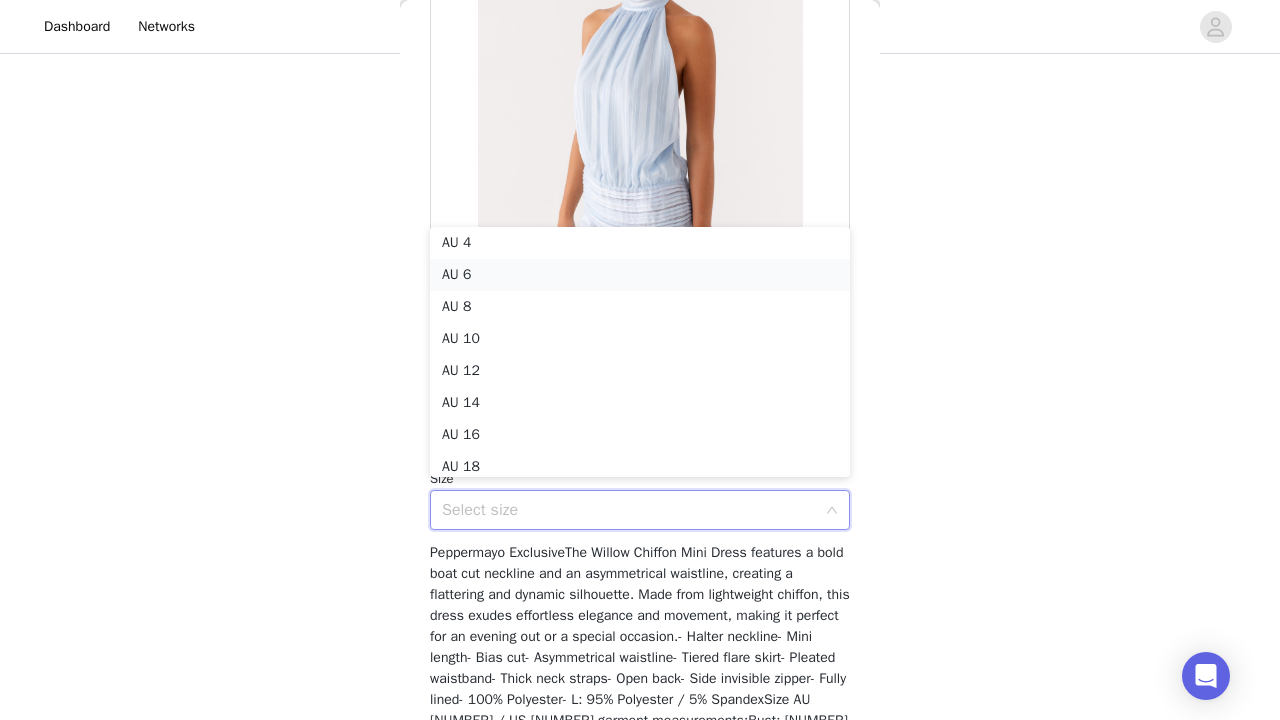click on "AU 6" at bounding box center [640, 275] 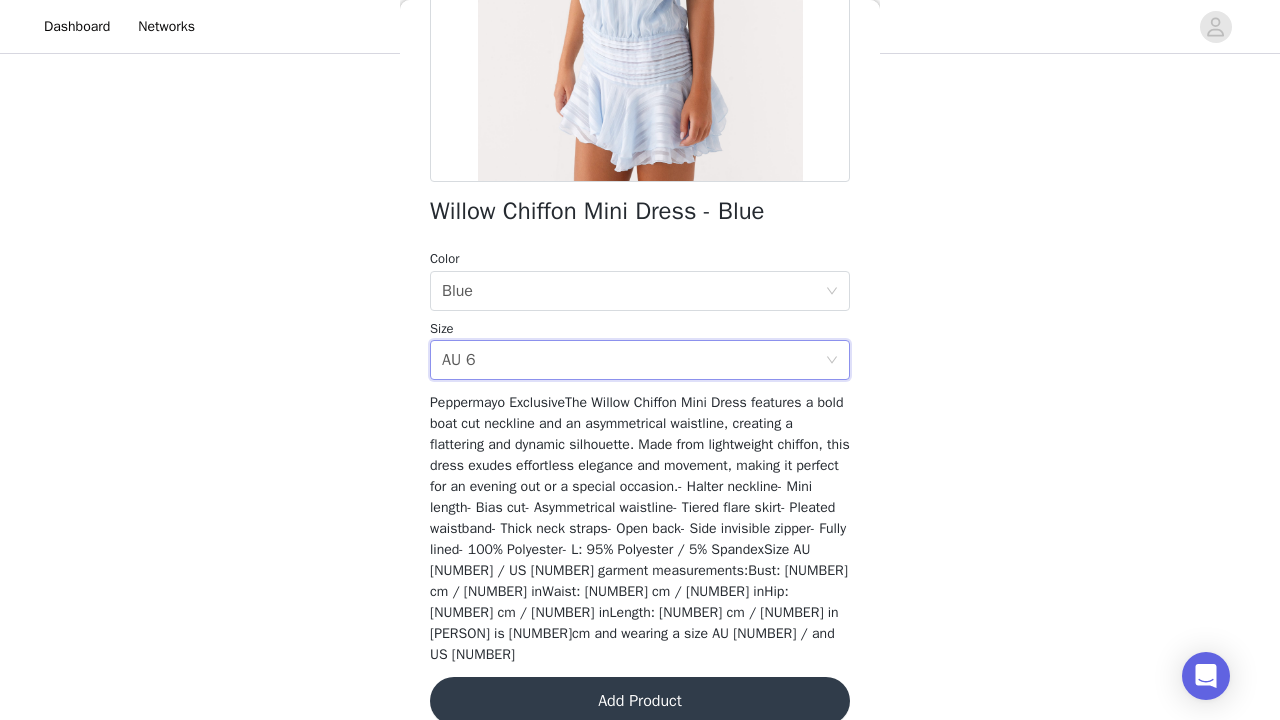 scroll, scrollTop: 367, scrollLeft: 0, axis: vertical 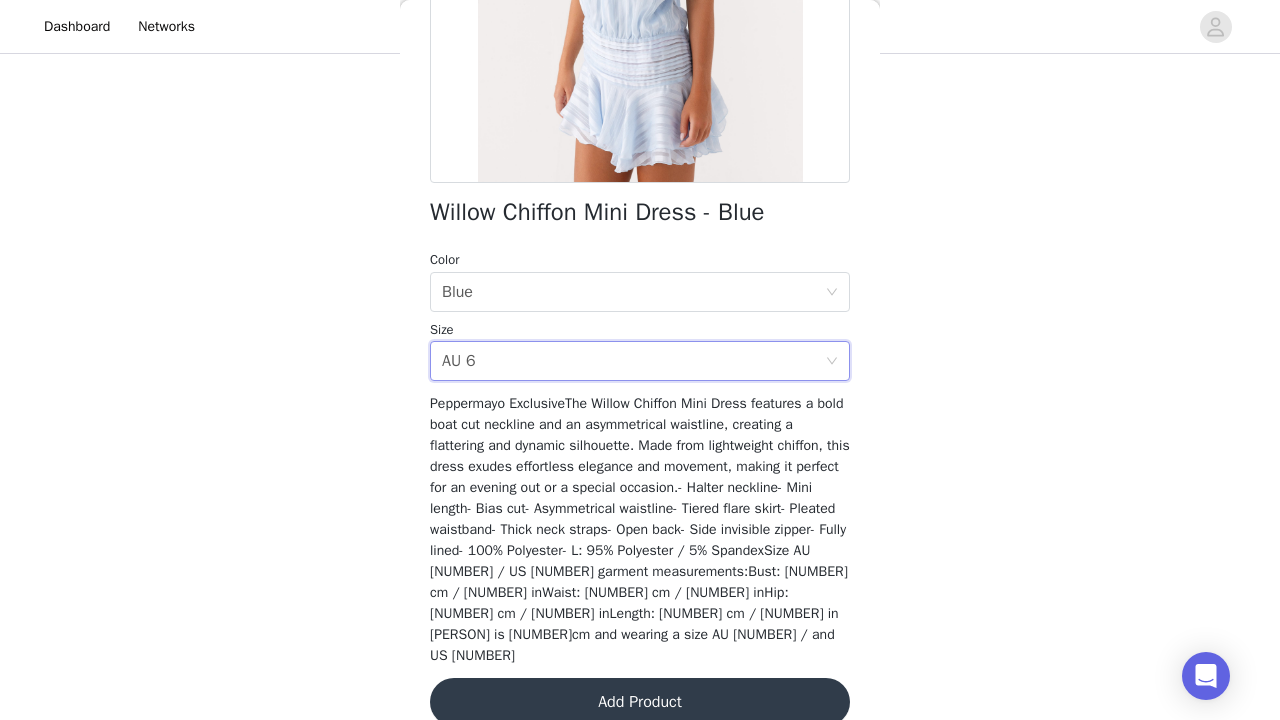 click on "Add Product" at bounding box center [640, 702] 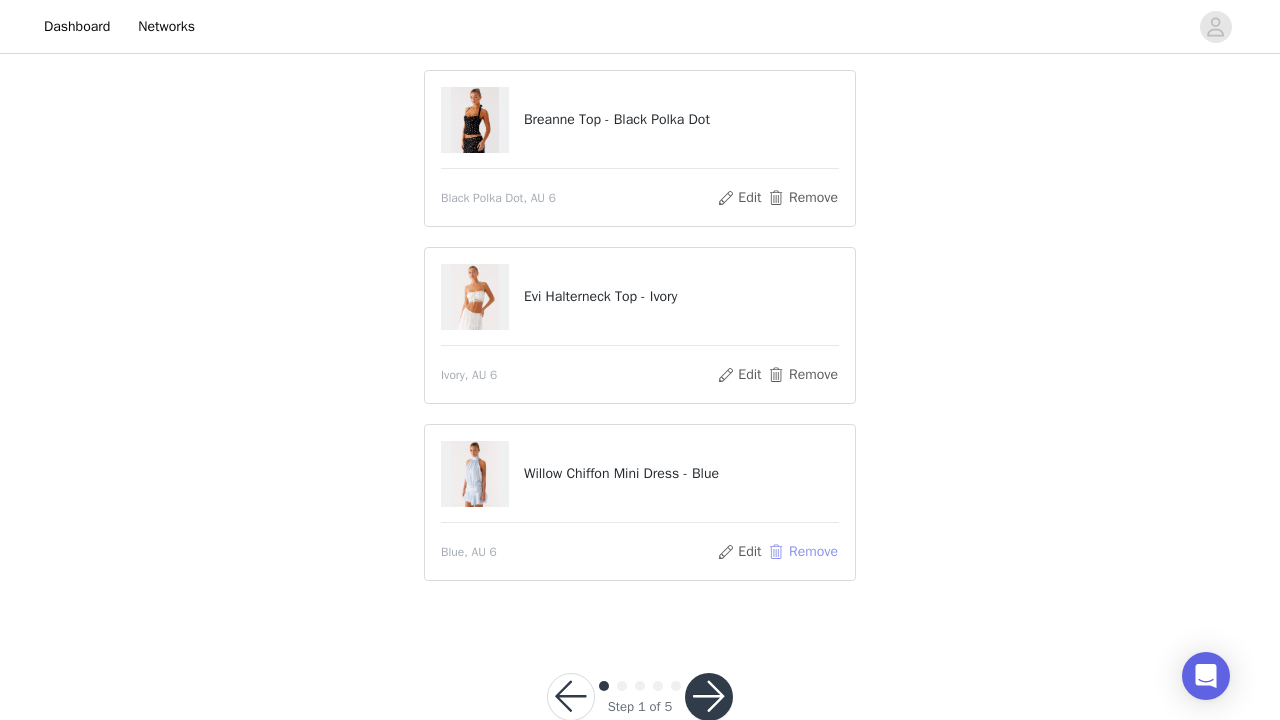 click on "Remove" at bounding box center [803, 552] 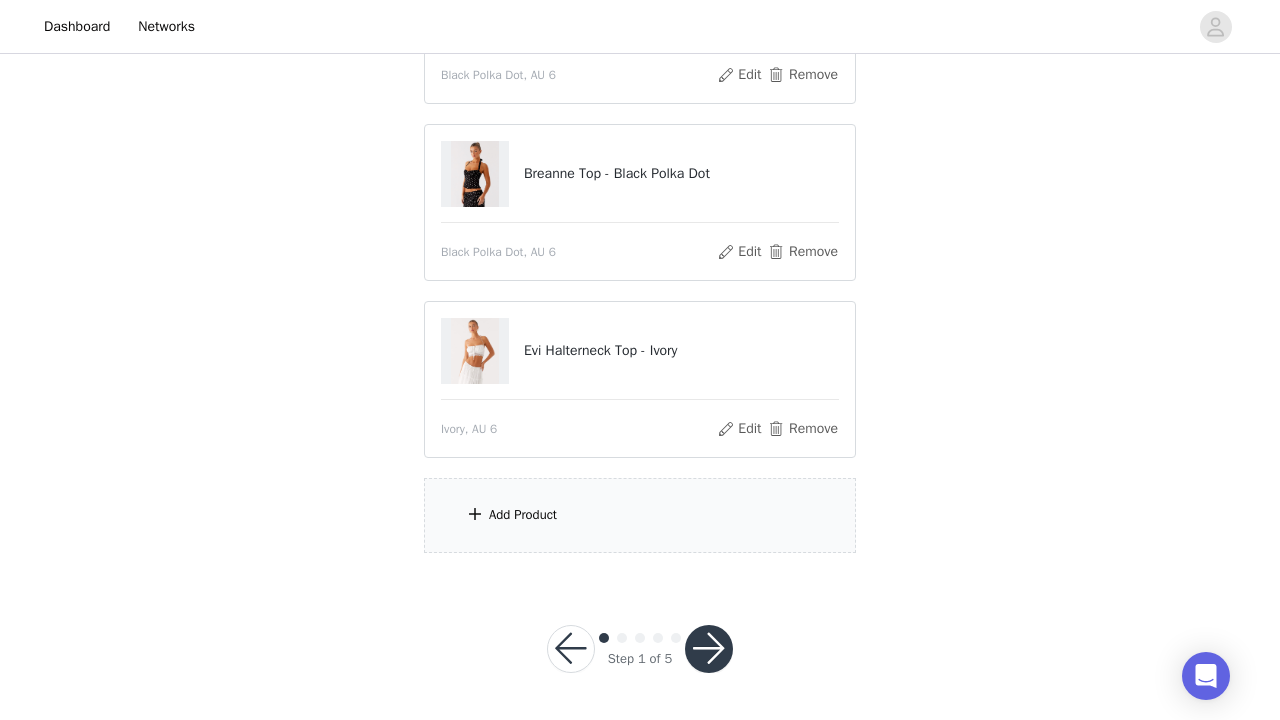 click on "Add Product" at bounding box center (640, 515) 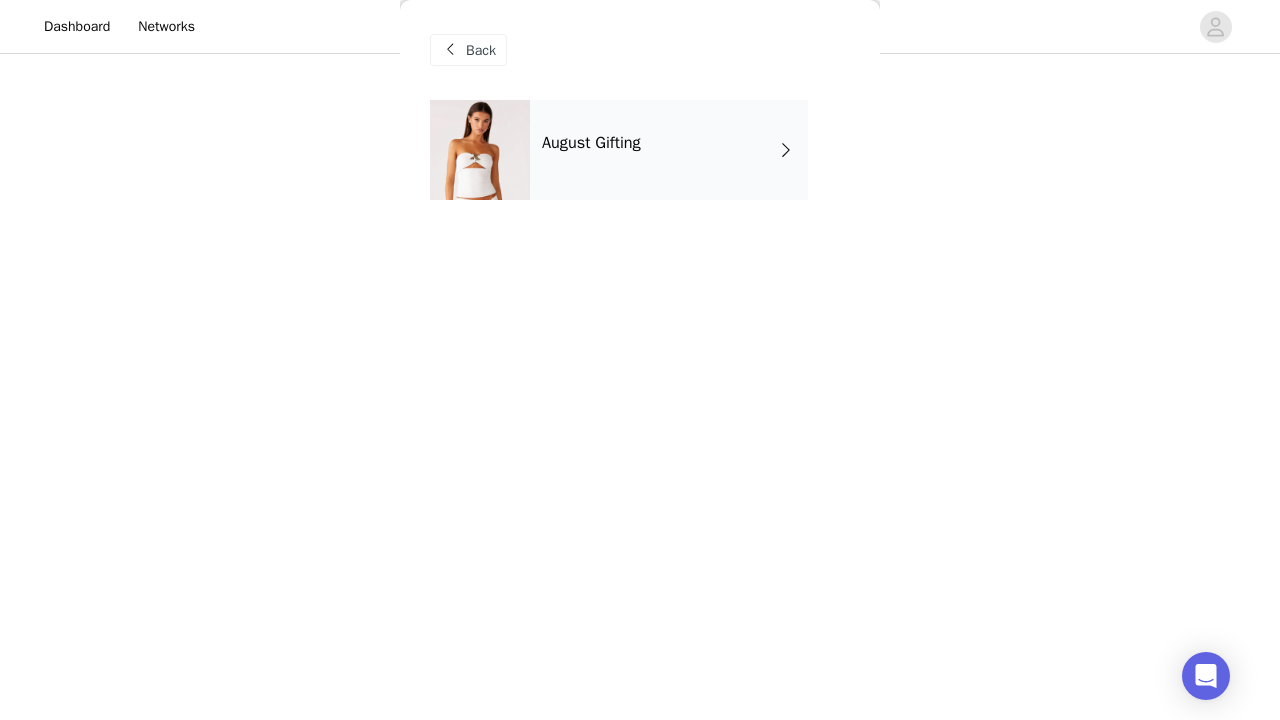 click on "August Gifting" at bounding box center [591, 143] 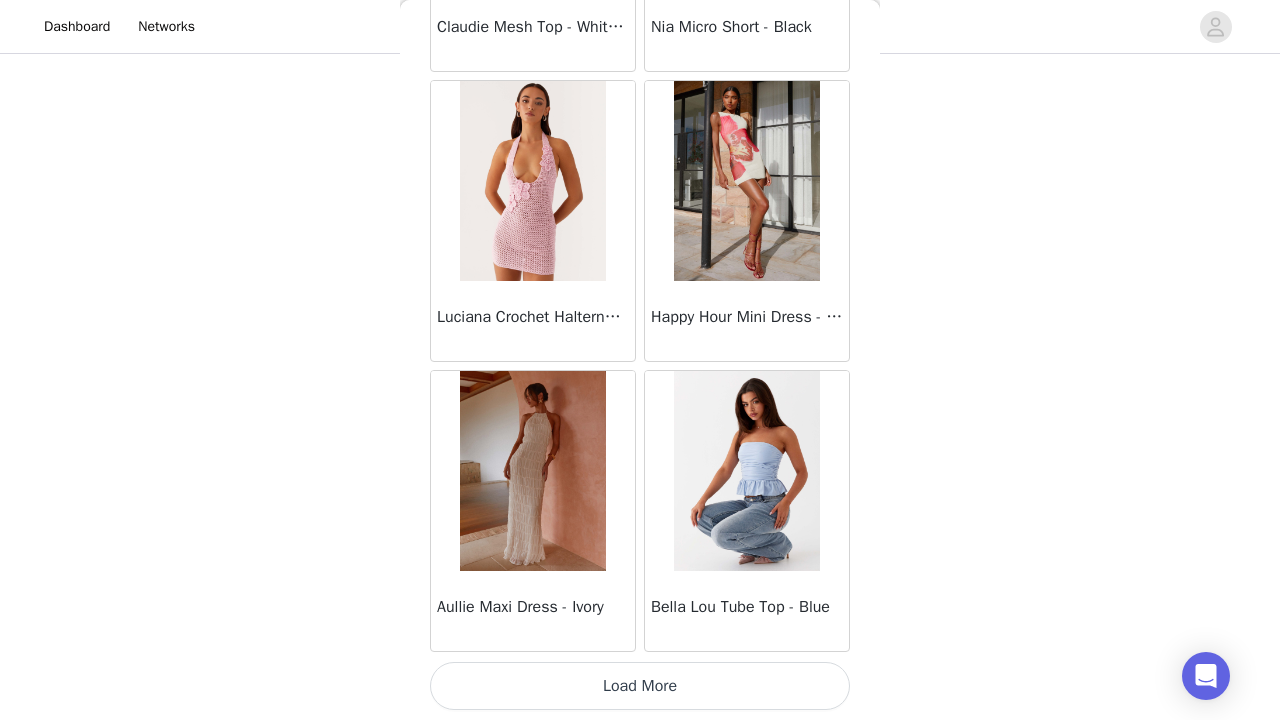 click on "Load More" at bounding box center (640, 686) 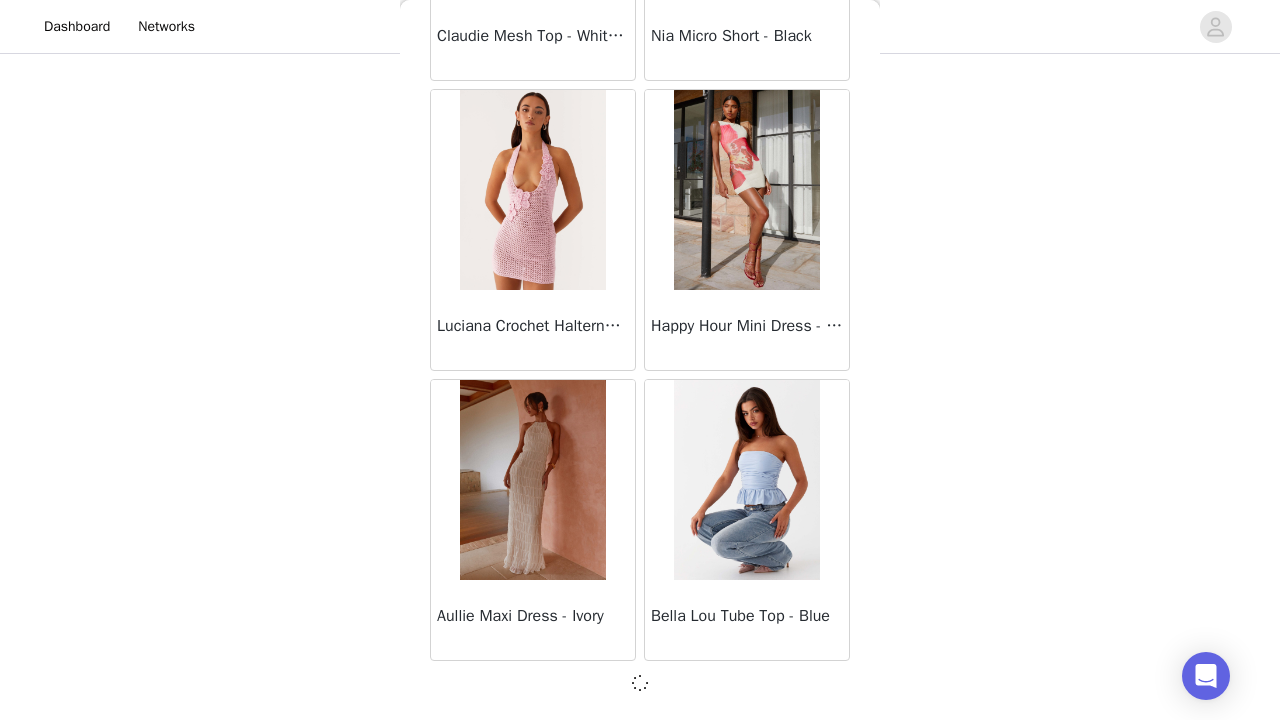 scroll, scrollTop: 2331, scrollLeft: 0, axis: vertical 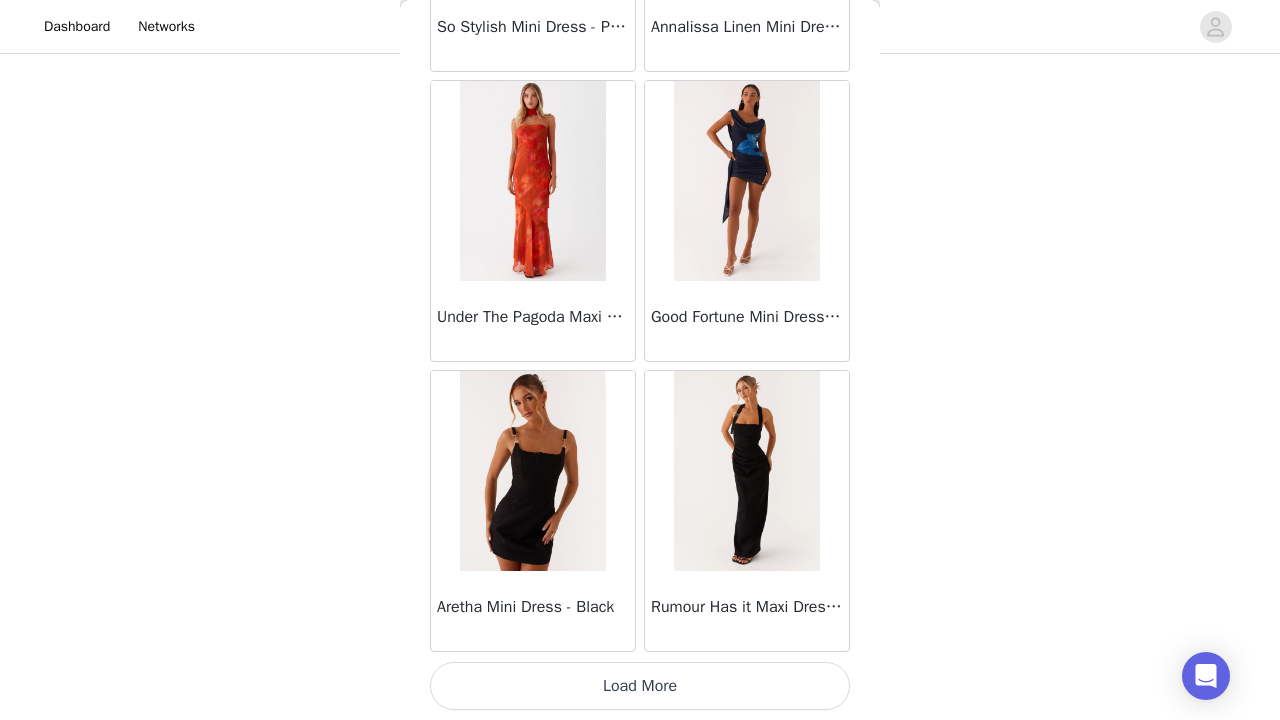 click on "Load More" at bounding box center [640, 686] 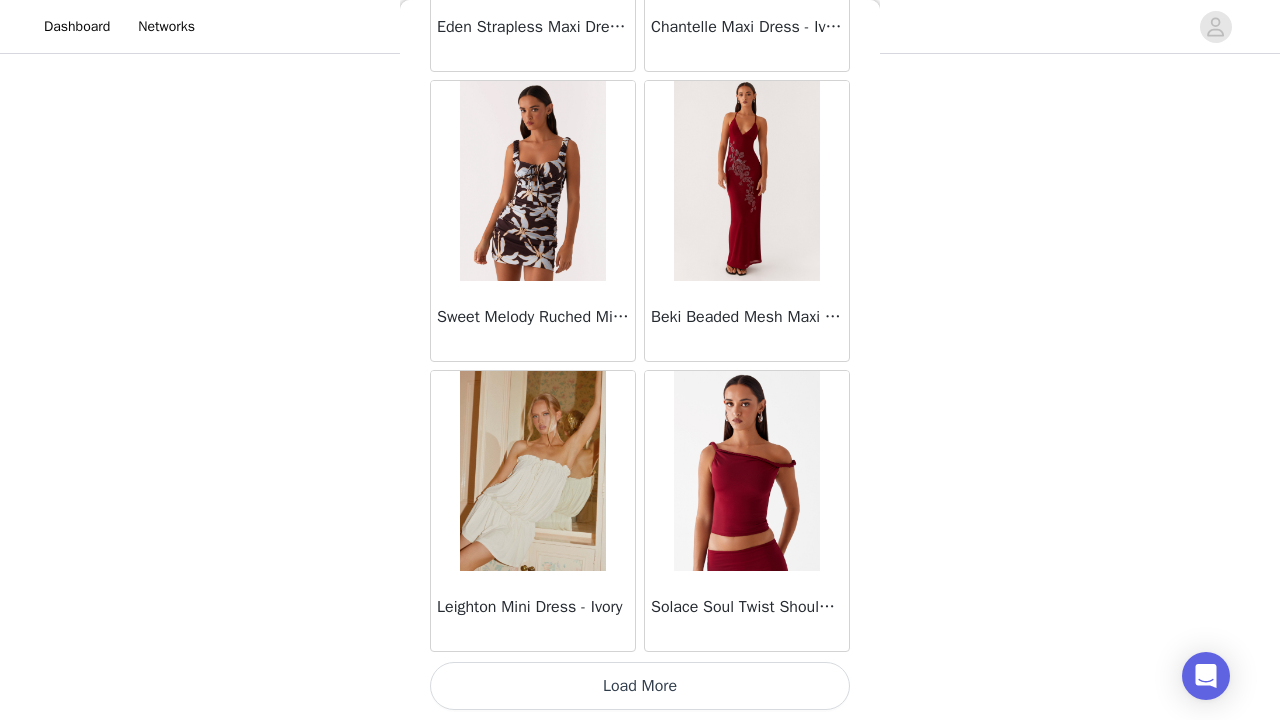 click on "Load More" at bounding box center (640, 686) 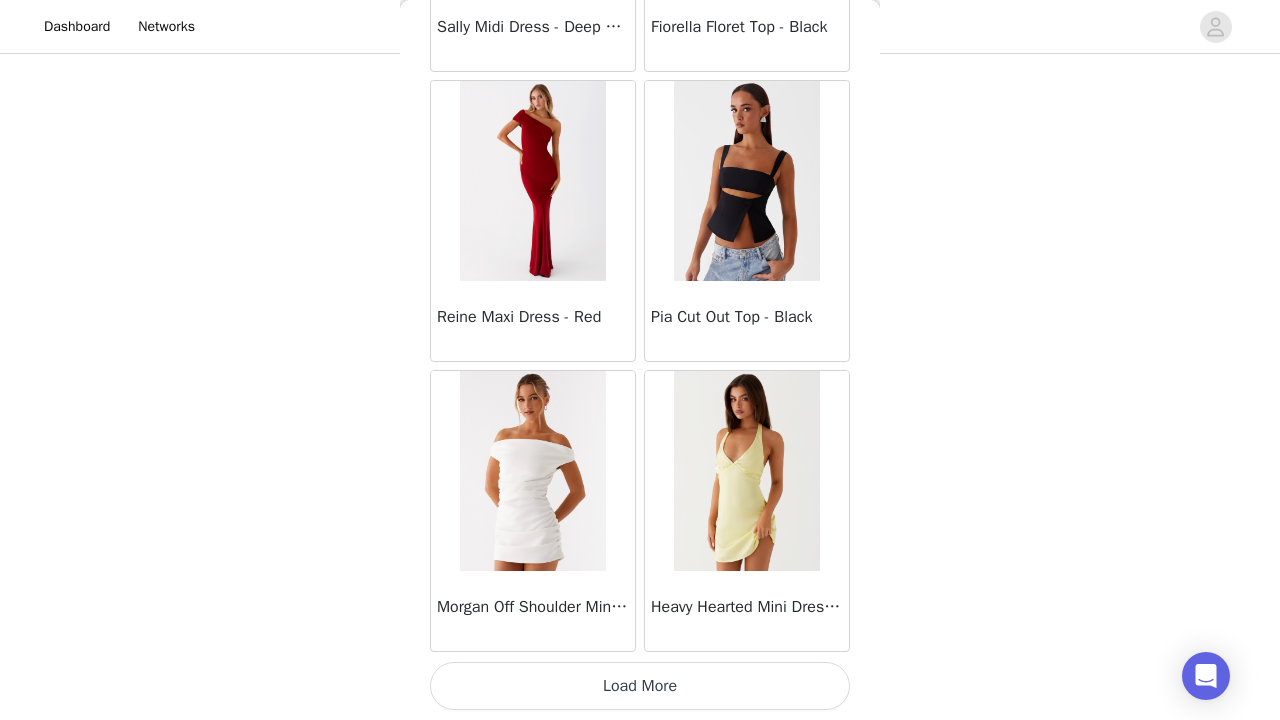 click on "Load More" at bounding box center [640, 686] 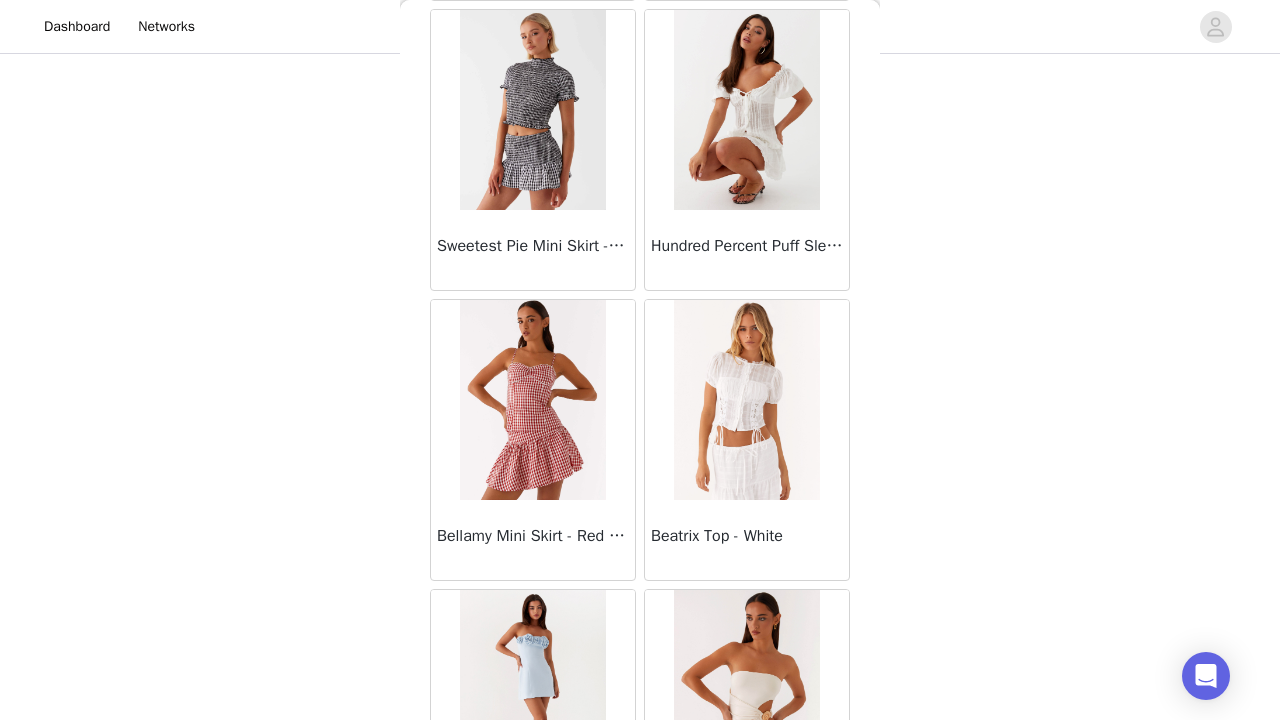 scroll, scrollTop: 12253, scrollLeft: 0, axis: vertical 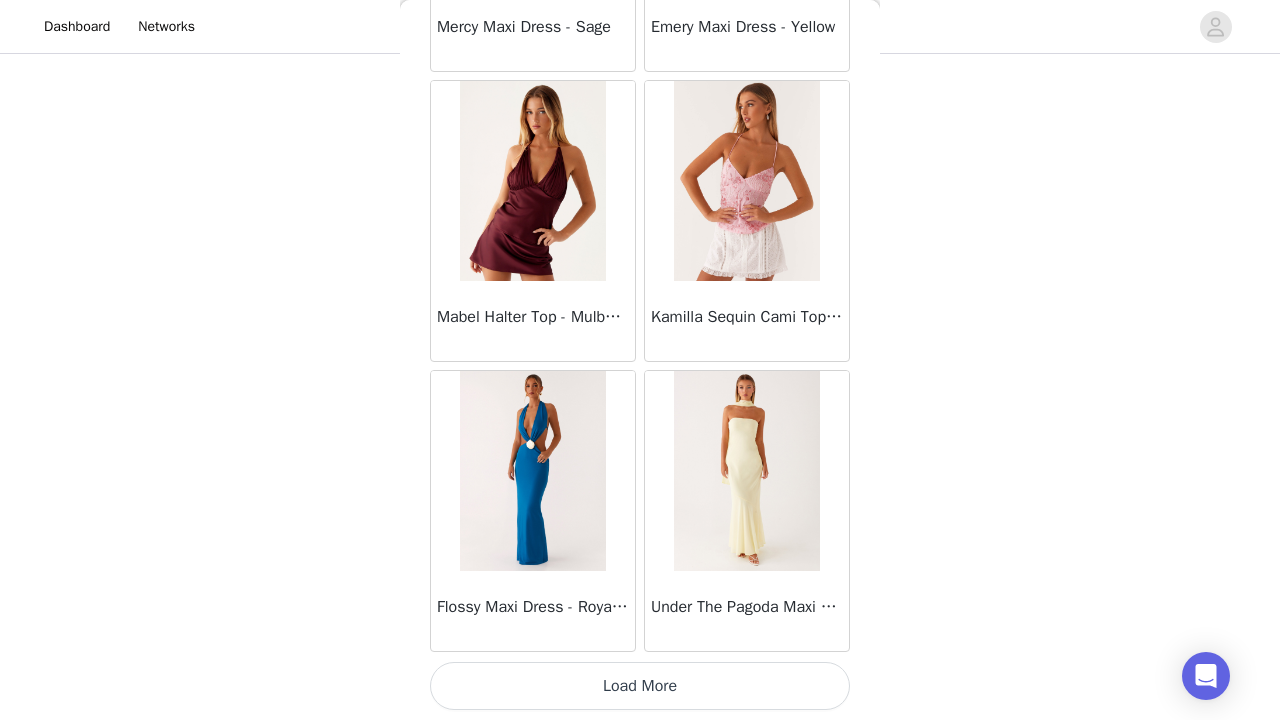 click on "Load More" at bounding box center [640, 686] 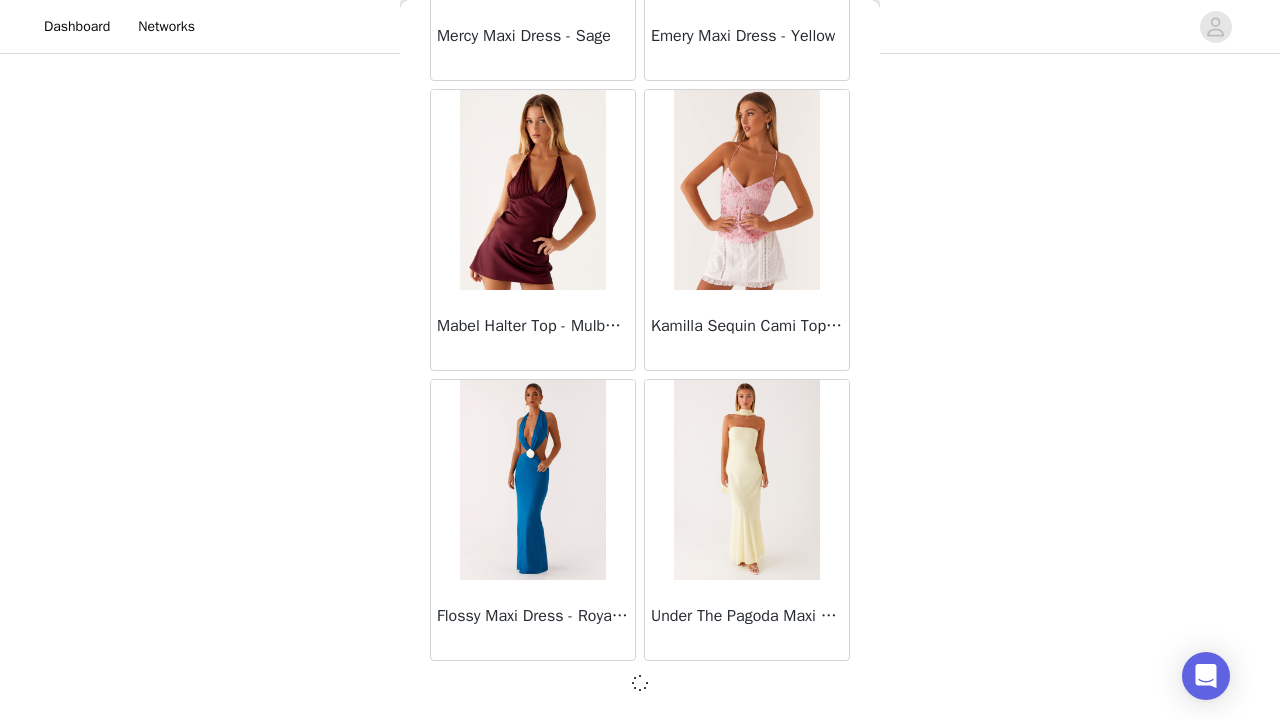 scroll, scrollTop: 13931, scrollLeft: 0, axis: vertical 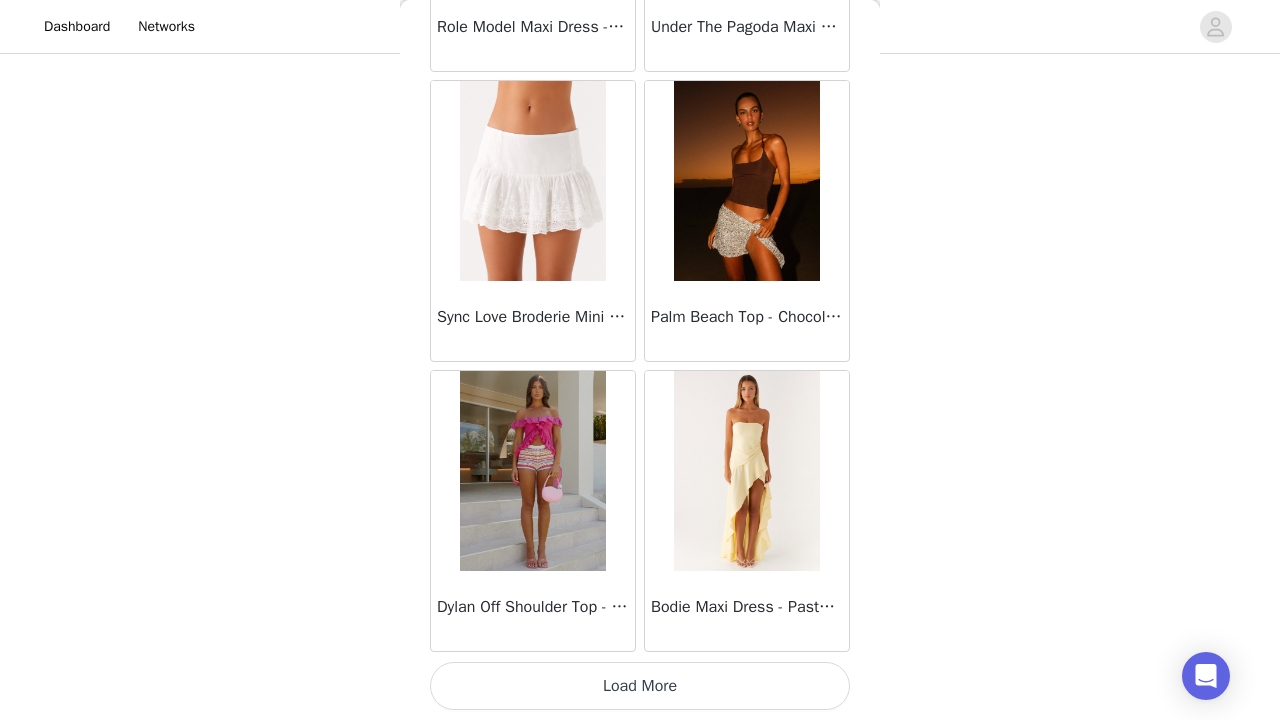 click on "Load More" at bounding box center [640, 686] 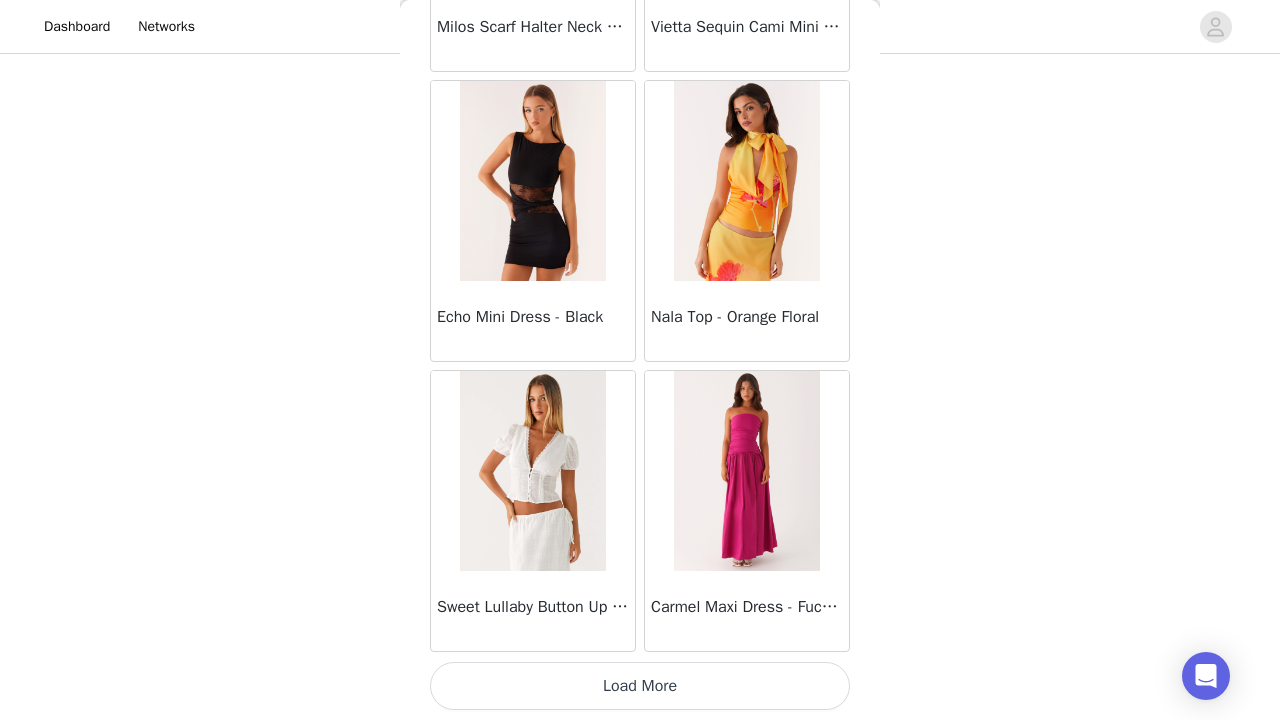 click on "Load More" at bounding box center [640, 686] 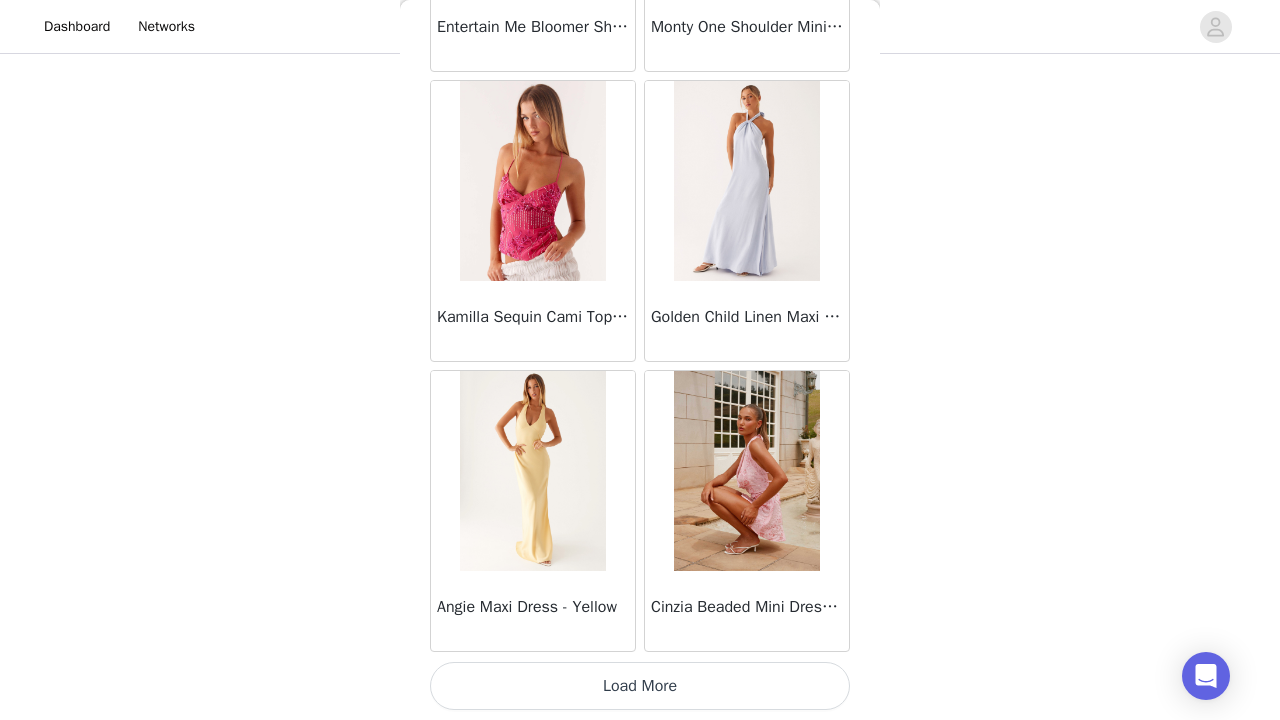 click on "Load More" at bounding box center [640, 686] 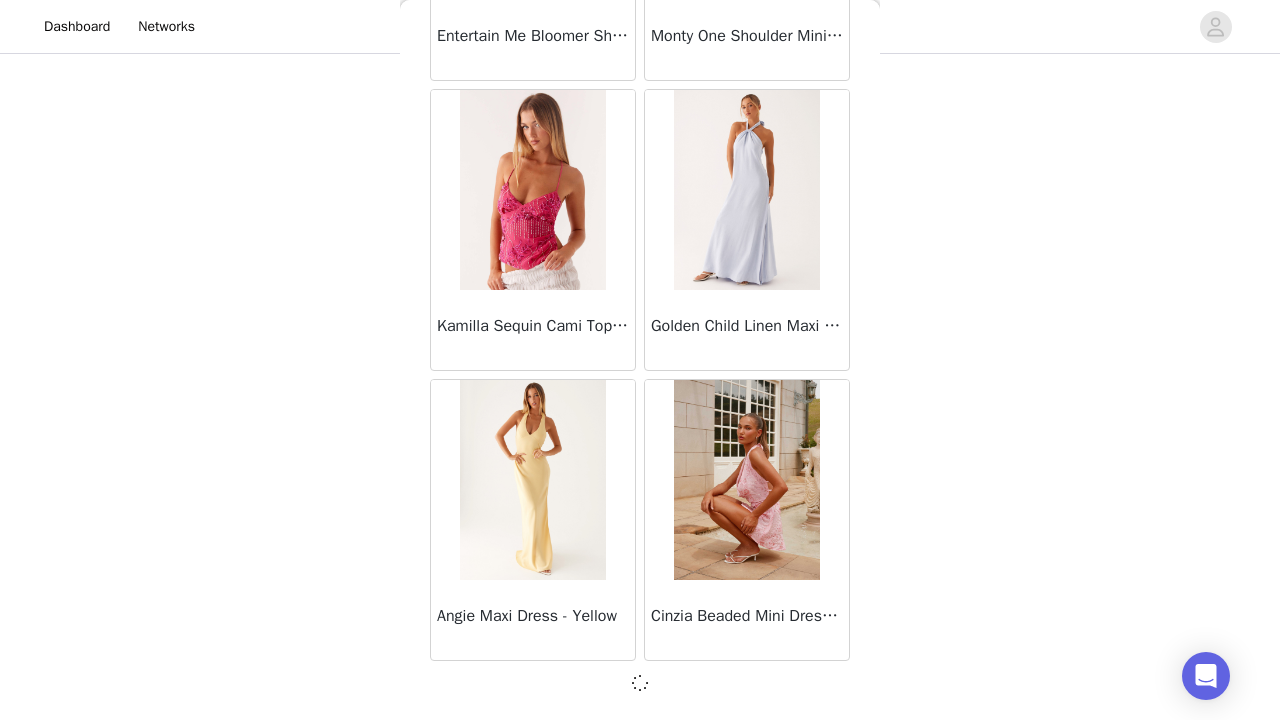 scroll, scrollTop: 22631, scrollLeft: 0, axis: vertical 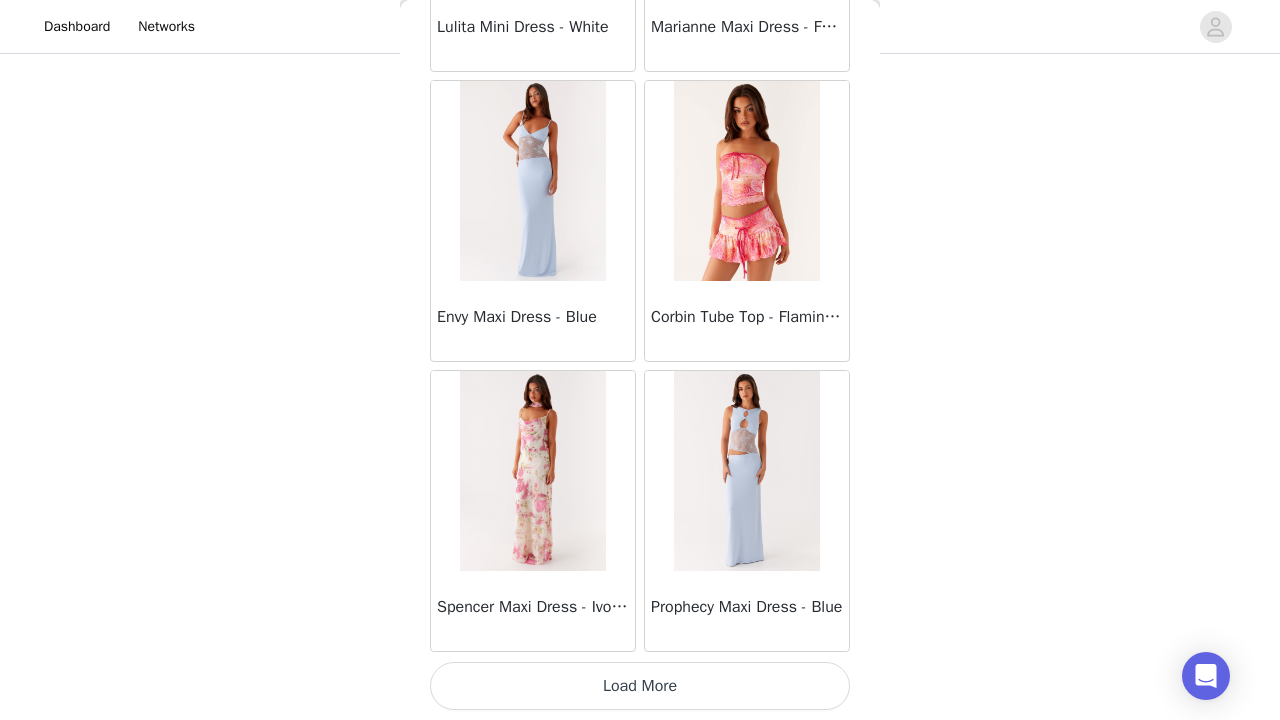 click on "Load More" at bounding box center (640, 686) 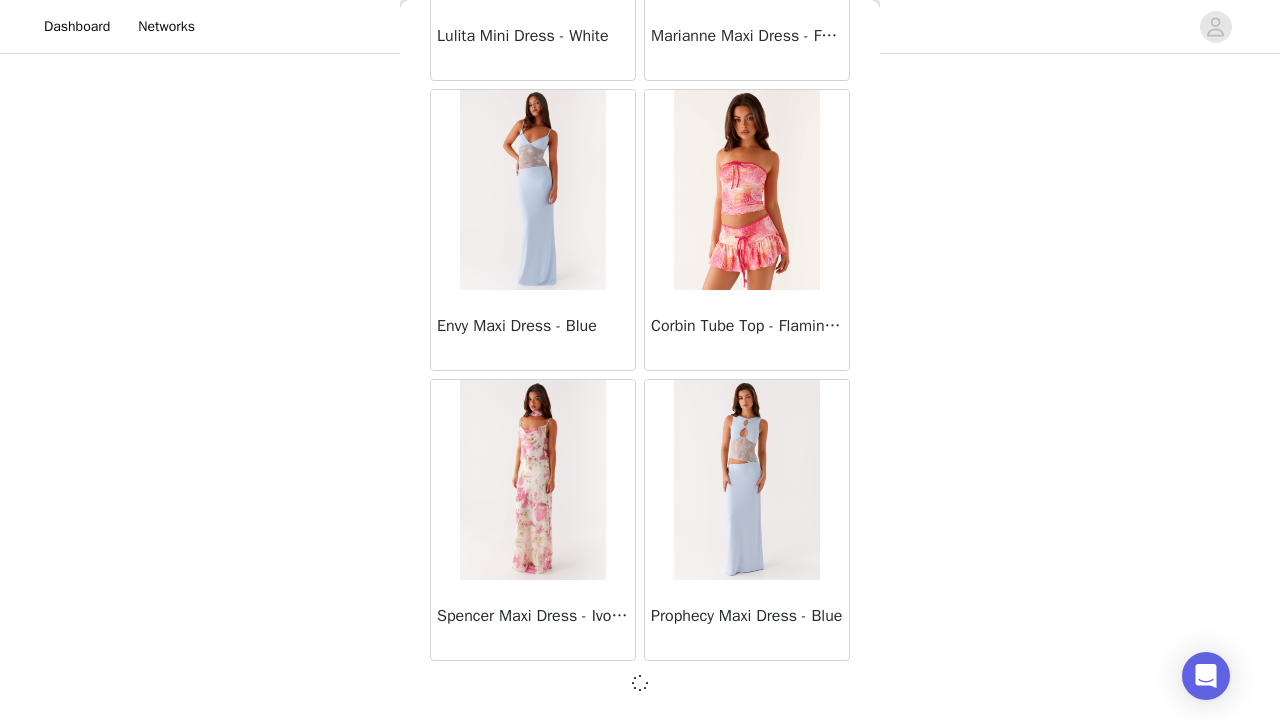 scroll, scrollTop: 25531, scrollLeft: 0, axis: vertical 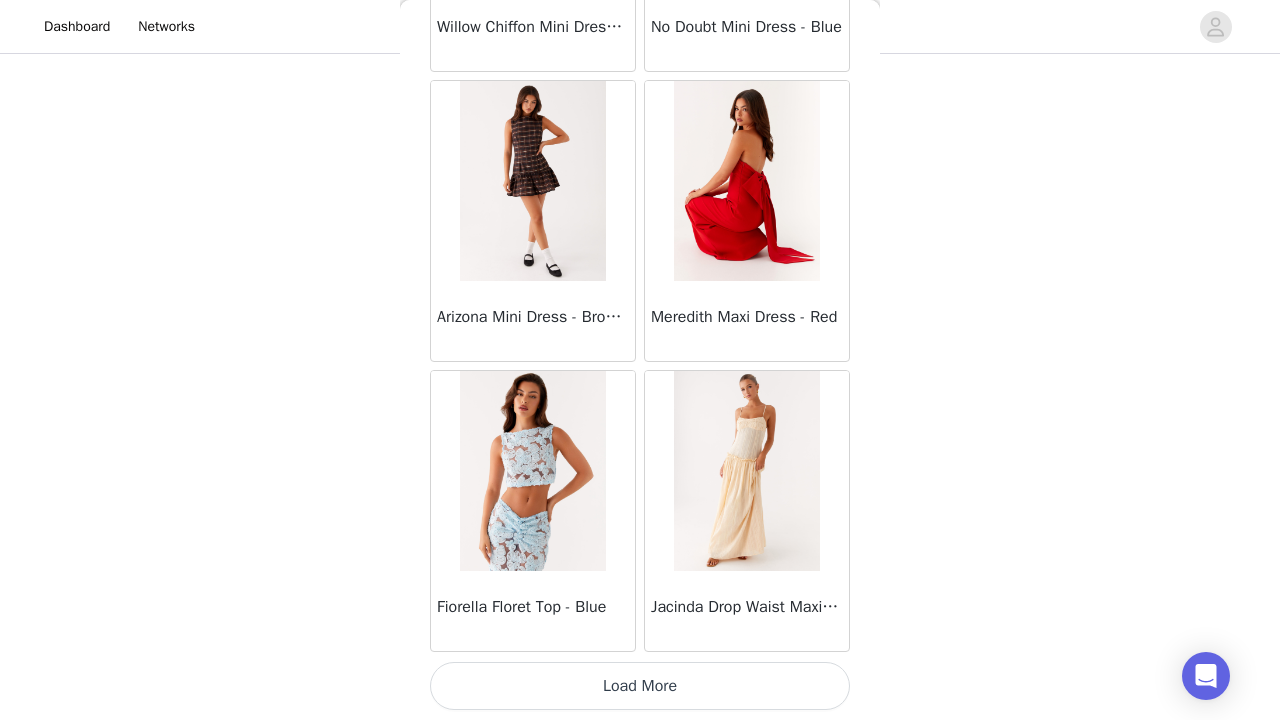 click on "Load More" at bounding box center [640, 686] 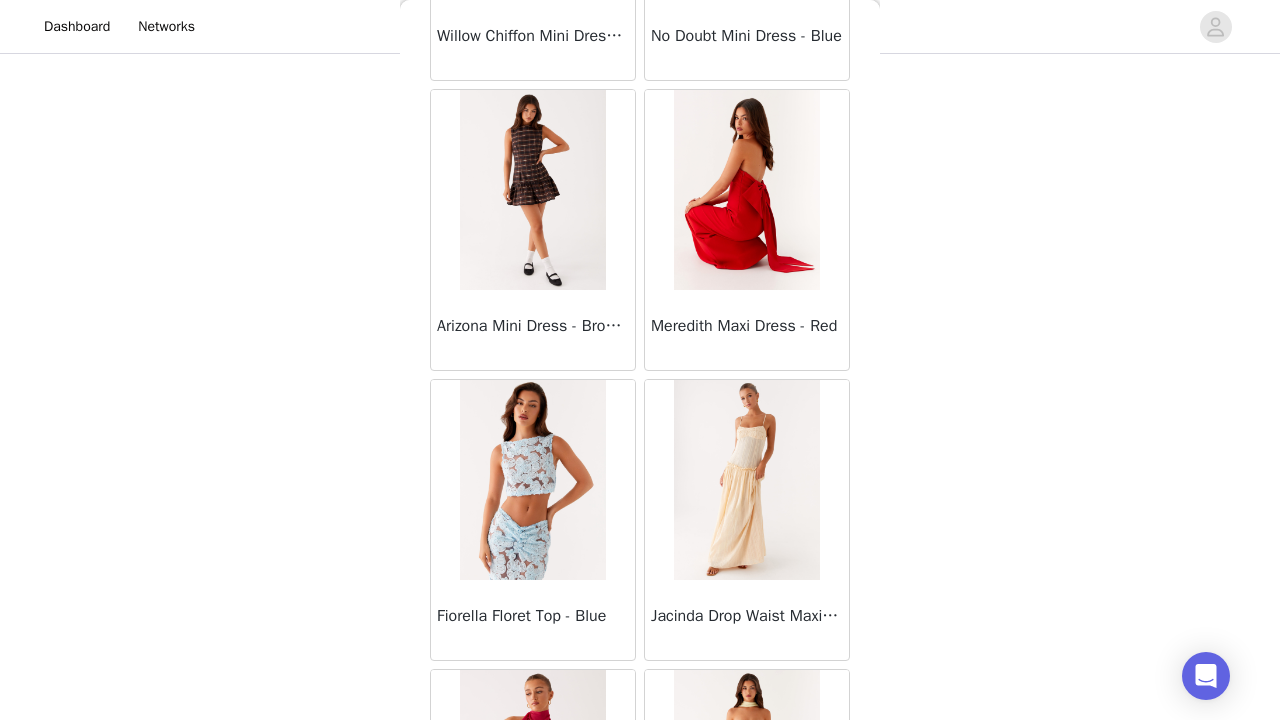 scroll, scrollTop: 28946, scrollLeft: 0, axis: vertical 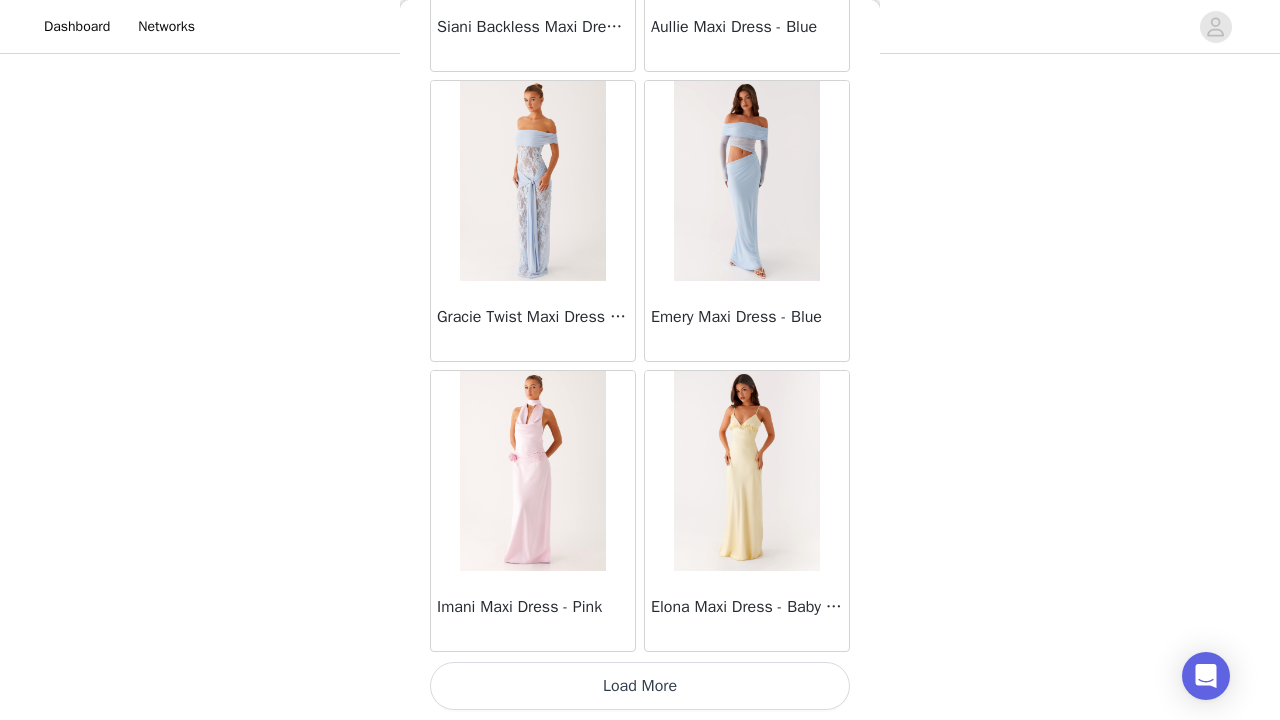 click on "Load More" at bounding box center (640, 686) 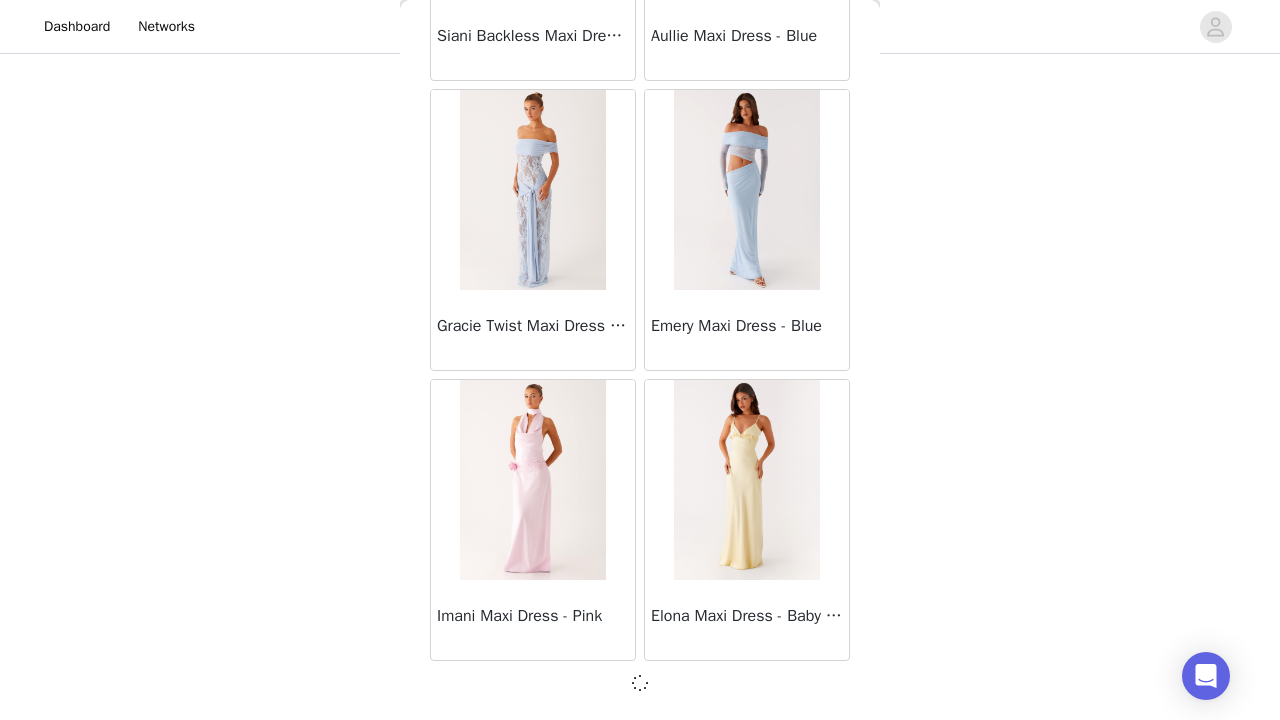 scroll, scrollTop: 31331, scrollLeft: 0, axis: vertical 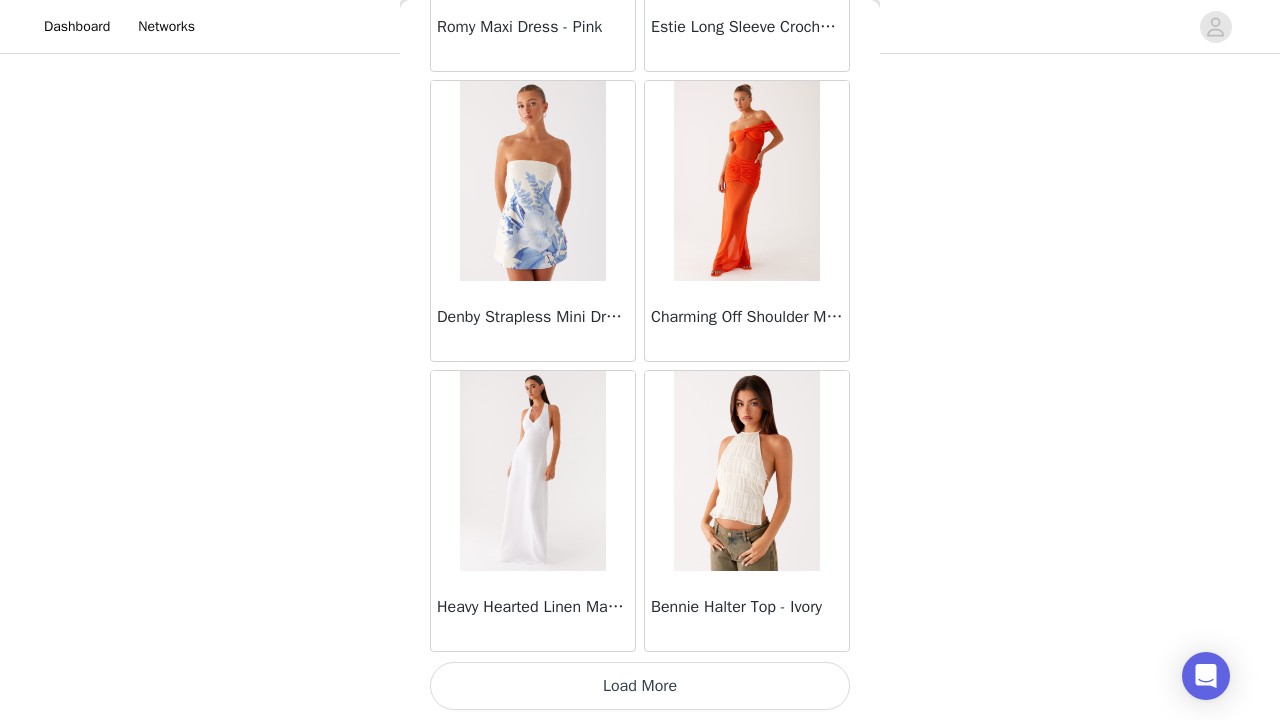 click on "Load More" at bounding box center (640, 686) 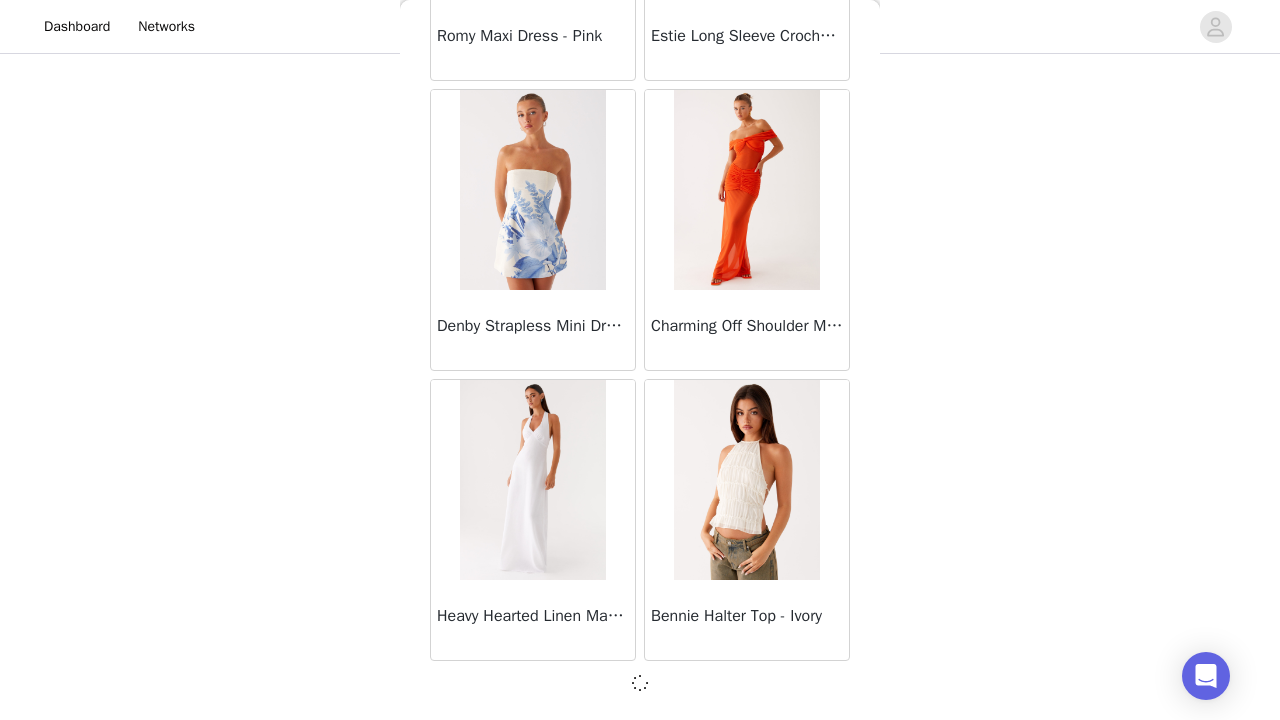 scroll, scrollTop: 34231, scrollLeft: 0, axis: vertical 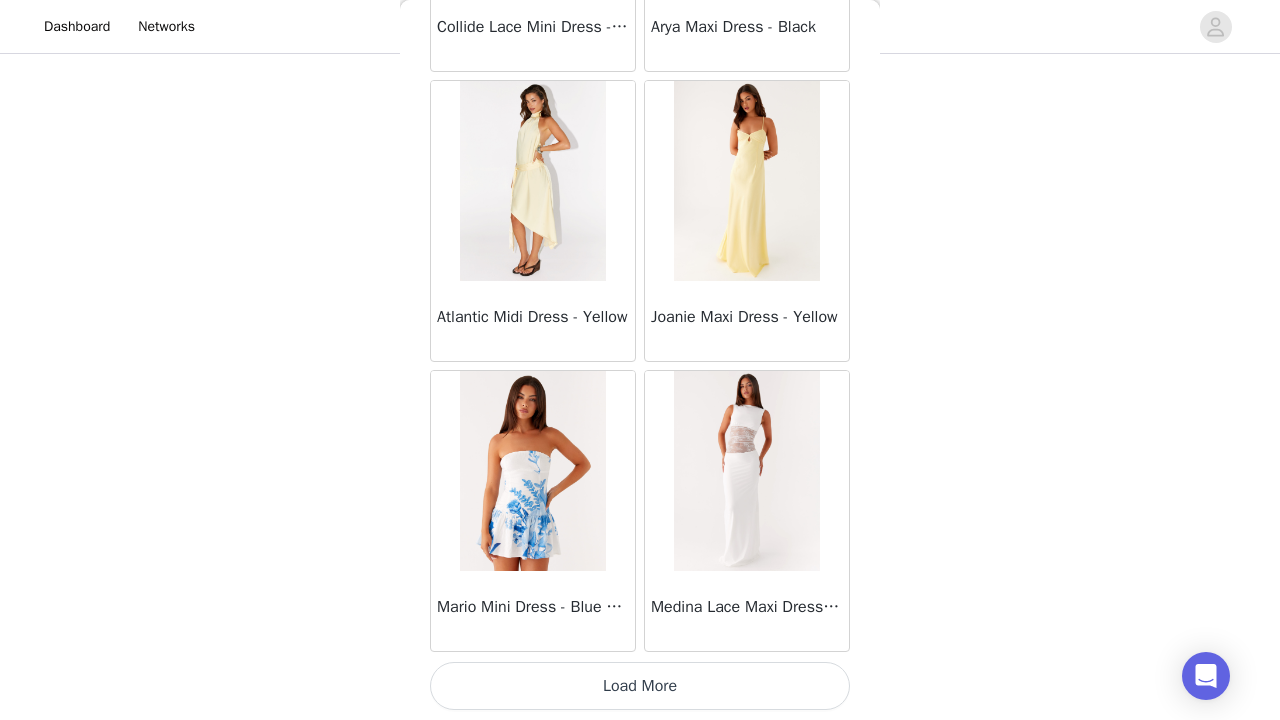 click on "Load More" at bounding box center (640, 686) 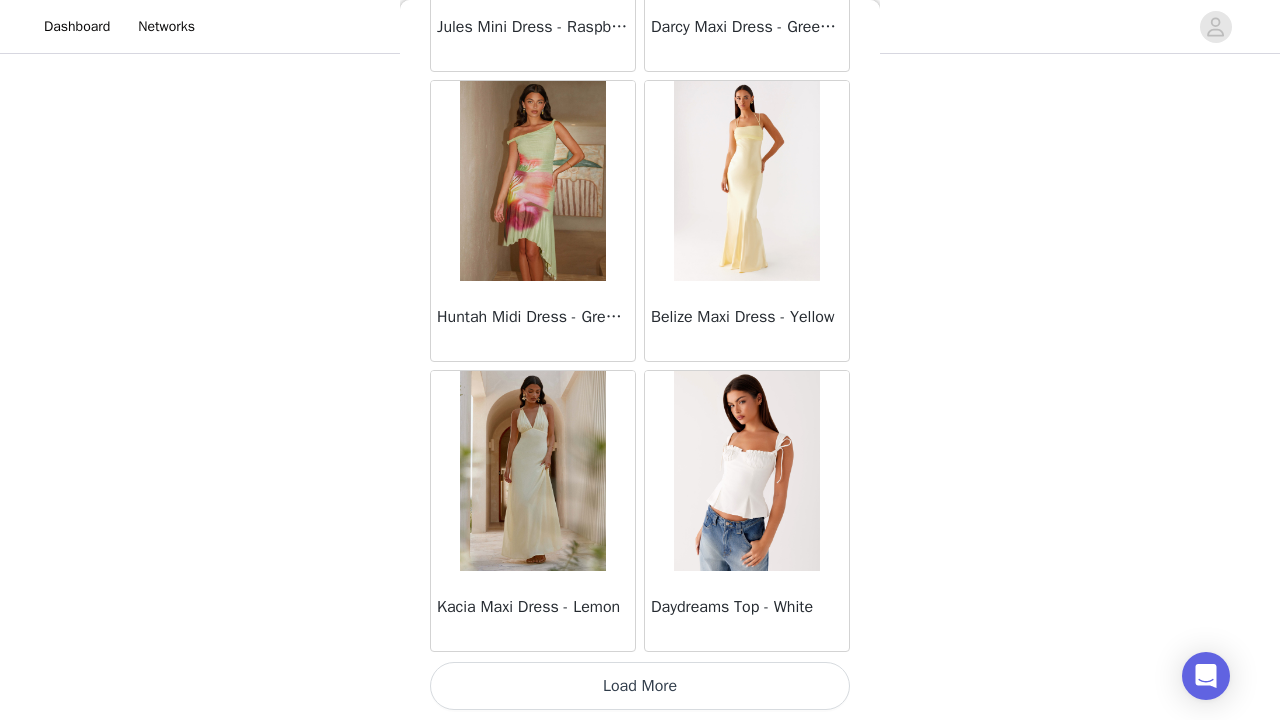scroll, scrollTop: 40040, scrollLeft: 0, axis: vertical 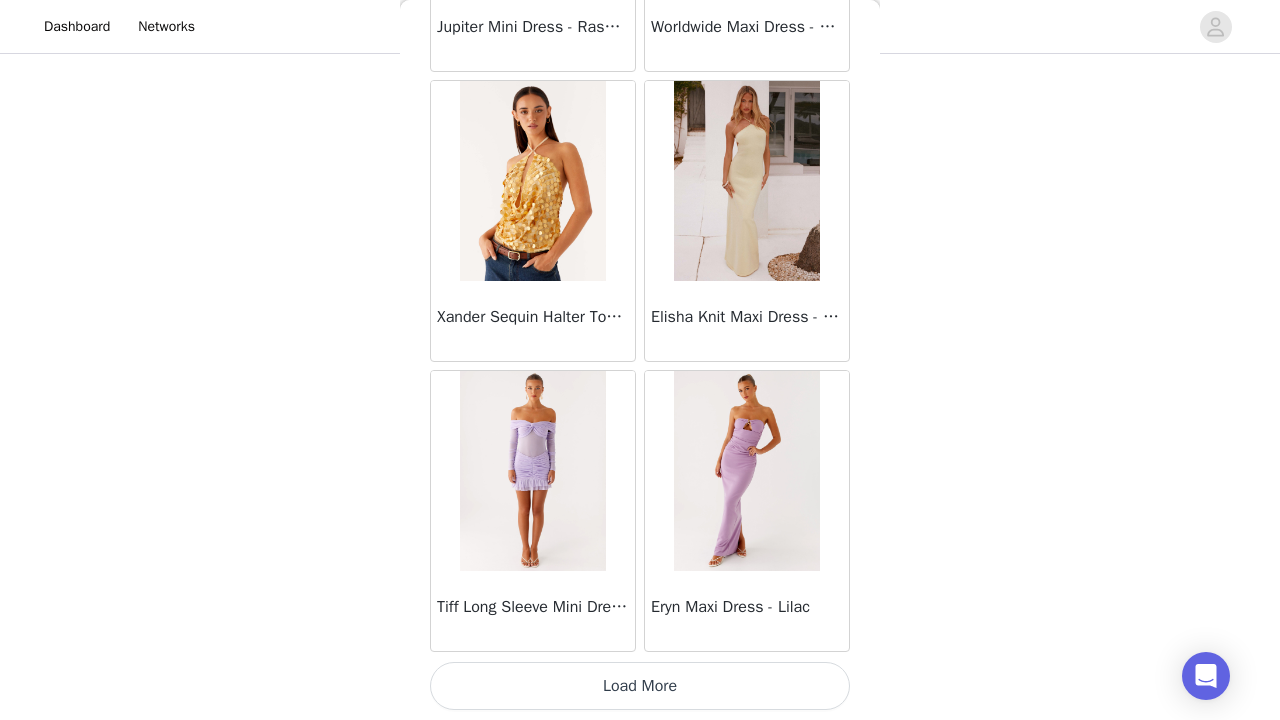 click on "Load More" at bounding box center (640, 686) 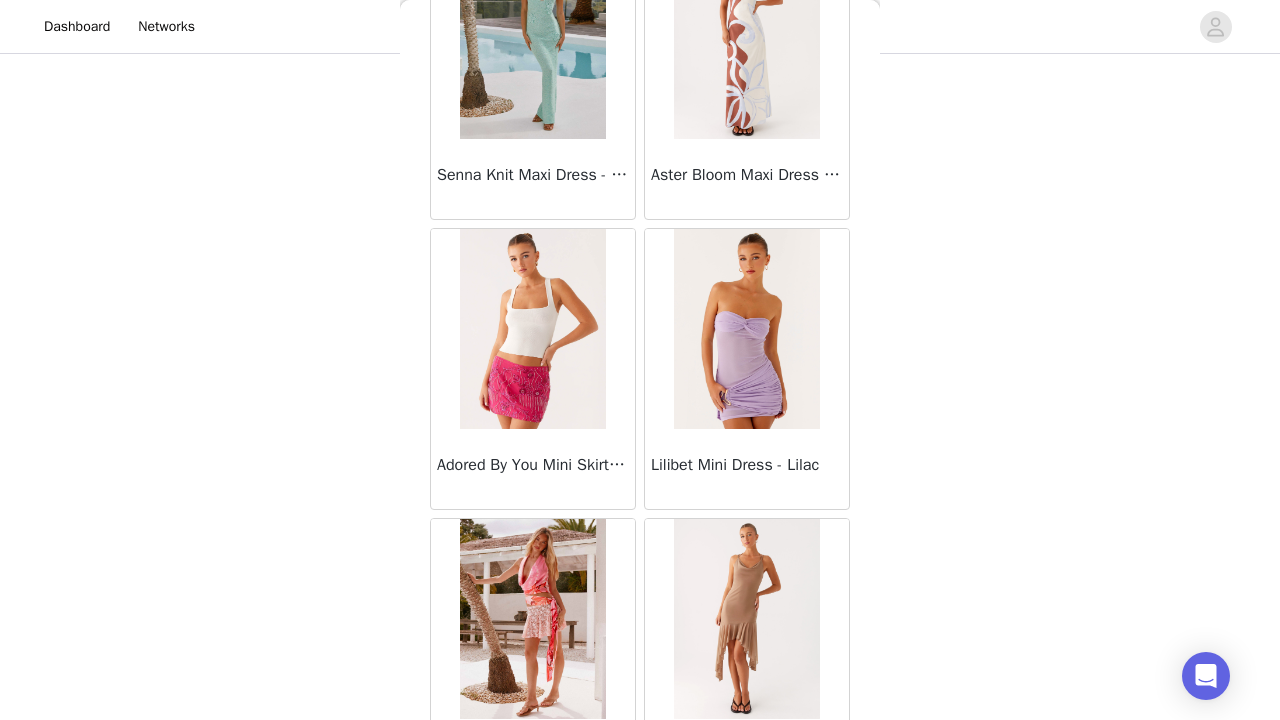 scroll, scrollTop: 45450, scrollLeft: 0, axis: vertical 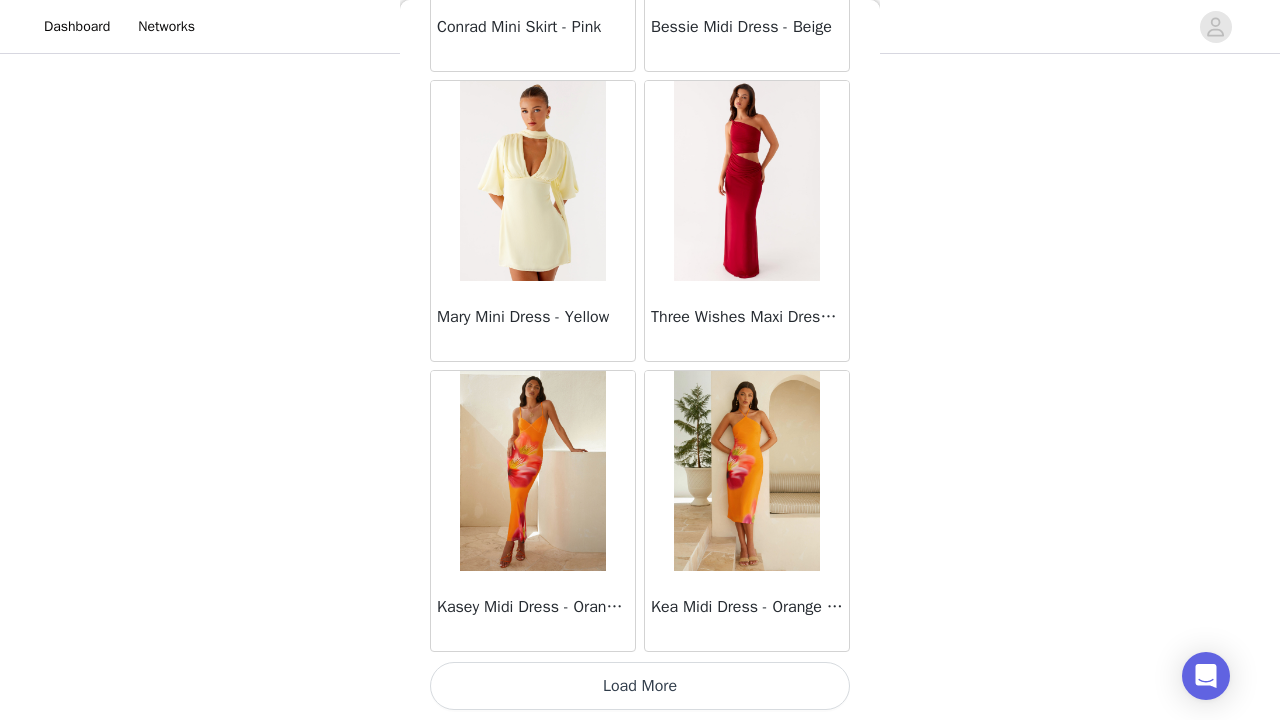 click on "Load More" at bounding box center [640, 686] 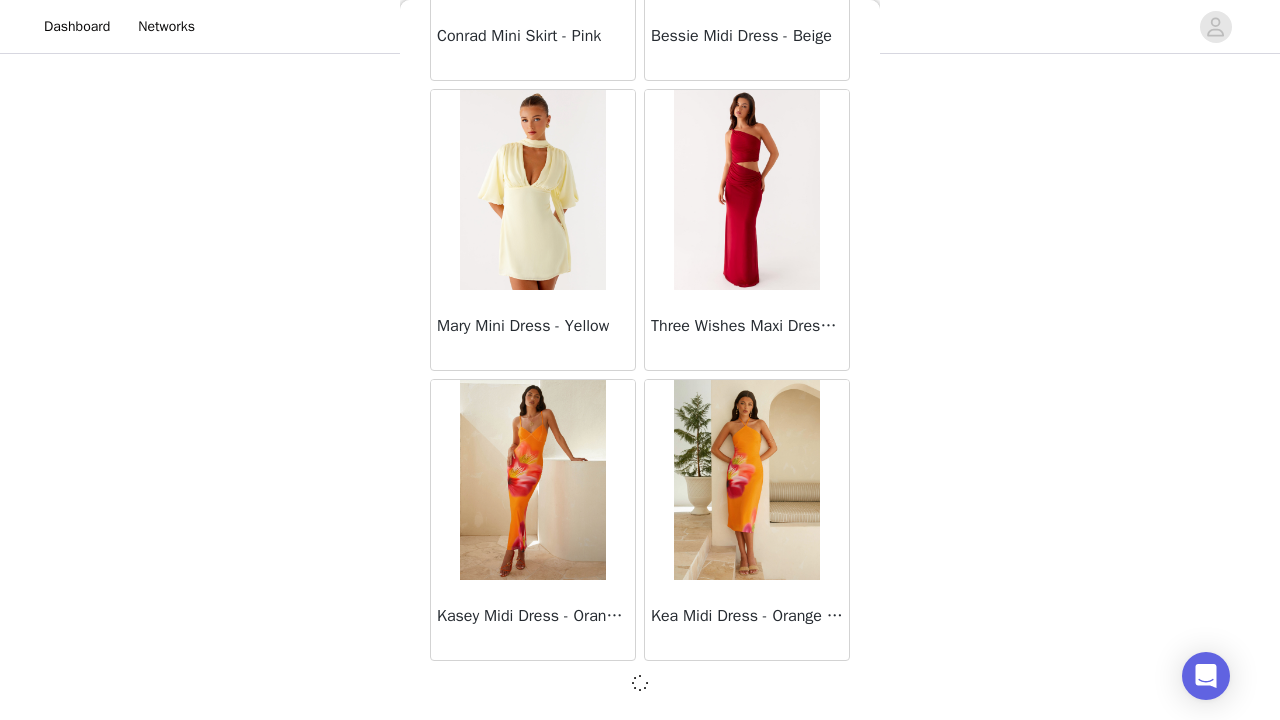 scroll, scrollTop: 45831, scrollLeft: 0, axis: vertical 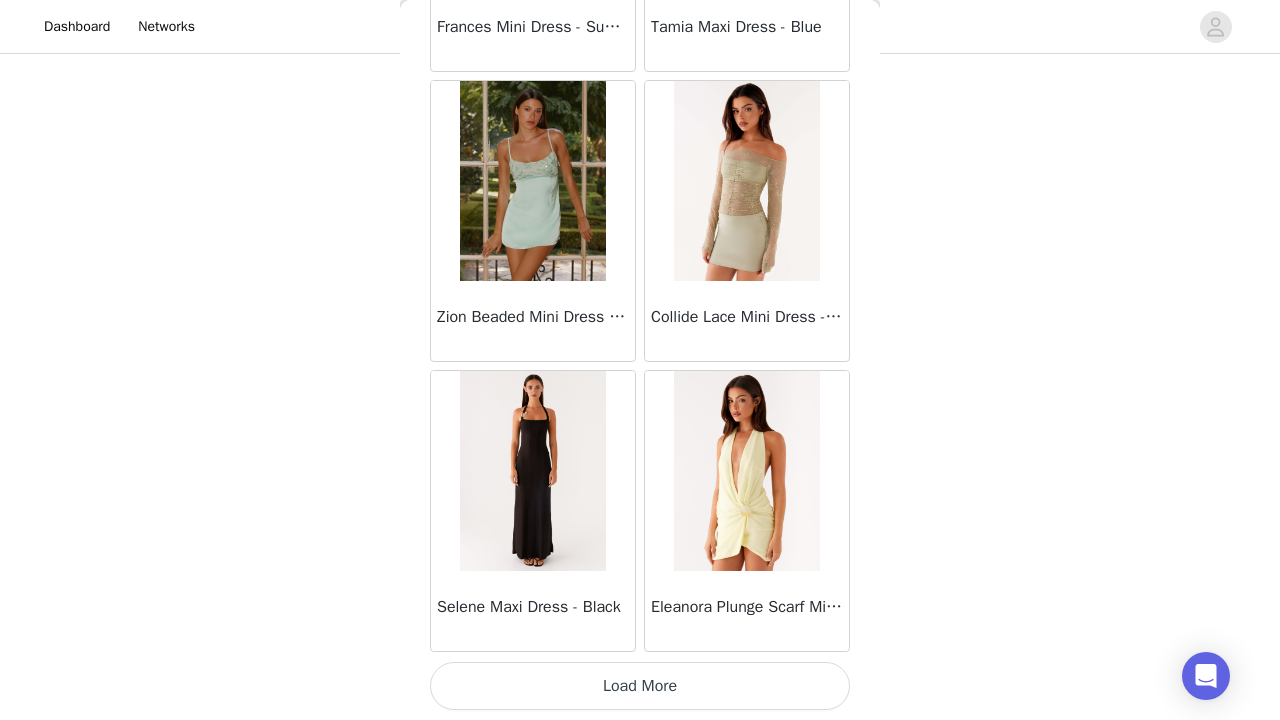 click on "Load More" at bounding box center [640, 686] 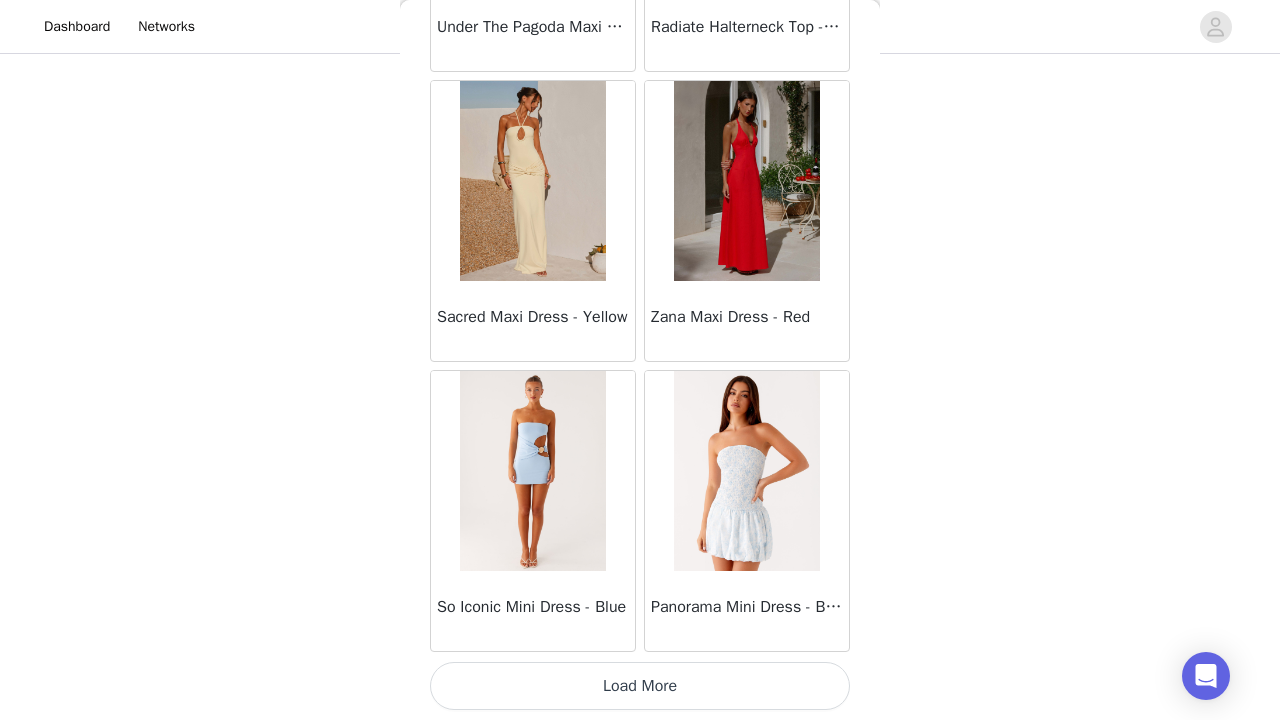 scroll, scrollTop: 51640, scrollLeft: 0, axis: vertical 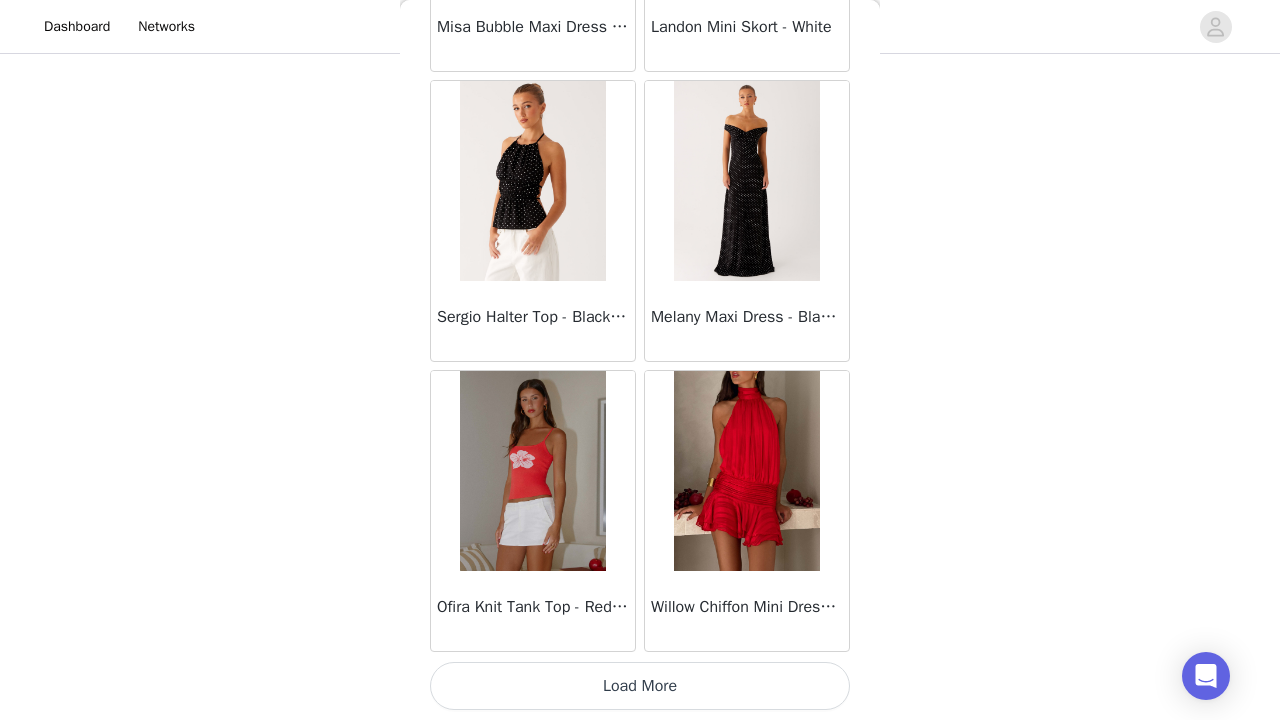 click at bounding box center [746, 471] 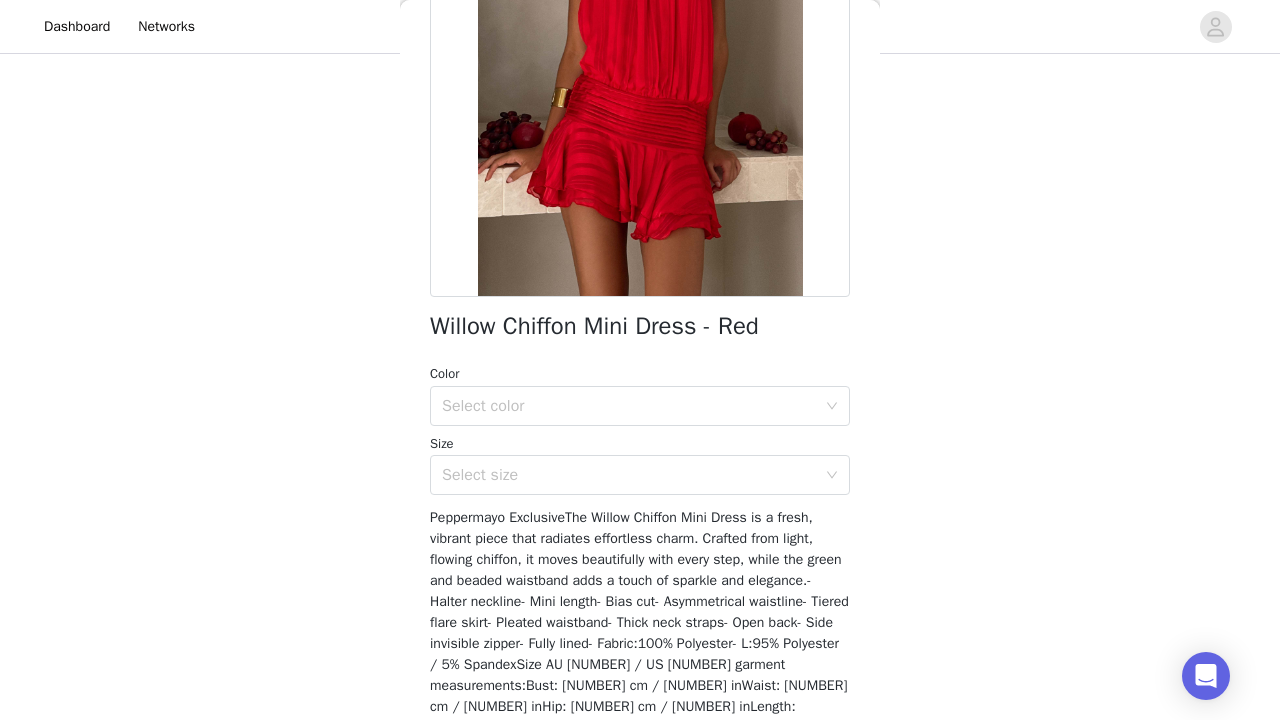 scroll, scrollTop: 285, scrollLeft: 0, axis: vertical 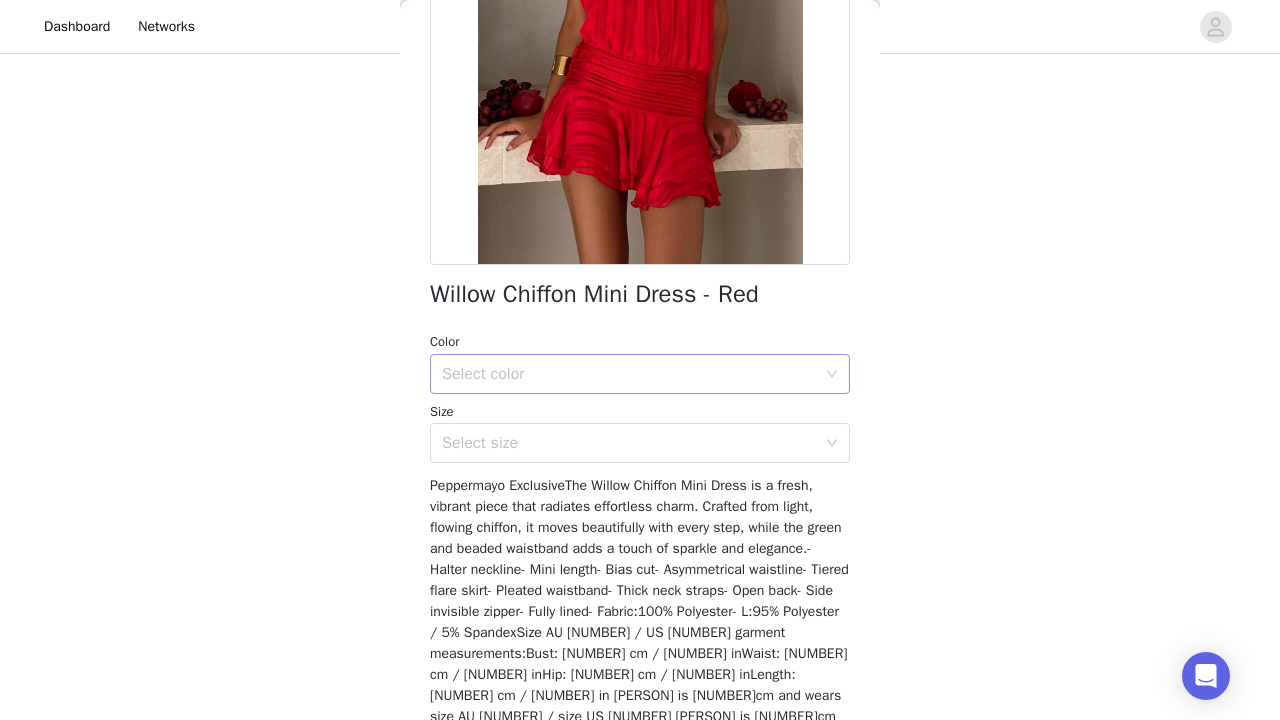 click on "Select color" at bounding box center (629, 374) 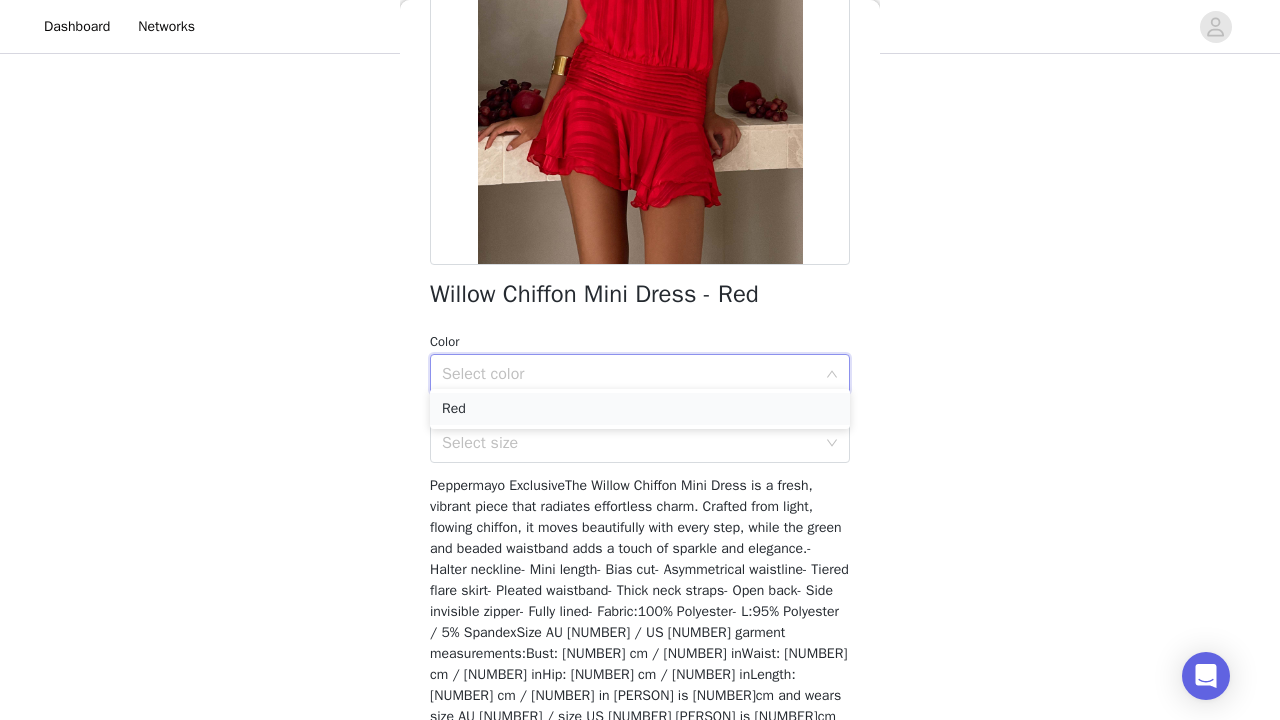 click on "Red" at bounding box center [640, 409] 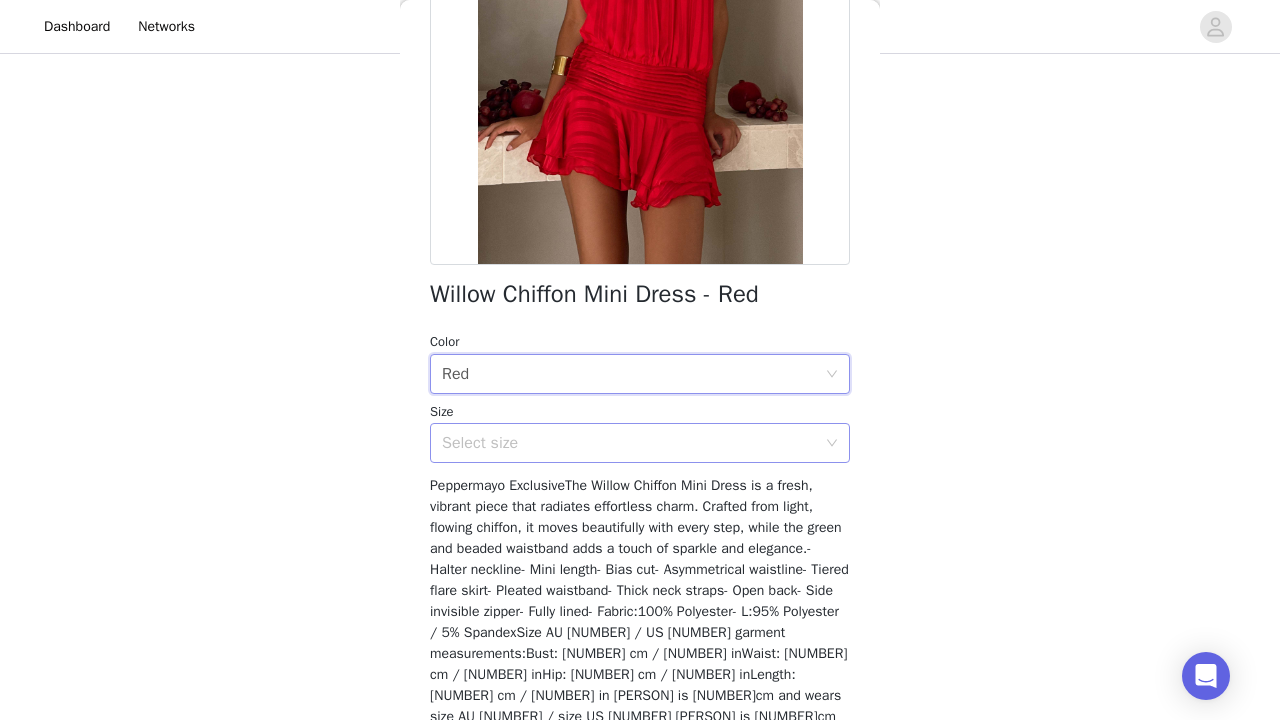 click on "Select size" at bounding box center (629, 443) 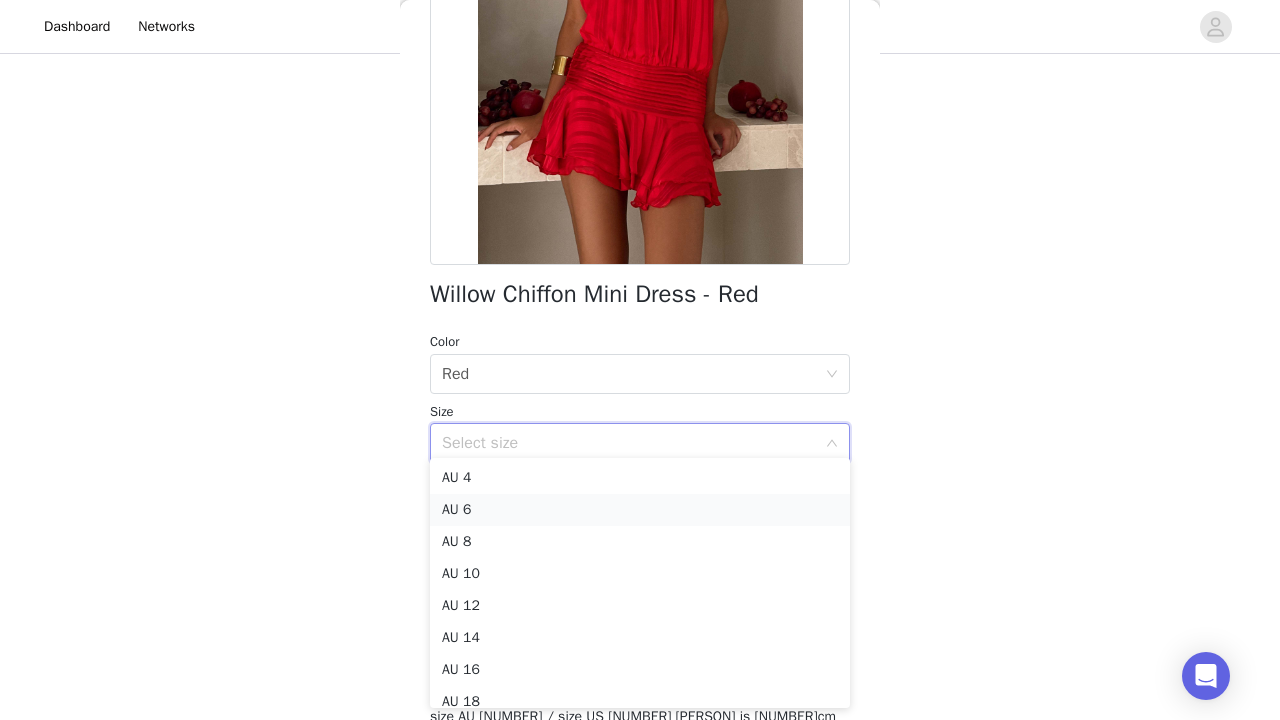 click on "AU 6" at bounding box center [640, 510] 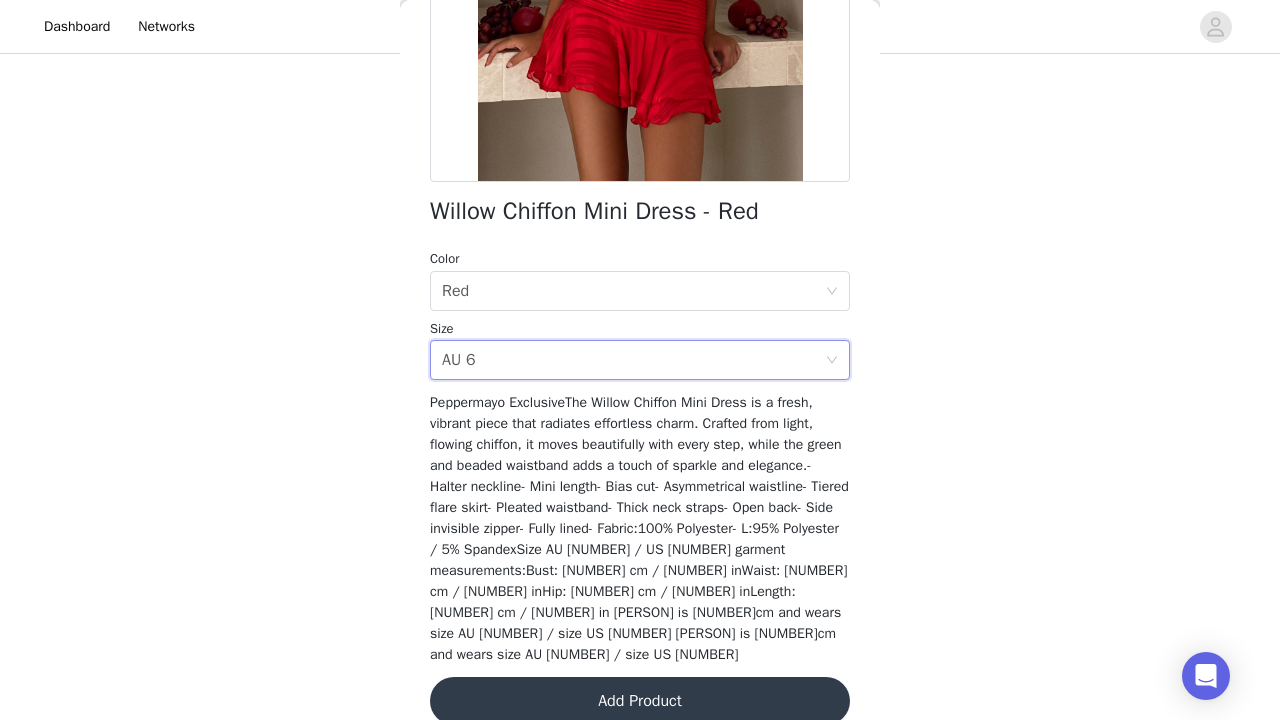 scroll, scrollTop: 367, scrollLeft: 0, axis: vertical 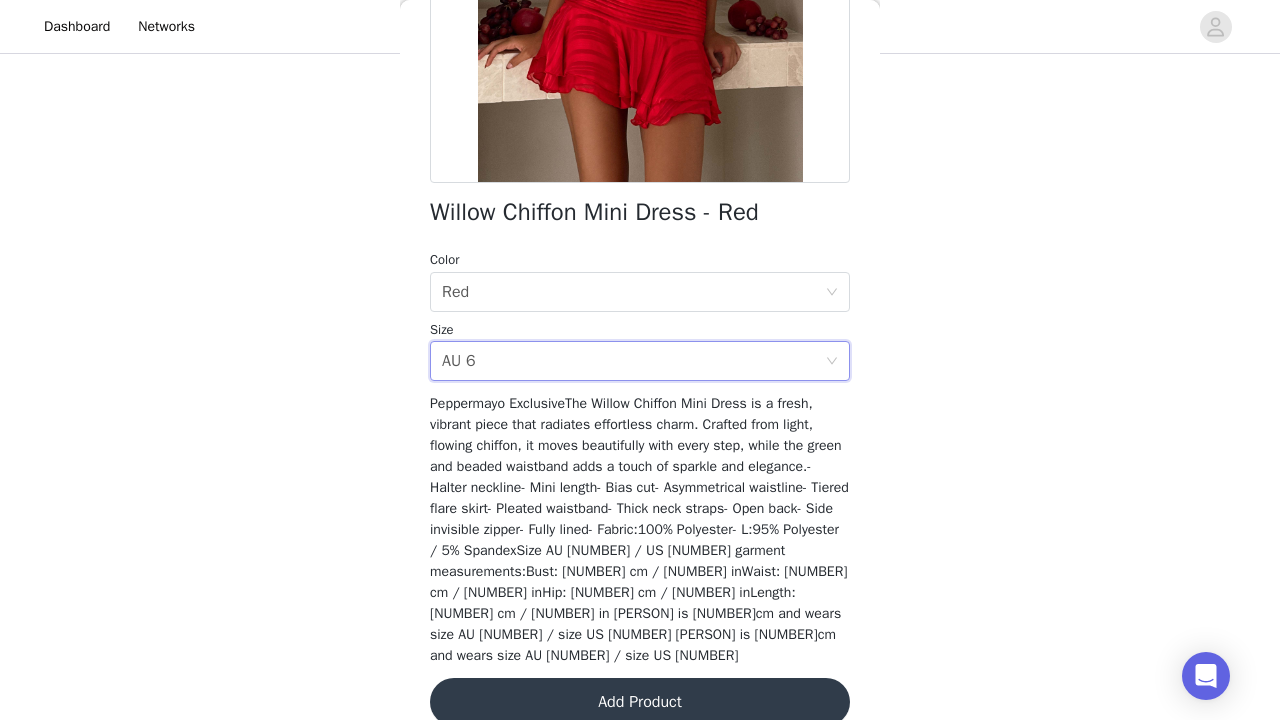 click on "Add Product" at bounding box center (640, 702) 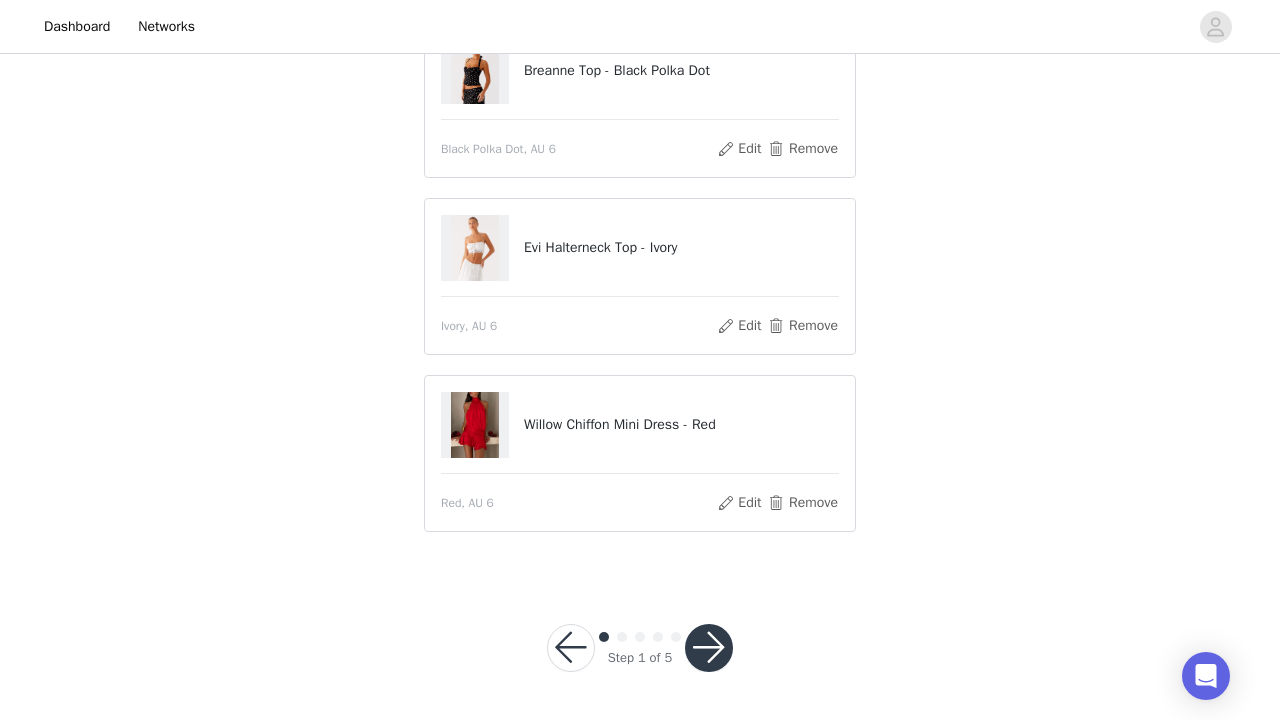 scroll, scrollTop: 731, scrollLeft: 0, axis: vertical 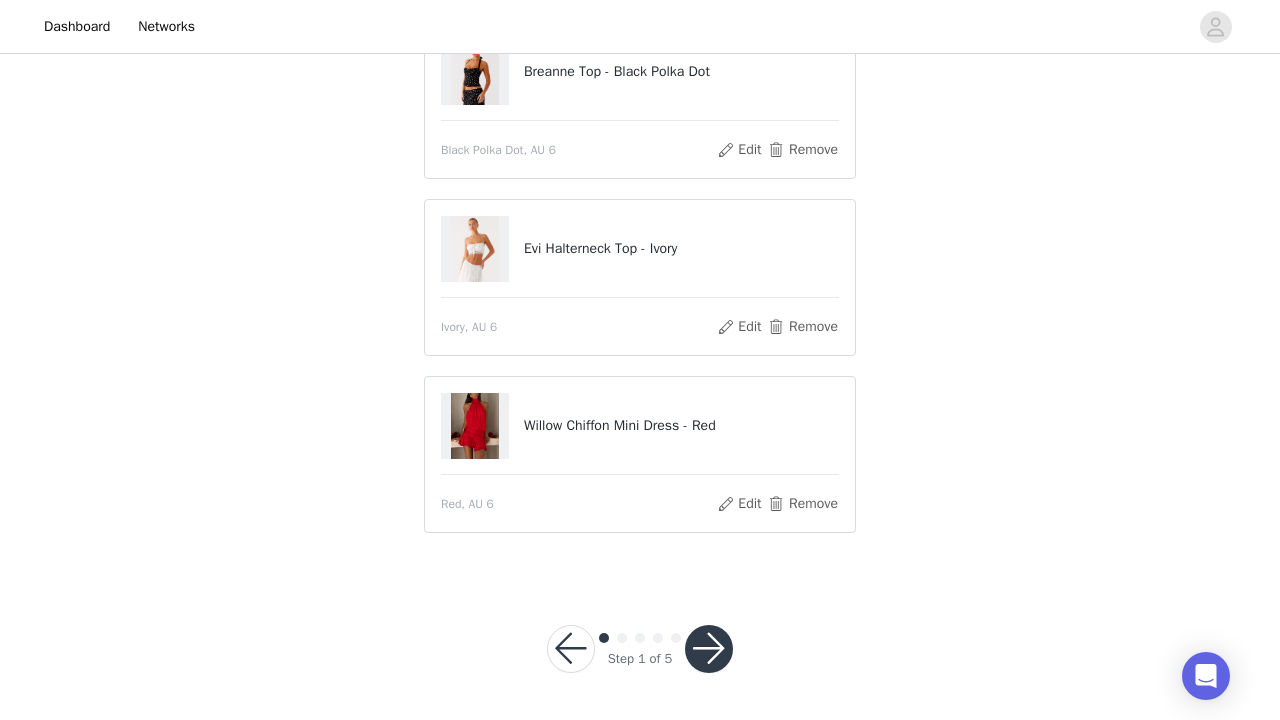 click at bounding box center [709, 649] 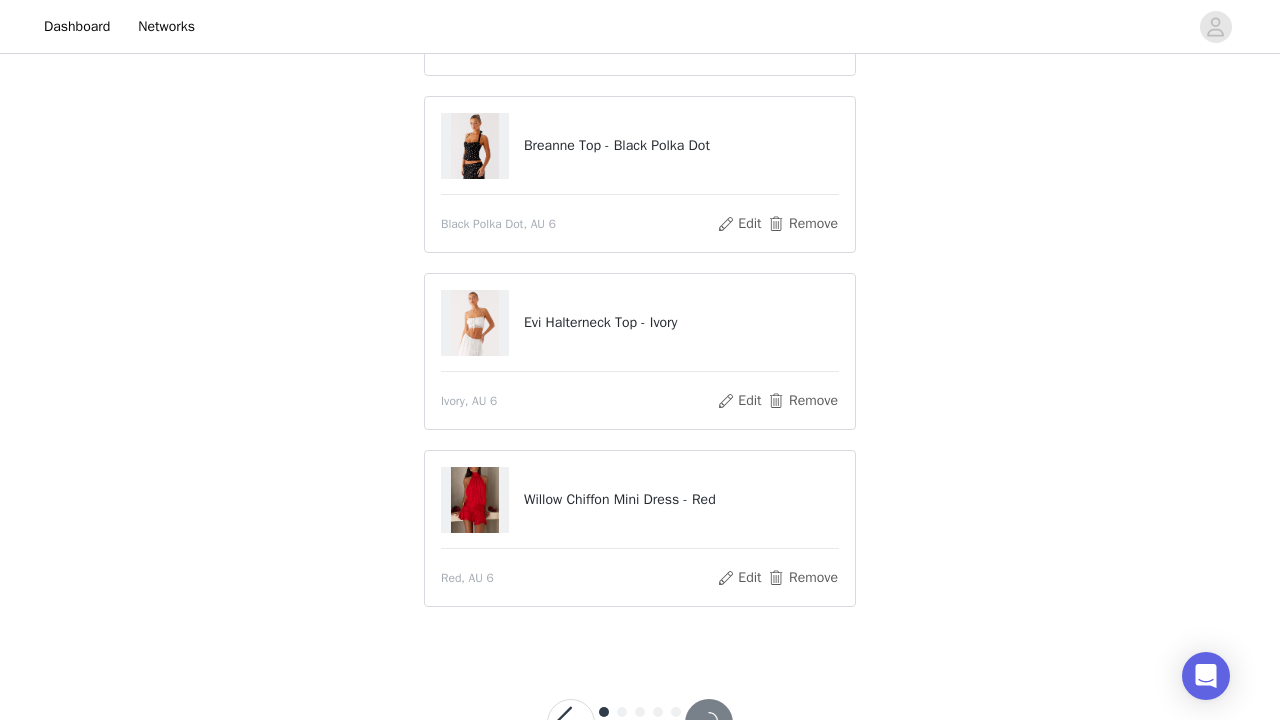scroll, scrollTop: 657, scrollLeft: 0, axis: vertical 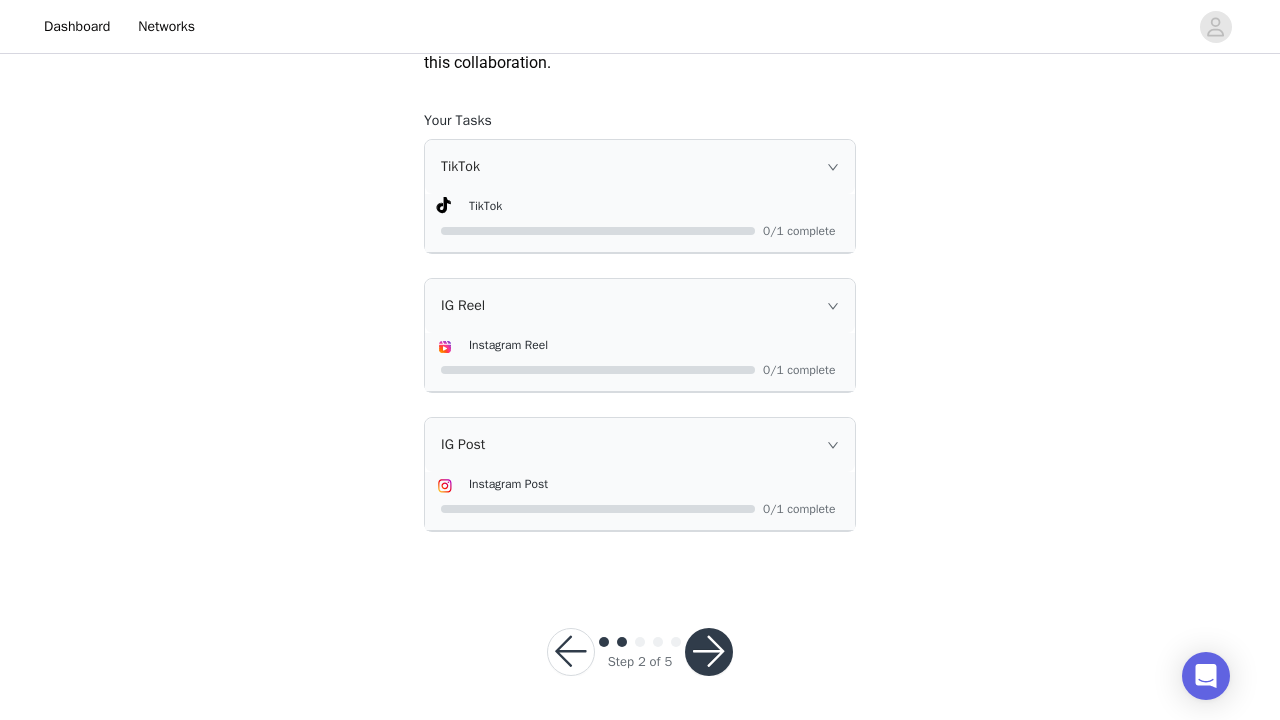click at bounding box center [709, 652] 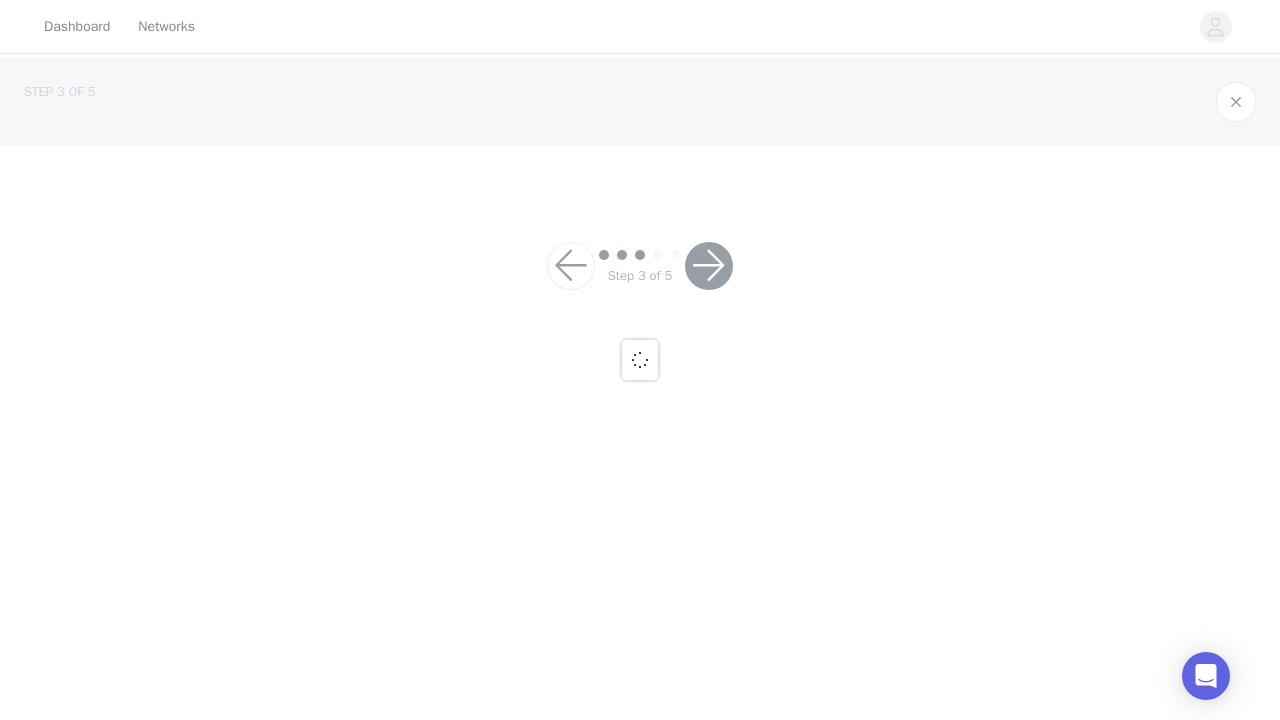 scroll, scrollTop: 0, scrollLeft: 0, axis: both 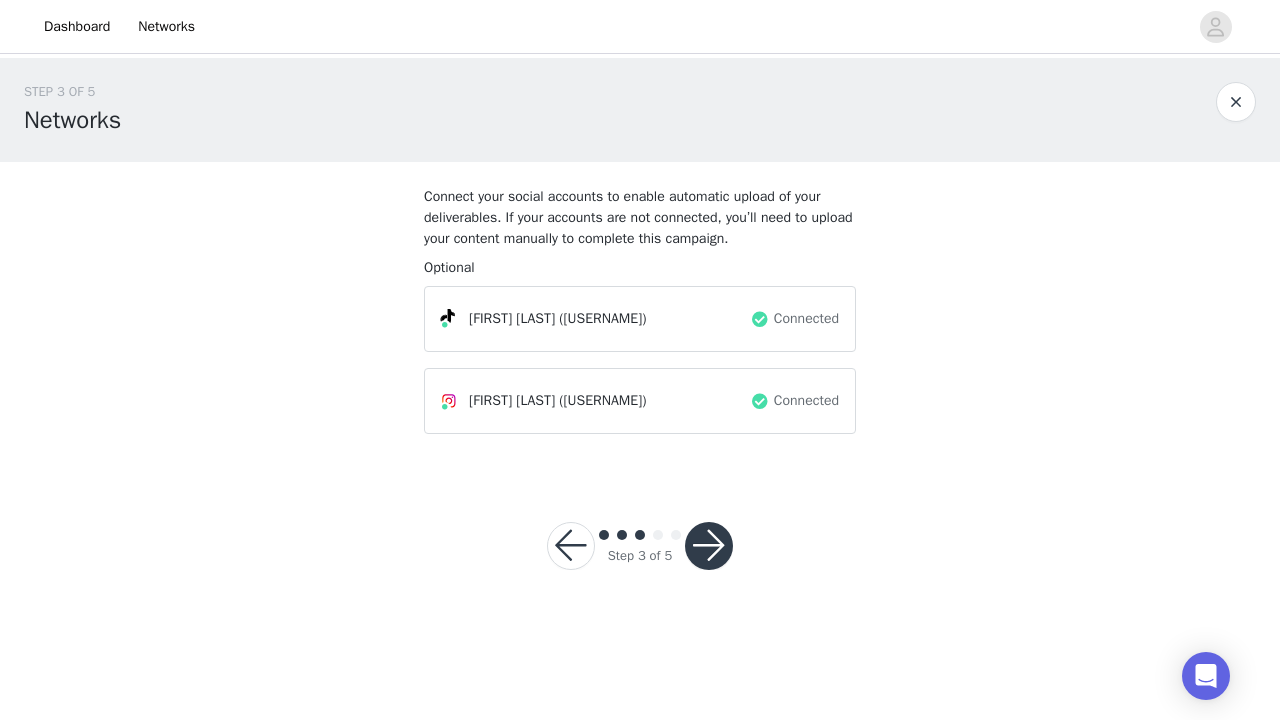 click at bounding box center [709, 546] 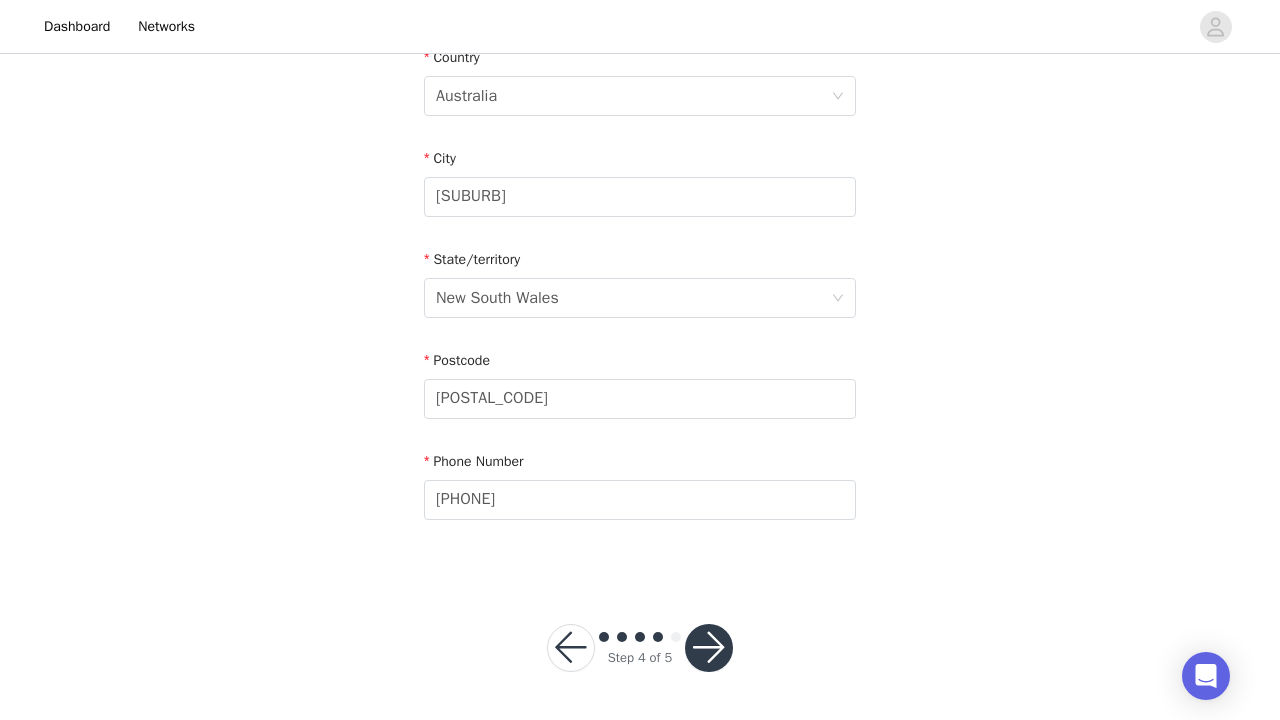 scroll, scrollTop: 685, scrollLeft: 0, axis: vertical 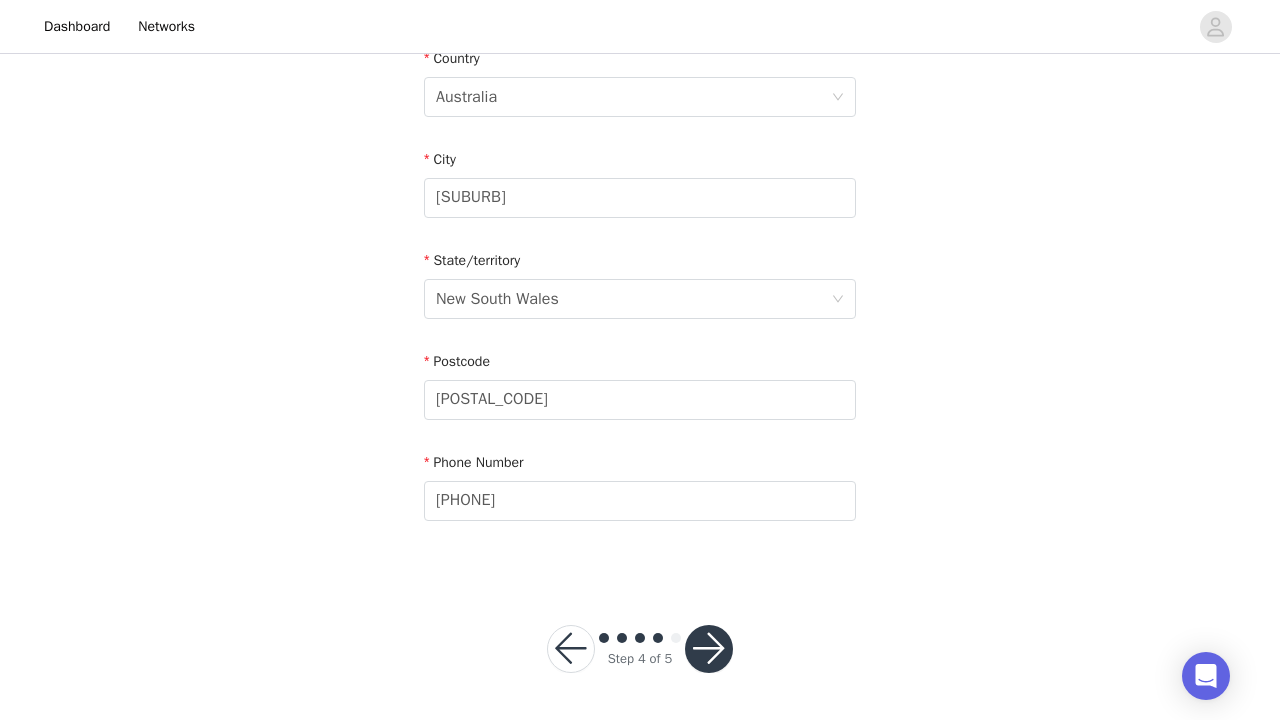 click at bounding box center [709, 649] 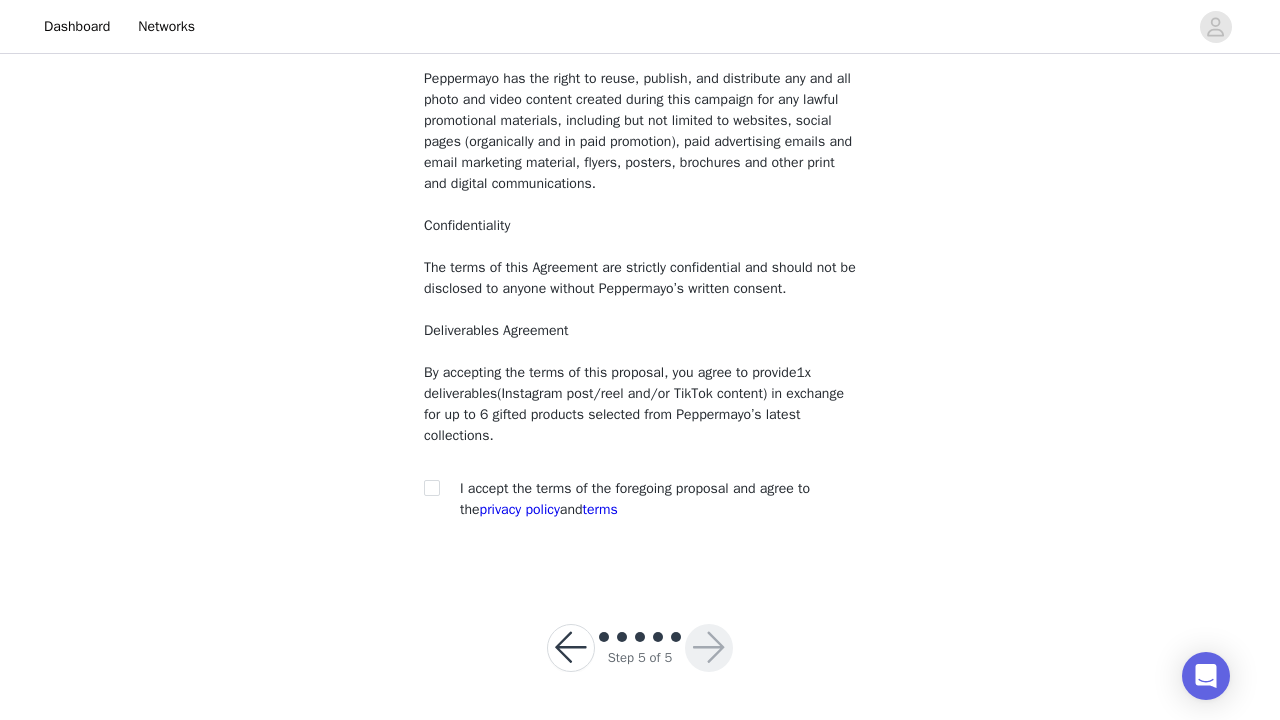 scroll, scrollTop: 204, scrollLeft: 0, axis: vertical 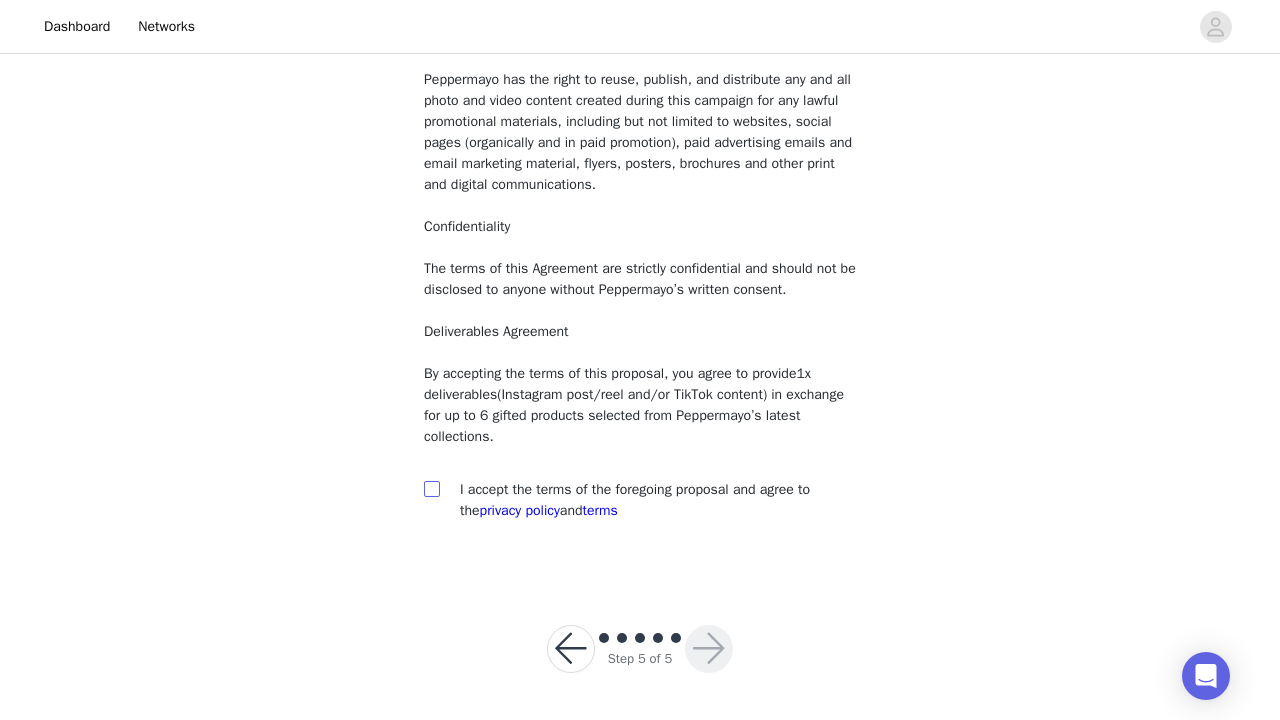 click at bounding box center (431, 488) 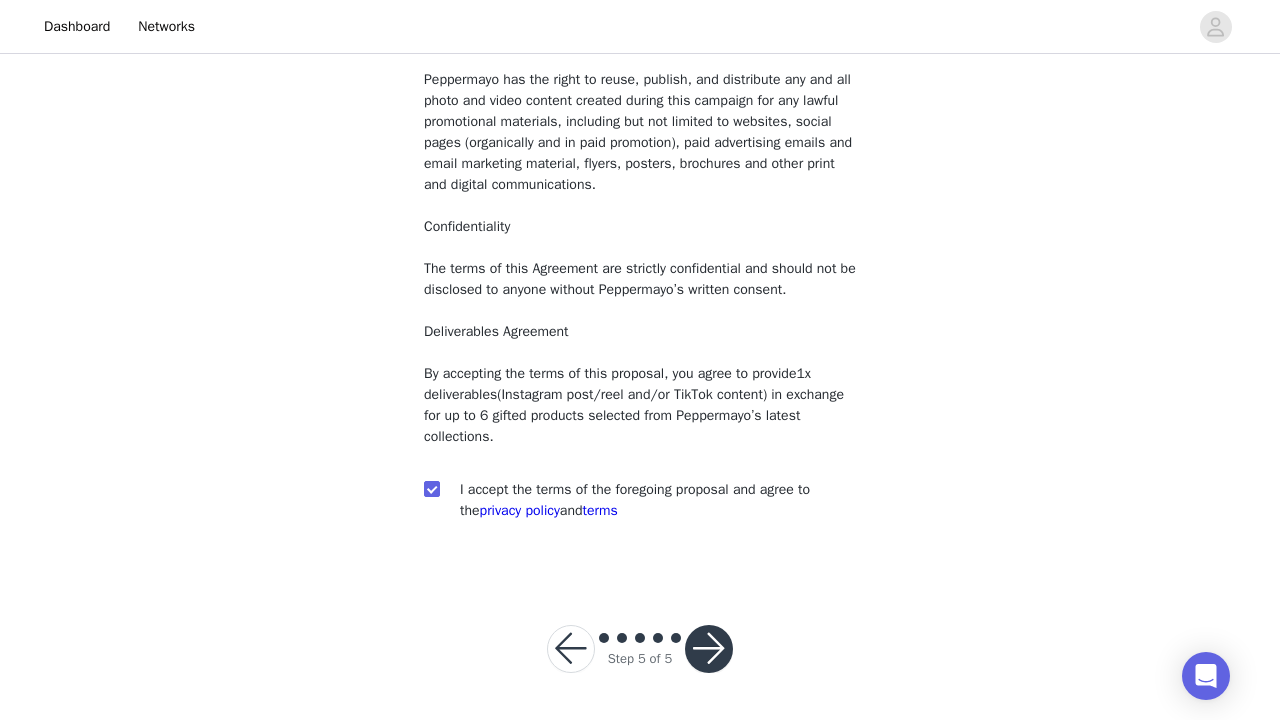 click at bounding box center [709, 649] 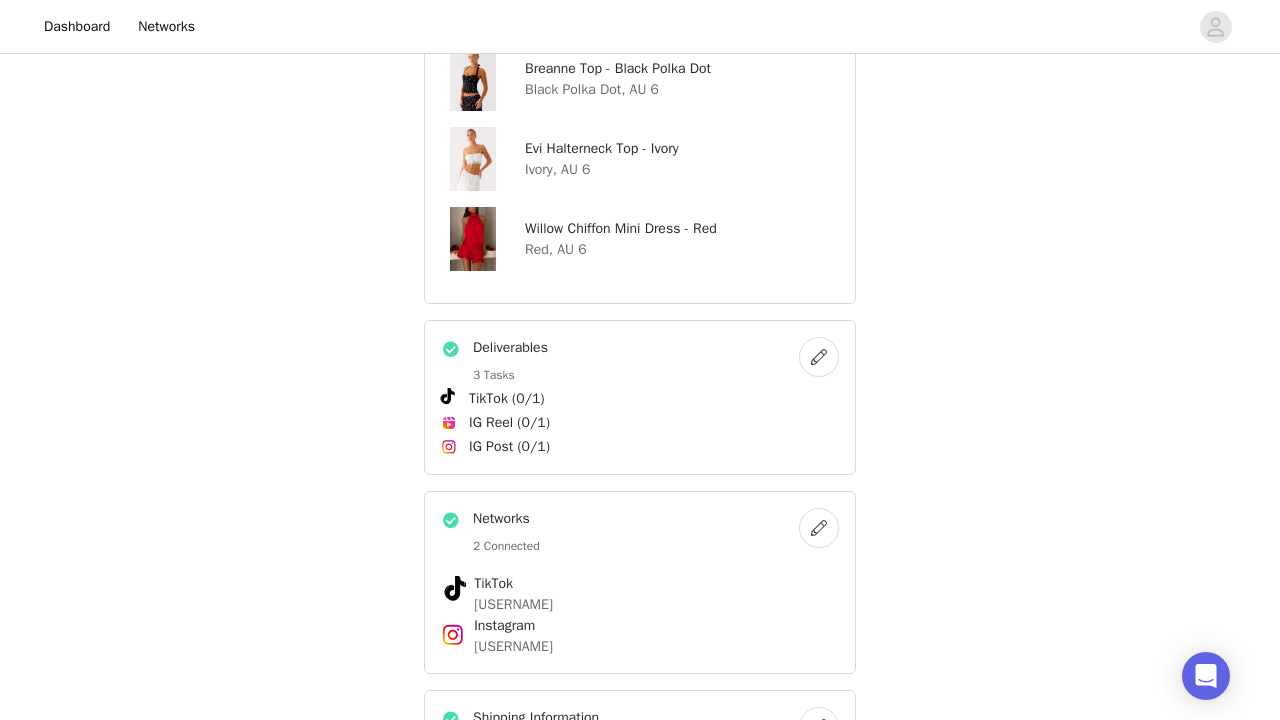 scroll, scrollTop: 879, scrollLeft: 0, axis: vertical 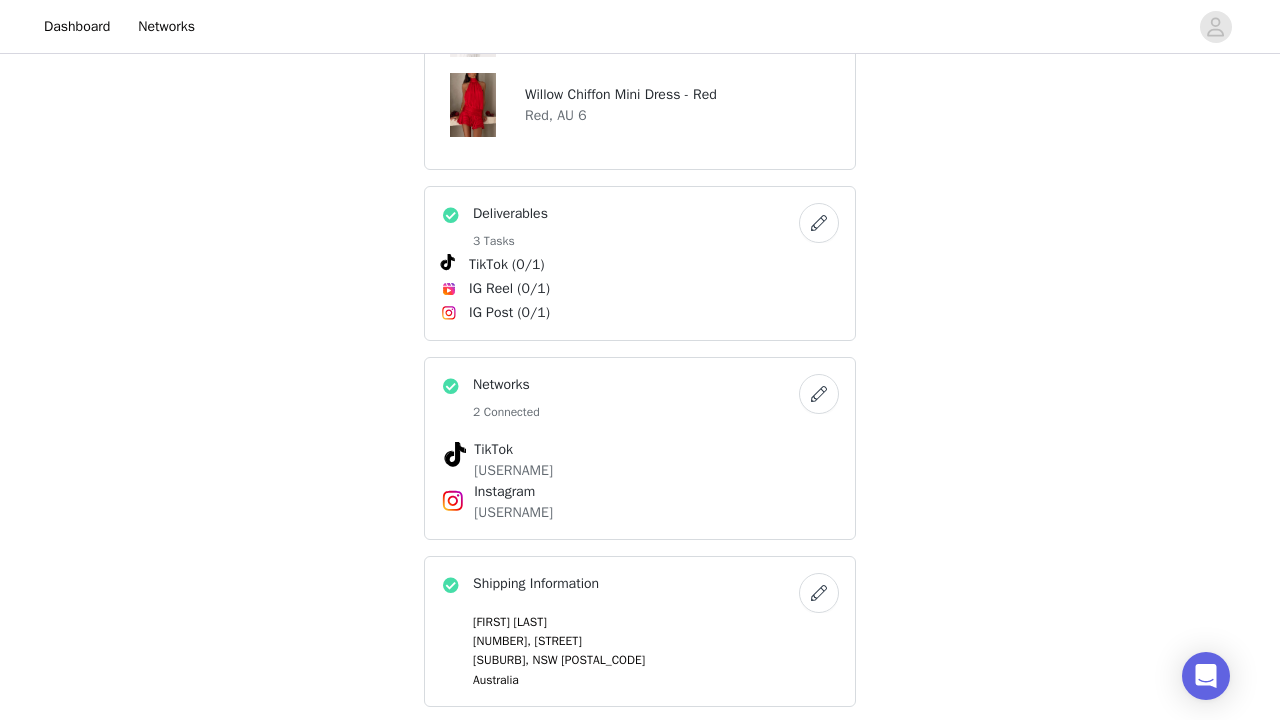 click at bounding box center (819, 223) 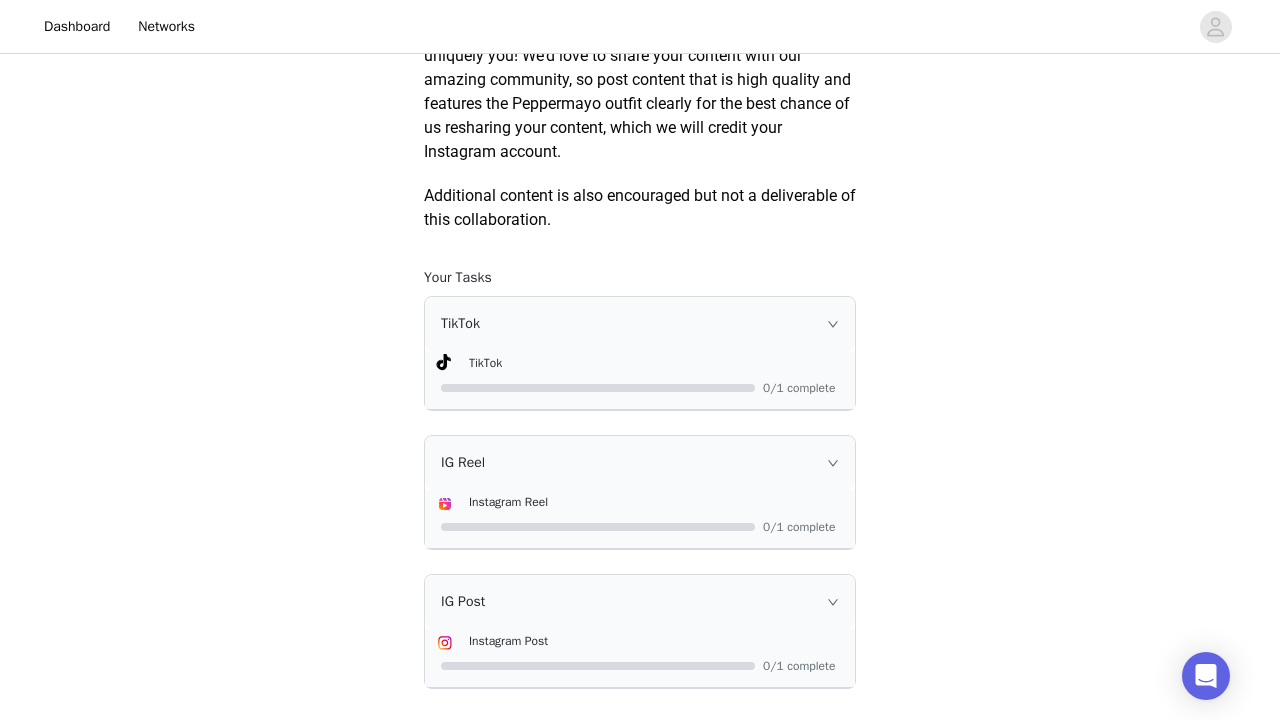 scroll, scrollTop: 1125, scrollLeft: 0, axis: vertical 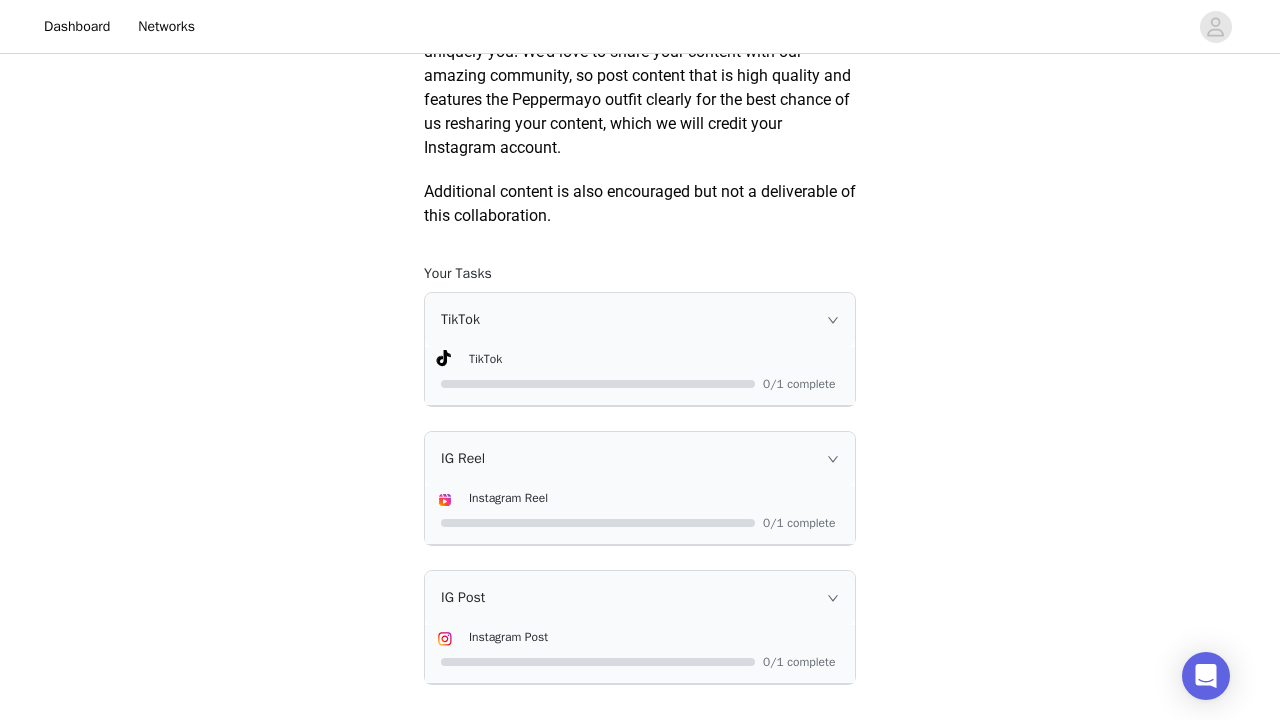 click 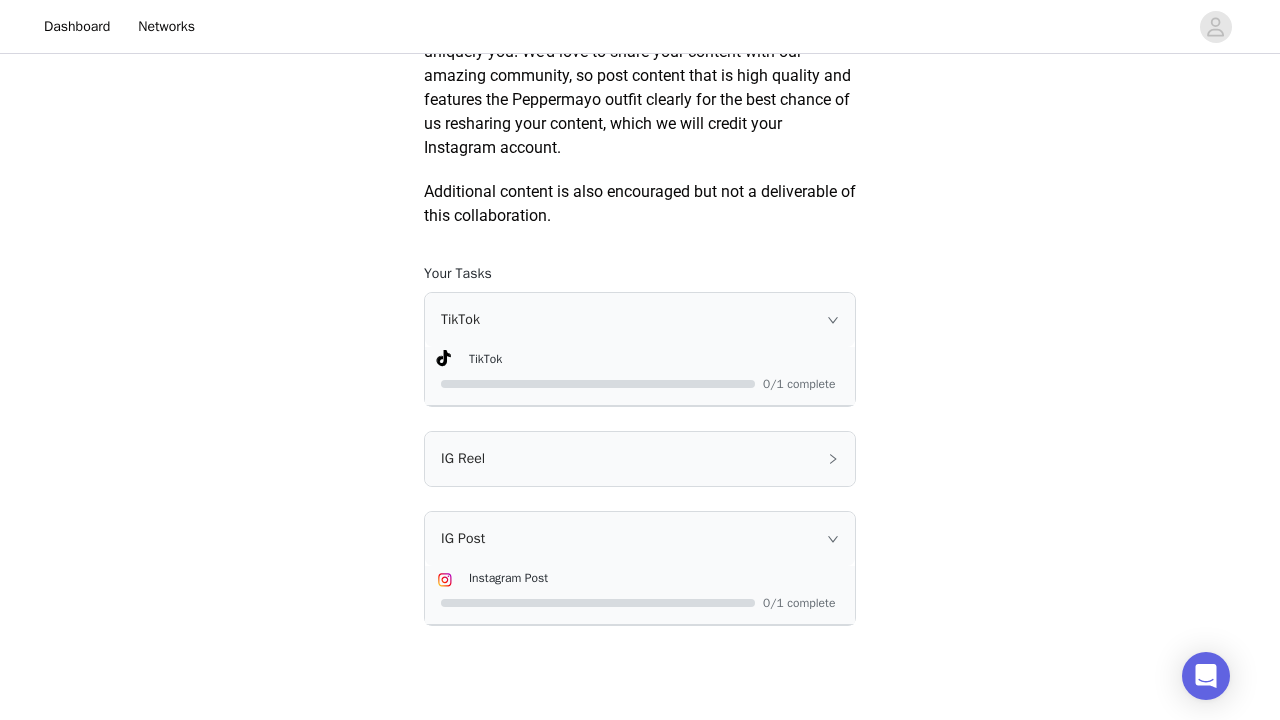 click 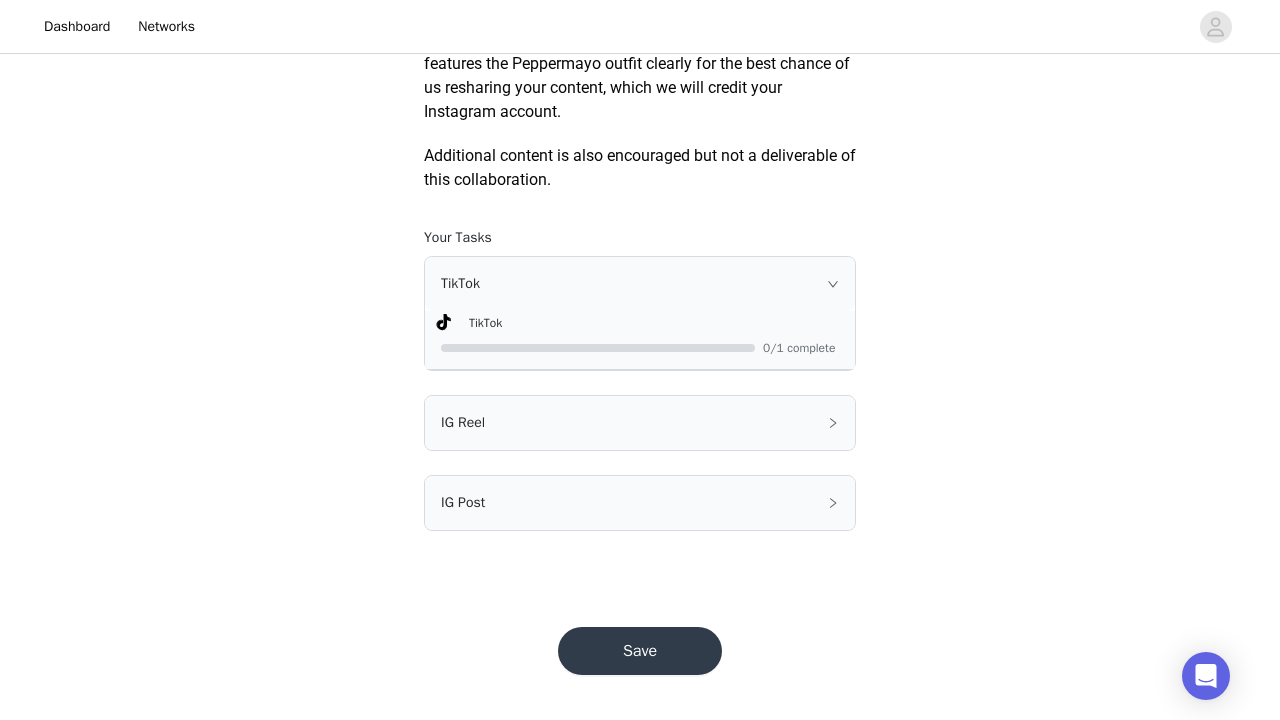scroll, scrollTop: 1160, scrollLeft: 0, axis: vertical 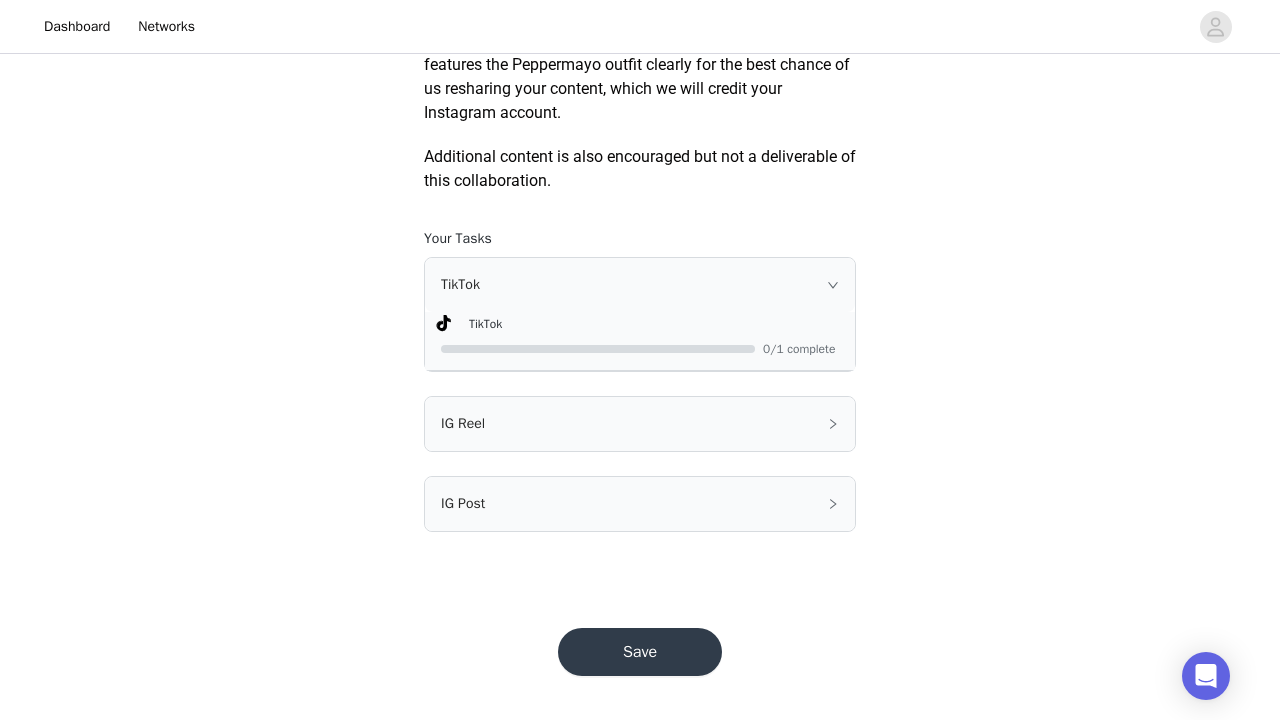 click on "Save" at bounding box center (640, 652) 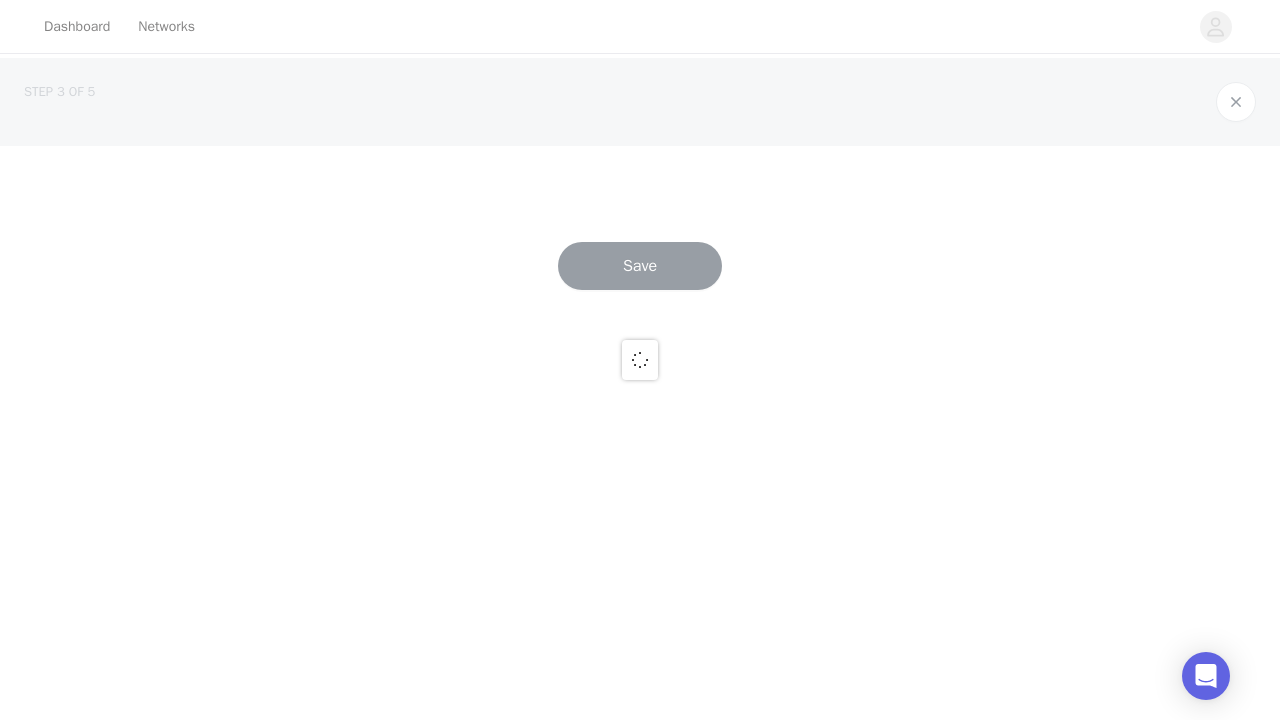 scroll, scrollTop: 0, scrollLeft: 0, axis: both 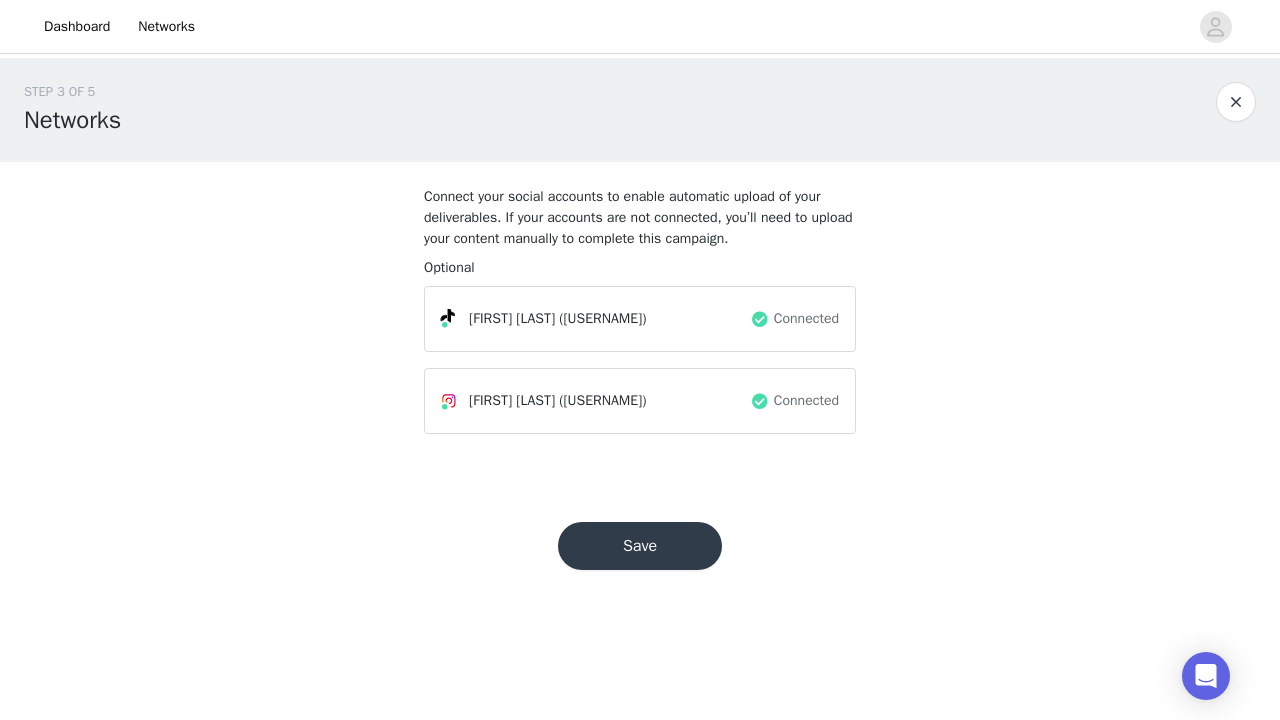 click on "Save" at bounding box center (640, 546) 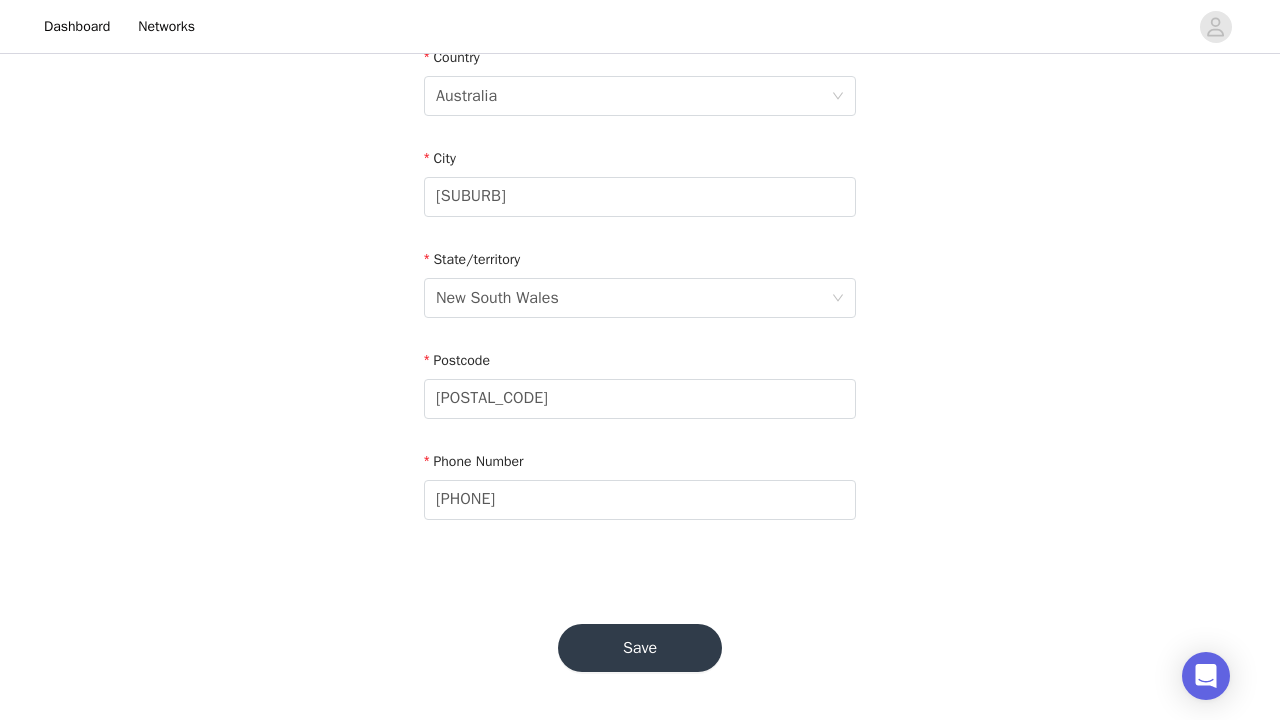 click on "Save" at bounding box center [640, 648] 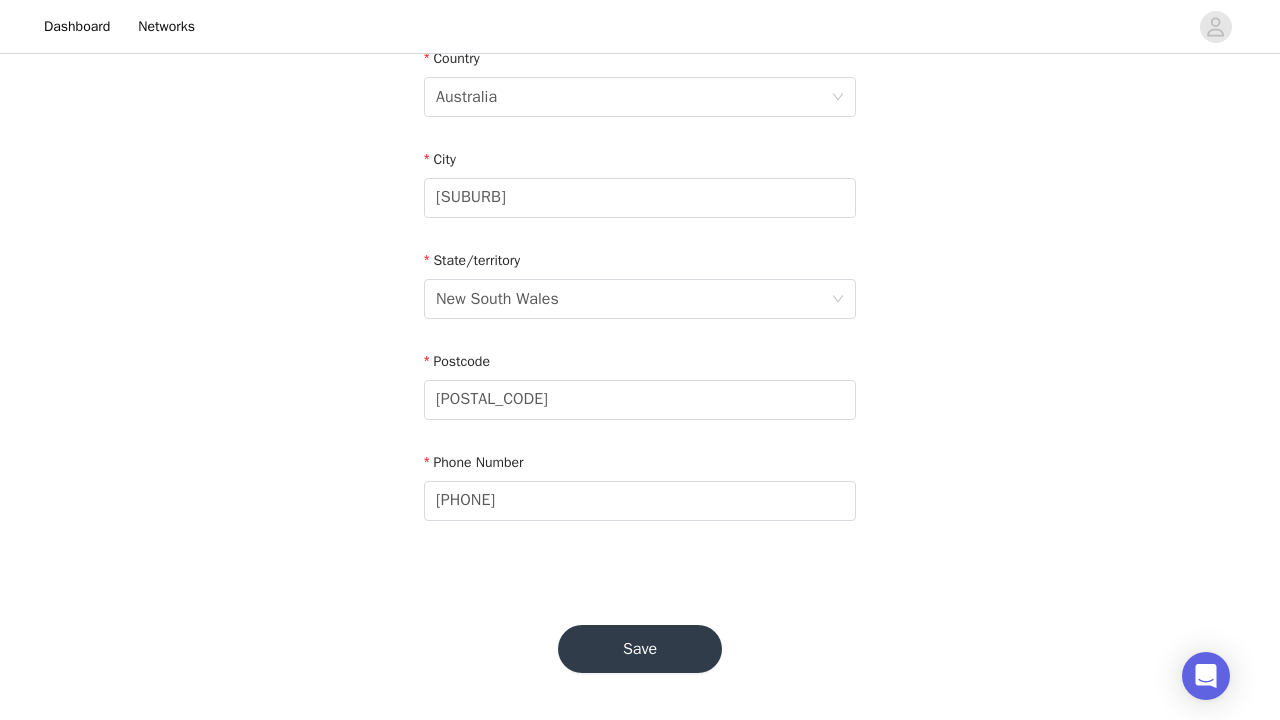 click on "Save" at bounding box center (640, 649) 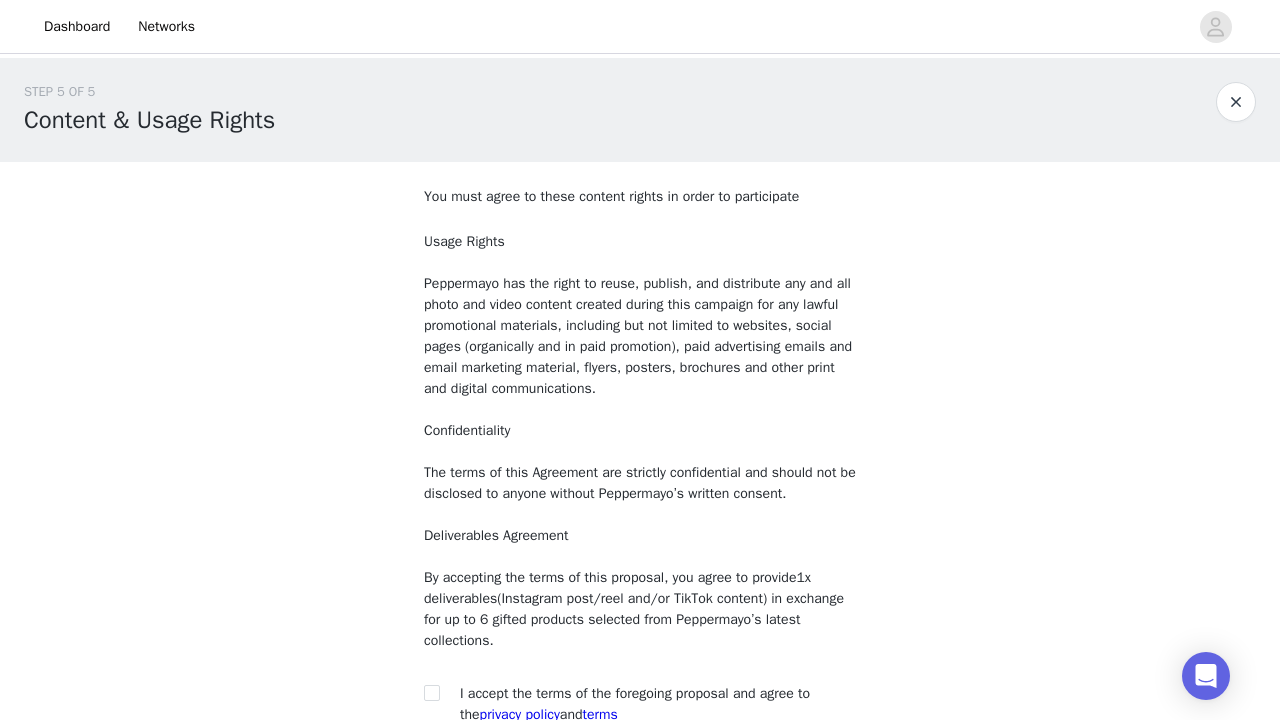 scroll, scrollTop: 204, scrollLeft: 0, axis: vertical 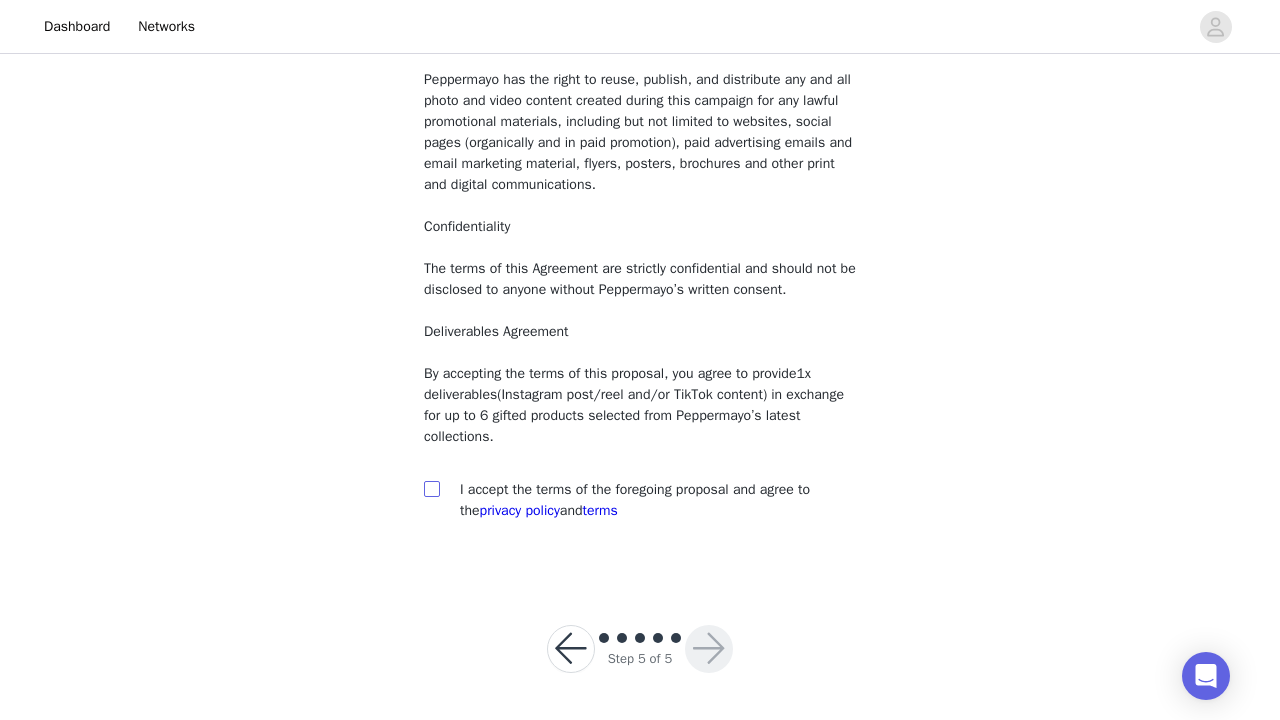 click at bounding box center (431, 488) 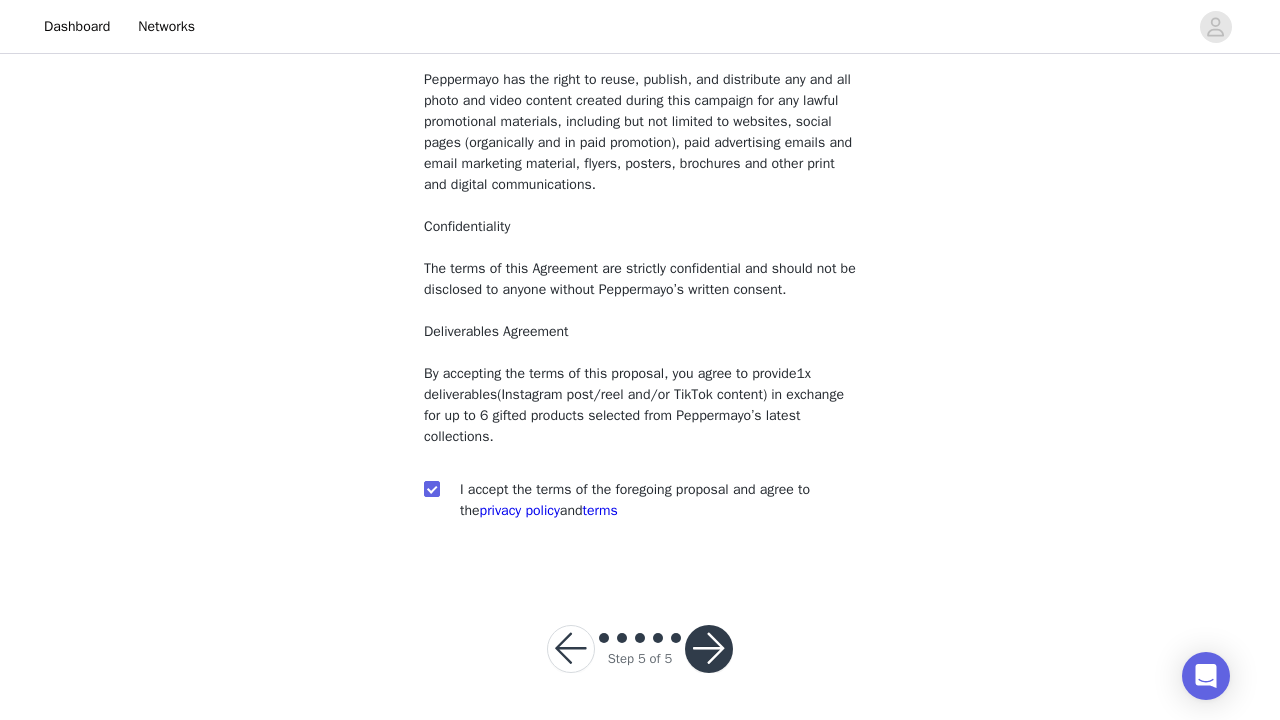click at bounding box center [709, 649] 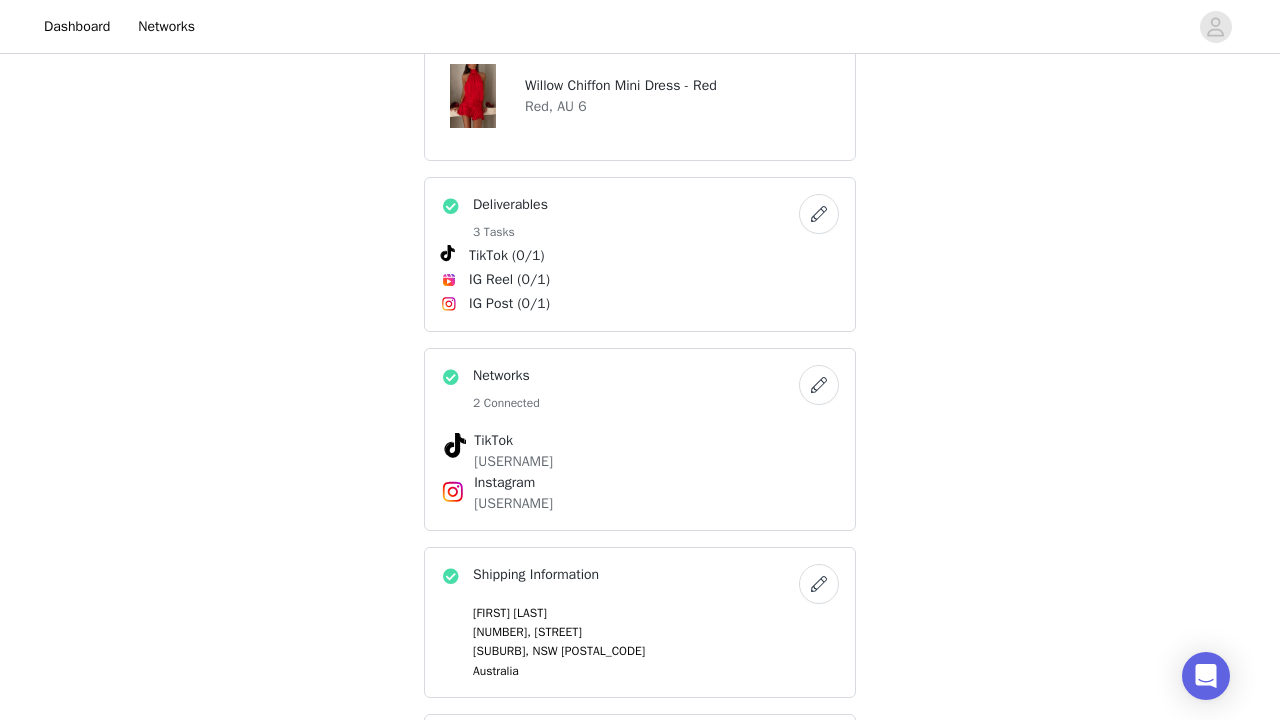 scroll, scrollTop: 889, scrollLeft: 0, axis: vertical 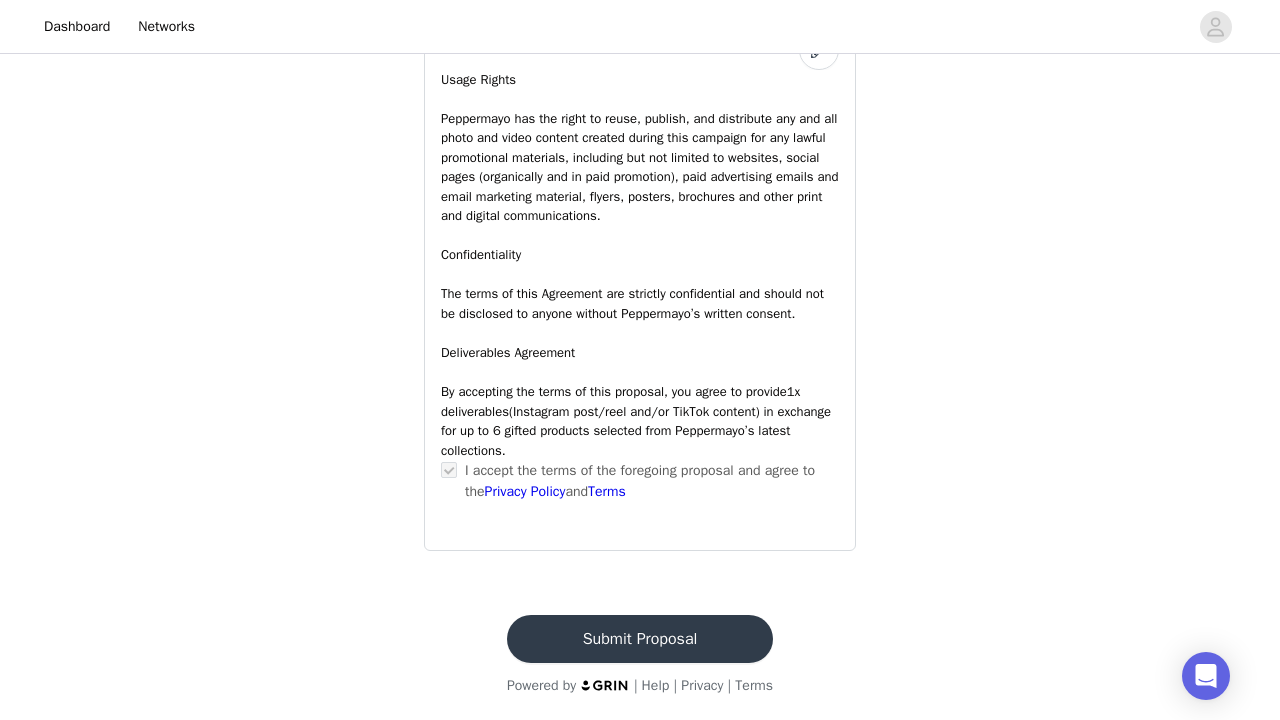 click on "Submit Proposal" at bounding box center (640, 639) 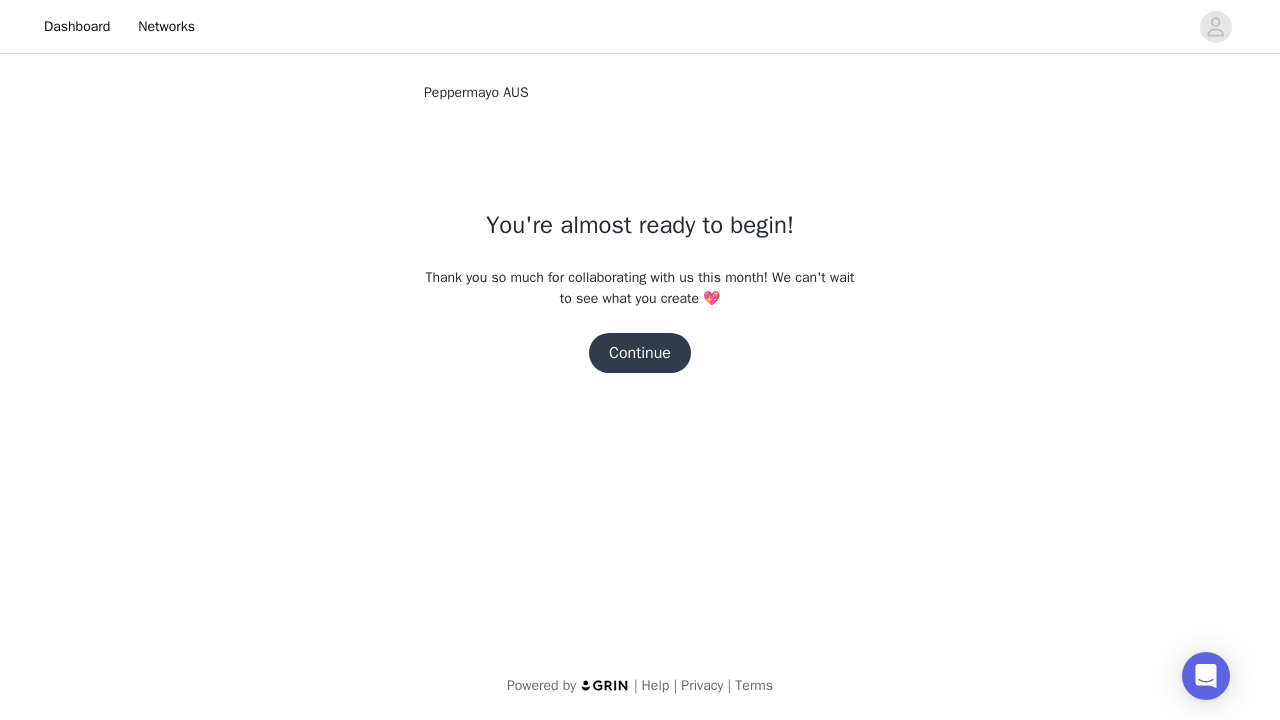 scroll, scrollTop: 0, scrollLeft: 0, axis: both 